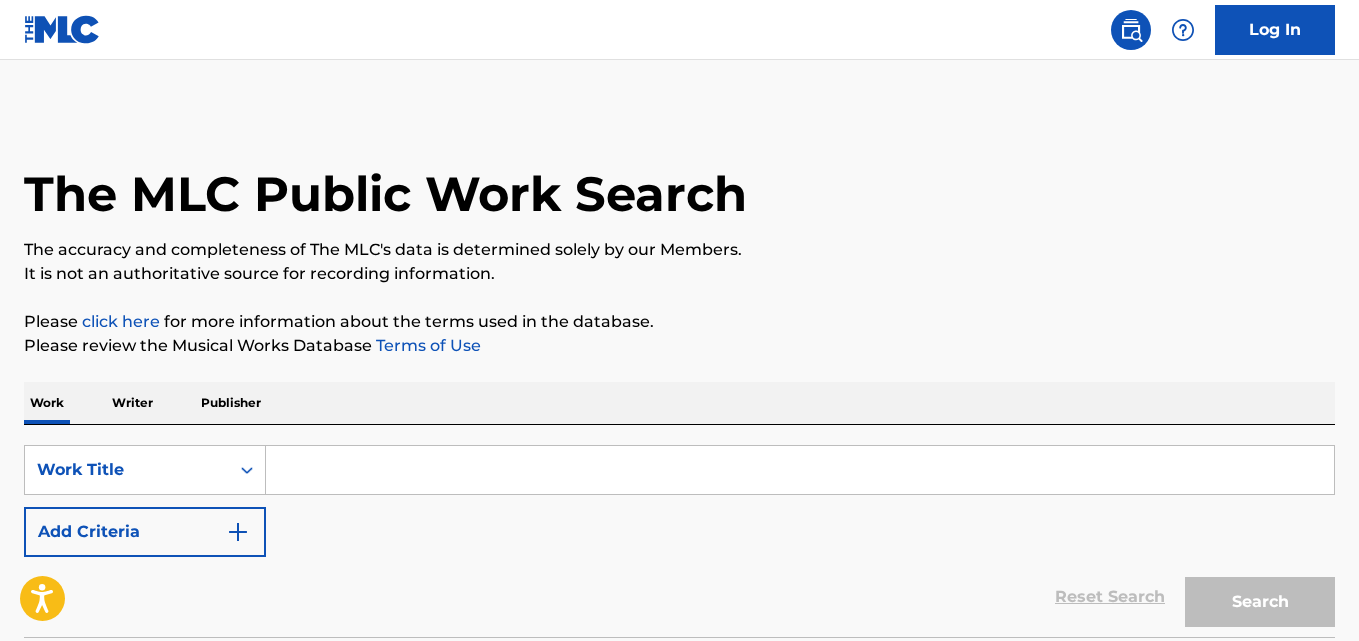 scroll, scrollTop: 0, scrollLeft: 0, axis: both 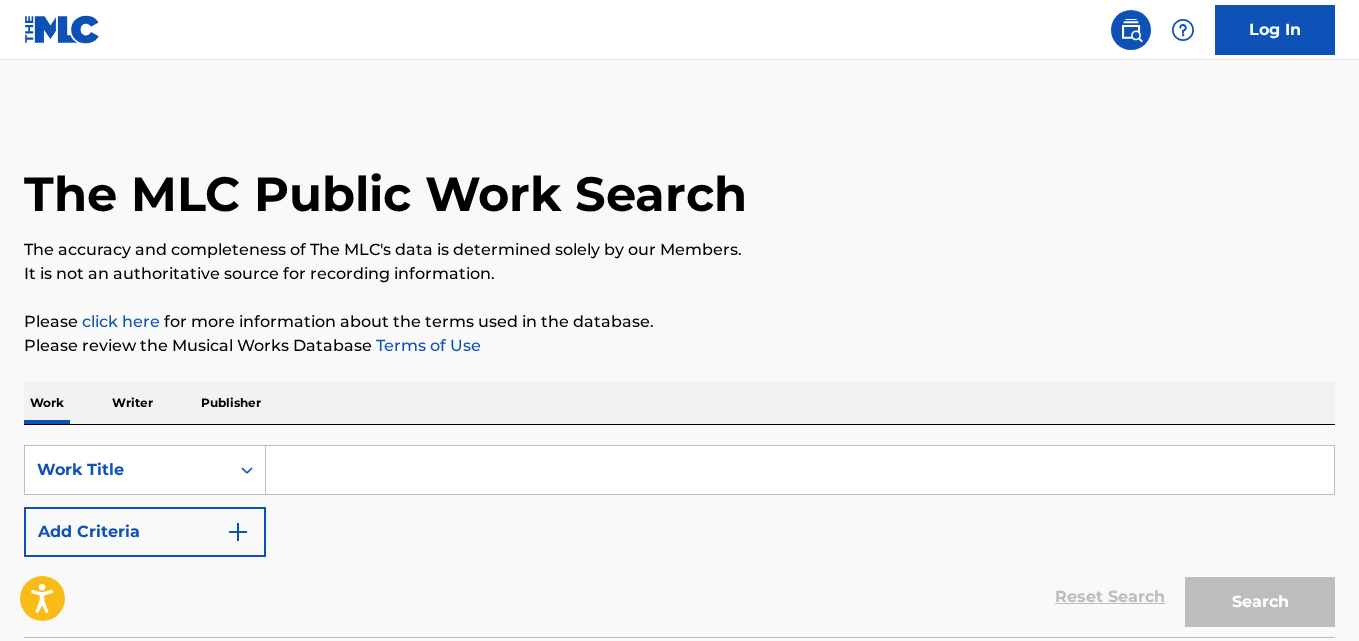 click at bounding box center (800, 470) 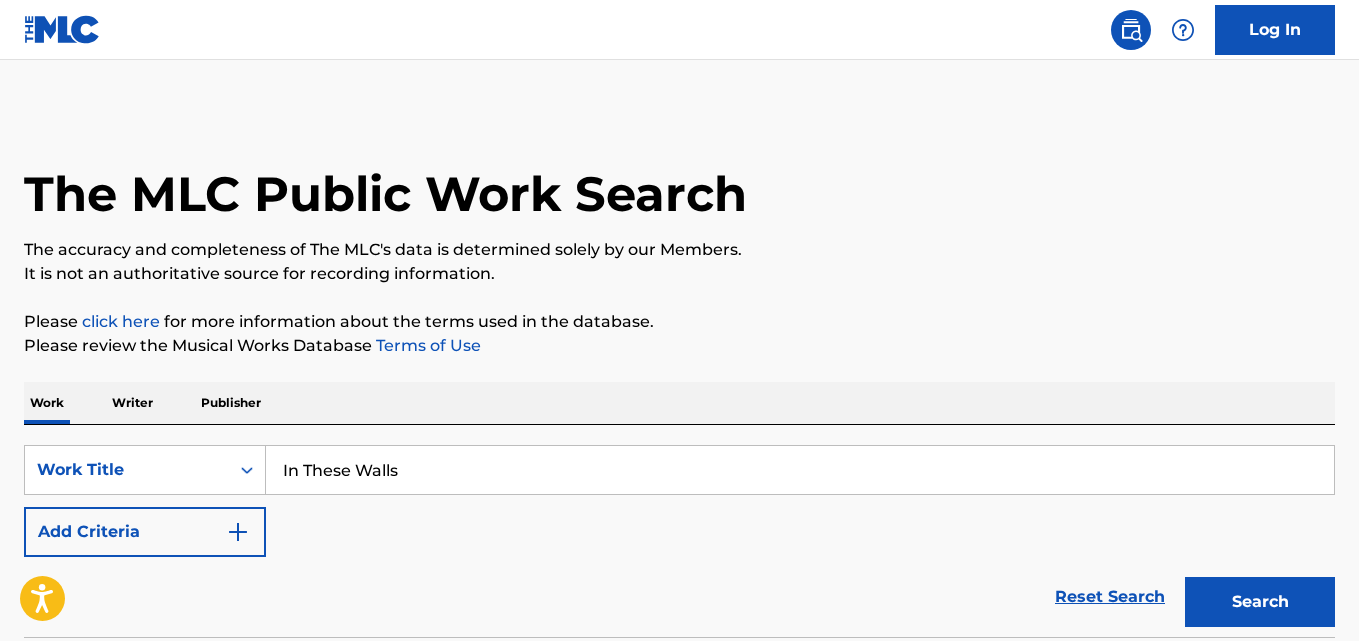 type on "In These Walls" 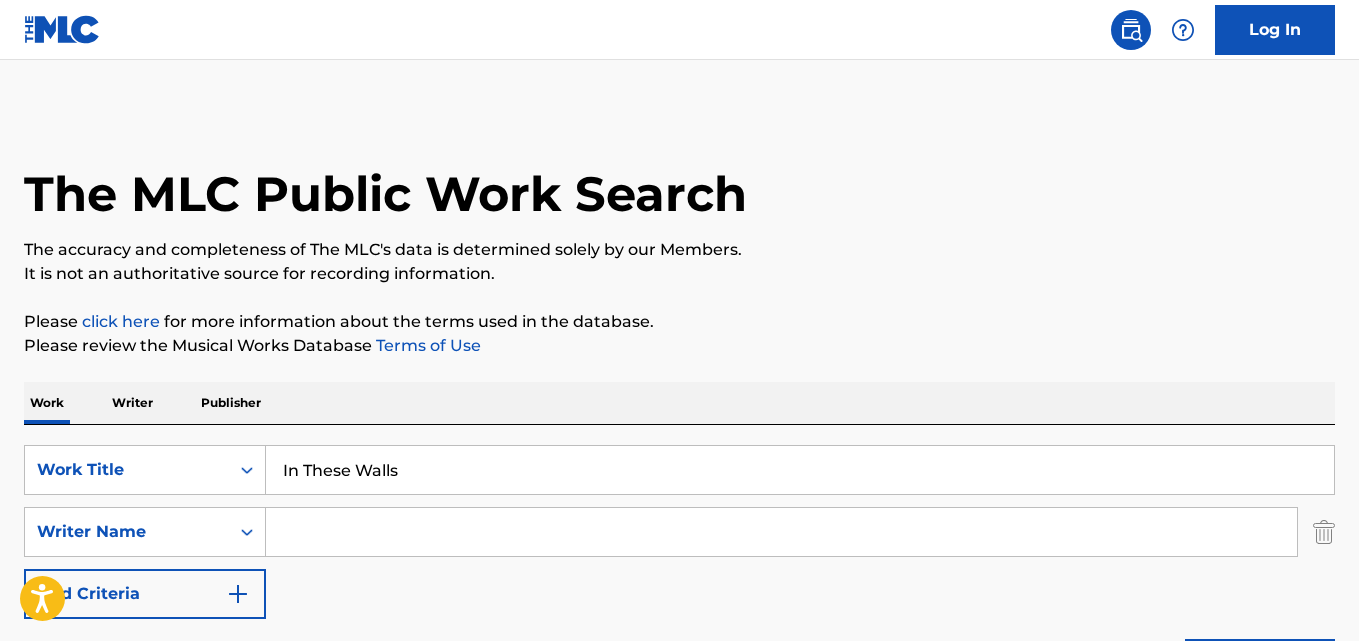 click at bounding box center [781, 532] 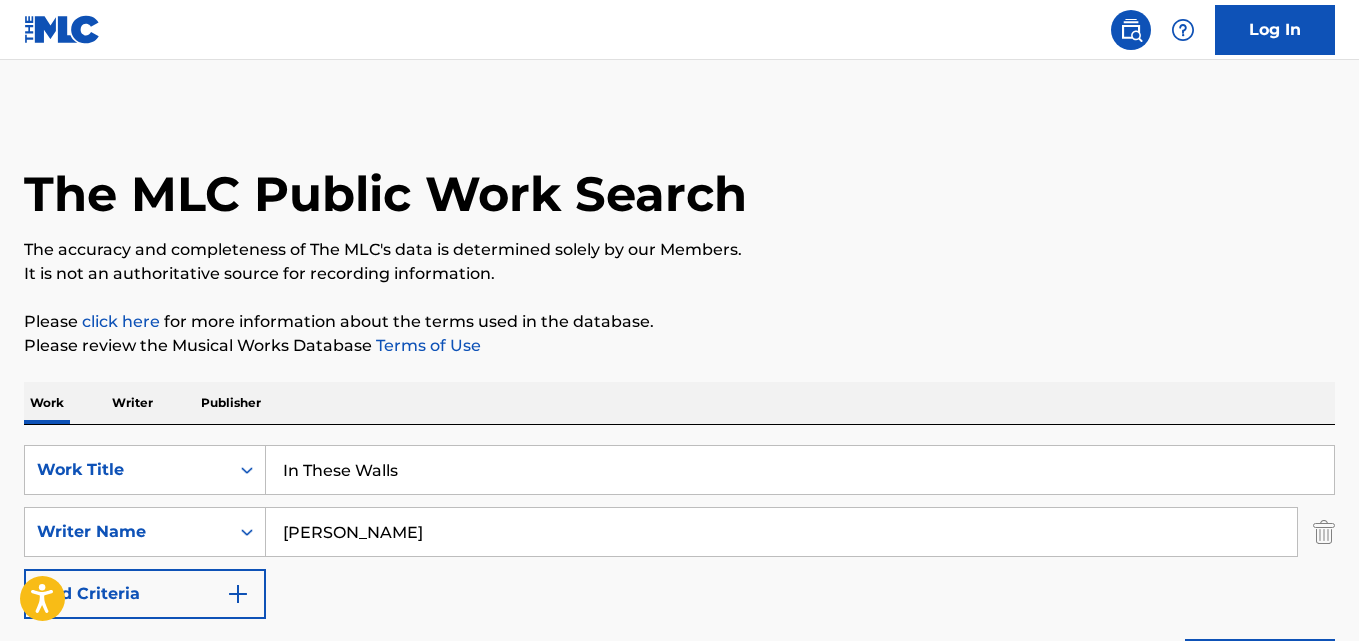 click on "Search" at bounding box center [1260, 664] 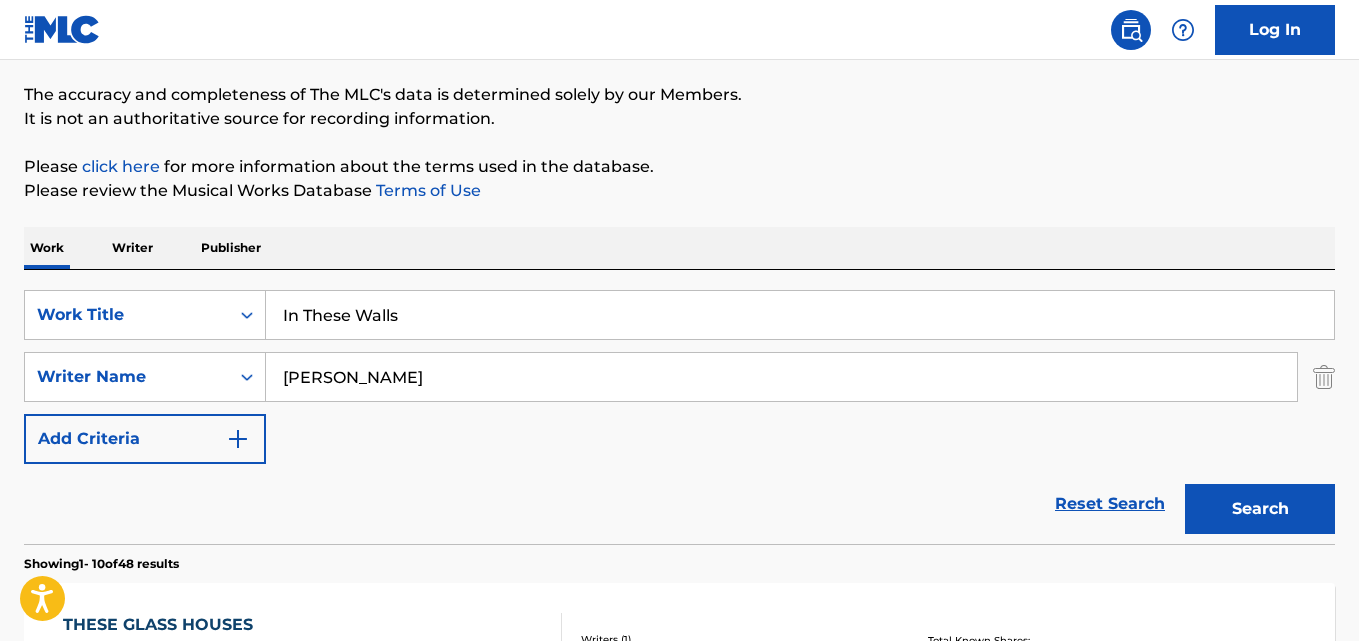 scroll, scrollTop: 333, scrollLeft: 0, axis: vertical 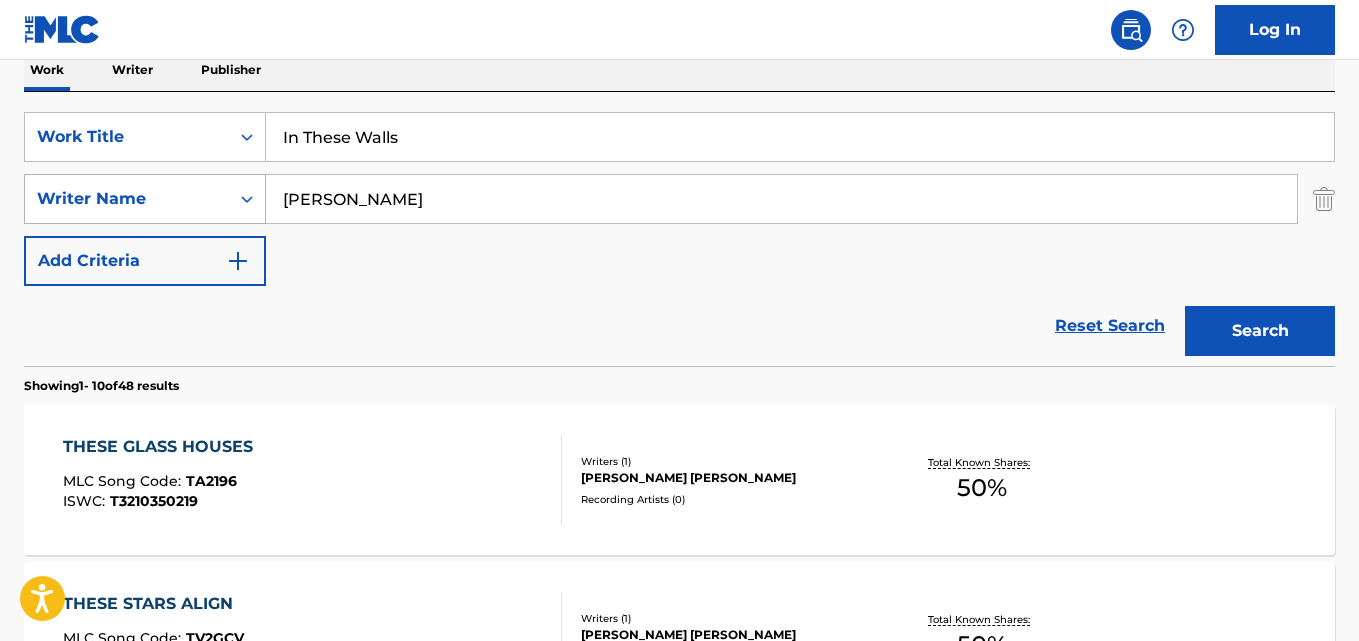 drag, startPoint x: 421, startPoint y: 185, endPoint x: 81, endPoint y: 202, distance: 340.42474 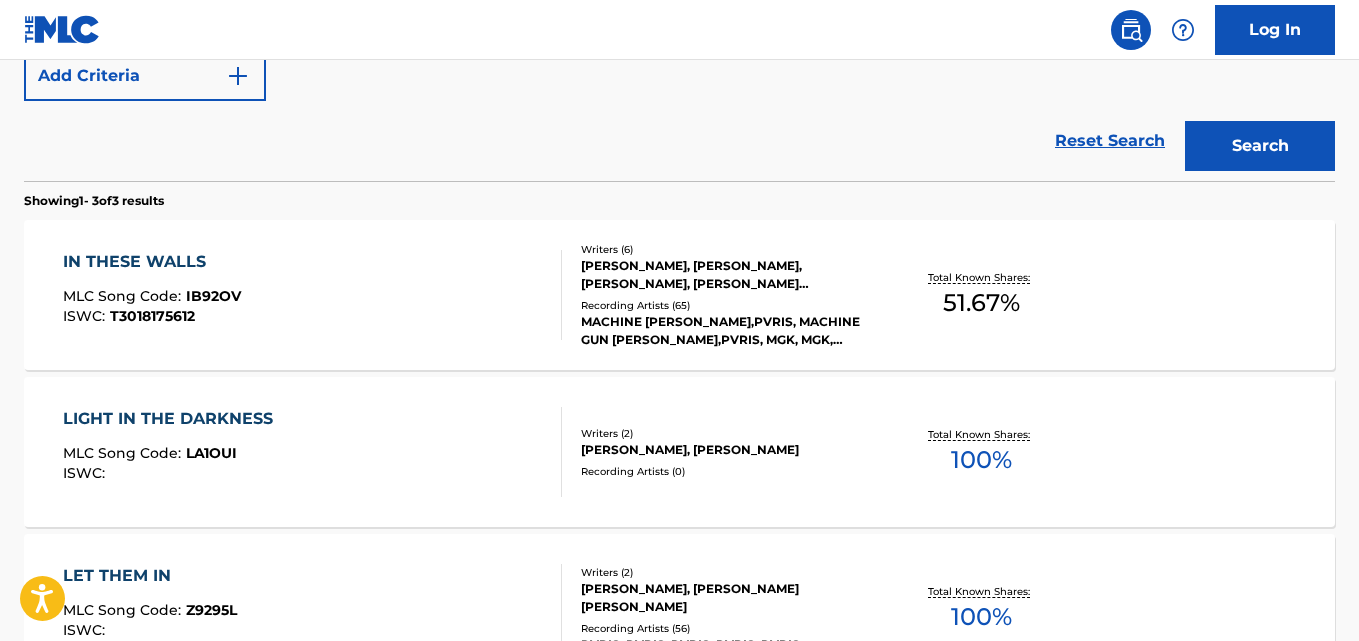 scroll, scrollTop: 333, scrollLeft: 0, axis: vertical 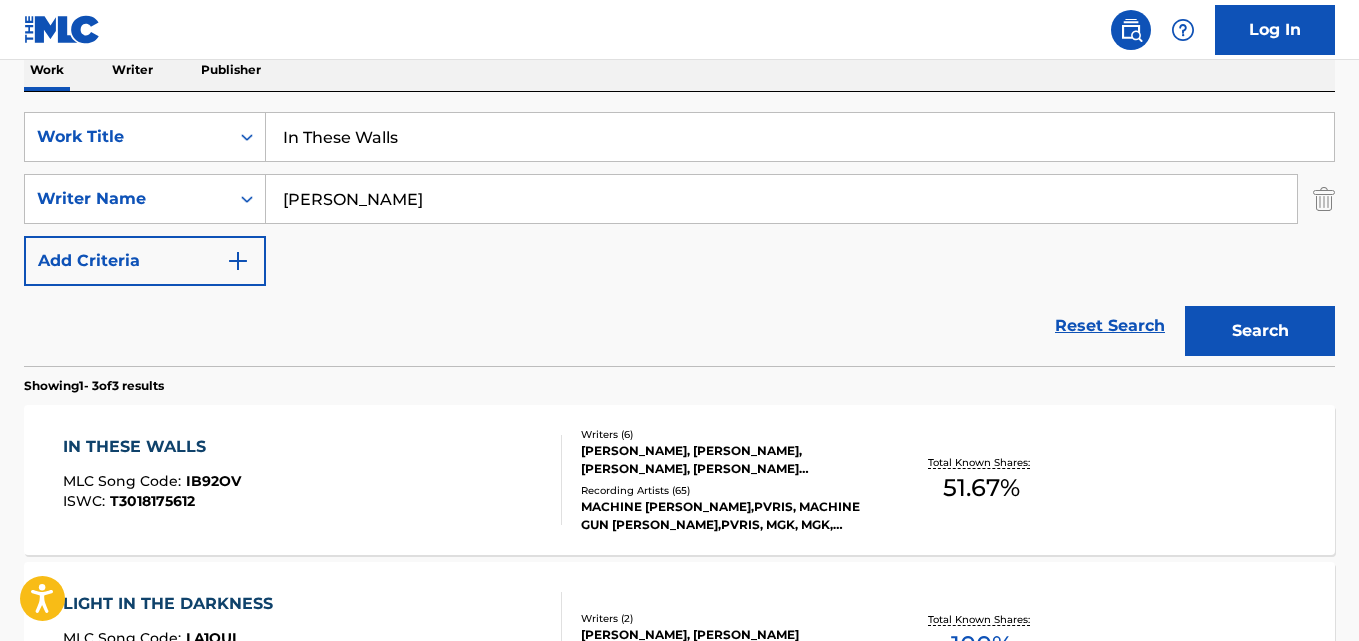 click on "IB92OV" at bounding box center (213, 481) 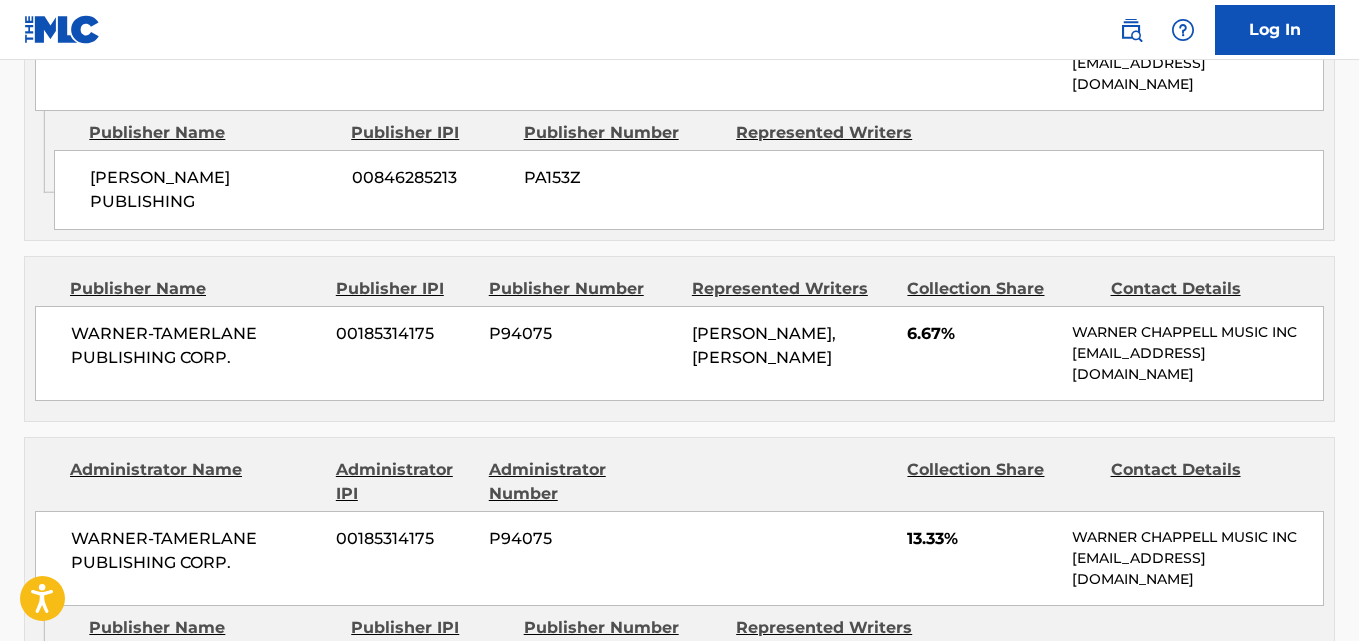 scroll, scrollTop: 3167, scrollLeft: 0, axis: vertical 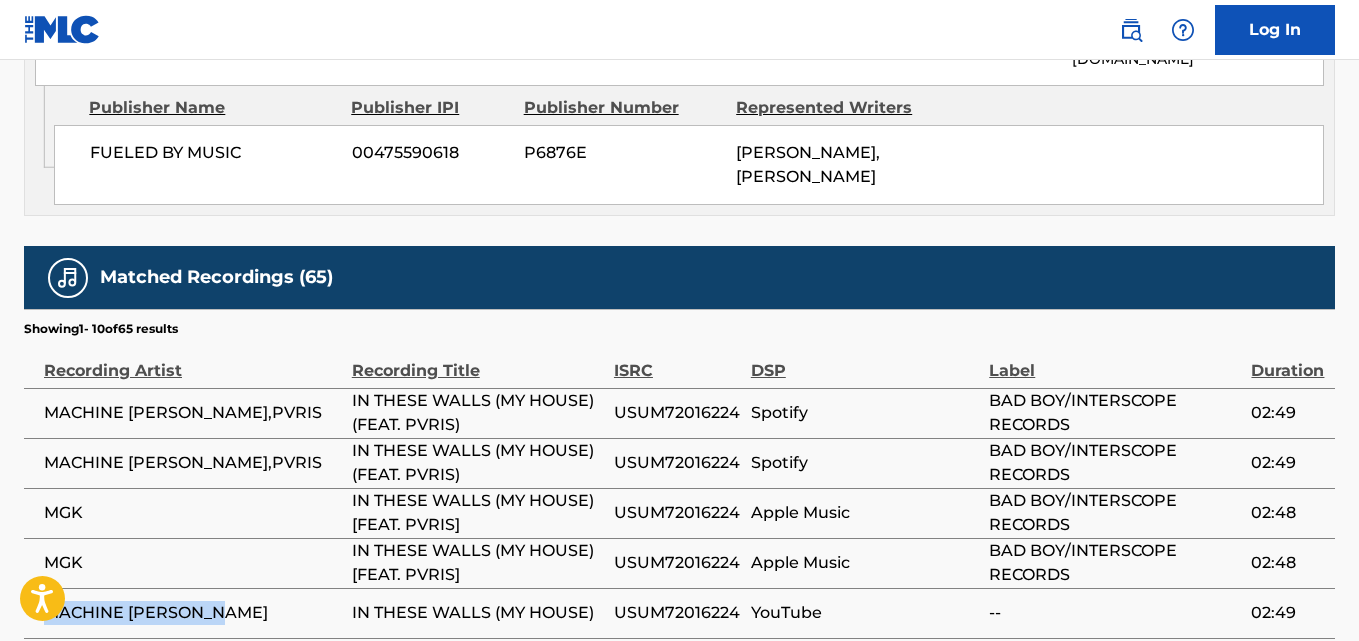 drag, startPoint x: 50, startPoint y: 504, endPoint x: 260, endPoint y: 504, distance: 210 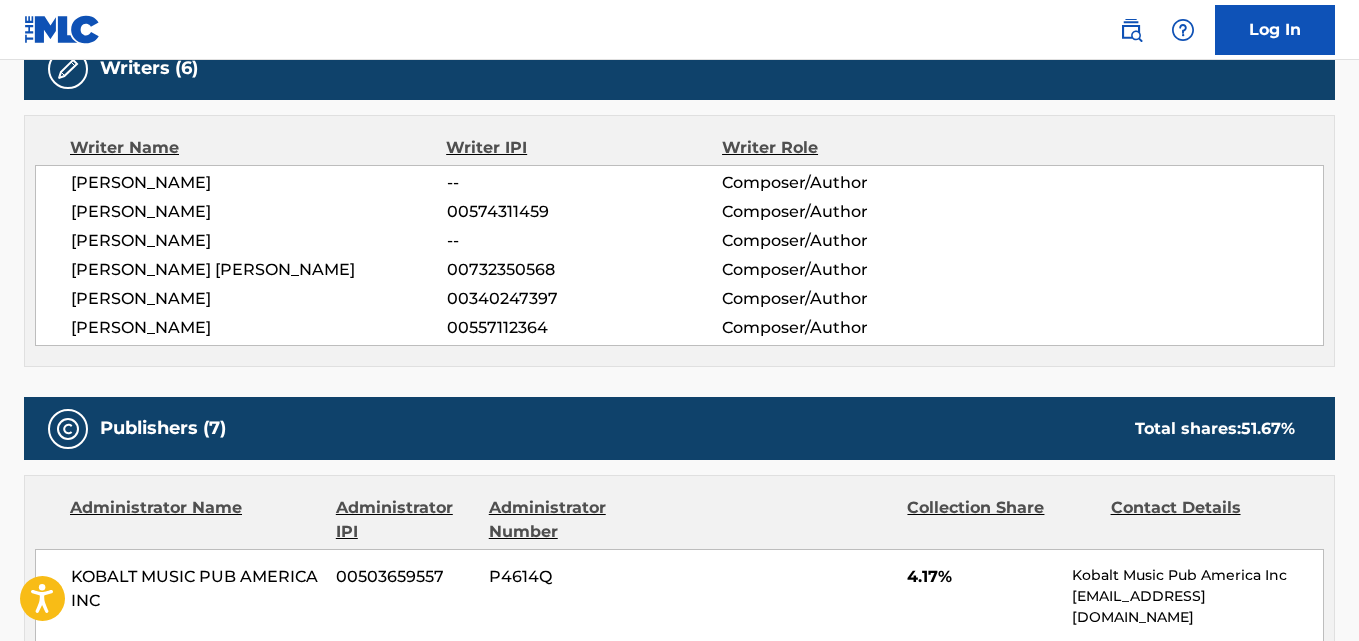 scroll, scrollTop: 1000, scrollLeft: 0, axis: vertical 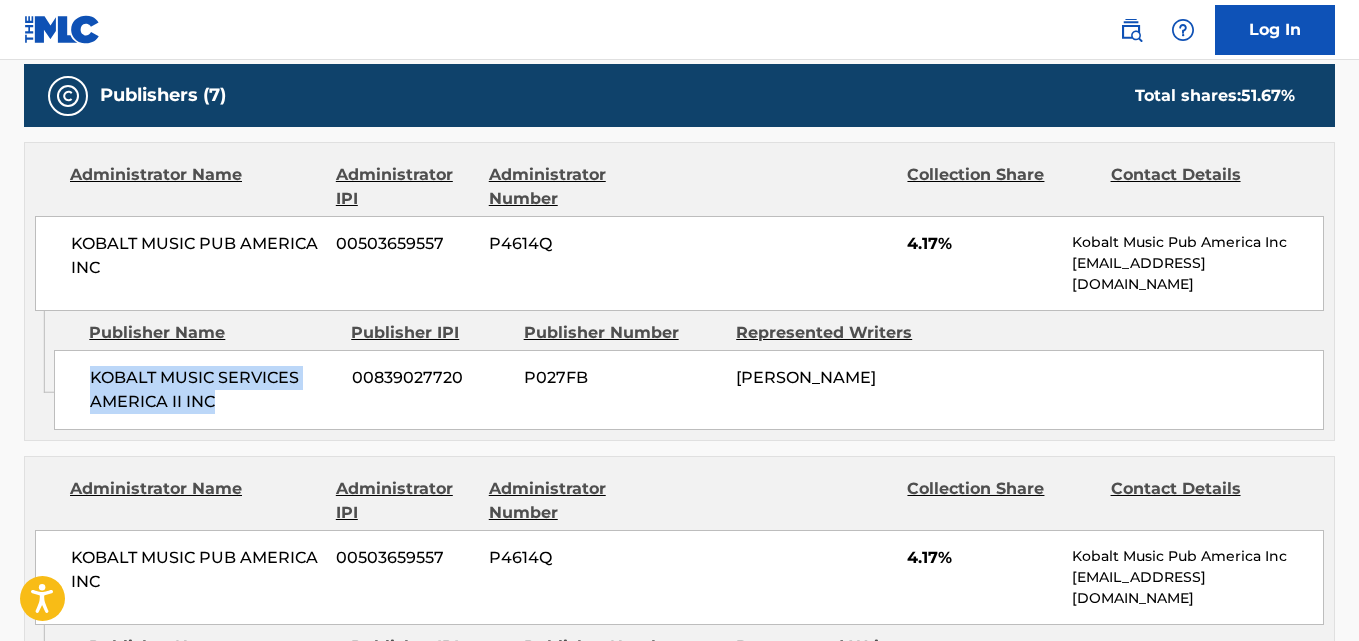 drag, startPoint x: 92, startPoint y: 377, endPoint x: 321, endPoint y: 422, distance: 233.37952 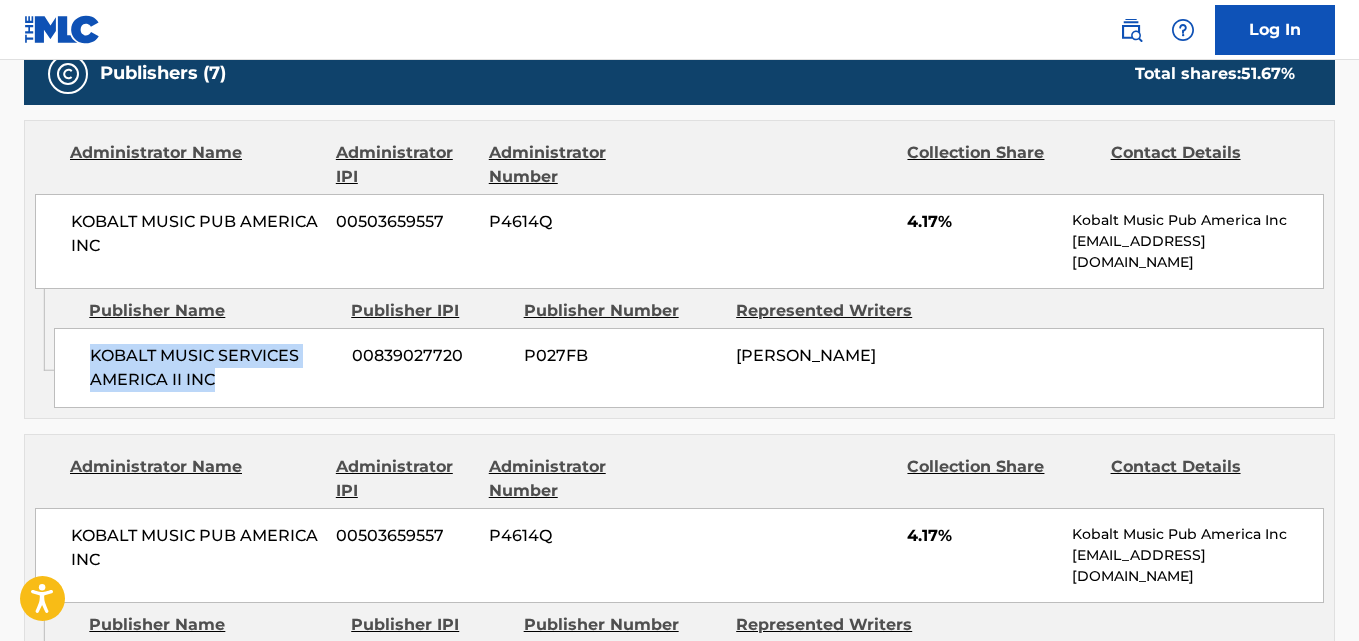 scroll, scrollTop: 1000, scrollLeft: 0, axis: vertical 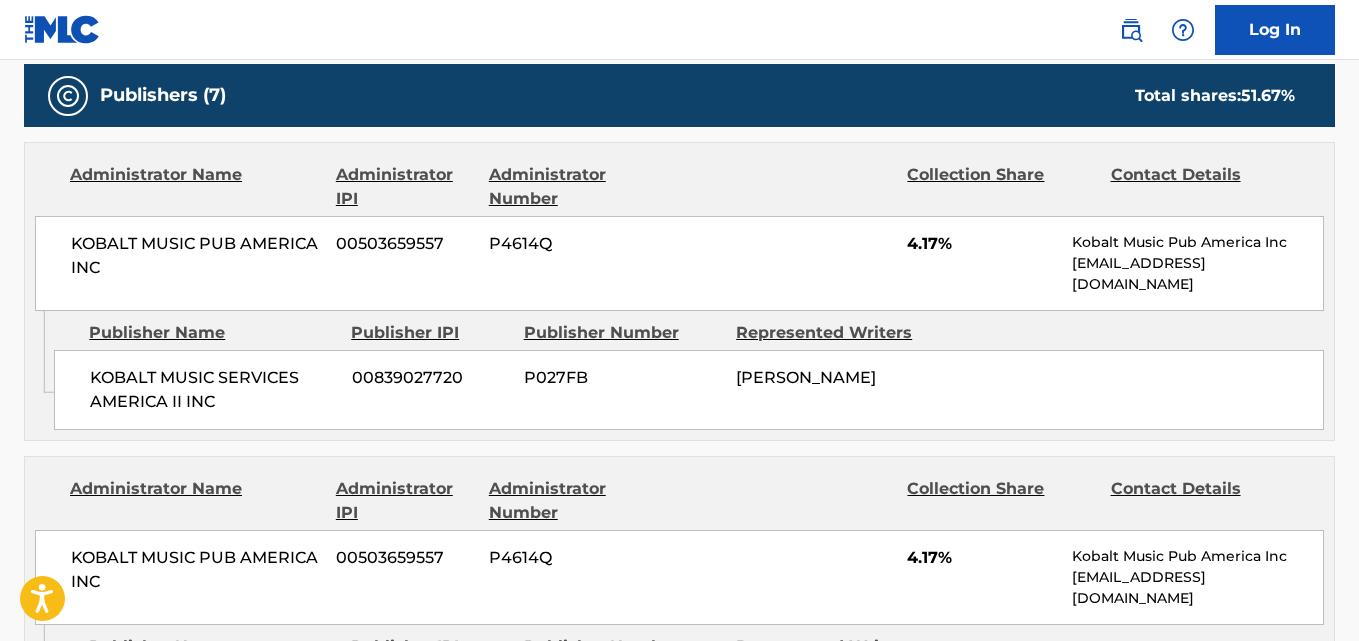 click on "4.17%" at bounding box center (982, 244) 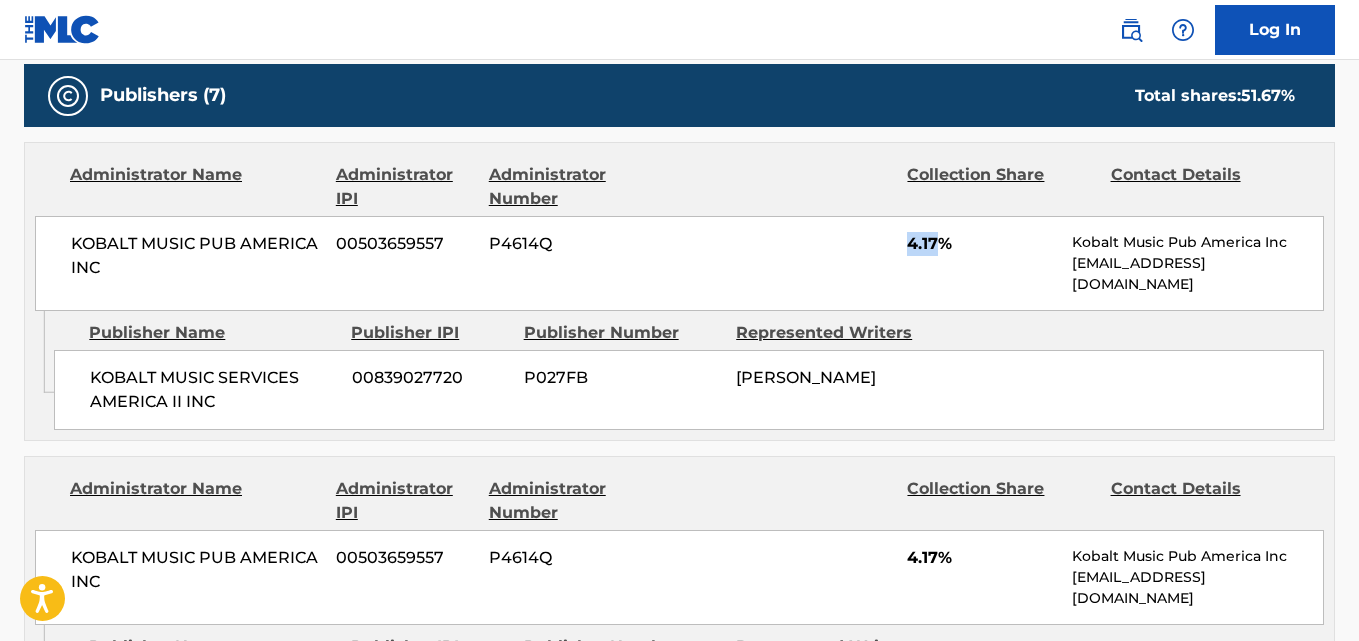 click on "4.17%" at bounding box center (982, 244) 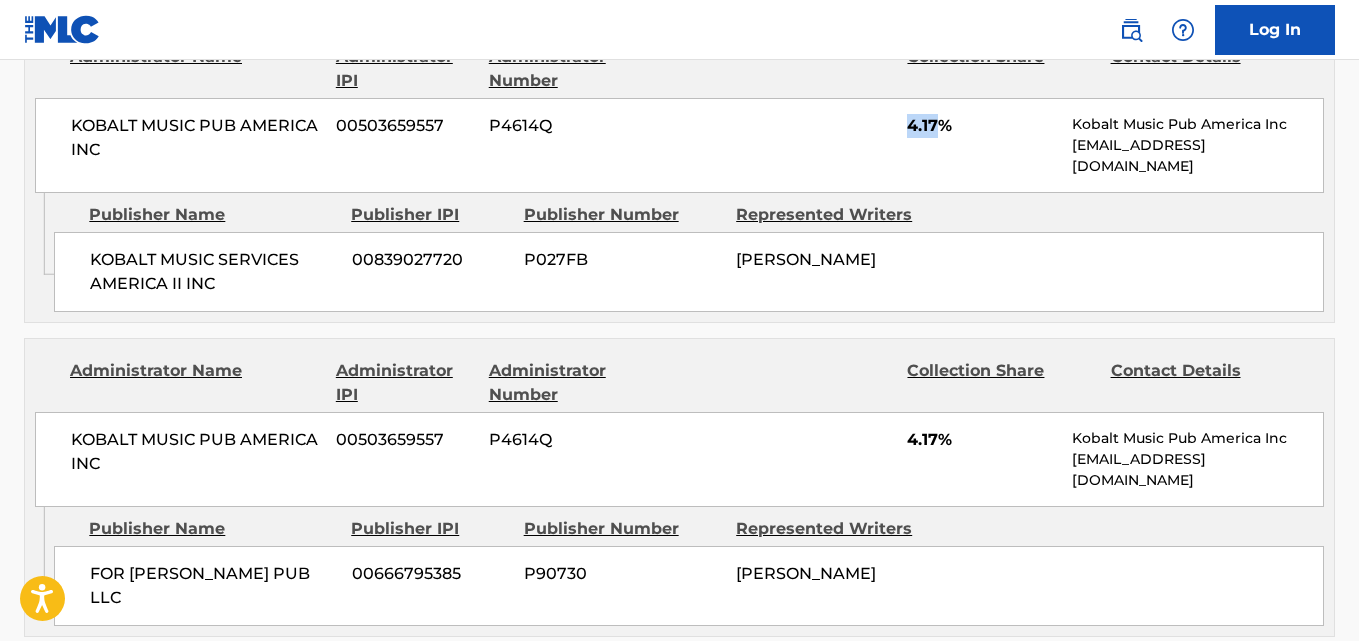 scroll, scrollTop: 1167, scrollLeft: 0, axis: vertical 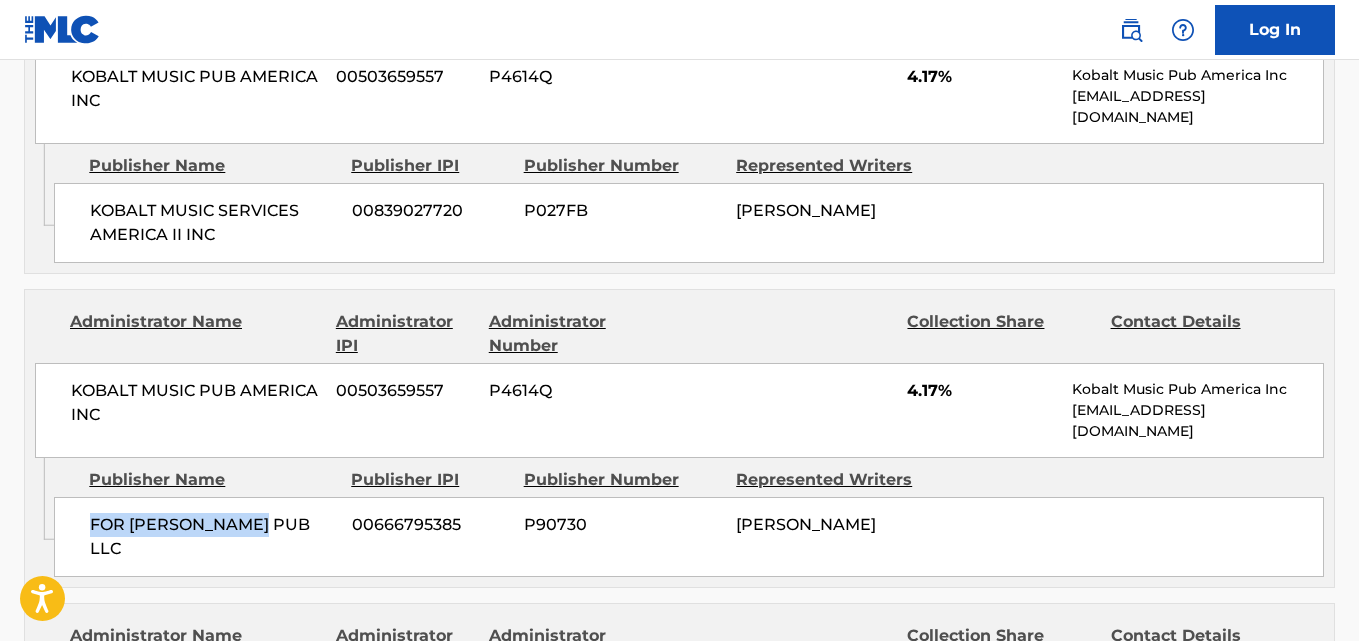 drag, startPoint x: 78, startPoint y: 526, endPoint x: 287, endPoint y: 526, distance: 209 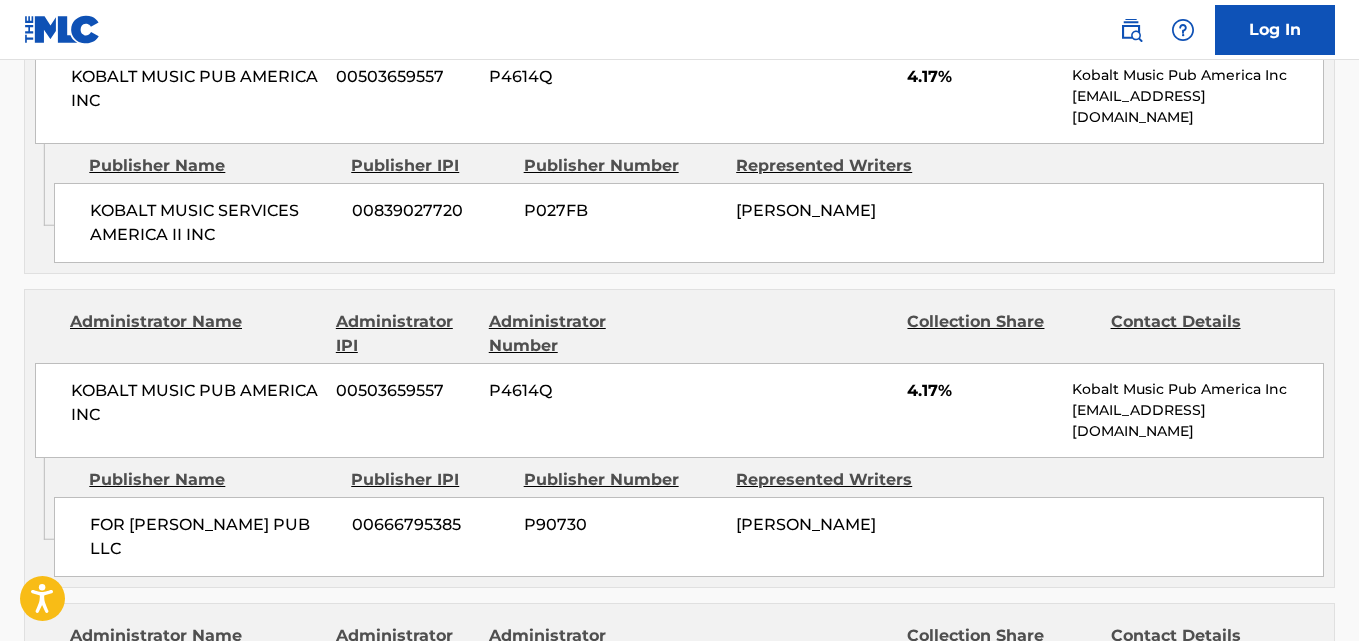 click on "4.17%" at bounding box center (982, 391) 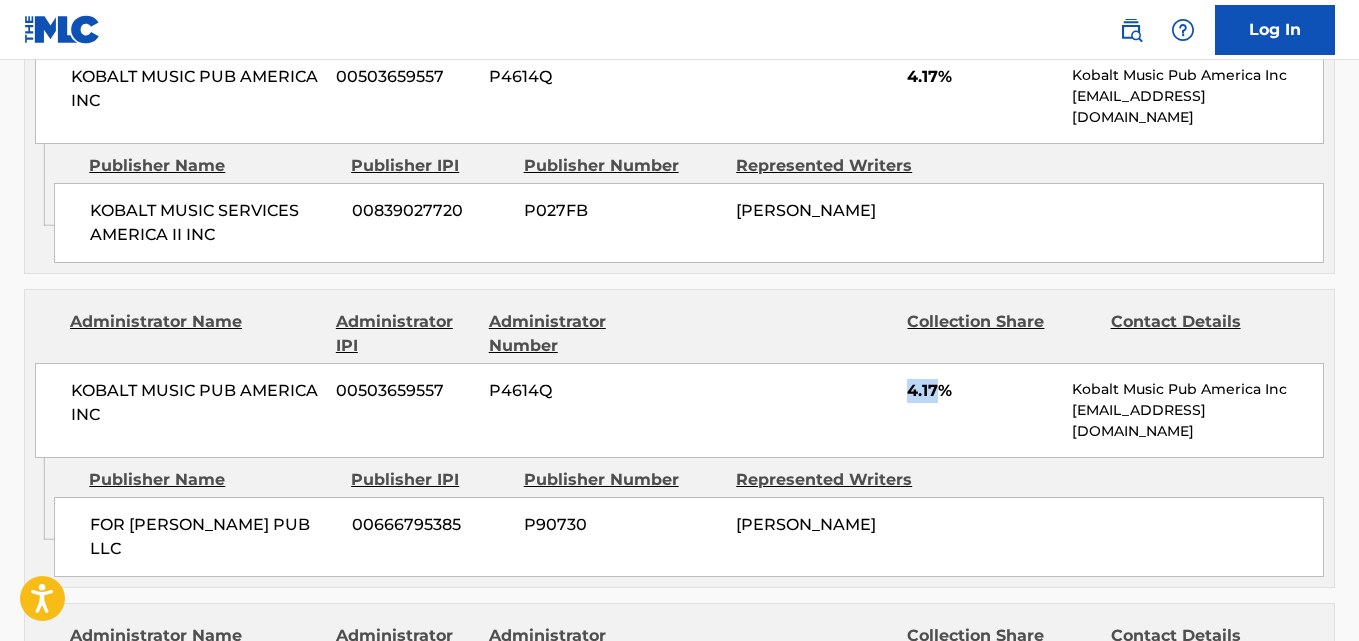 click on "4.17%" at bounding box center [982, 391] 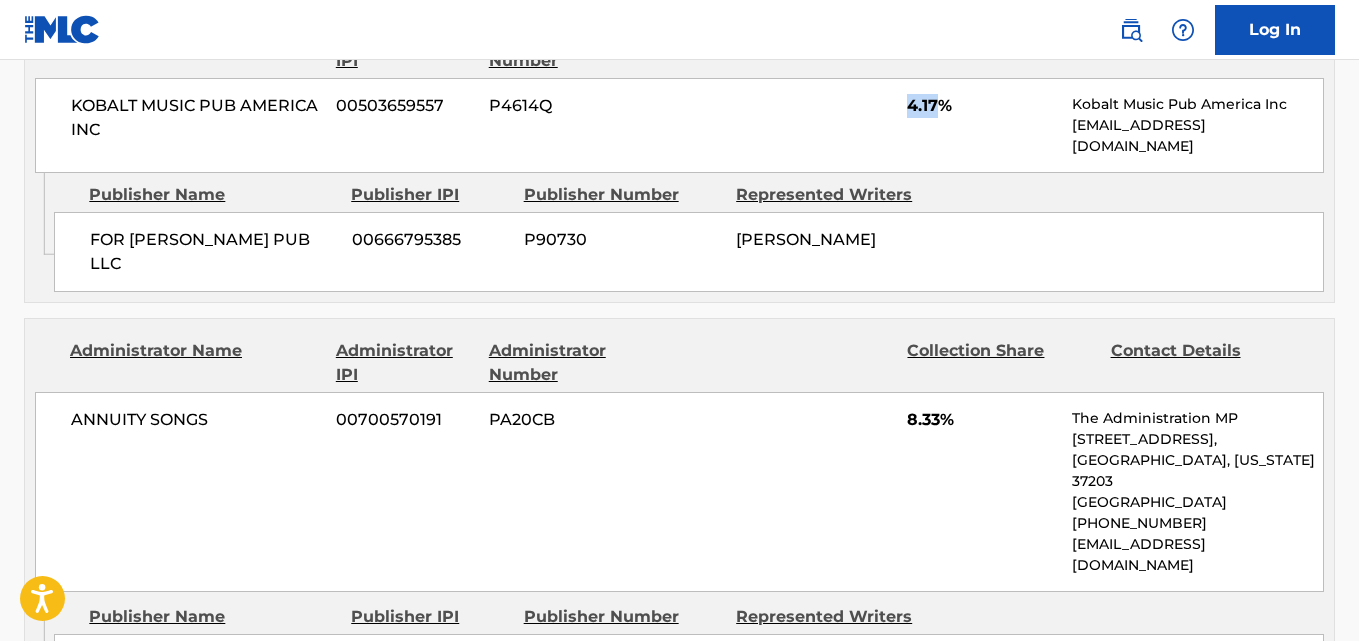 scroll, scrollTop: 1500, scrollLeft: 0, axis: vertical 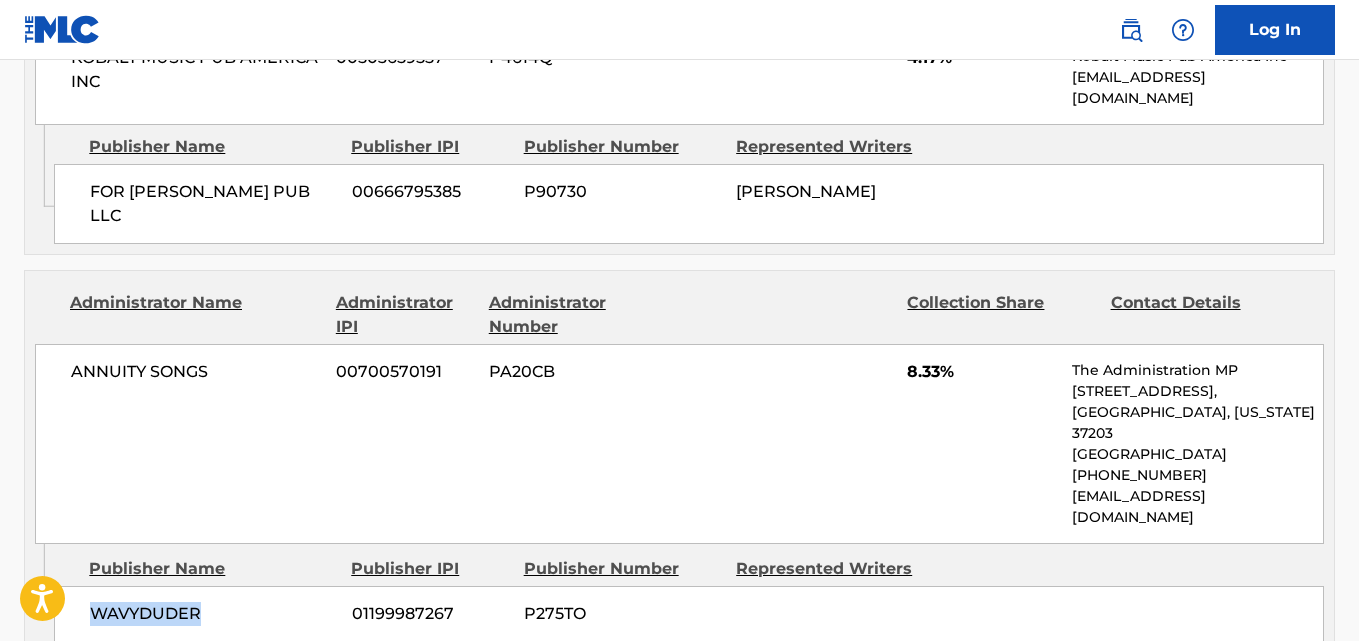 drag, startPoint x: 171, startPoint y: 574, endPoint x: 232, endPoint y: 575, distance: 61.008198 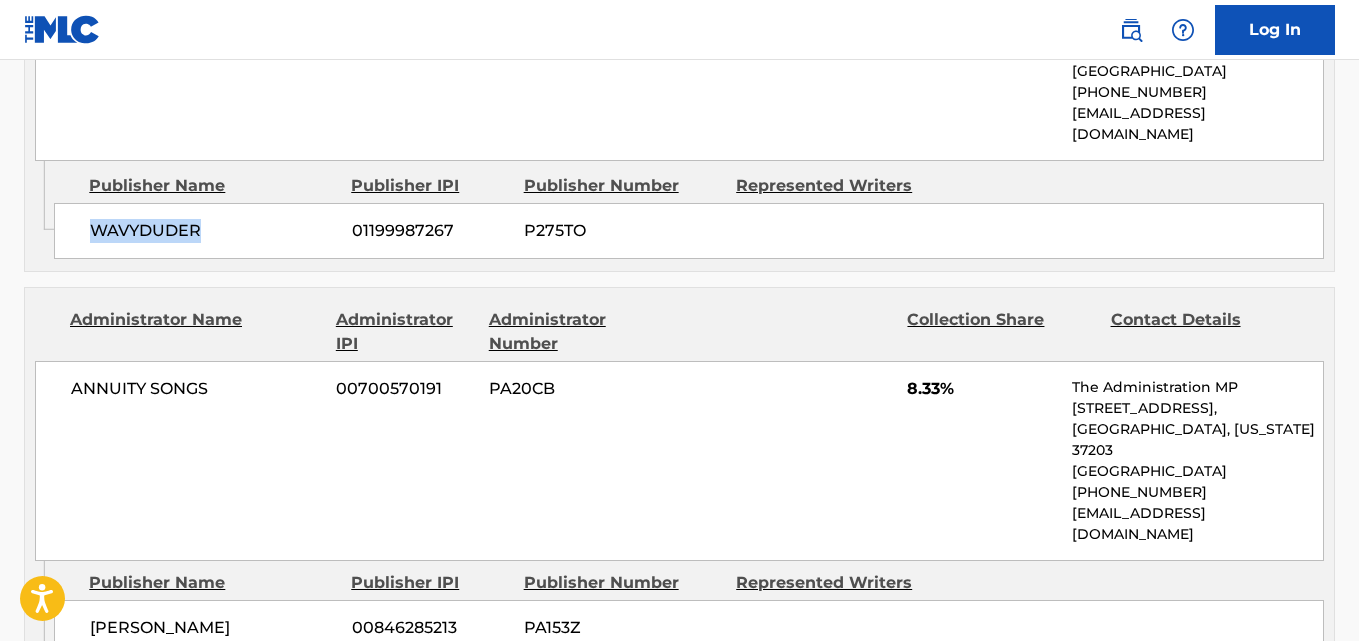 scroll, scrollTop: 2000, scrollLeft: 0, axis: vertical 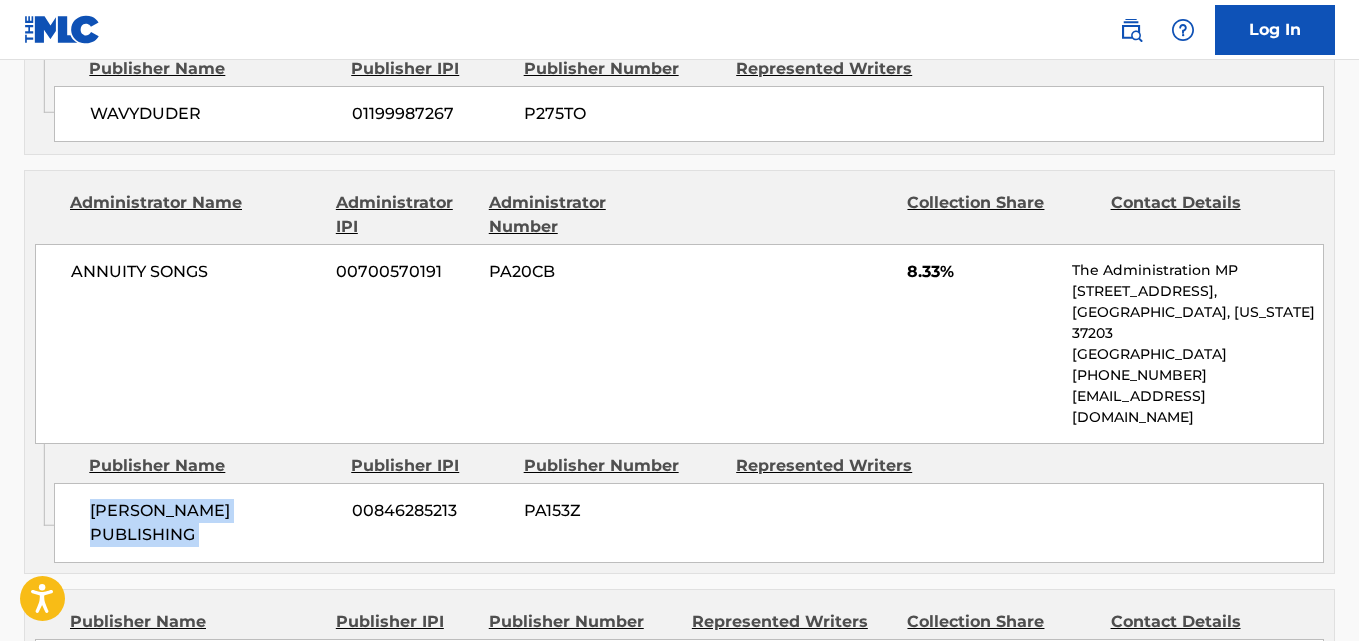 drag, startPoint x: 79, startPoint y: 428, endPoint x: 345, endPoint y: 428, distance: 266 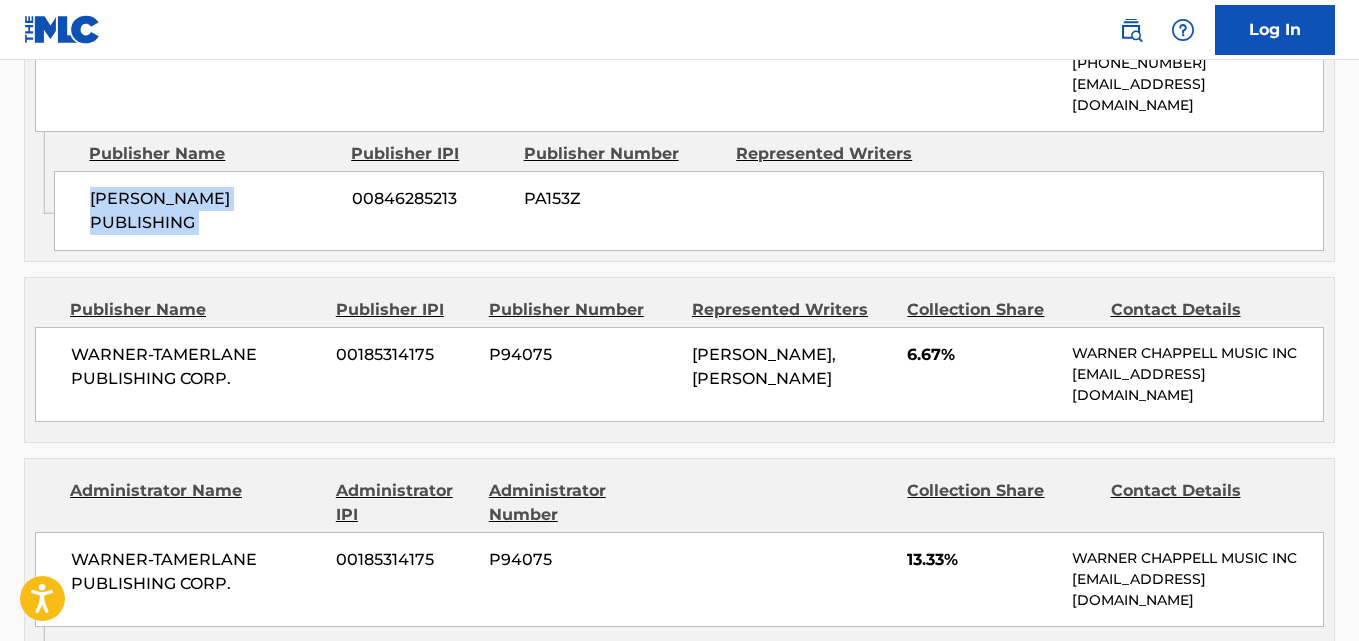 scroll, scrollTop: 2333, scrollLeft: 0, axis: vertical 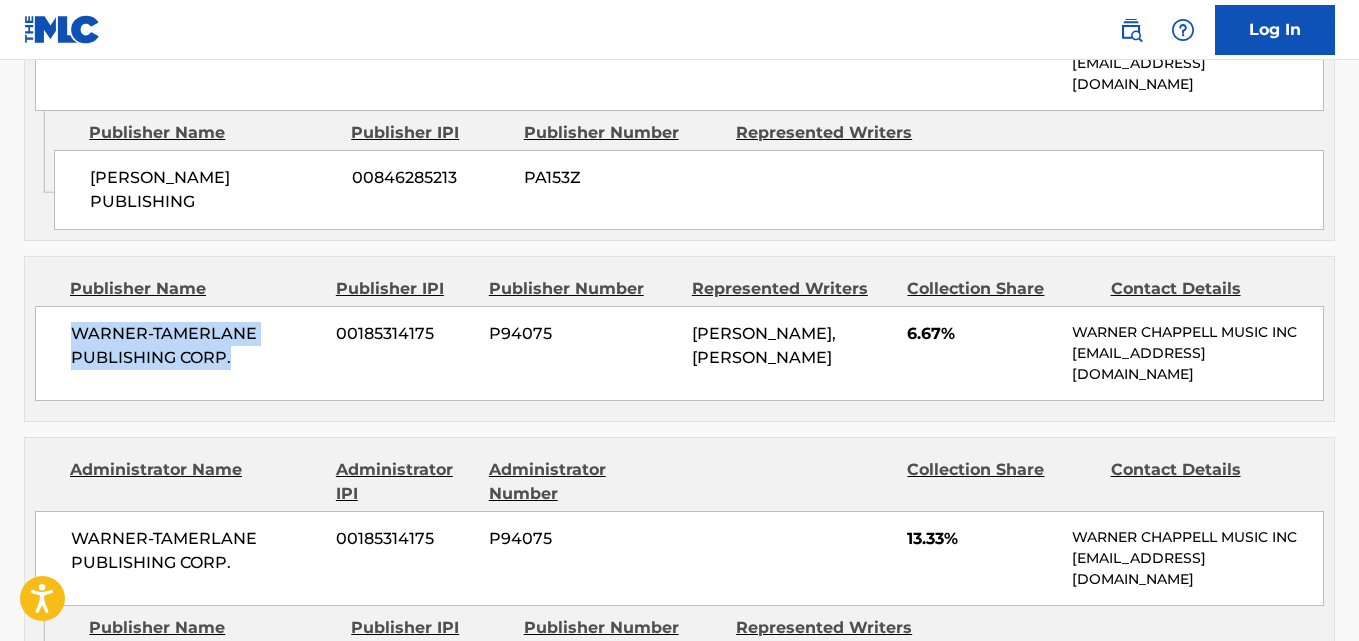 drag, startPoint x: 64, startPoint y: 229, endPoint x: 265, endPoint y: 267, distance: 204.5605 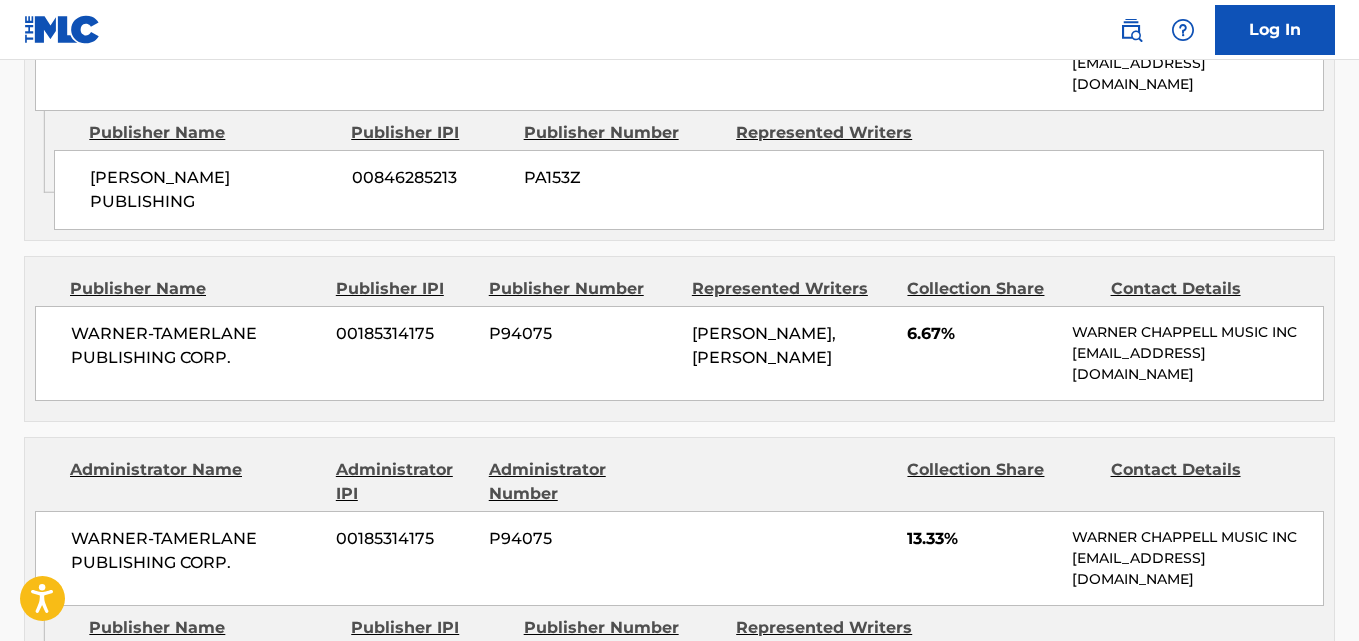 click on "6.67%" at bounding box center [982, 334] 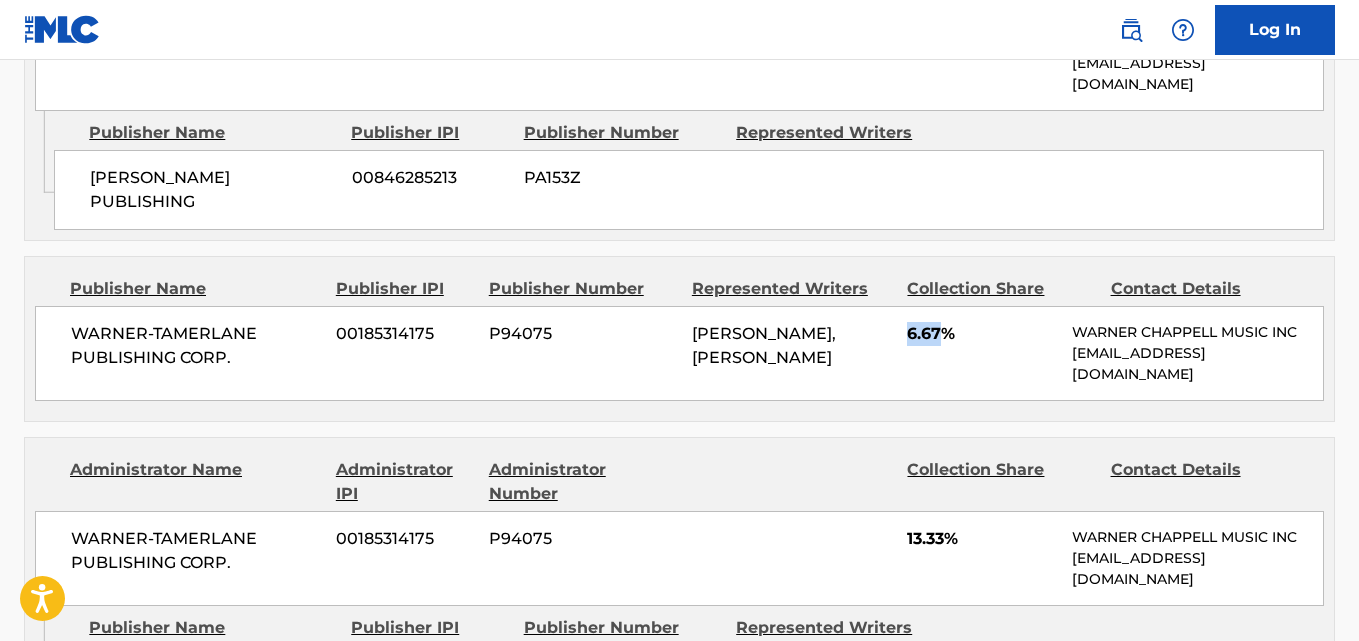 copy on "6.67" 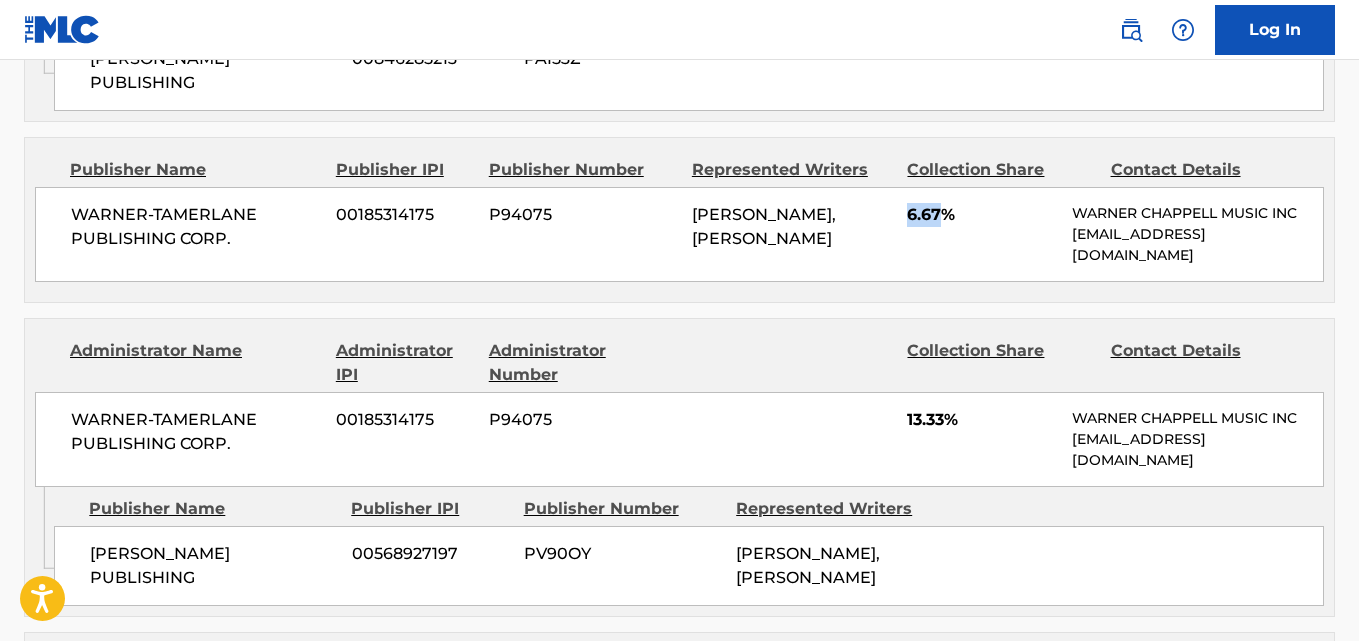 scroll, scrollTop: 2500, scrollLeft: 0, axis: vertical 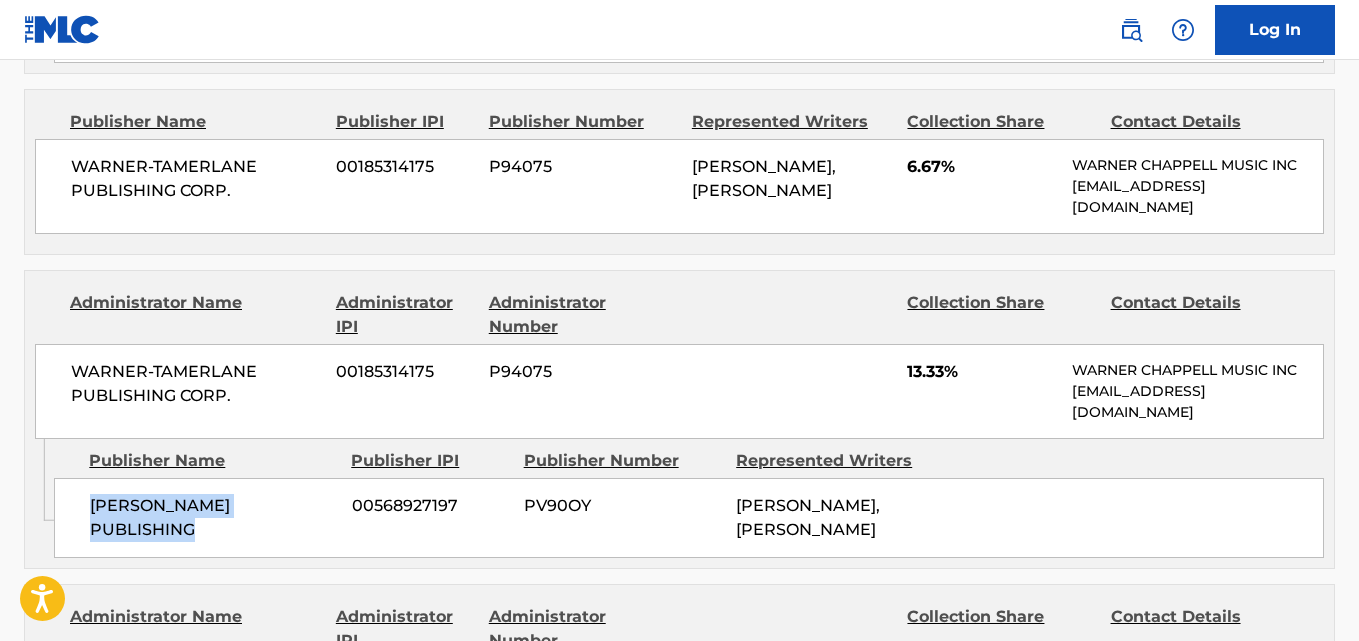 drag, startPoint x: 91, startPoint y: 404, endPoint x: 260, endPoint y: 430, distance: 170.9883 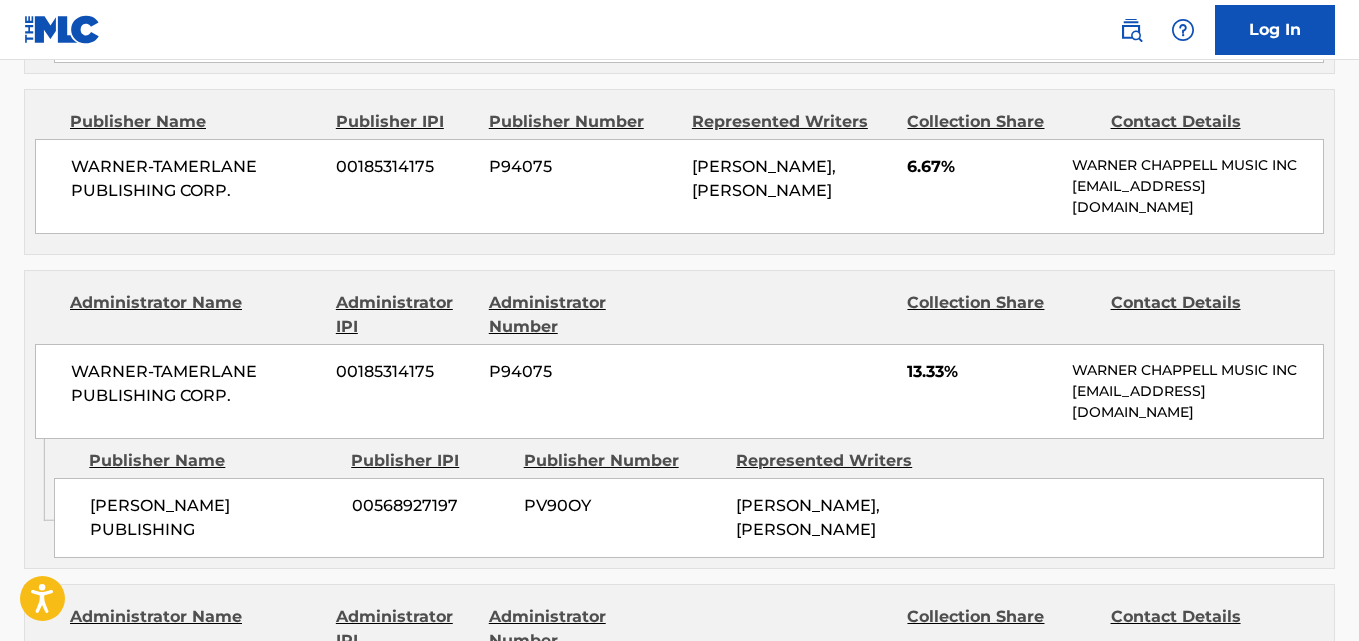 click on "WARNER-[PERSON_NAME] PUBLISHING CORP. 00185314175 P94075 13.33% [PERSON_NAME] MUSIC INC [EMAIL_ADDRESS][DOMAIN_NAME]" at bounding box center (679, 391) 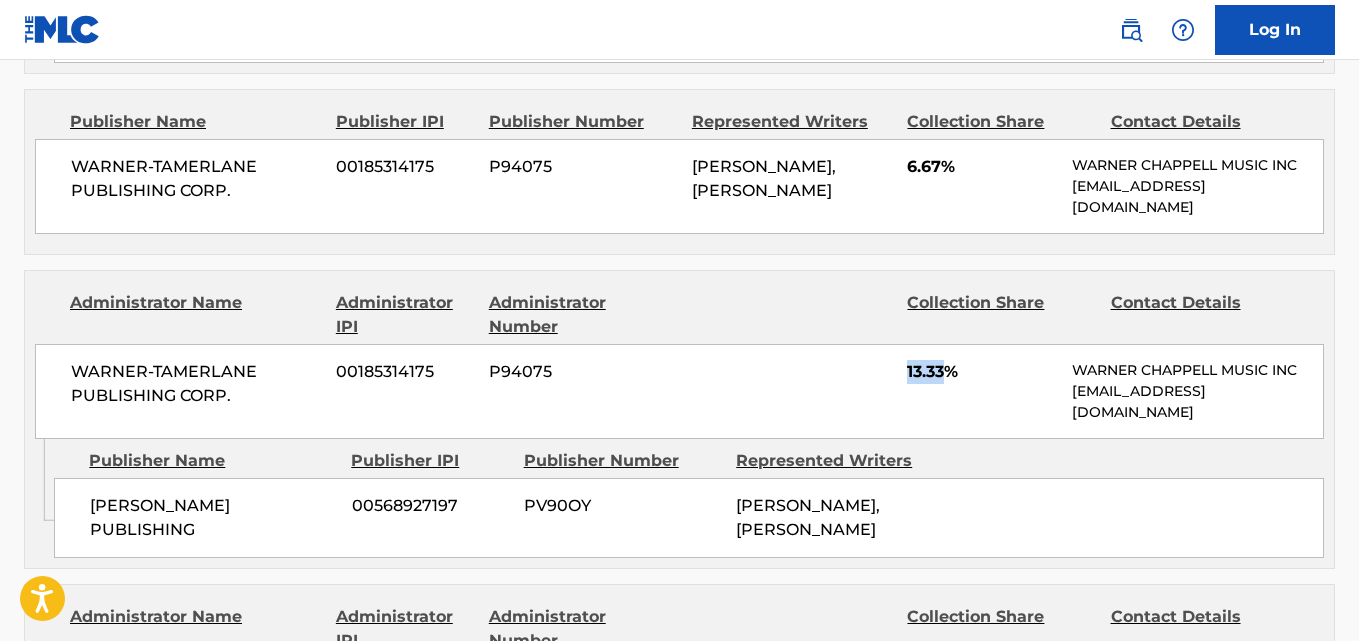 click on "WARNER-[PERSON_NAME] PUBLISHING CORP. 00185314175 P94075 13.33% [PERSON_NAME] MUSIC INC [EMAIL_ADDRESS][DOMAIN_NAME]" at bounding box center [679, 391] 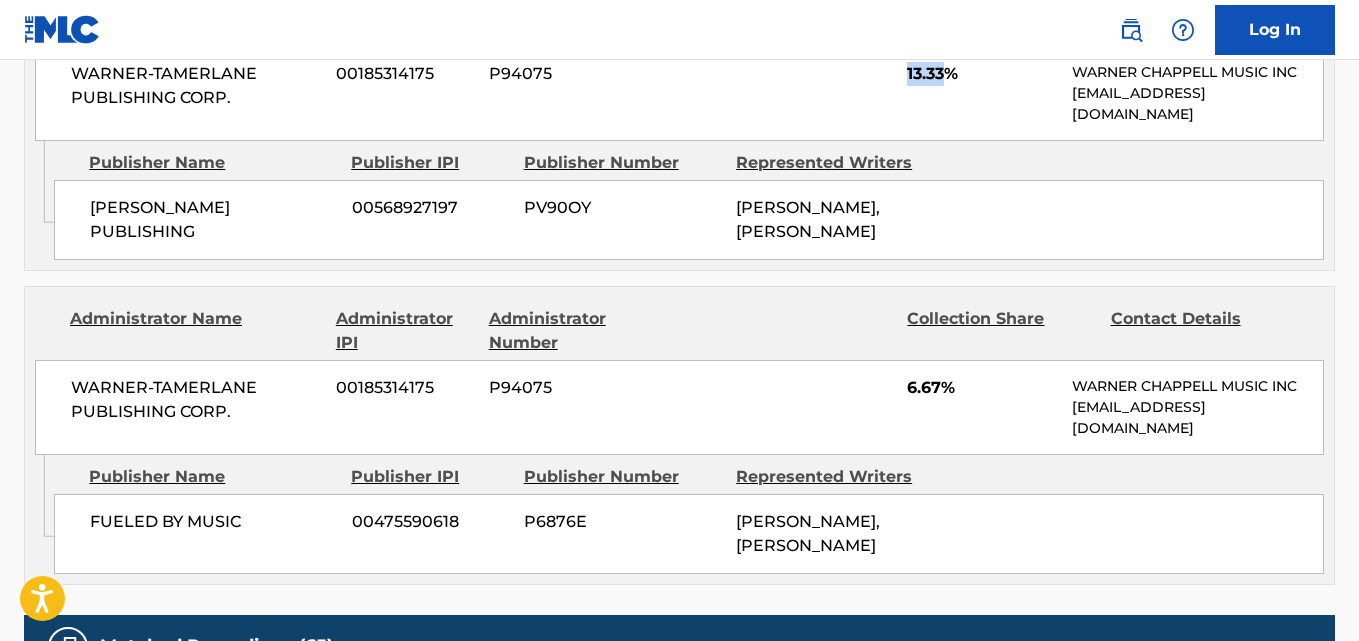 scroll, scrollTop: 2833, scrollLeft: 0, axis: vertical 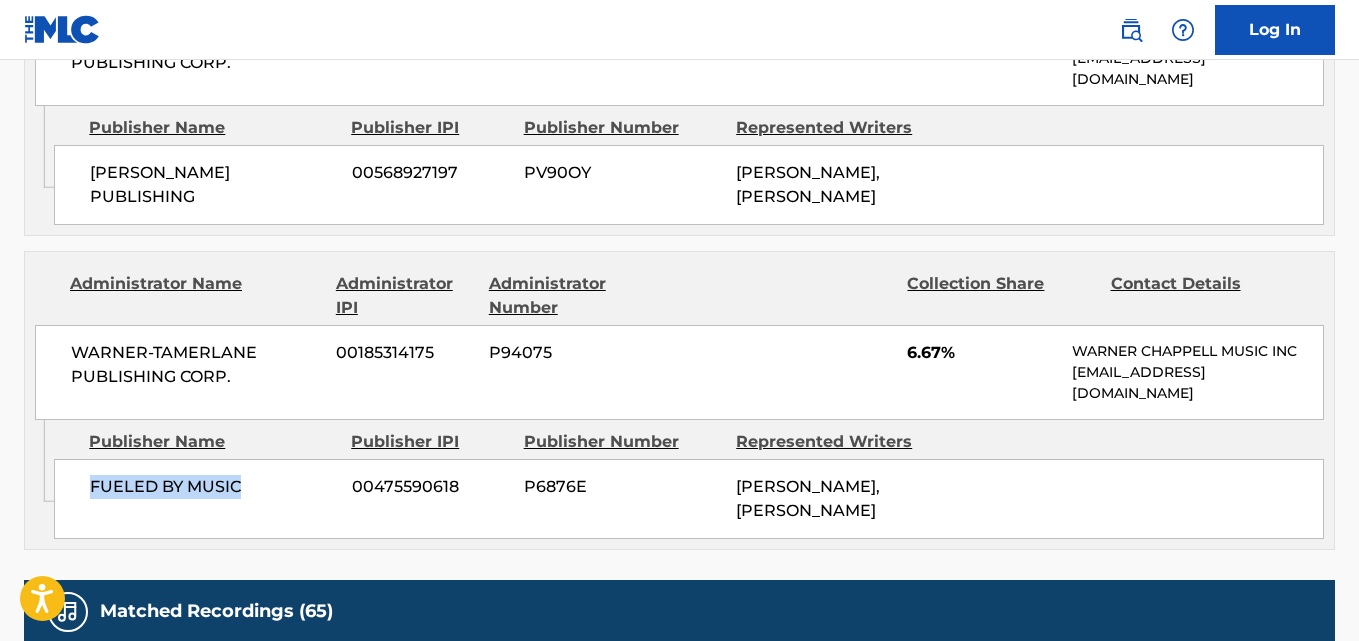drag, startPoint x: 90, startPoint y: 402, endPoint x: 280, endPoint y: 402, distance: 190 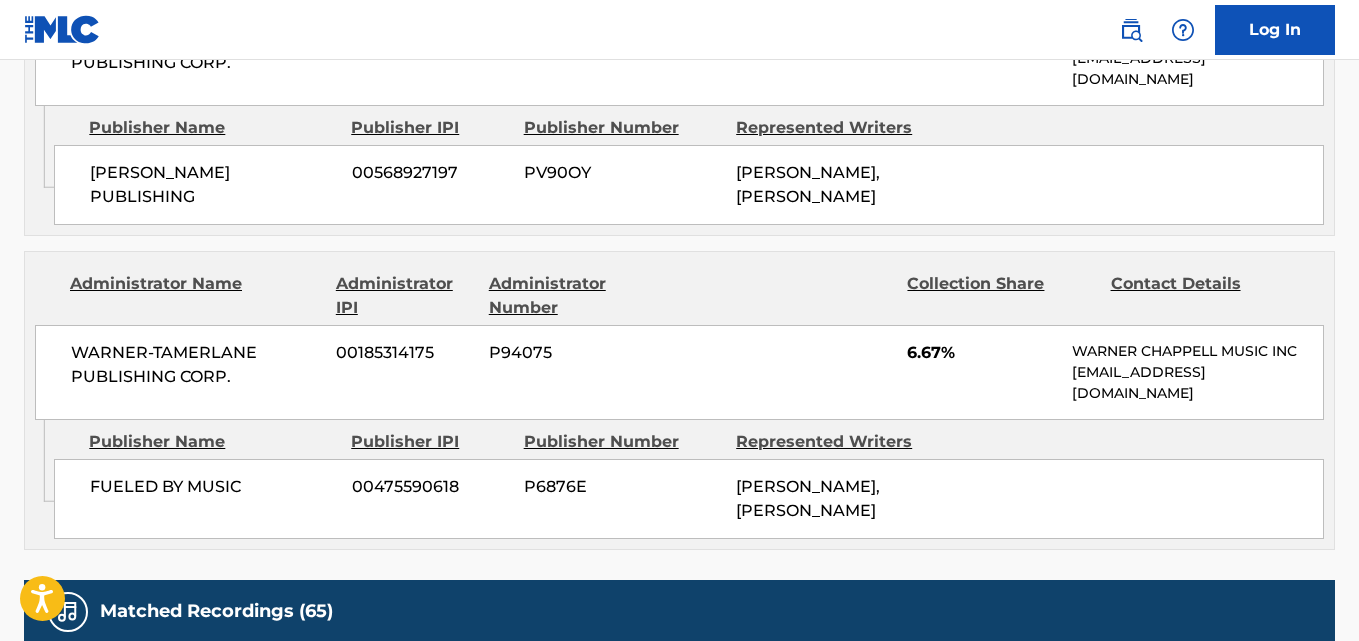 click on "WARNER-[PERSON_NAME] PUBLISHING CORP. 00185314175 P94075 6.67% [PERSON_NAME] MUSIC INC [EMAIL_ADDRESS][DOMAIN_NAME]" at bounding box center (679, 372) 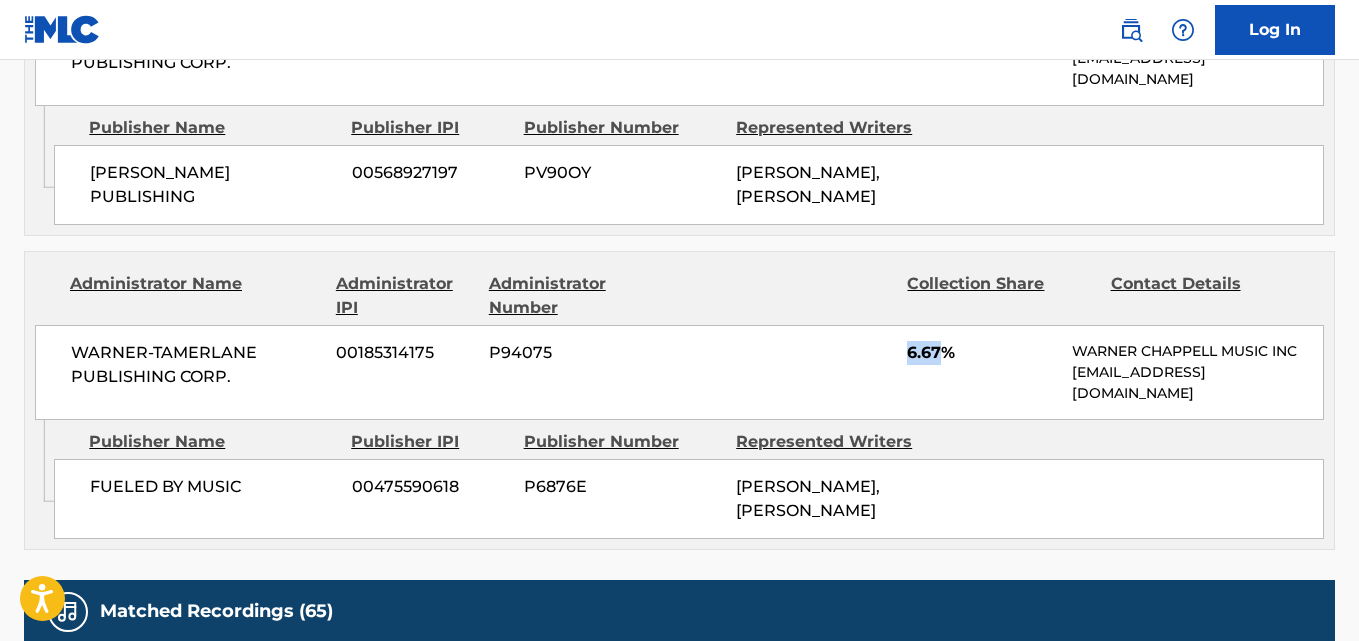 click on "6.67%" at bounding box center [982, 353] 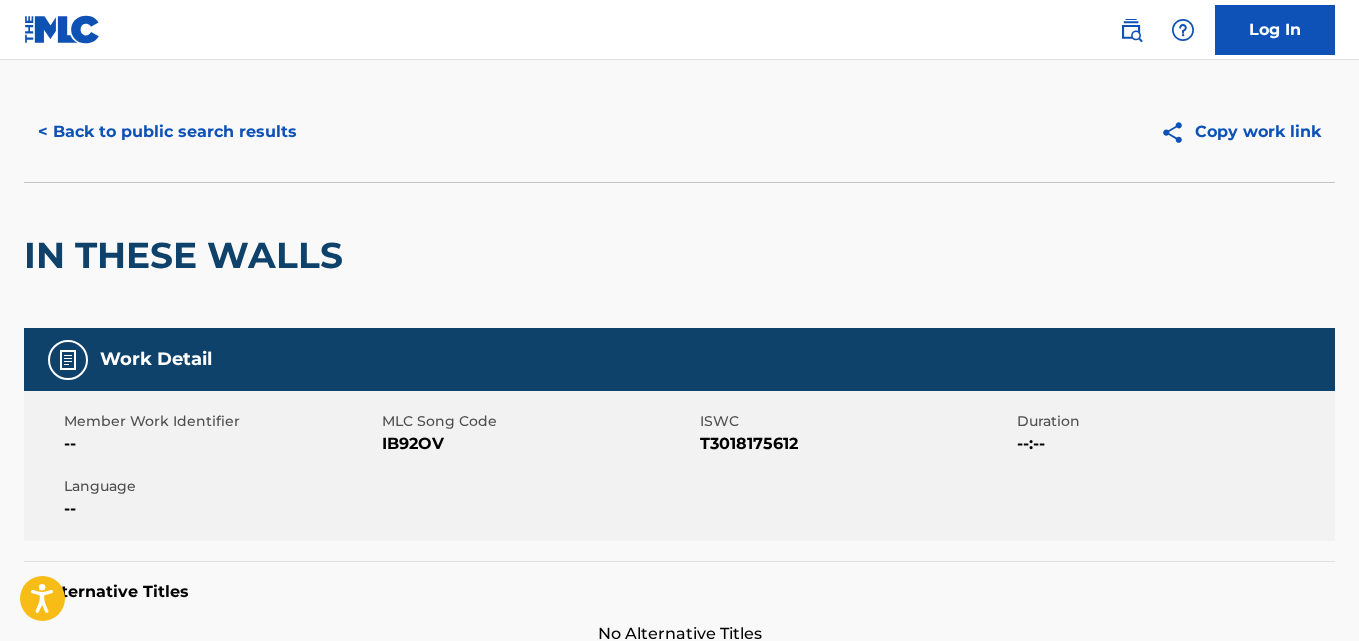 scroll, scrollTop: 0, scrollLeft: 0, axis: both 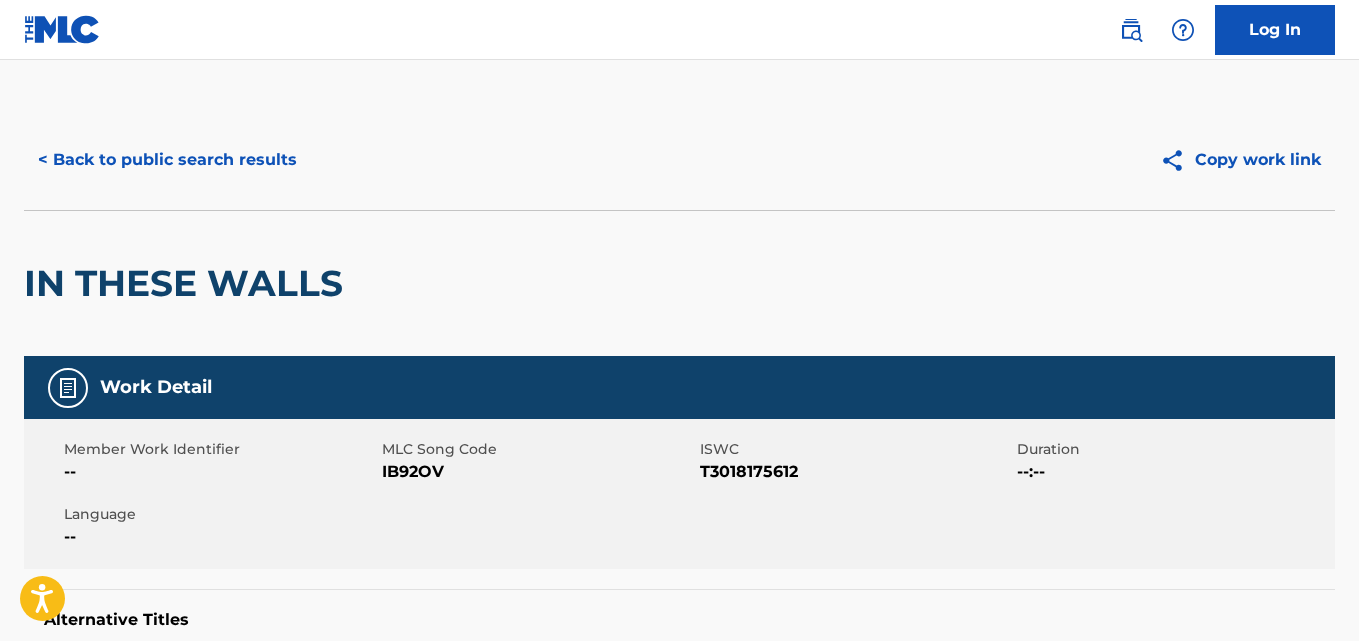 click on "< Back to public search results" at bounding box center [167, 160] 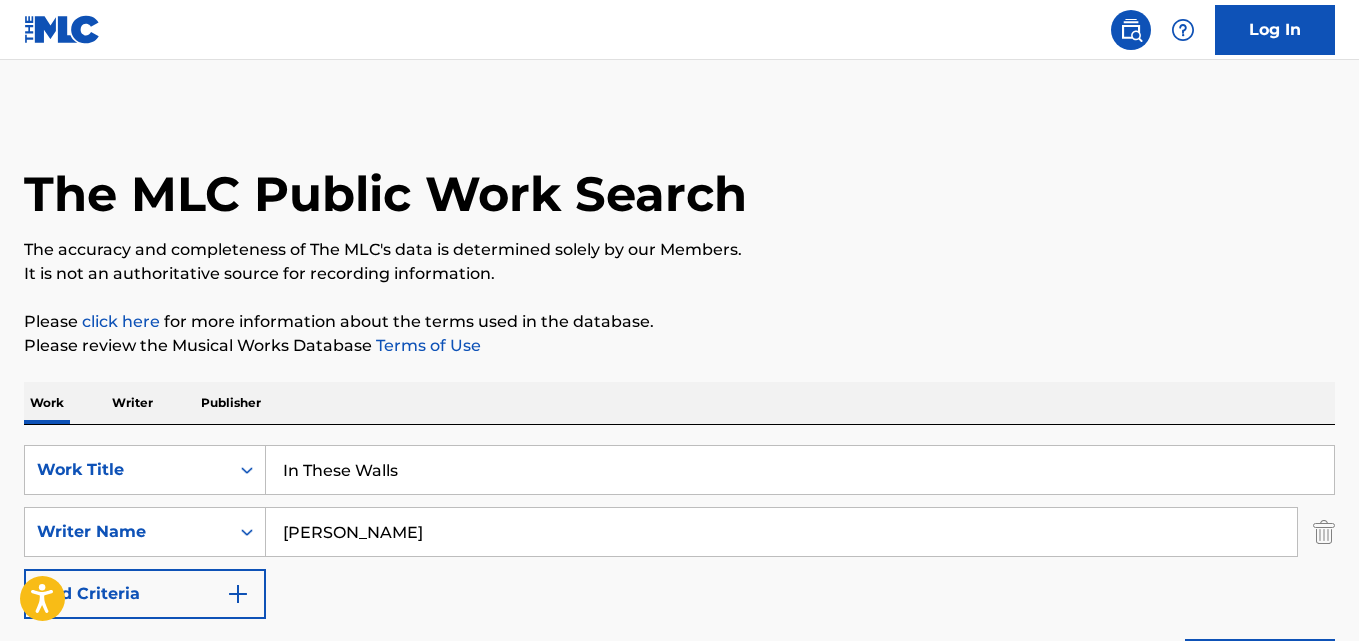 scroll, scrollTop: 333, scrollLeft: 0, axis: vertical 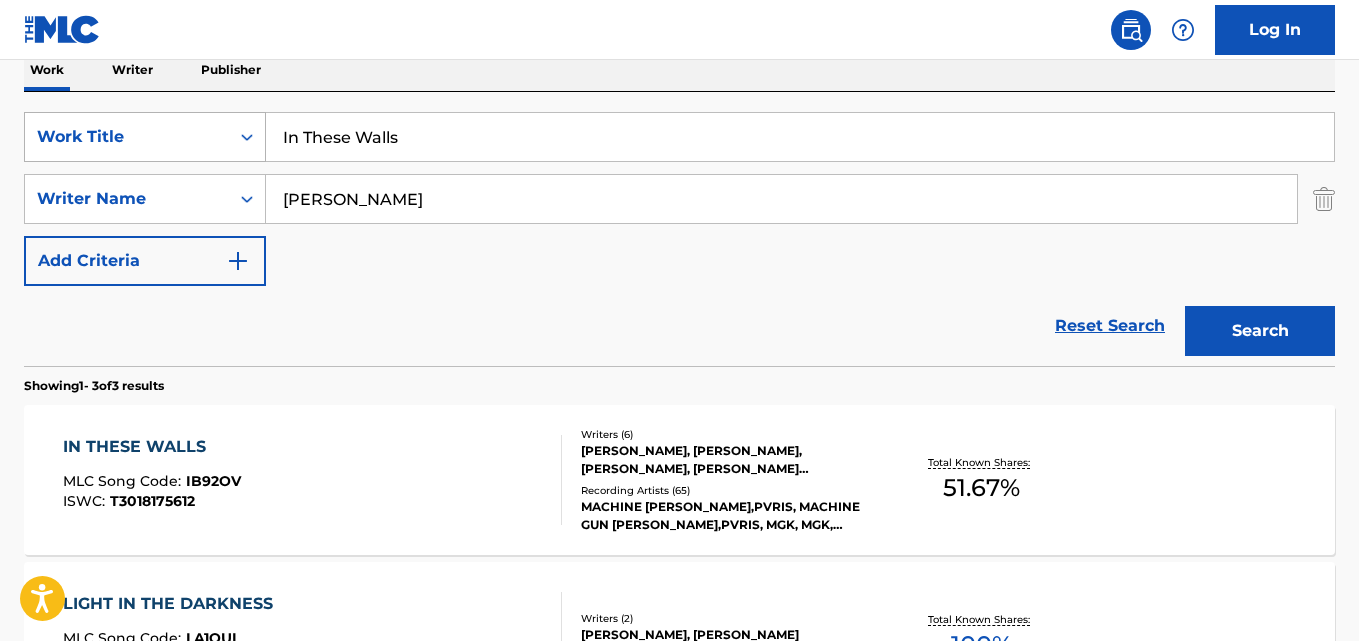 drag, startPoint x: 443, startPoint y: 126, endPoint x: 202, endPoint y: 138, distance: 241.29857 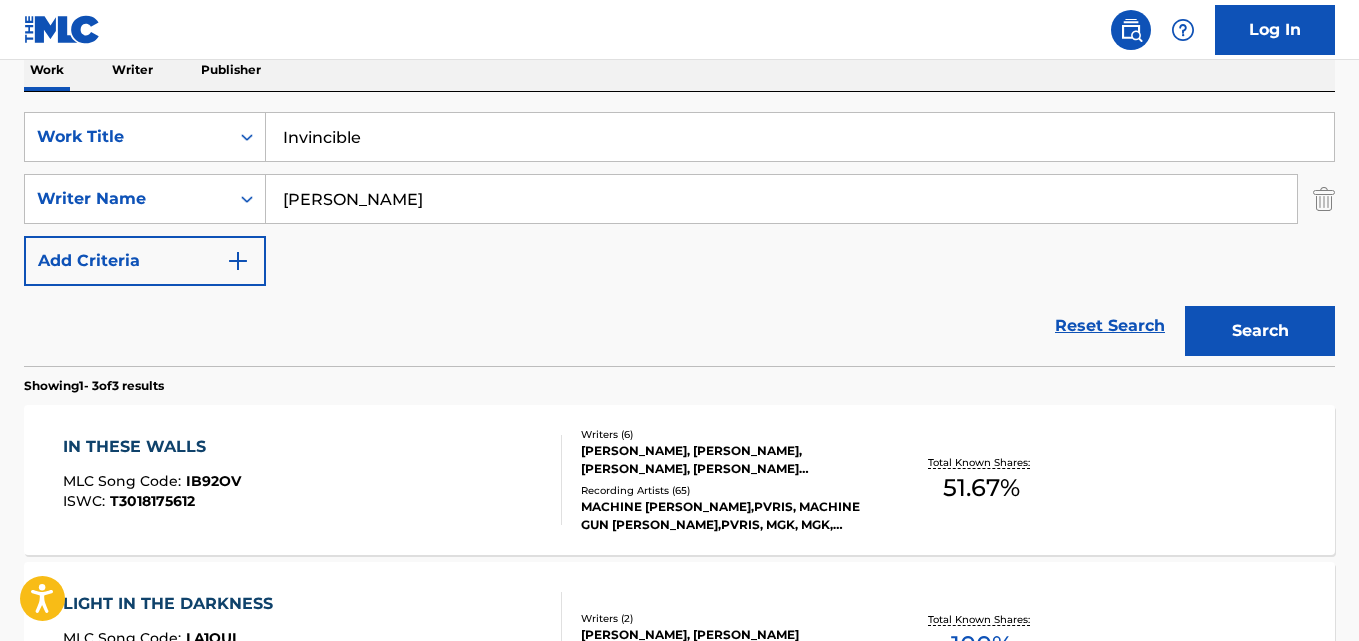 type on "Invincible" 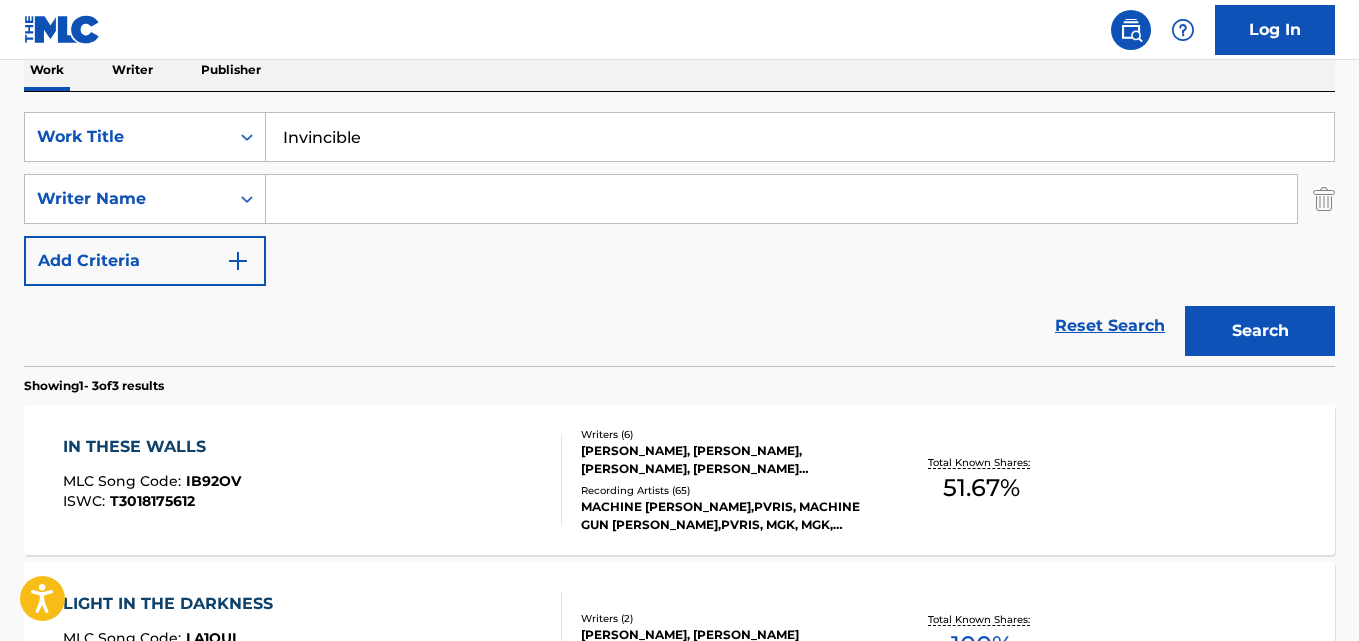 click at bounding box center (781, 199) 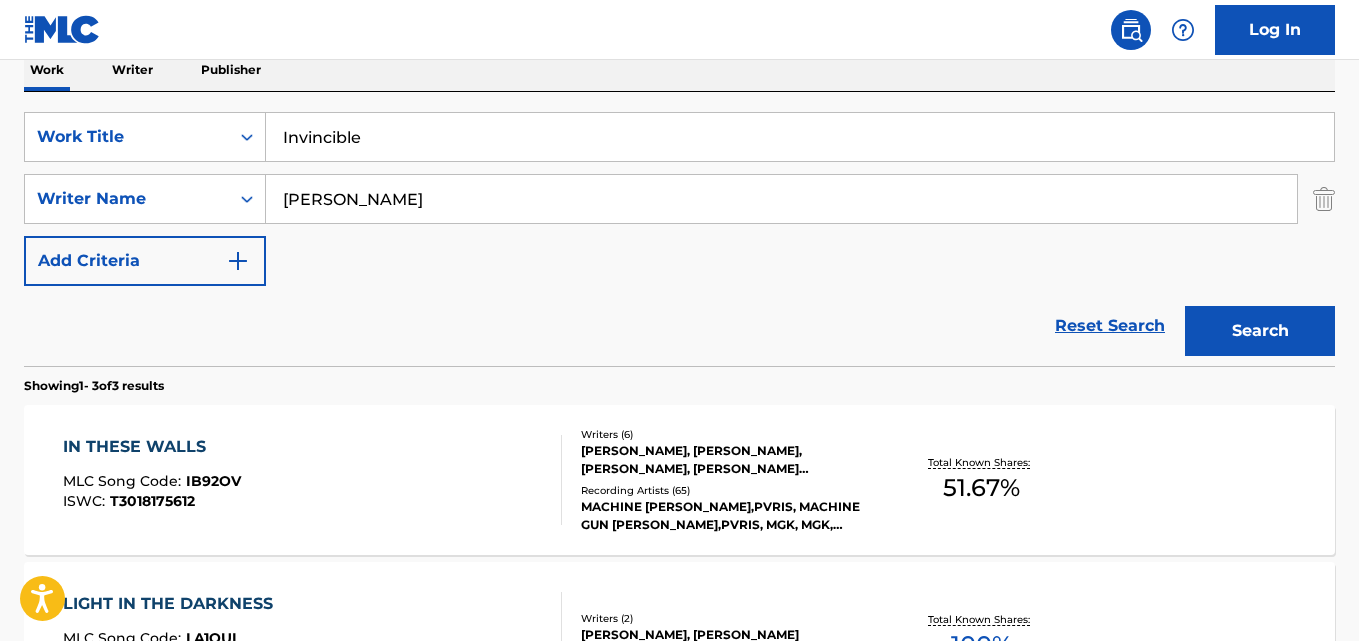 type on "[PERSON_NAME]" 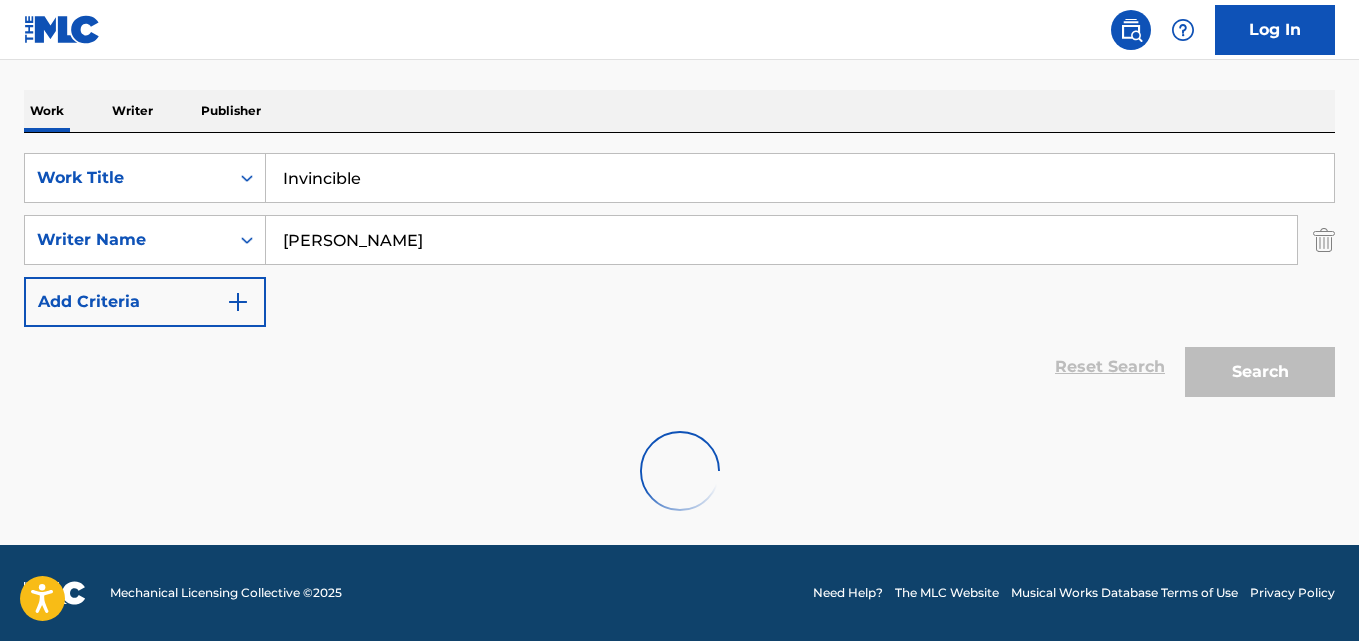 scroll, scrollTop: 292, scrollLeft: 0, axis: vertical 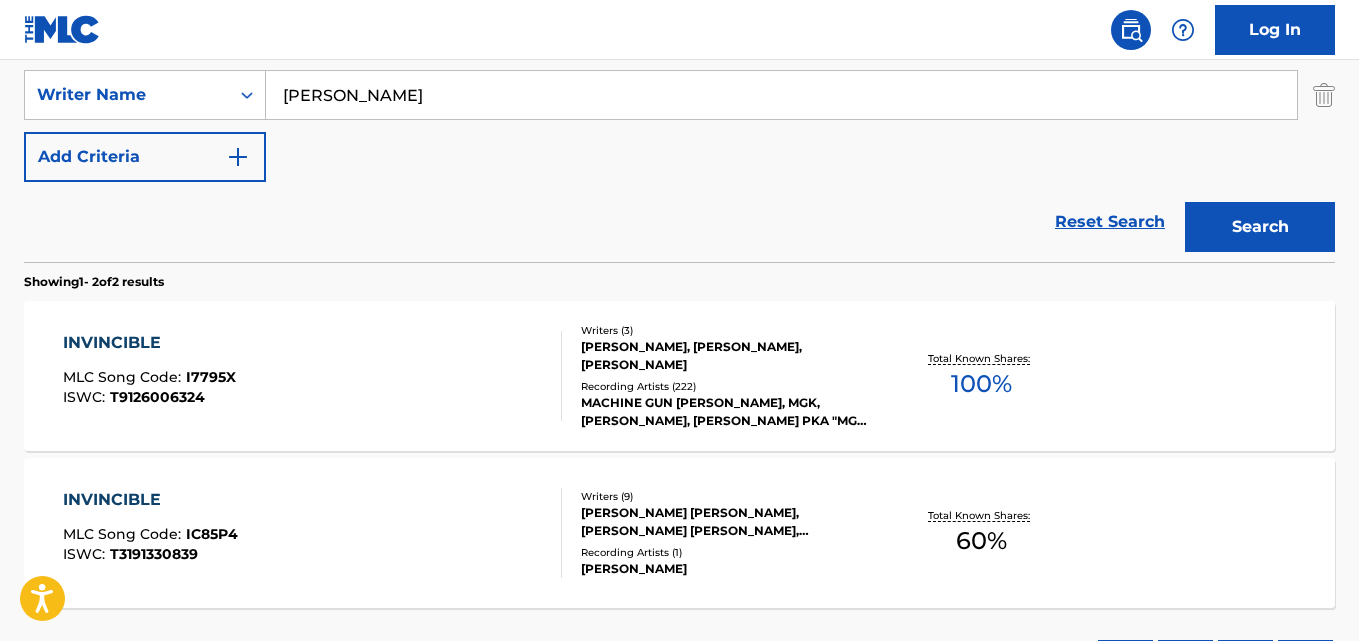 drag, startPoint x: 440, startPoint y: 192, endPoint x: 428, endPoint y: 244, distance: 53.366657 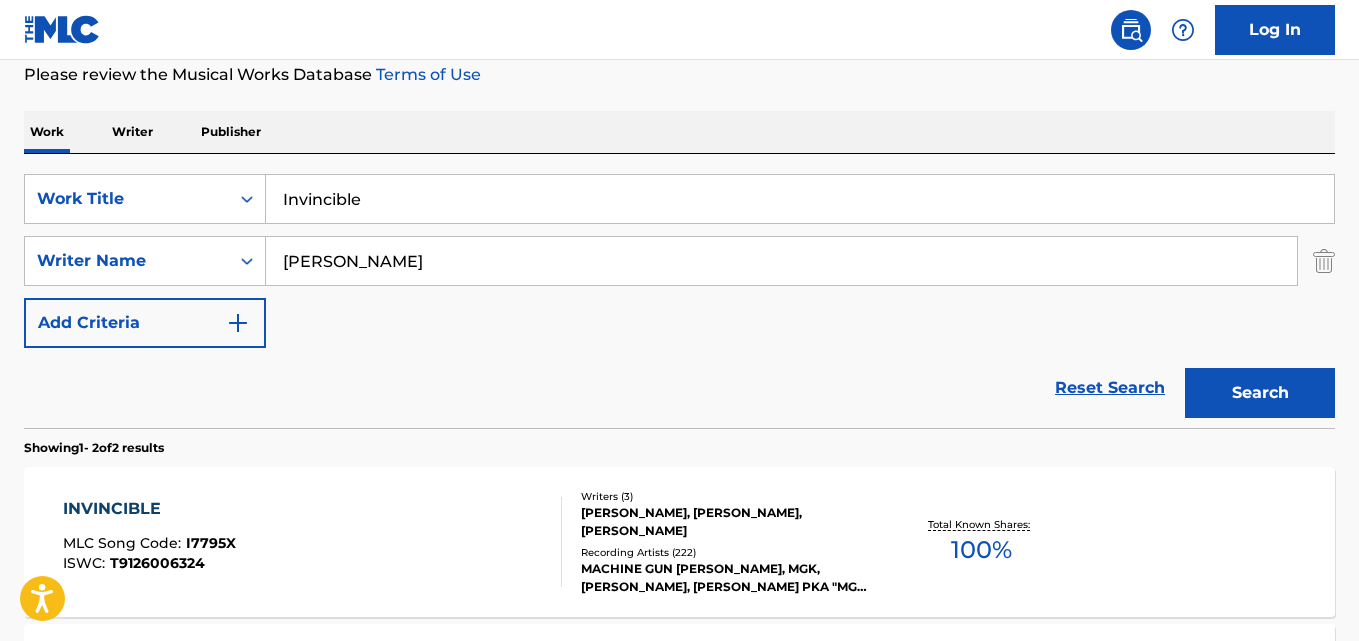 scroll, scrollTop: 437, scrollLeft: 0, axis: vertical 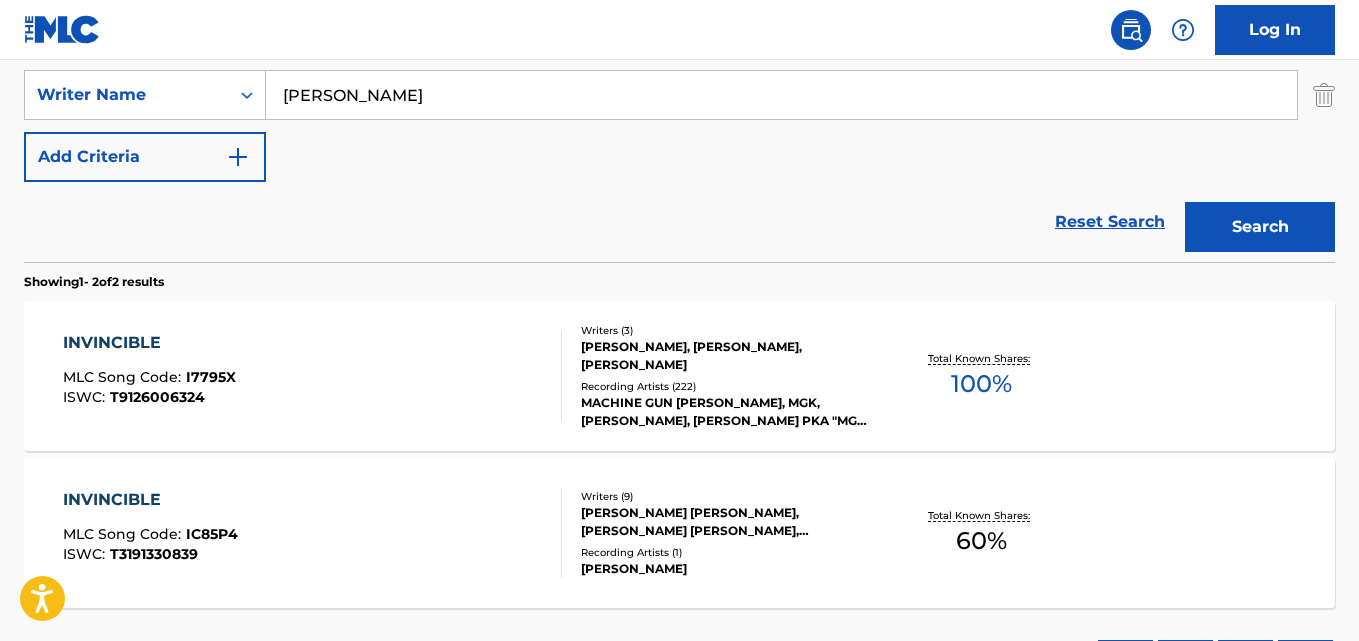 click on "INVINCIBLE" at bounding box center (149, 343) 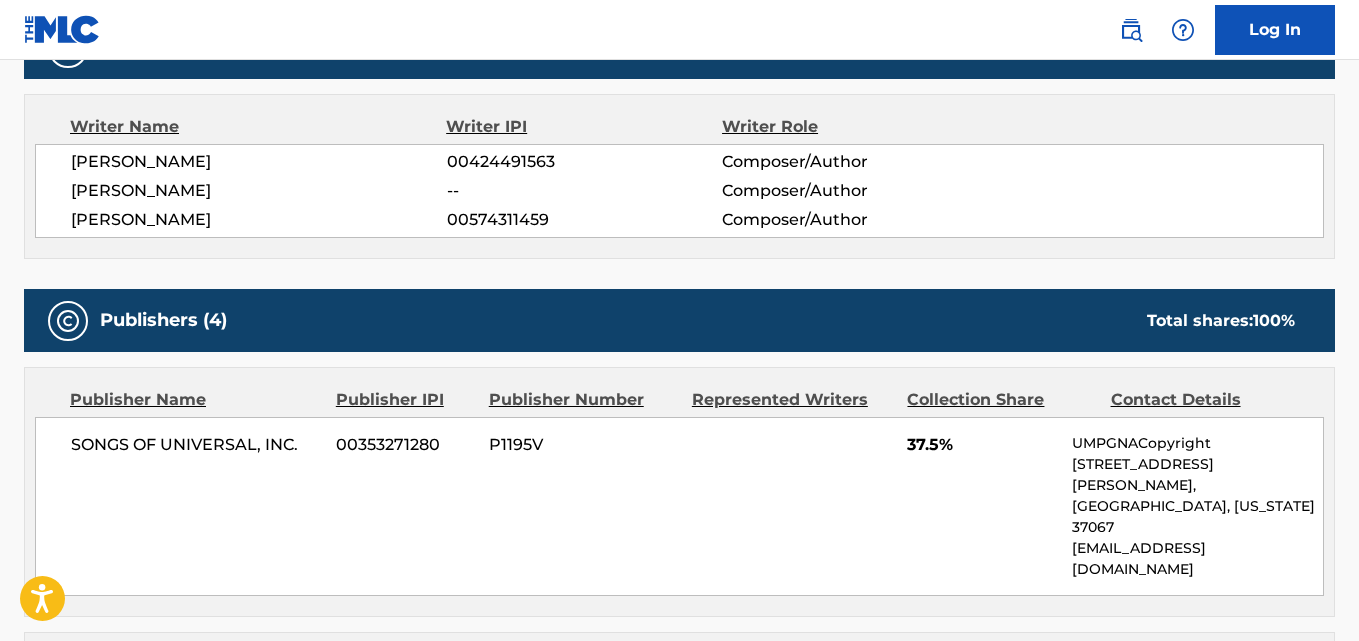 scroll, scrollTop: 834, scrollLeft: 0, axis: vertical 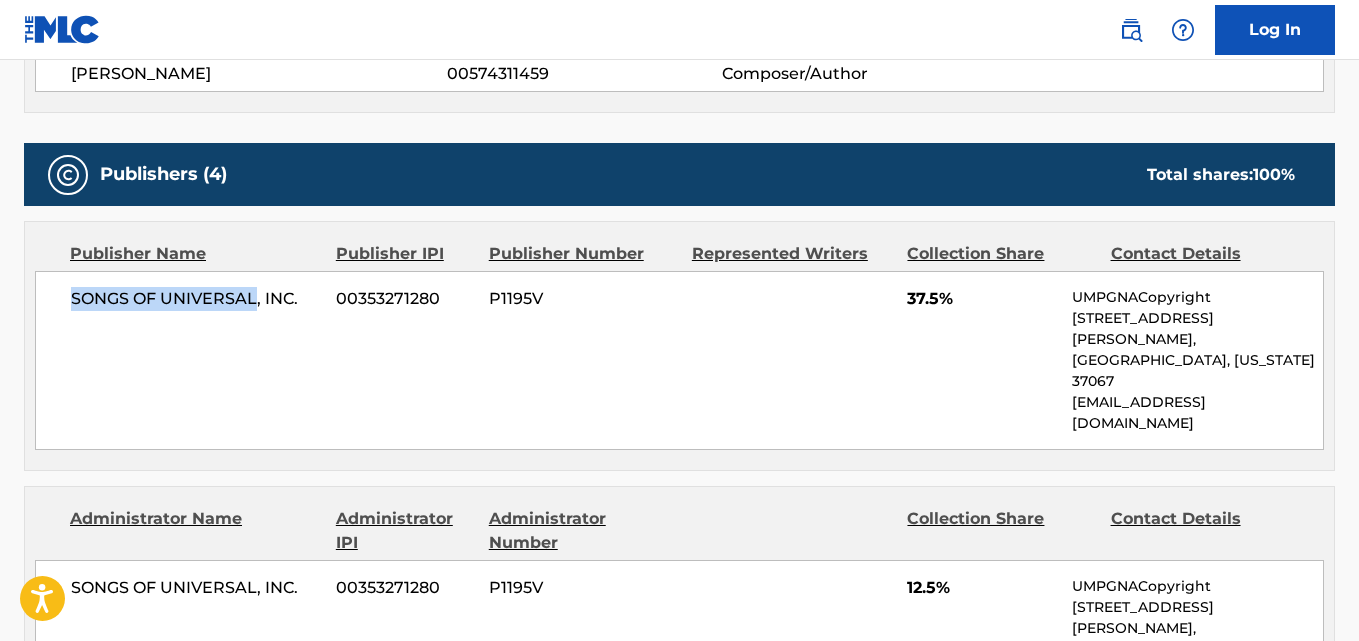 drag, startPoint x: 62, startPoint y: 304, endPoint x: 254, endPoint y: 313, distance: 192.21082 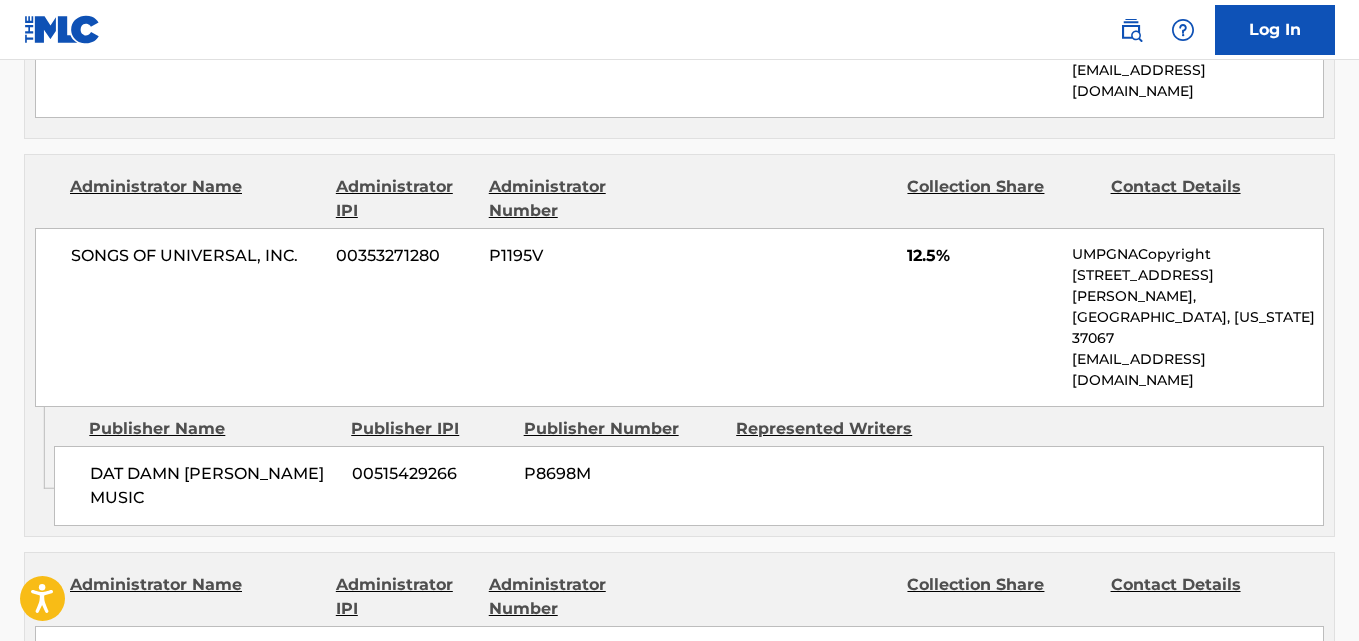 scroll, scrollTop: 1167, scrollLeft: 0, axis: vertical 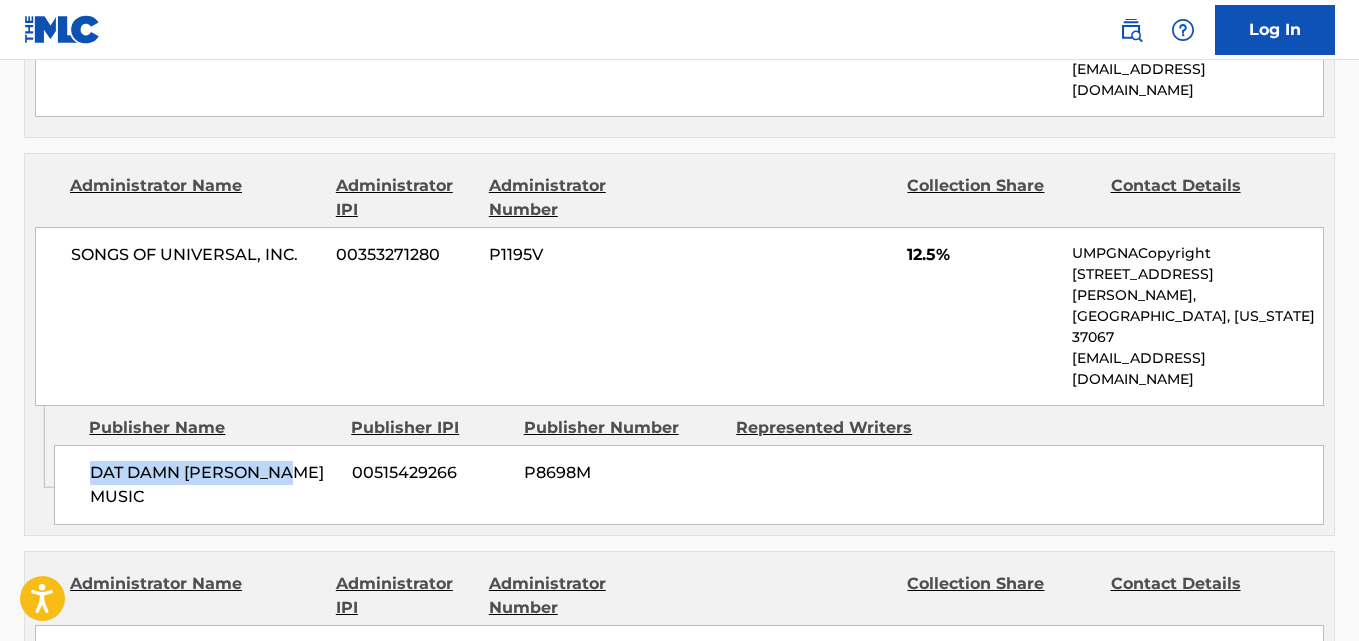 drag, startPoint x: 87, startPoint y: 344, endPoint x: 313, endPoint y: 353, distance: 226.17914 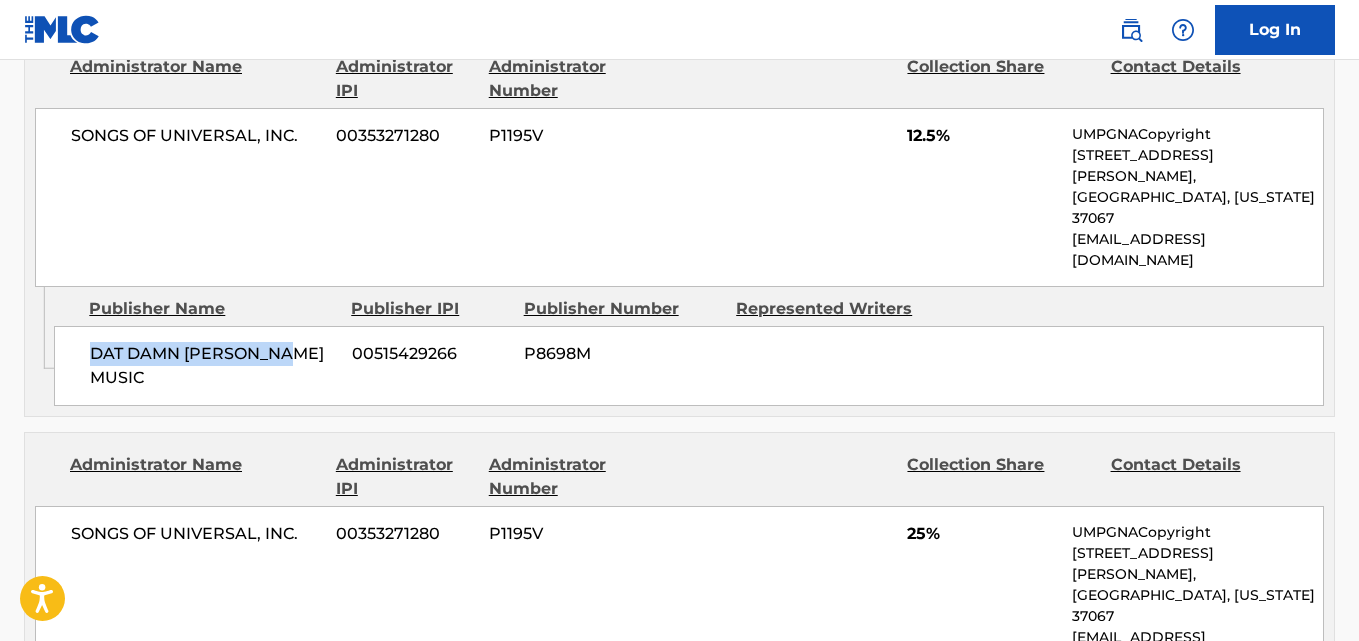 scroll, scrollTop: 1334, scrollLeft: 0, axis: vertical 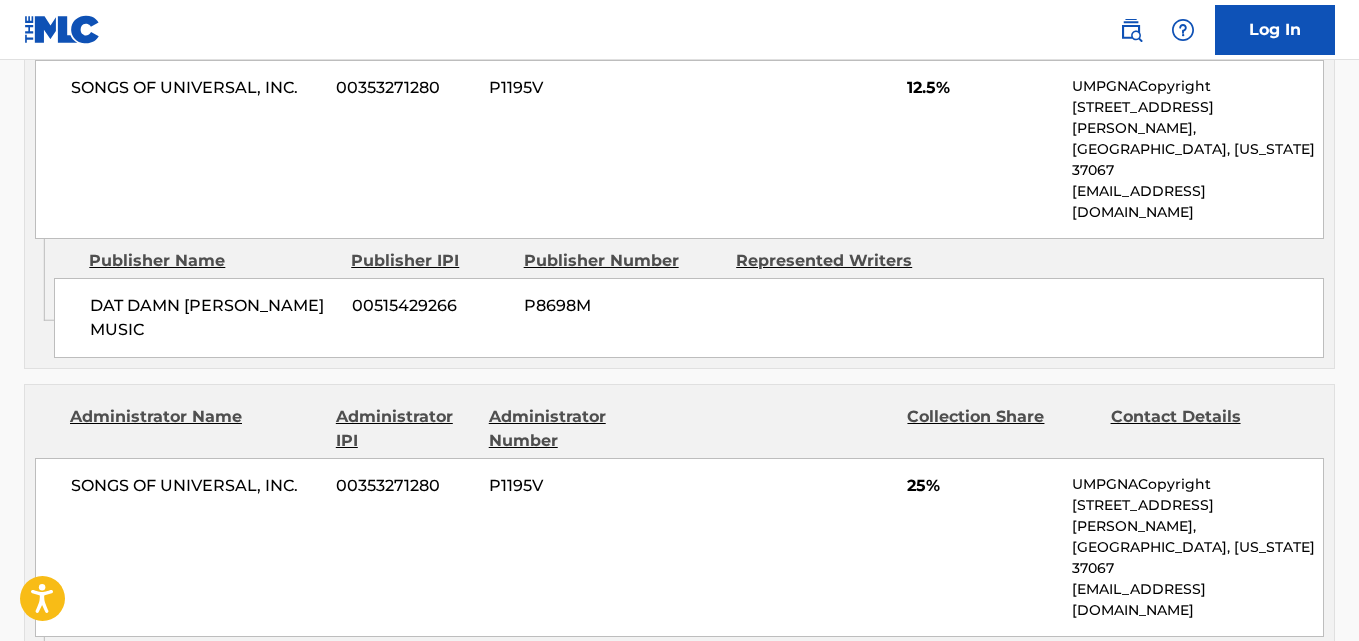 drag, startPoint x: 81, startPoint y: 496, endPoint x: 282, endPoint y: 496, distance: 201 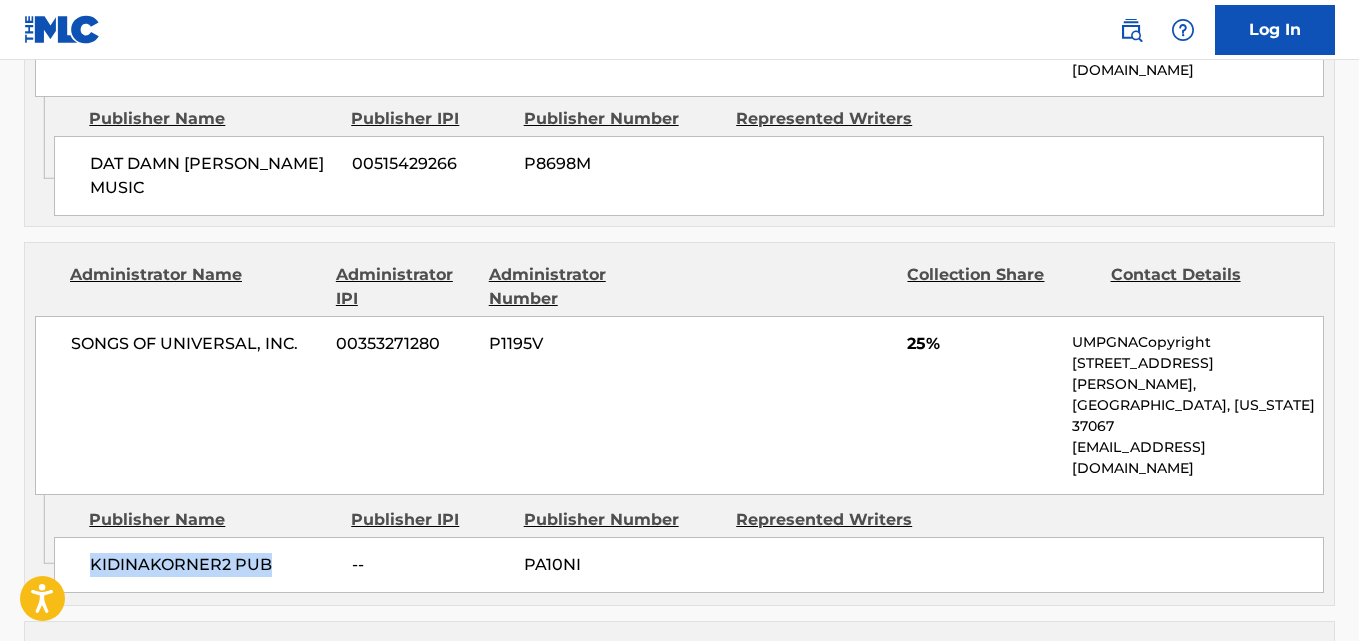 scroll, scrollTop: 1667, scrollLeft: 0, axis: vertical 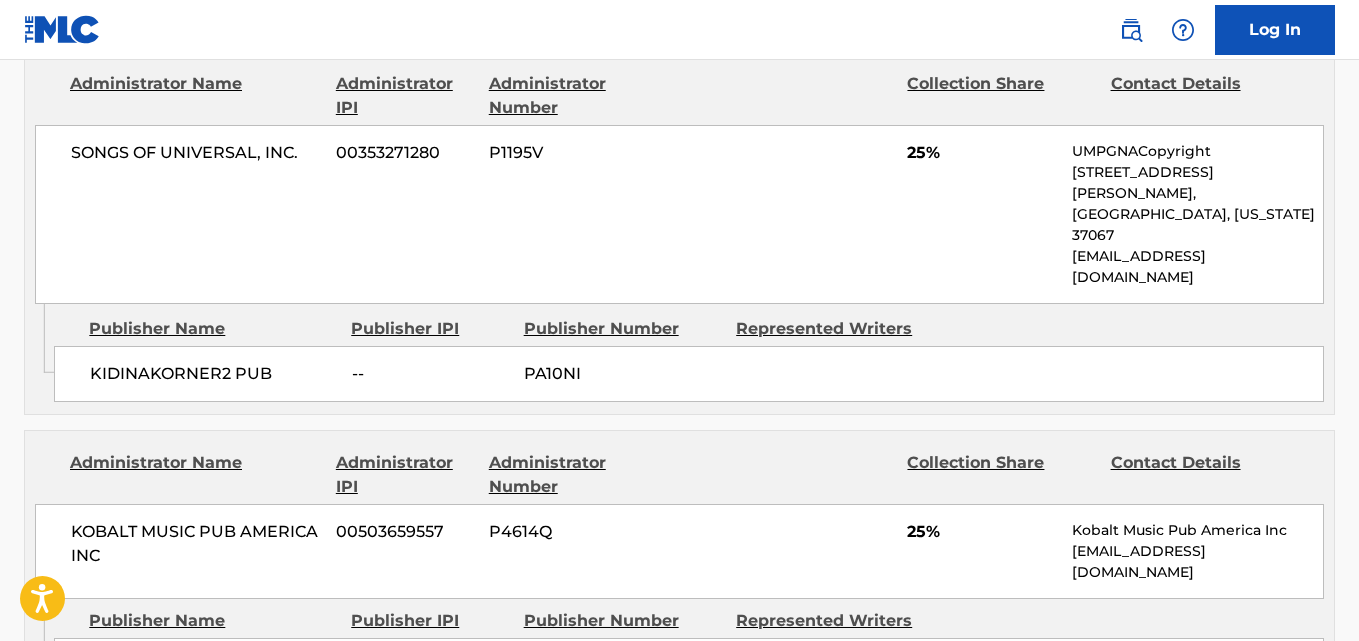 drag, startPoint x: 78, startPoint y: 461, endPoint x: 296, endPoint y: 461, distance: 218 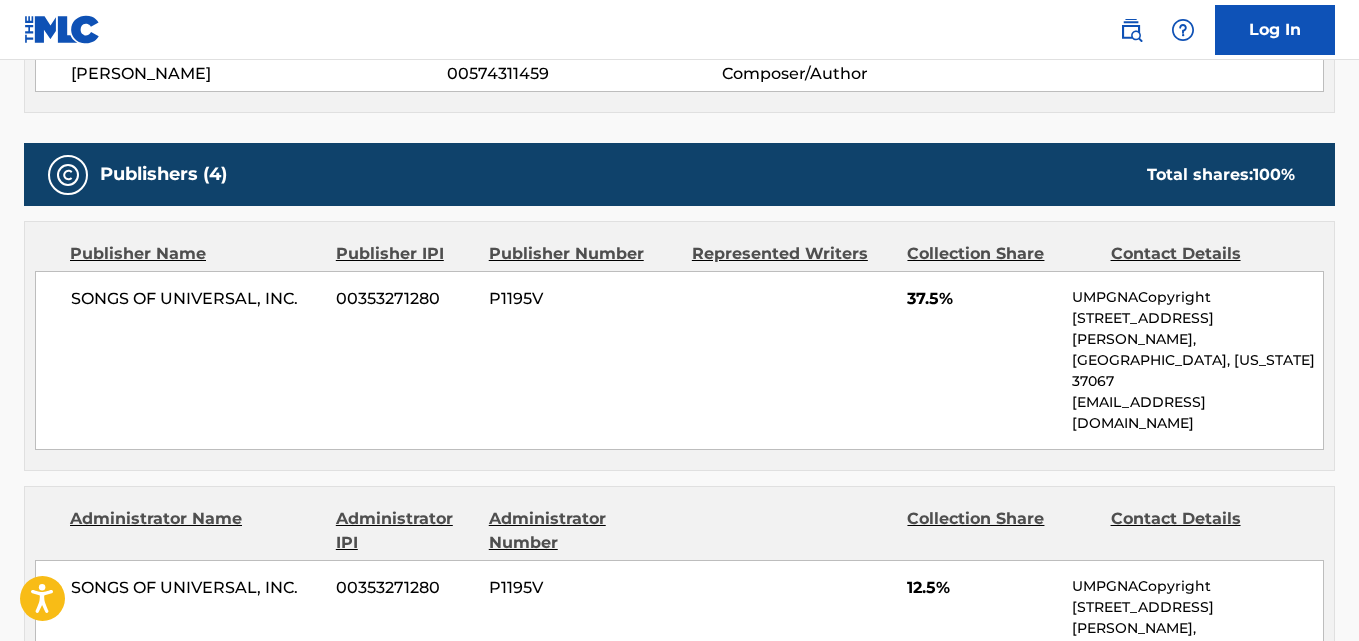 scroll, scrollTop: 0, scrollLeft: 0, axis: both 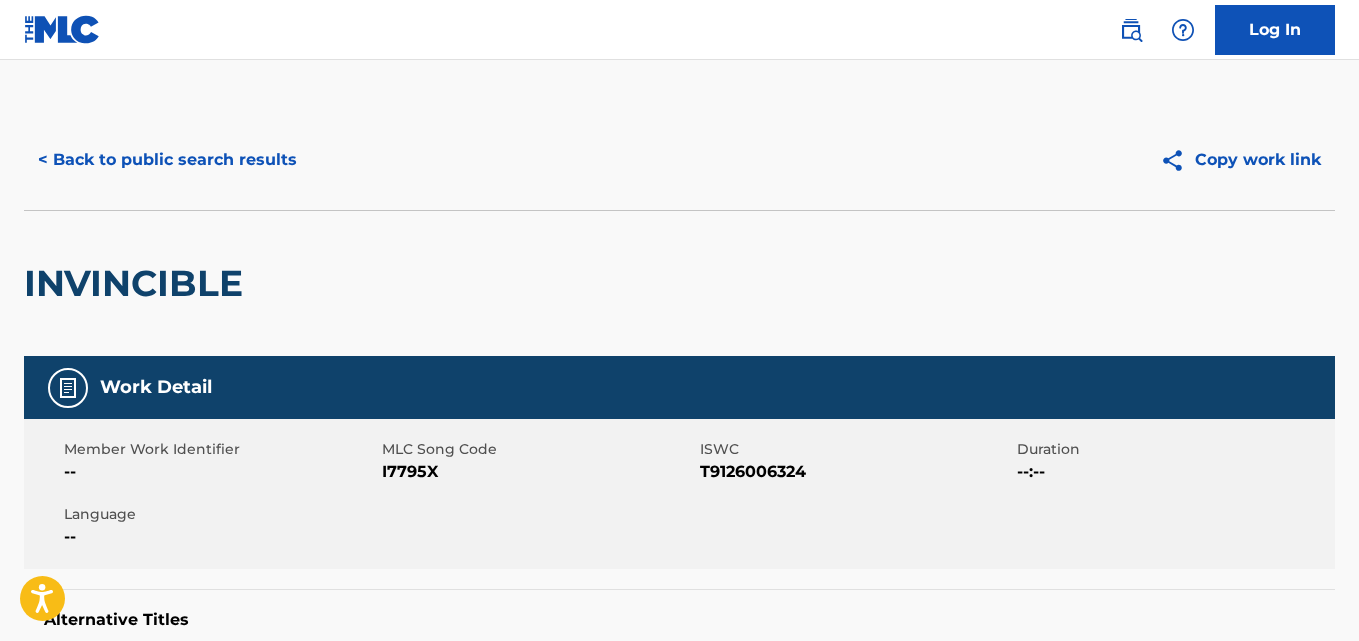 click on "< Back to public search results" at bounding box center [167, 160] 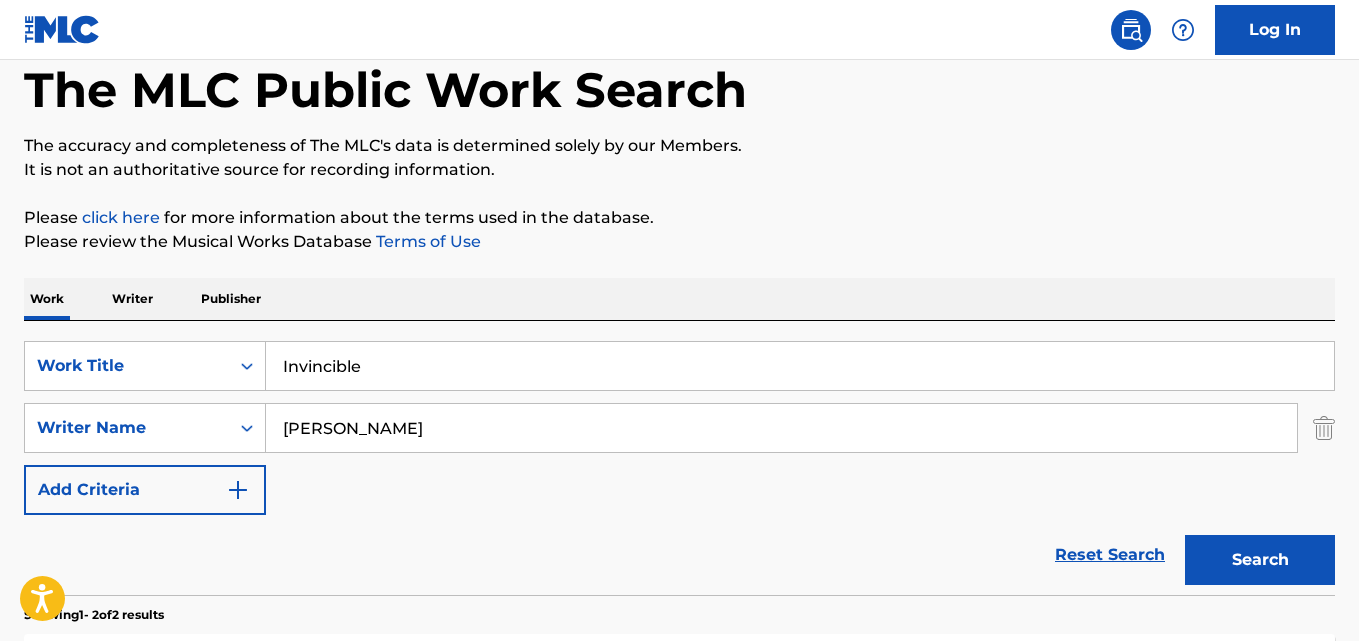 scroll, scrollTop: 270, scrollLeft: 0, axis: vertical 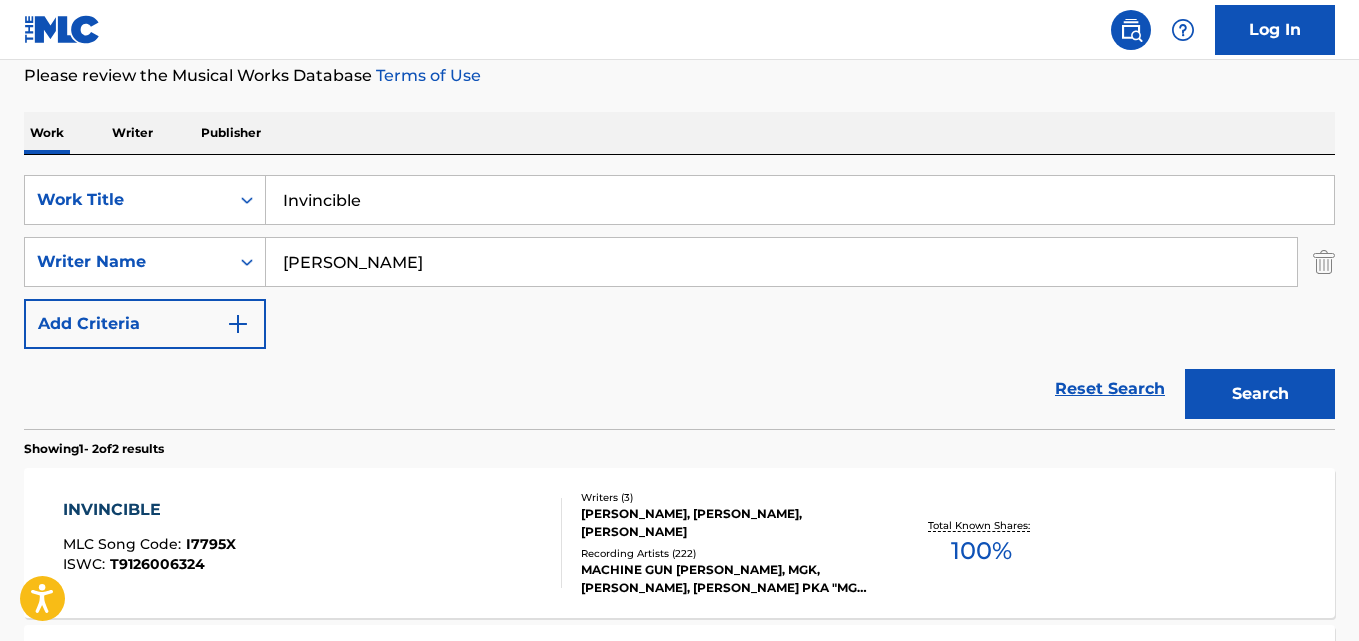 click on "Reset Search Search" at bounding box center [679, 389] 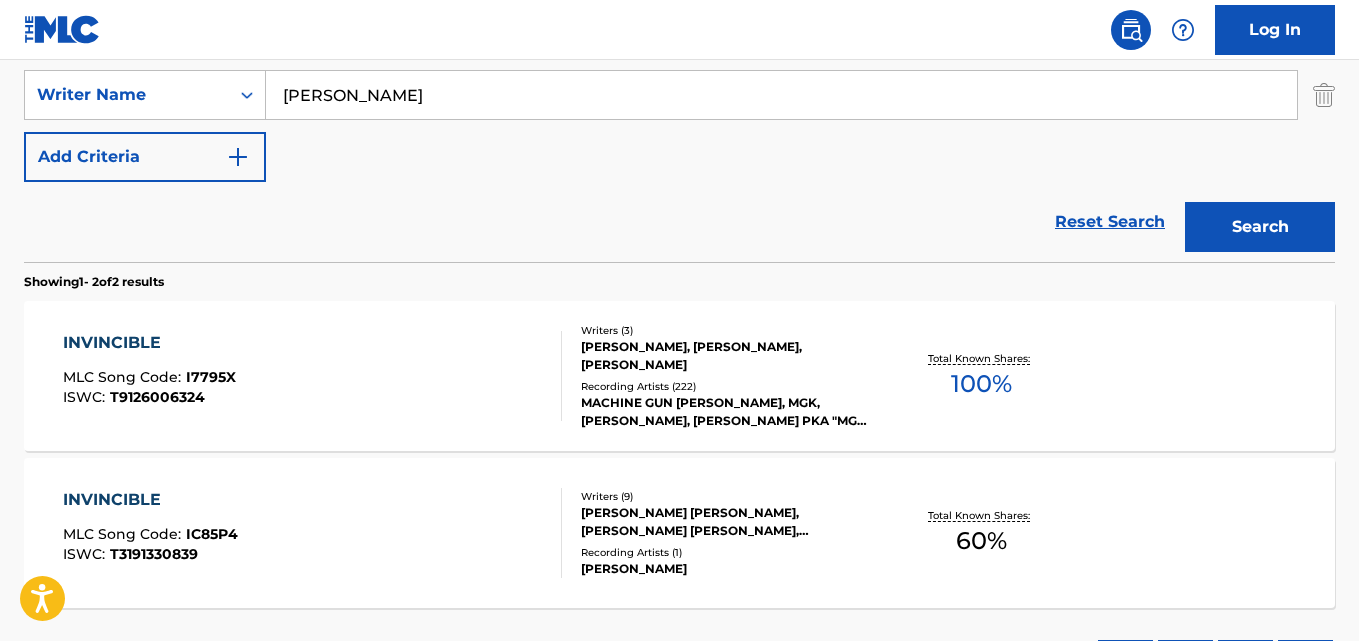 click on "INVINCIBLE" at bounding box center (149, 343) 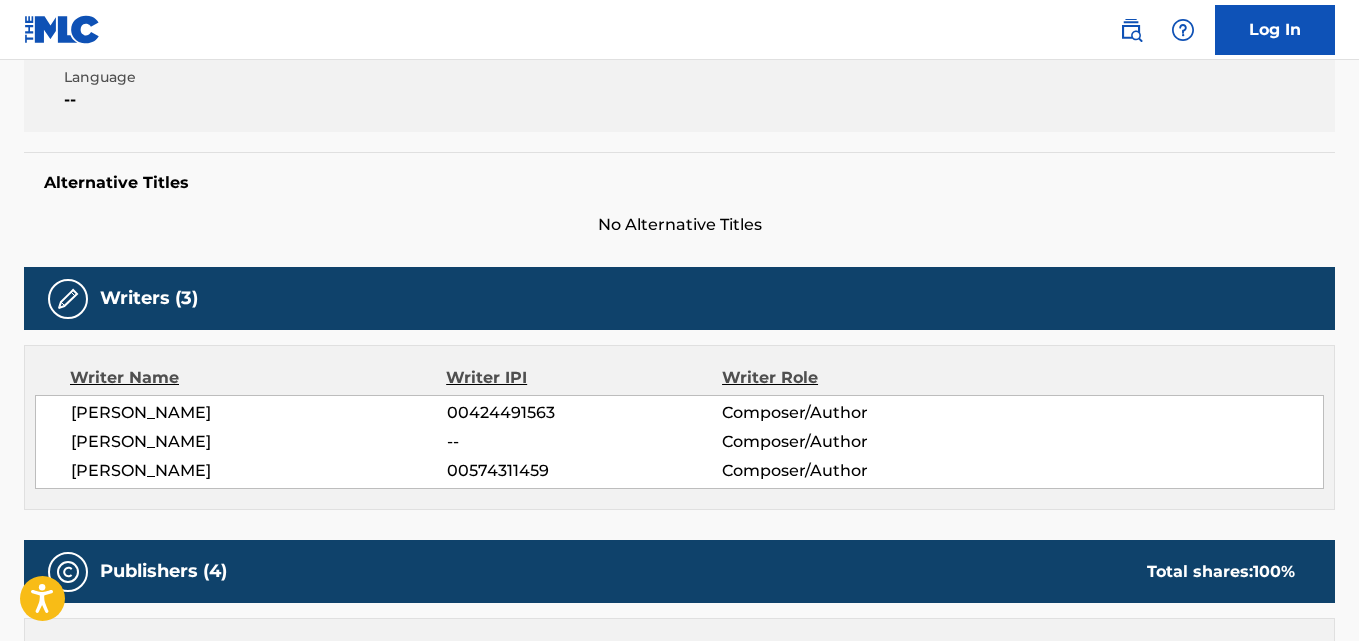 scroll, scrollTop: 0, scrollLeft: 0, axis: both 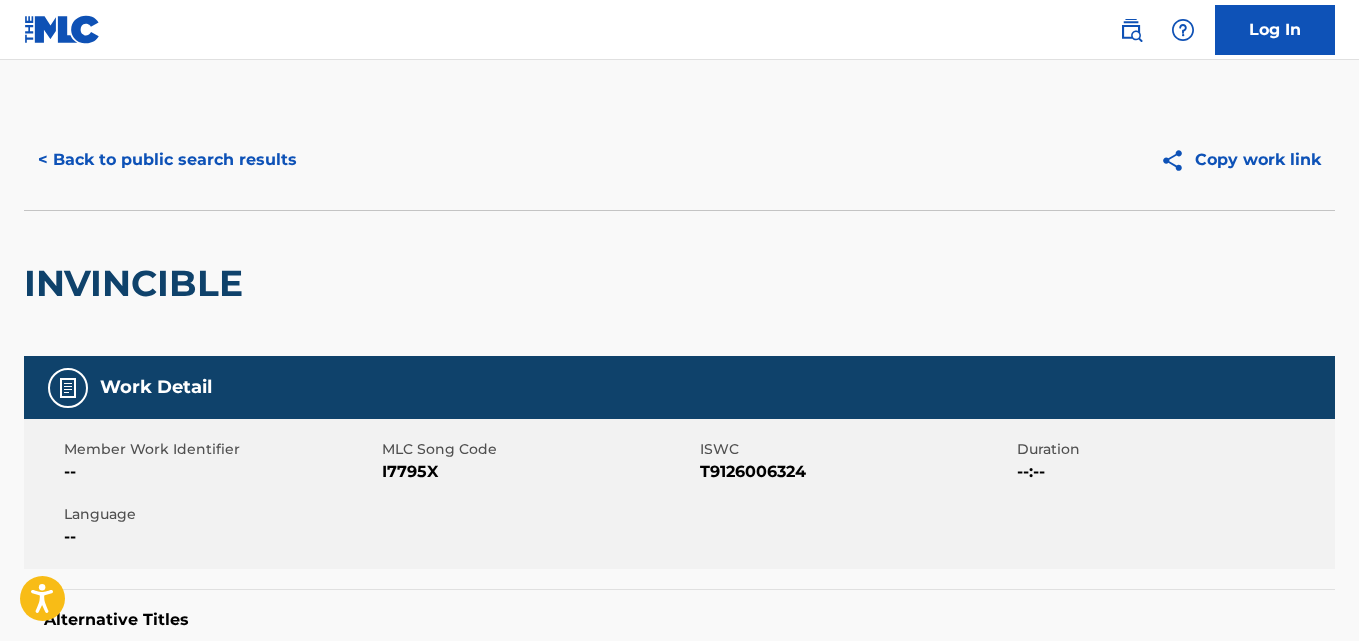 click on "< Back to public search results" at bounding box center (167, 160) 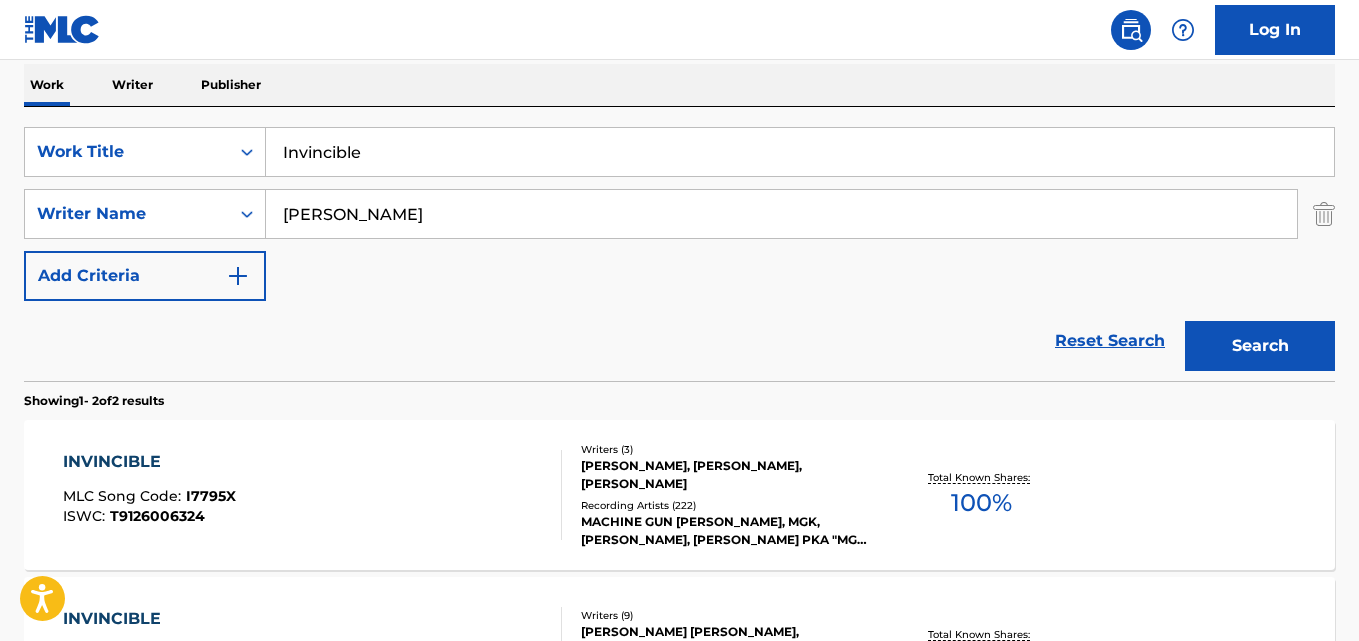 scroll, scrollTop: 270, scrollLeft: 0, axis: vertical 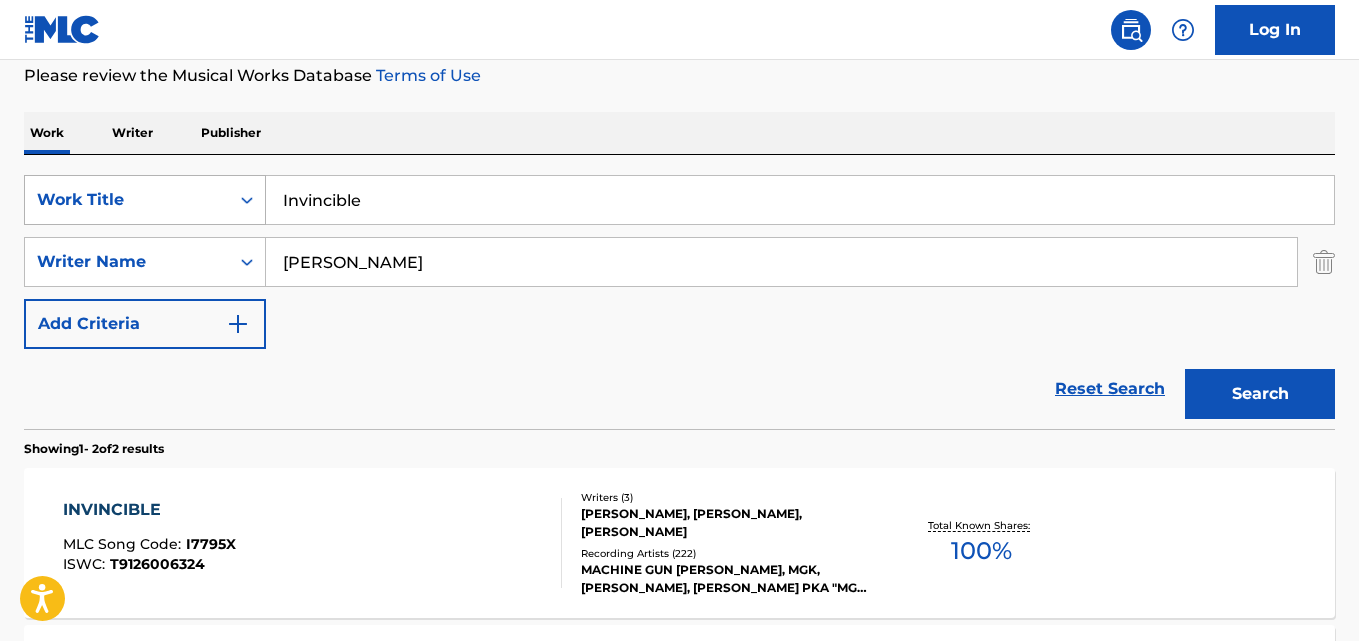 drag, startPoint x: 399, startPoint y: 210, endPoint x: 174, endPoint y: 200, distance: 225.2221 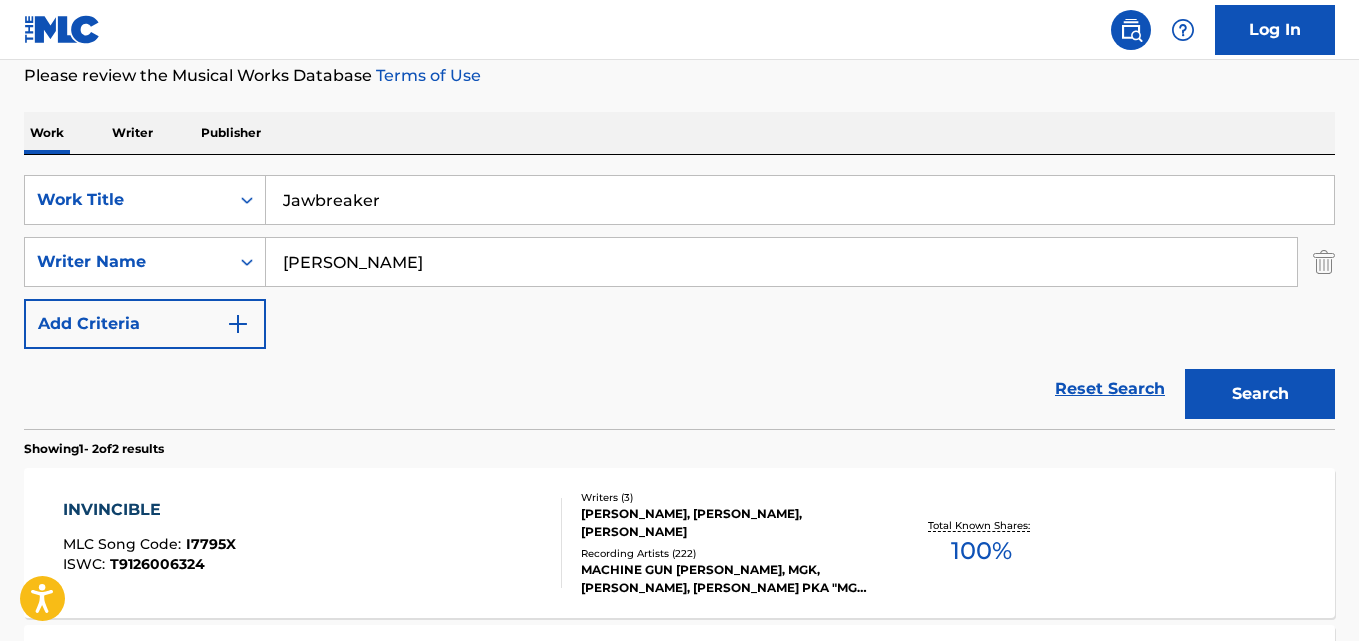 type on "Jawbreaker" 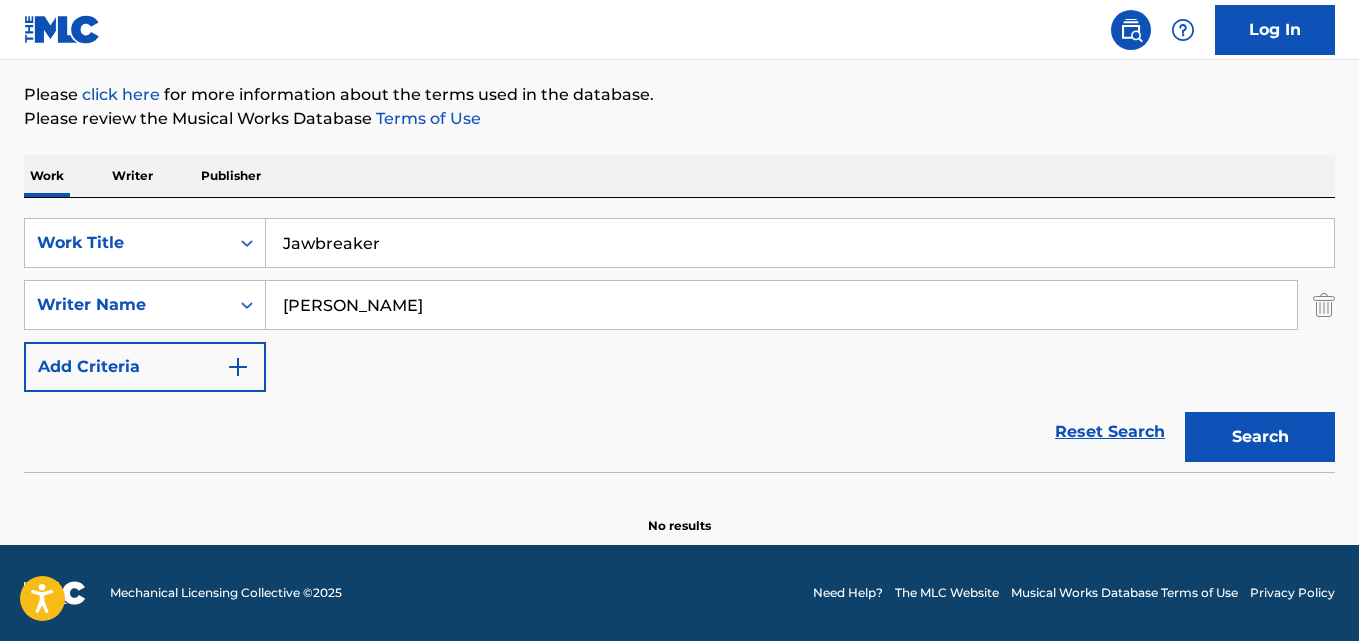 scroll, scrollTop: 227, scrollLeft: 0, axis: vertical 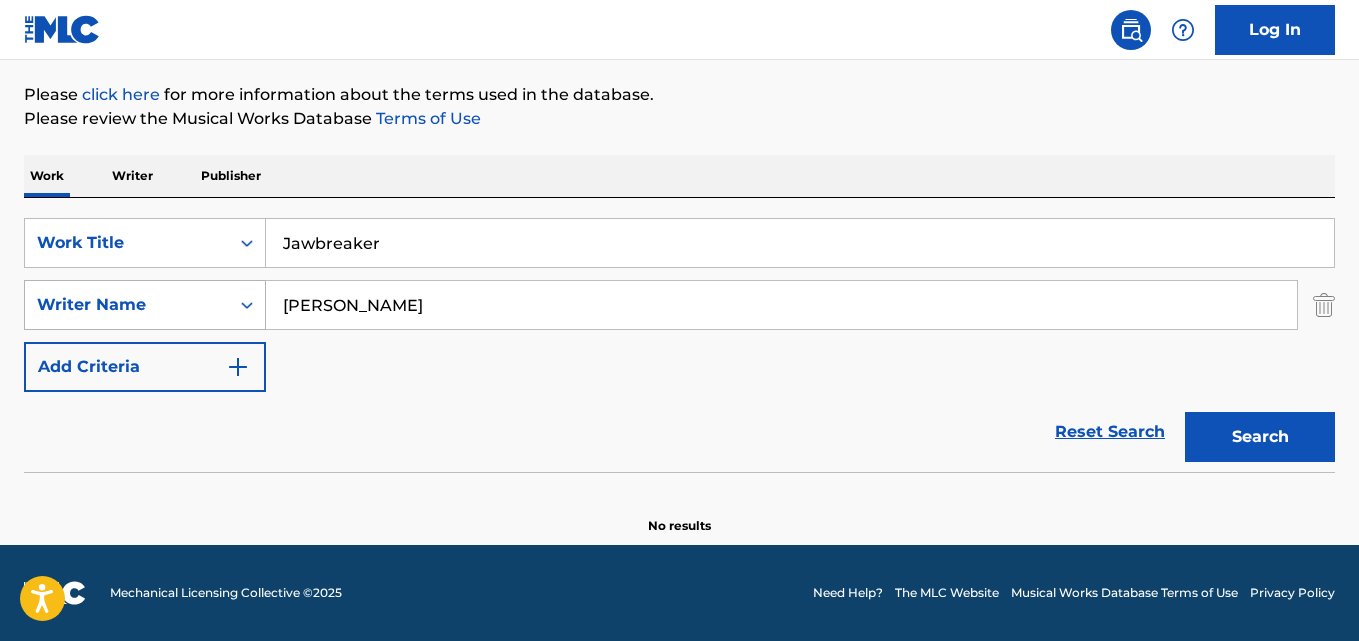 drag, startPoint x: 449, startPoint y: 287, endPoint x: 167, endPoint y: 305, distance: 282.57388 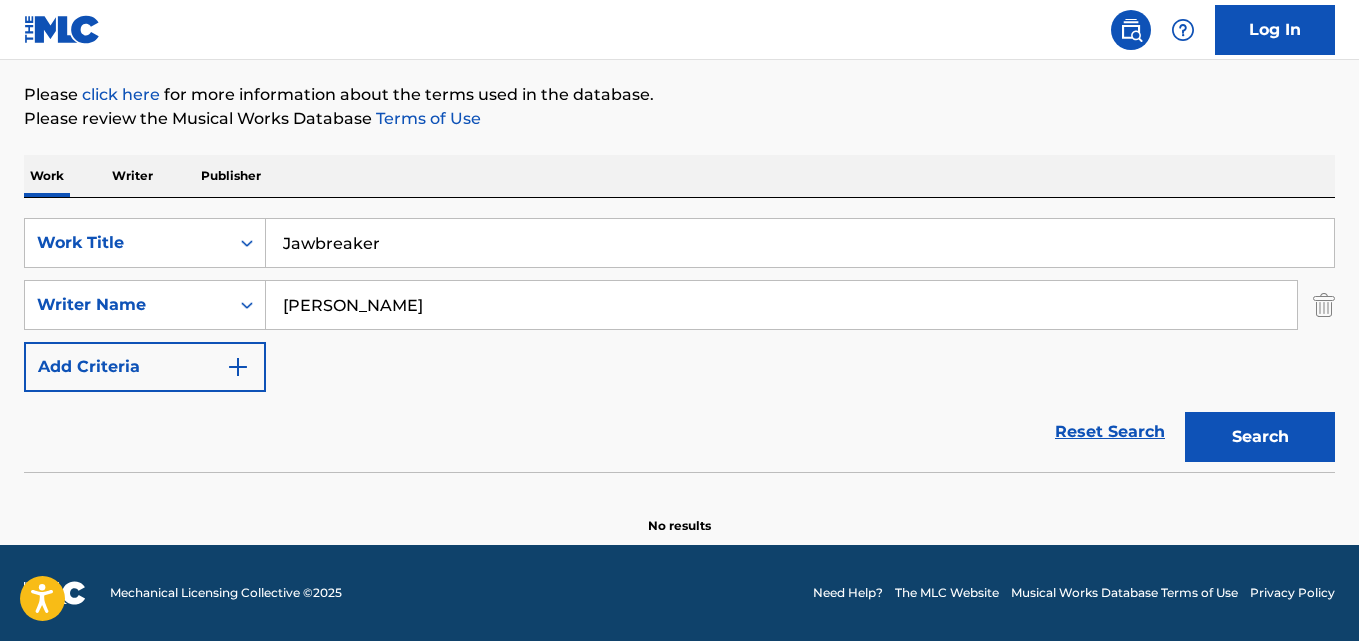 paste on "[PERSON_NAME]" 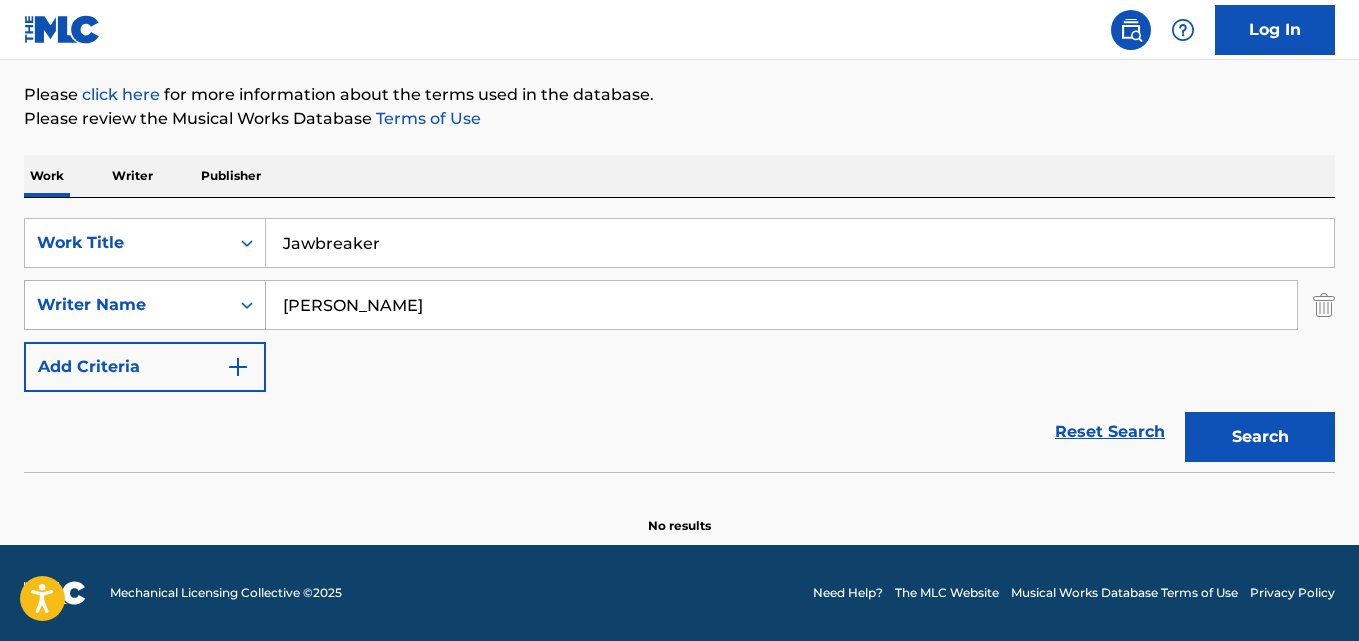 drag, startPoint x: 478, startPoint y: 325, endPoint x: 150, endPoint y: 321, distance: 328.02438 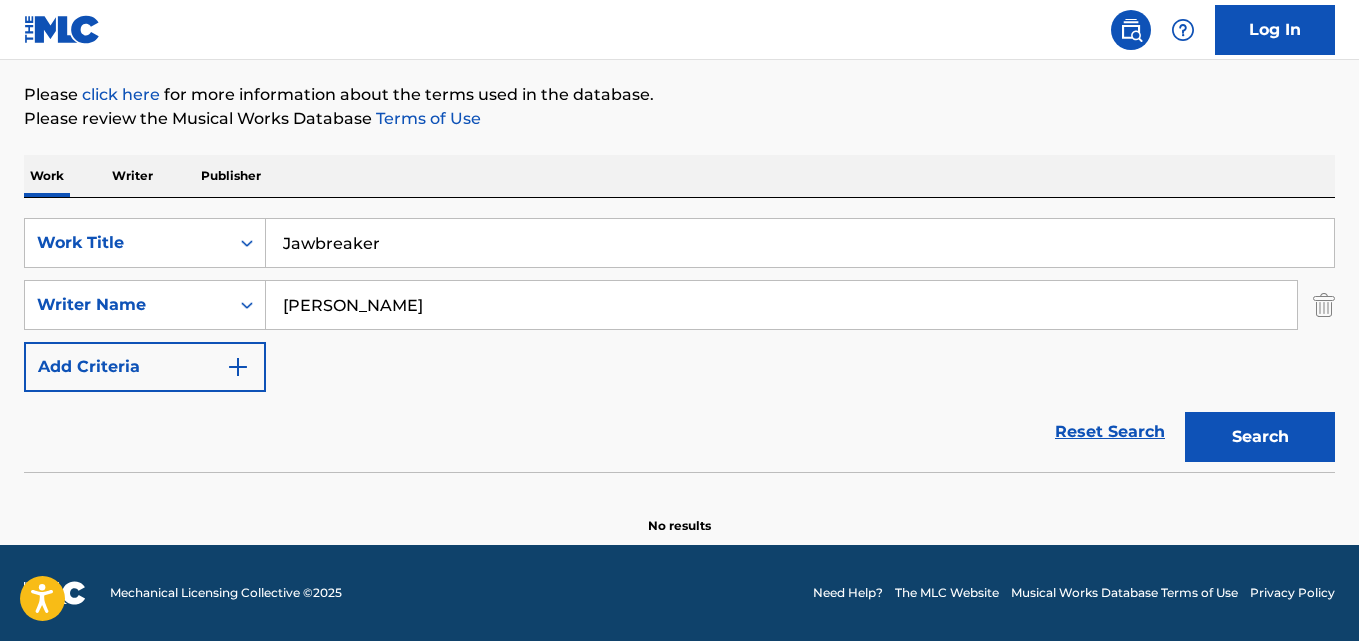 paste on "[PERSON_NAME] BA" 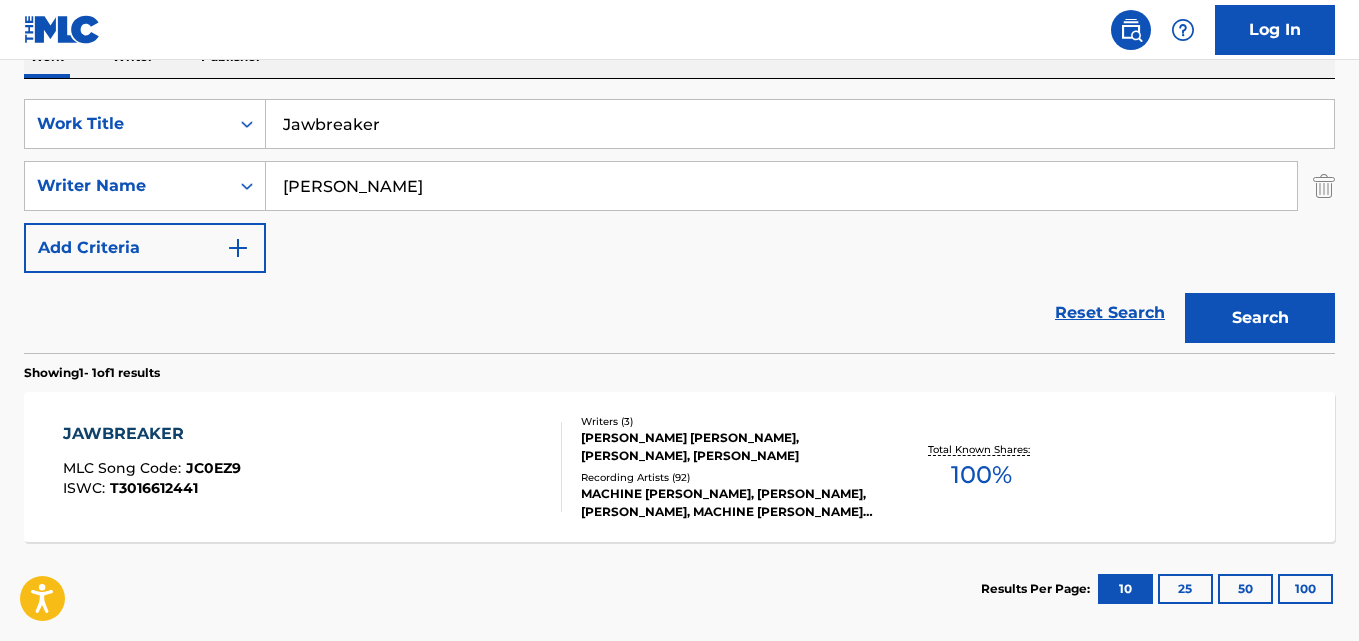 scroll, scrollTop: 394, scrollLeft: 0, axis: vertical 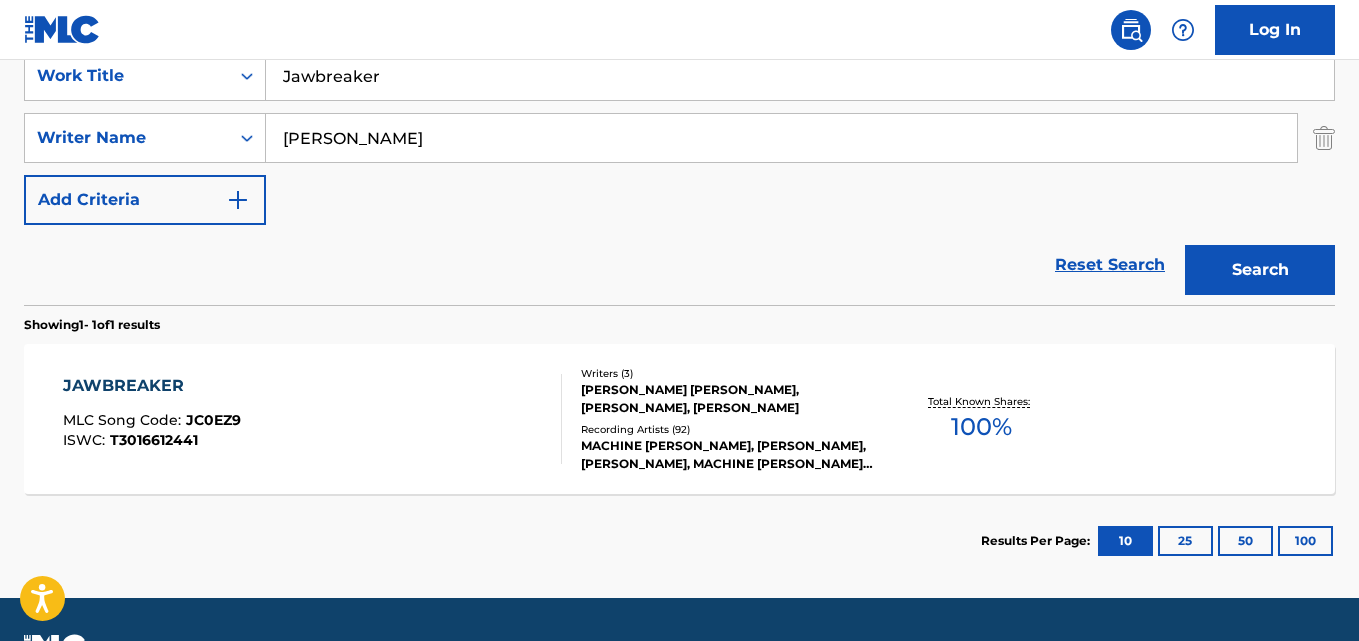 click on "JAWBREAKER" at bounding box center (152, 386) 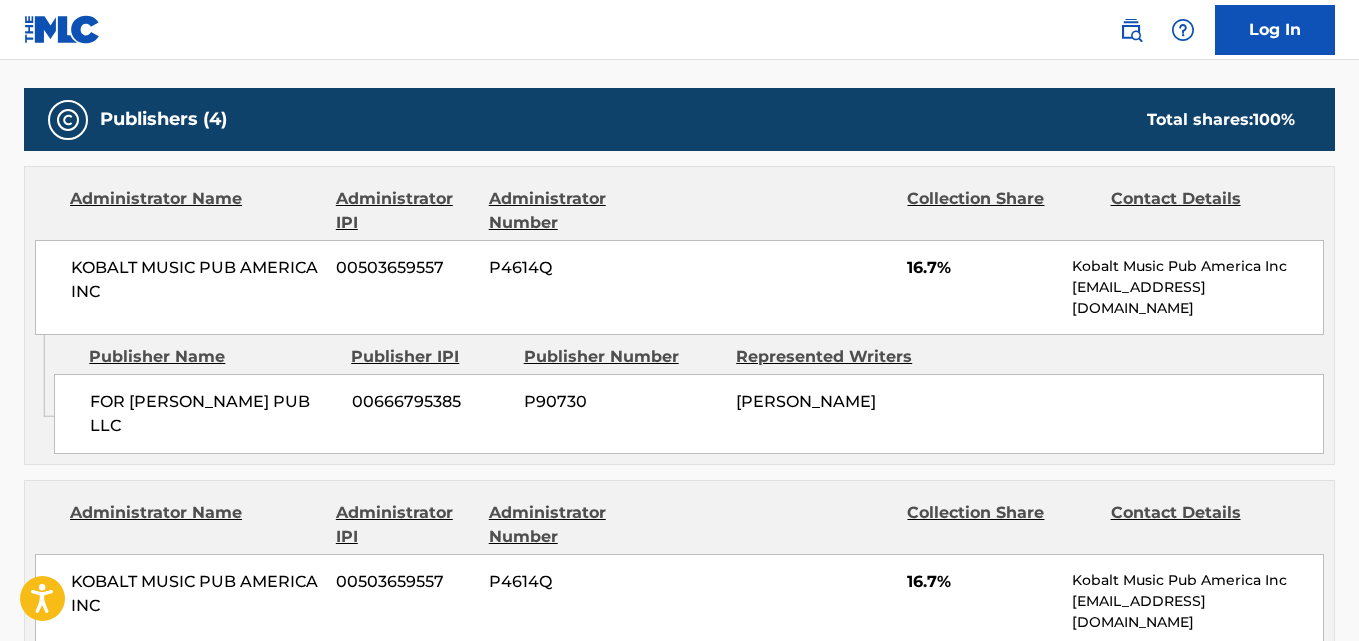 scroll, scrollTop: 841, scrollLeft: 0, axis: vertical 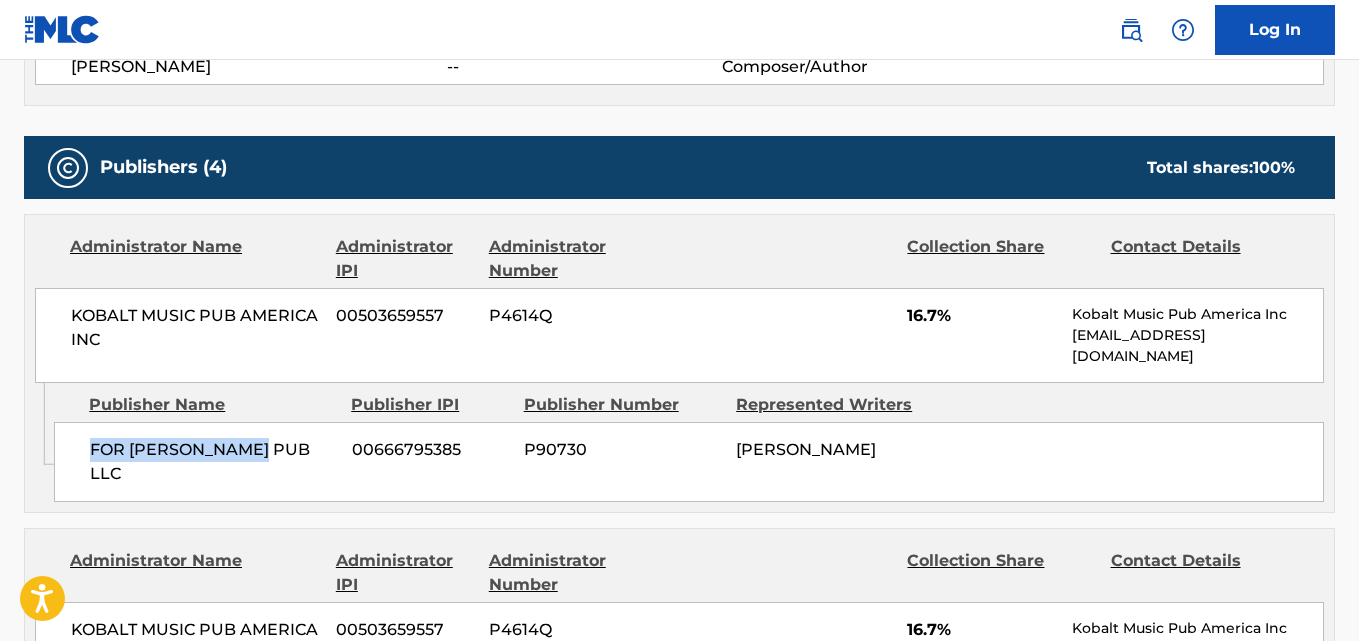 drag, startPoint x: 89, startPoint y: 450, endPoint x: 287, endPoint y: 445, distance: 198.06313 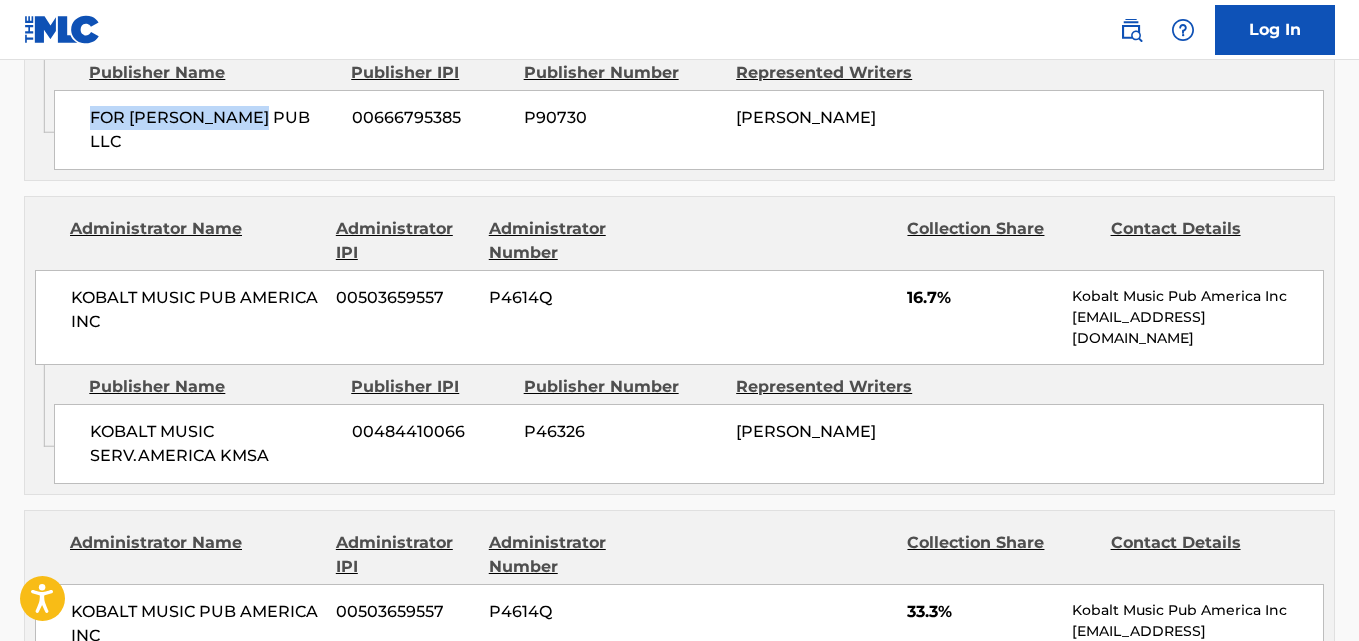 scroll, scrollTop: 1175, scrollLeft: 0, axis: vertical 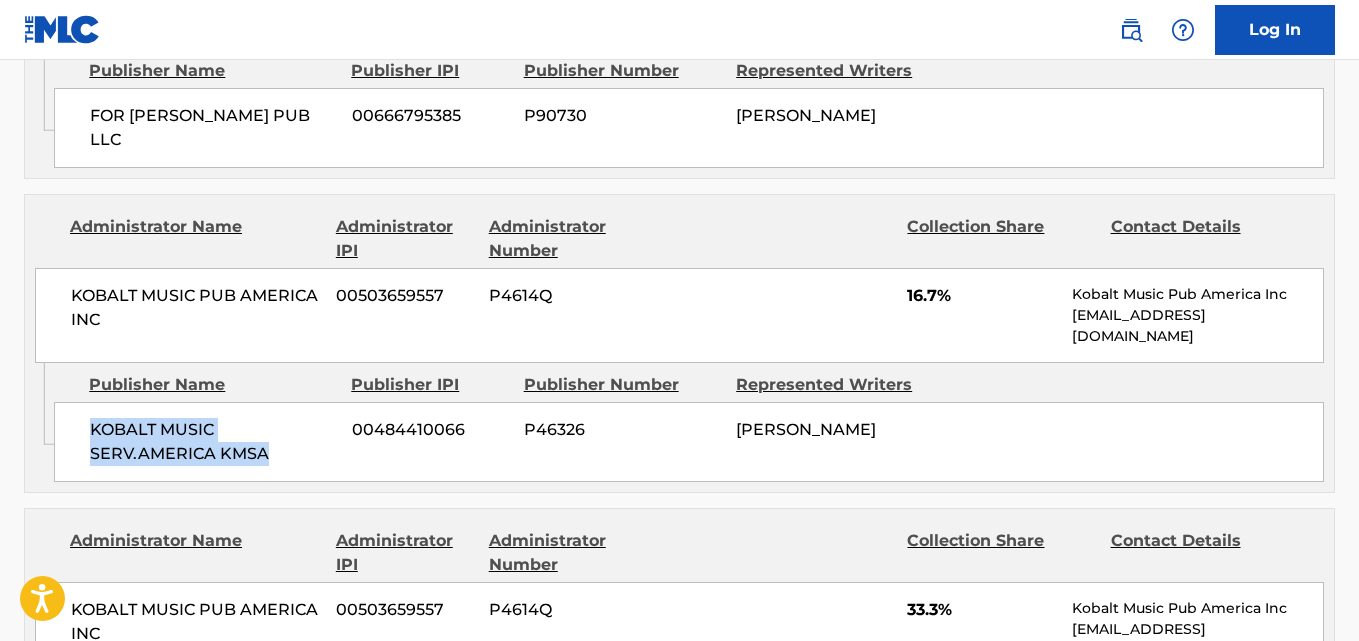 drag, startPoint x: 80, startPoint y: 424, endPoint x: 328, endPoint y: 463, distance: 251.0478 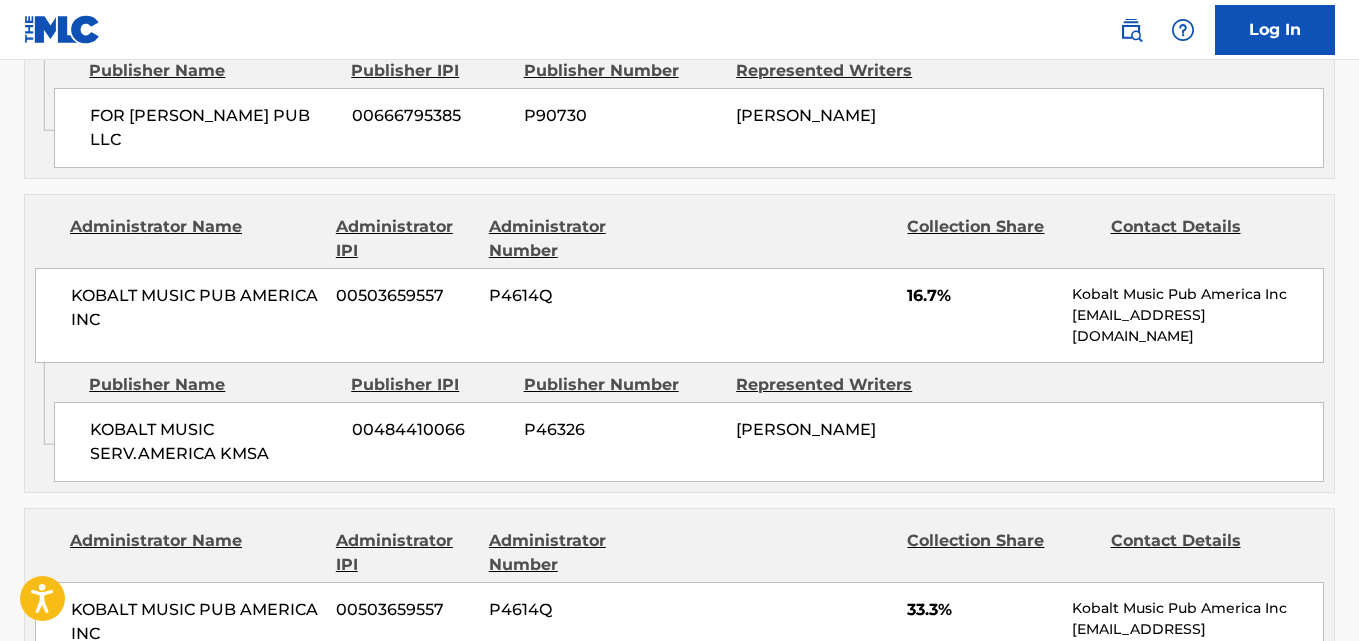 click on "16.7%" at bounding box center (982, 296) 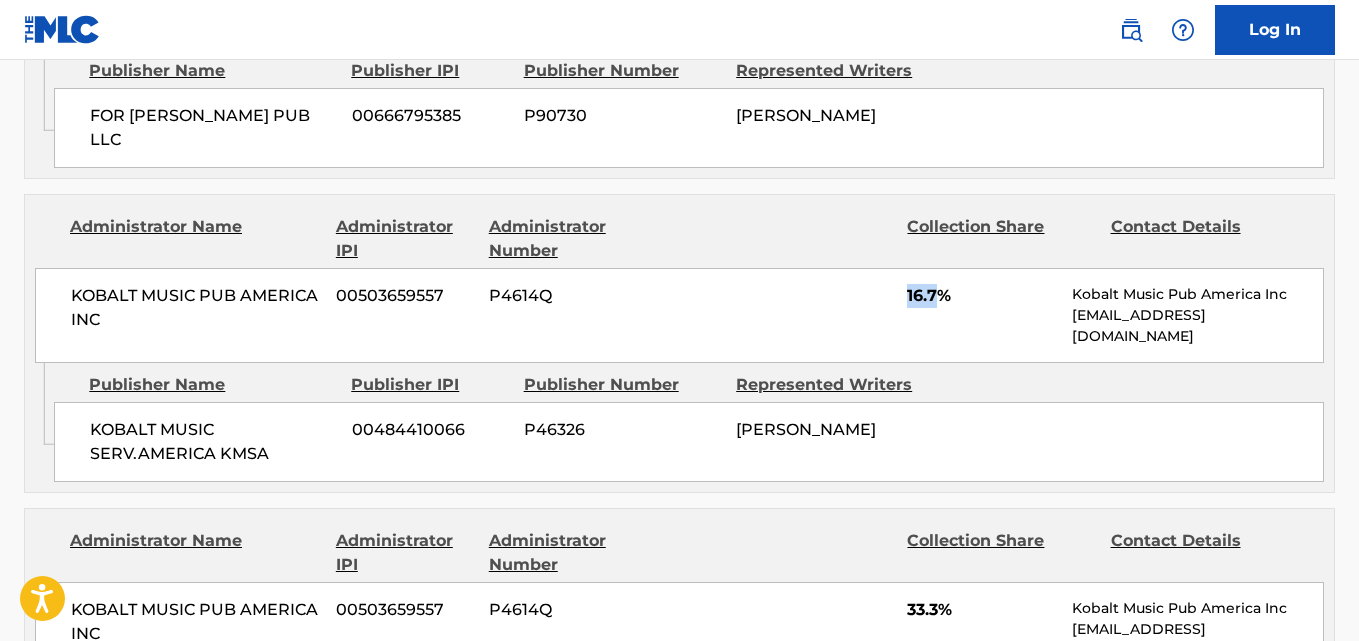 click on "16.7%" at bounding box center [982, 296] 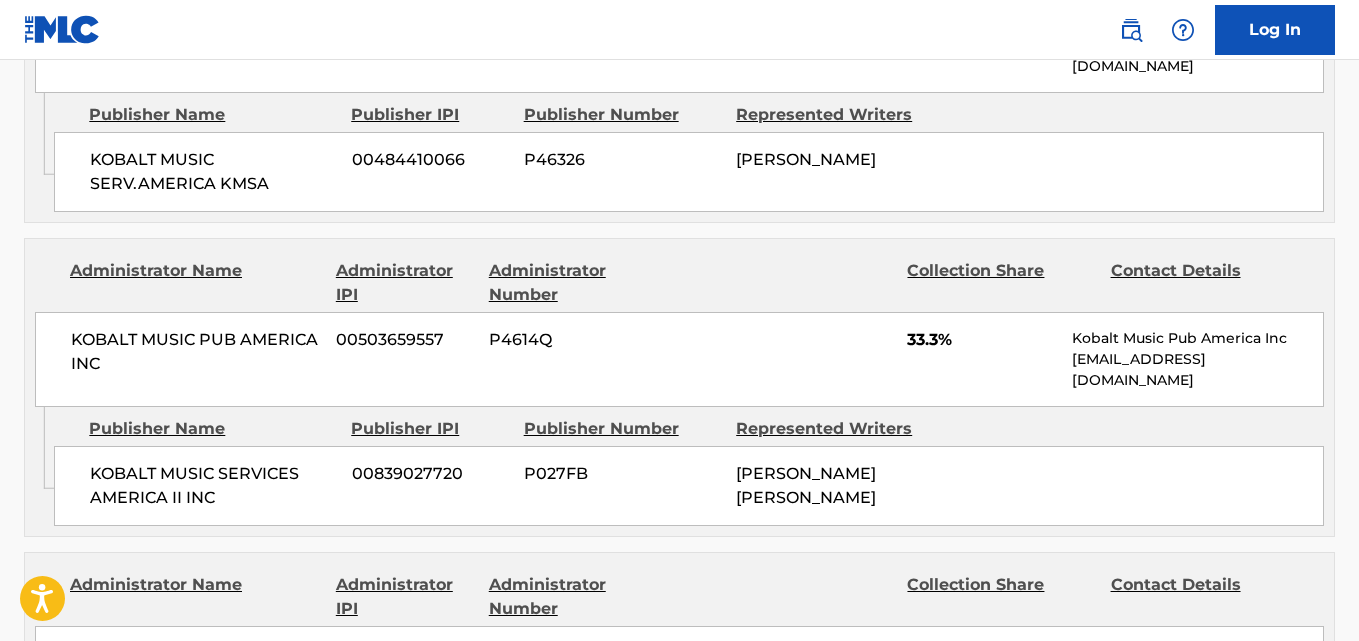scroll, scrollTop: 1508, scrollLeft: 0, axis: vertical 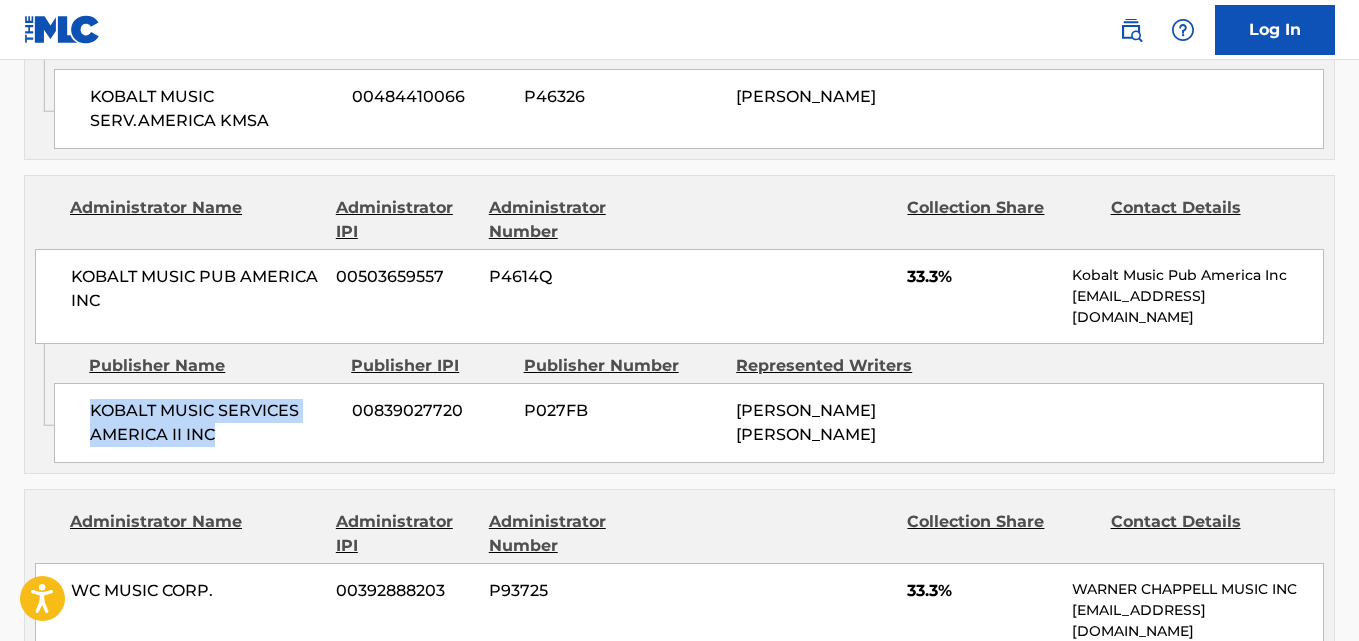 drag, startPoint x: 66, startPoint y: 407, endPoint x: 287, endPoint y: 448, distance: 224.771 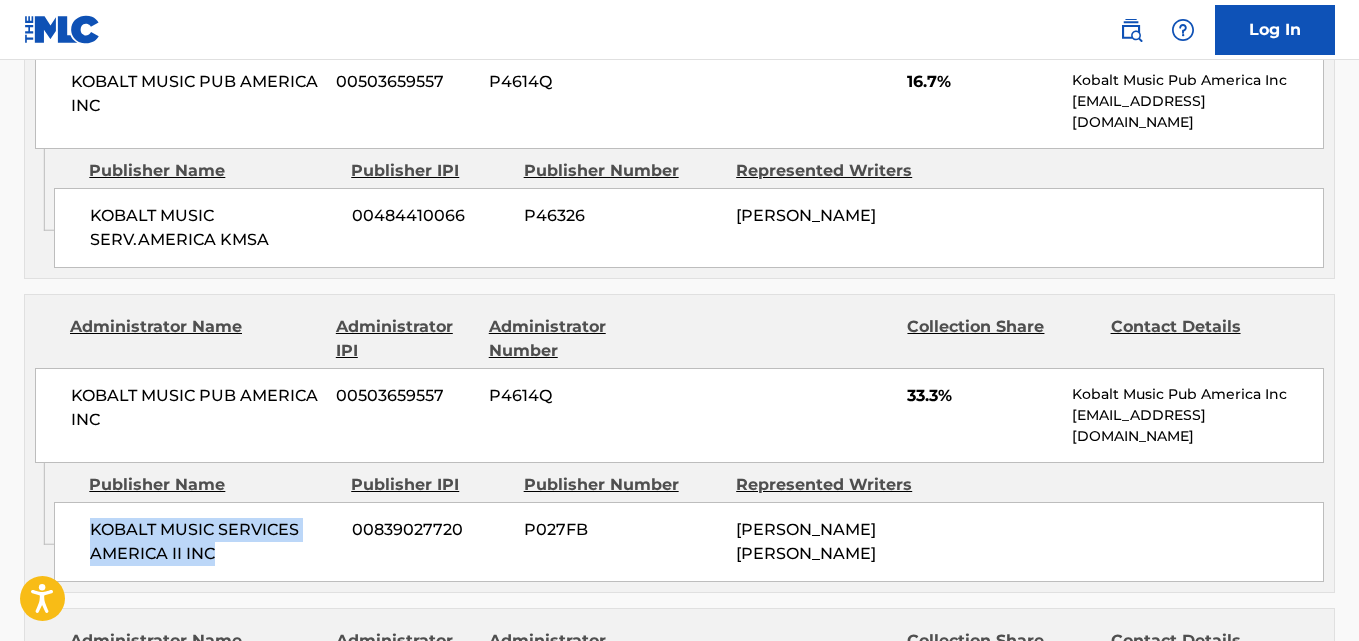 scroll, scrollTop: 1341, scrollLeft: 0, axis: vertical 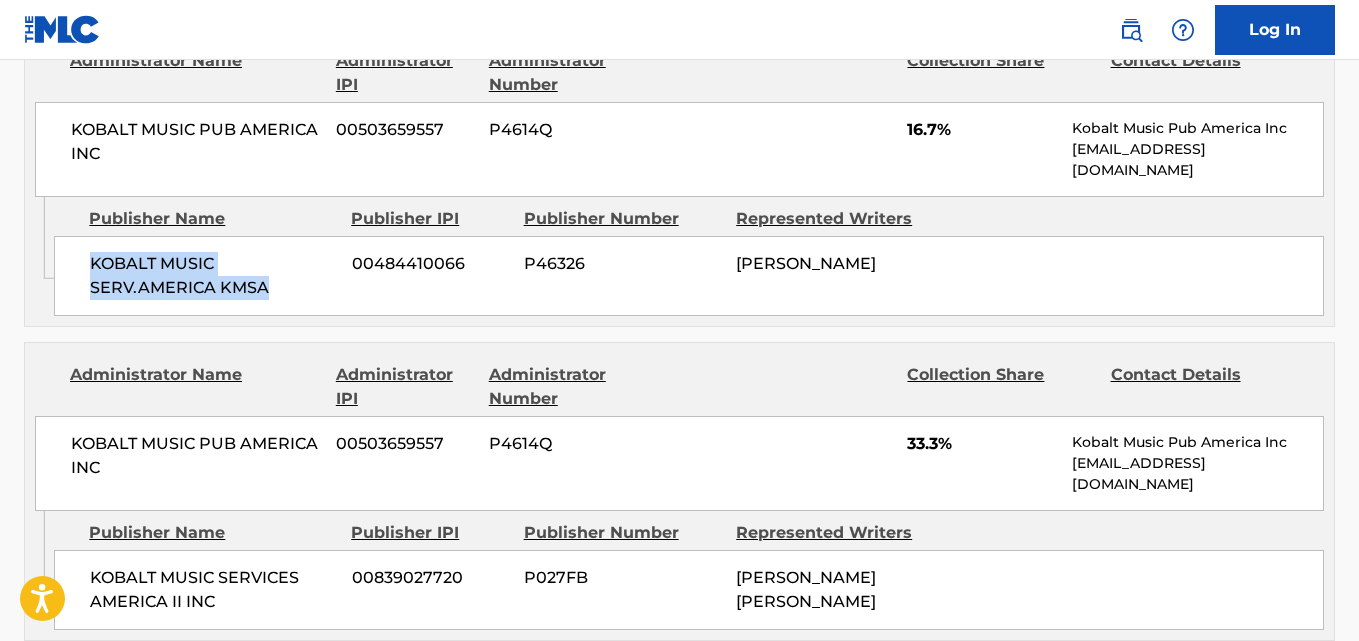 drag, startPoint x: 88, startPoint y: 263, endPoint x: 308, endPoint y: 297, distance: 222.61177 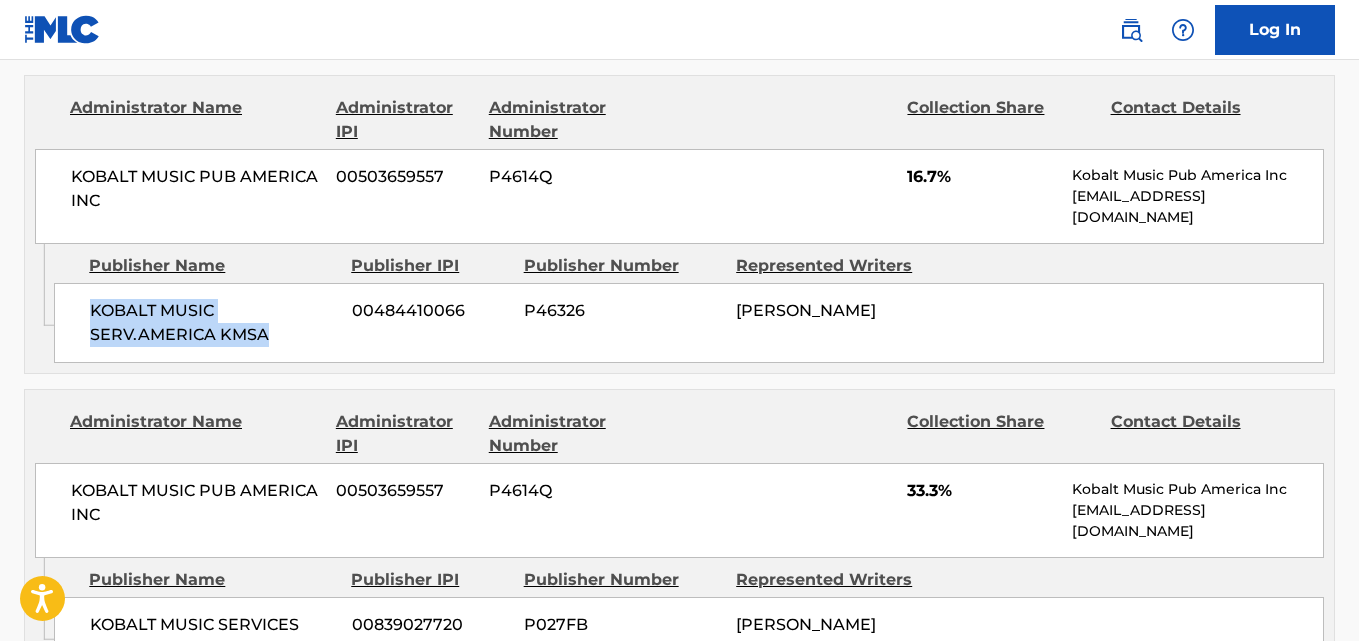 scroll, scrollTop: 1341, scrollLeft: 0, axis: vertical 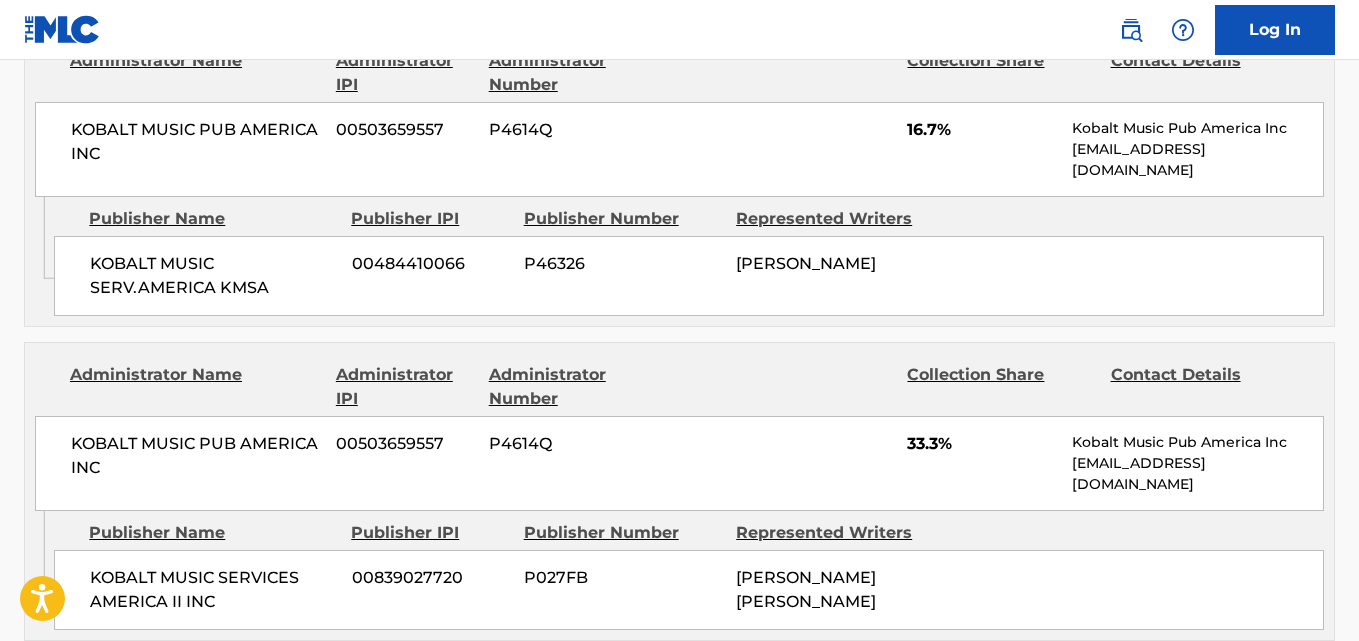 click on "33.3%" at bounding box center (982, 444) 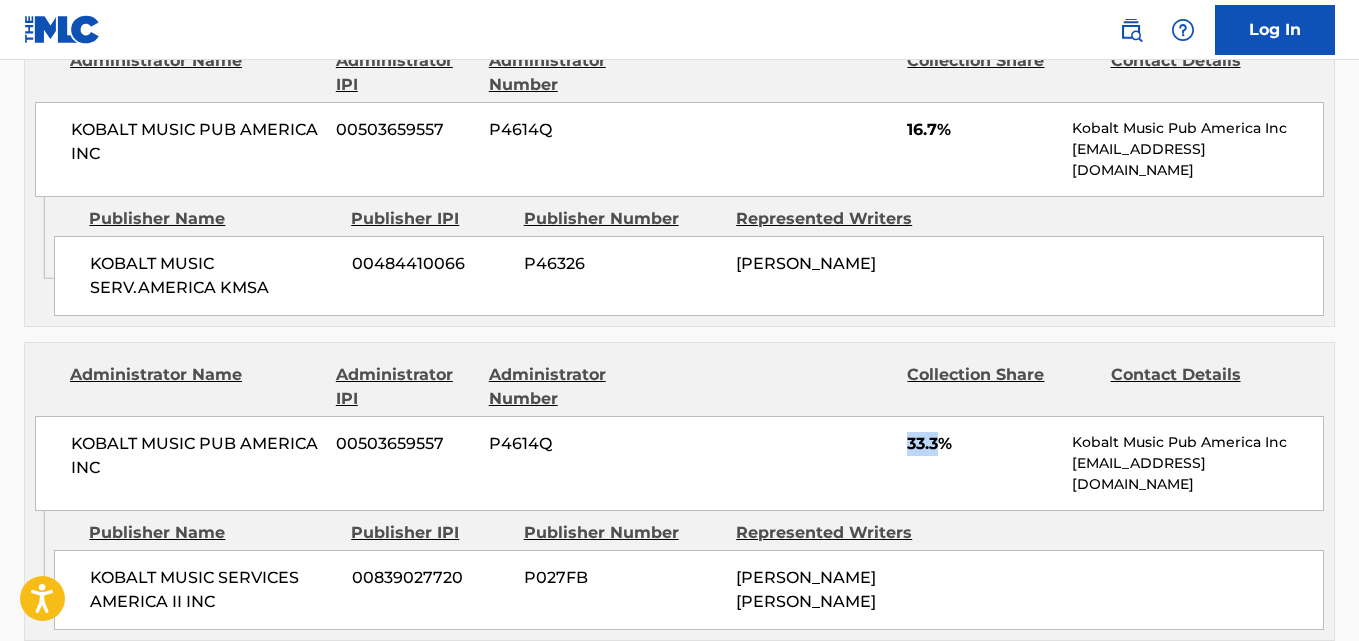 click on "KOBALT MUSIC PUB AMERICA INC 00503659557 P4614Q 33.3% Kobalt Music Pub America Inc [EMAIL_ADDRESS][DOMAIN_NAME]" at bounding box center (679, 463) 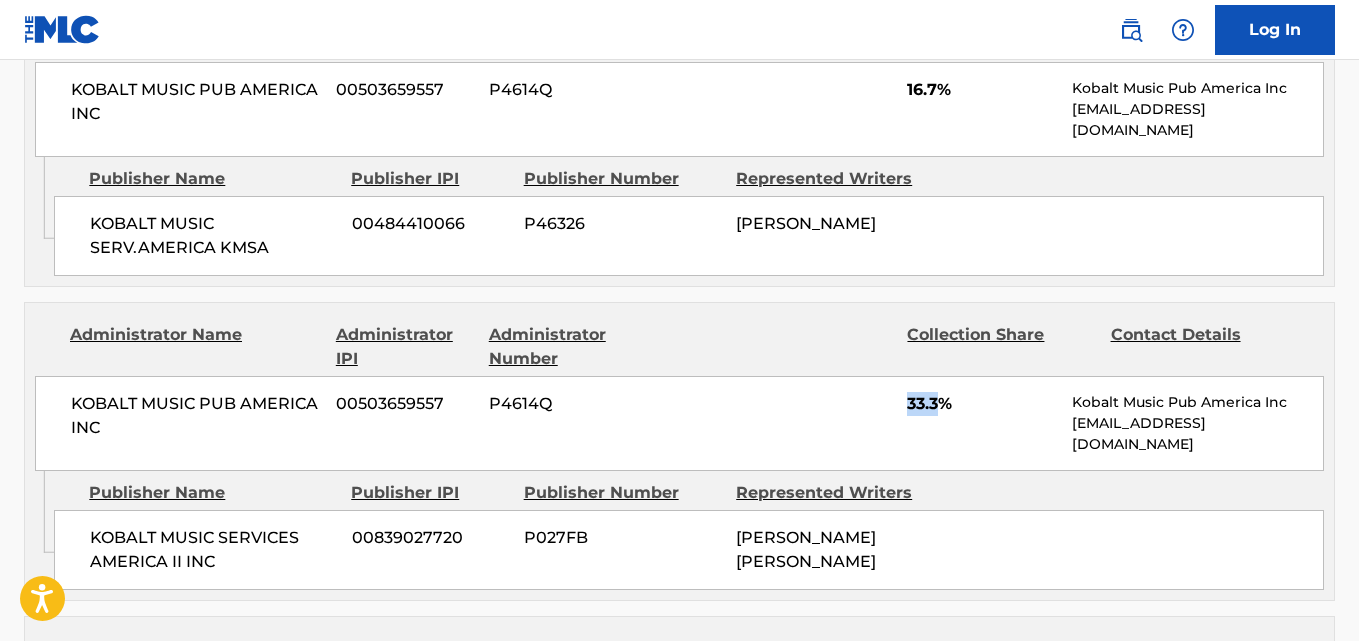 scroll, scrollTop: 1341, scrollLeft: 0, axis: vertical 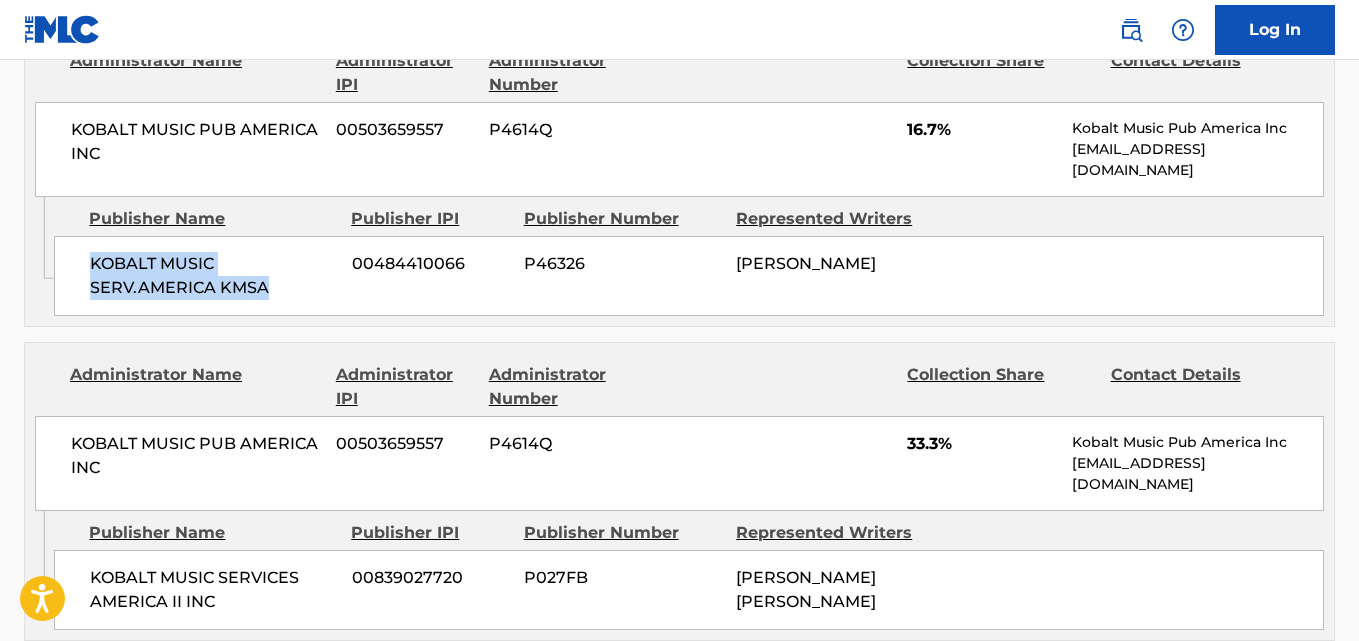 drag, startPoint x: 89, startPoint y: 257, endPoint x: 304, endPoint y: 295, distance: 218.33232 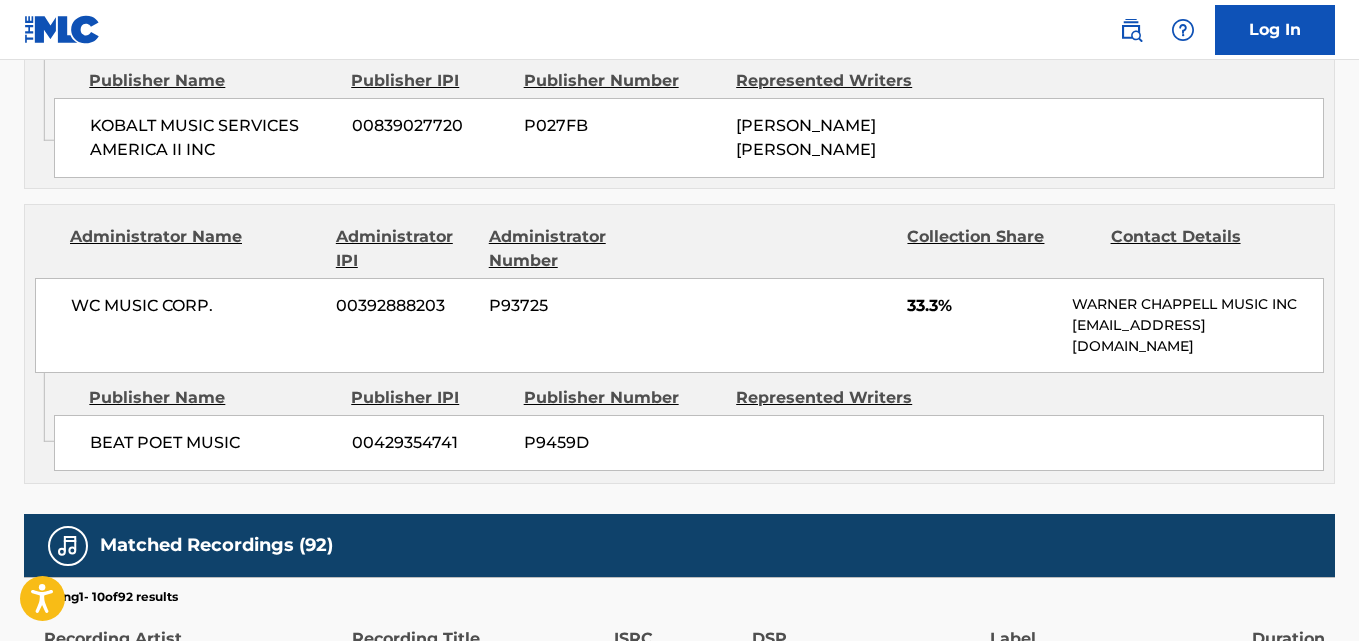 scroll, scrollTop: 1841, scrollLeft: 0, axis: vertical 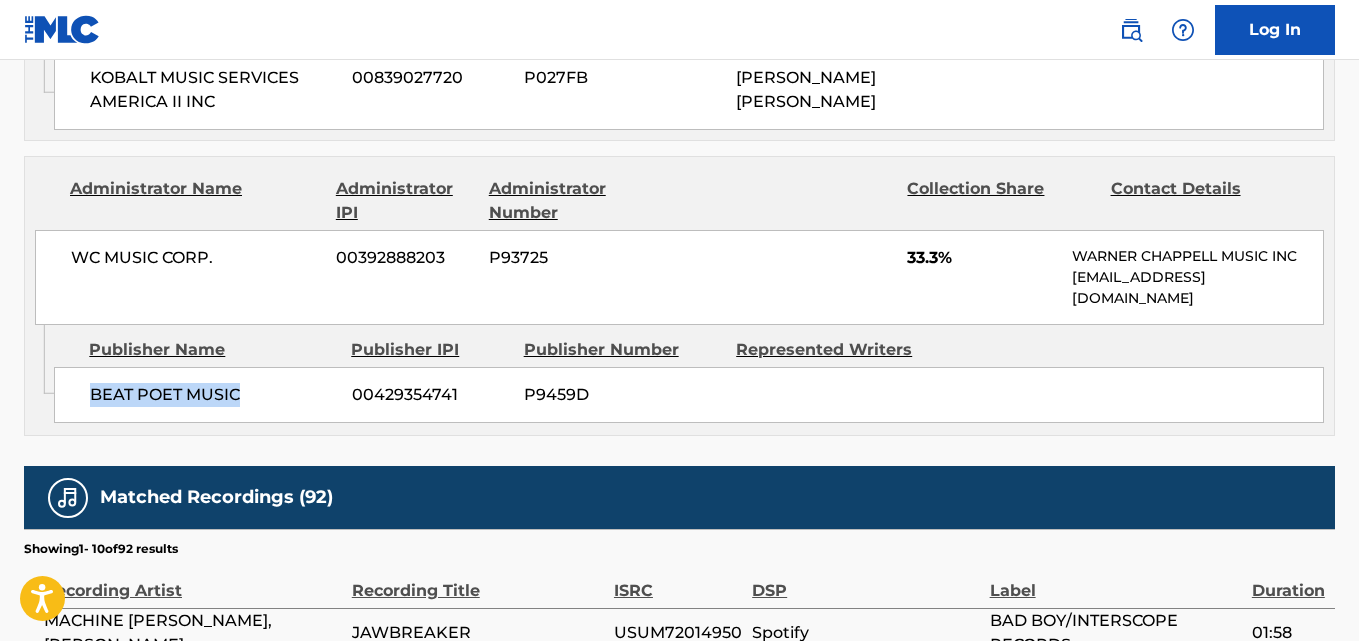 drag, startPoint x: 219, startPoint y: 399, endPoint x: 267, endPoint y: 399, distance: 48 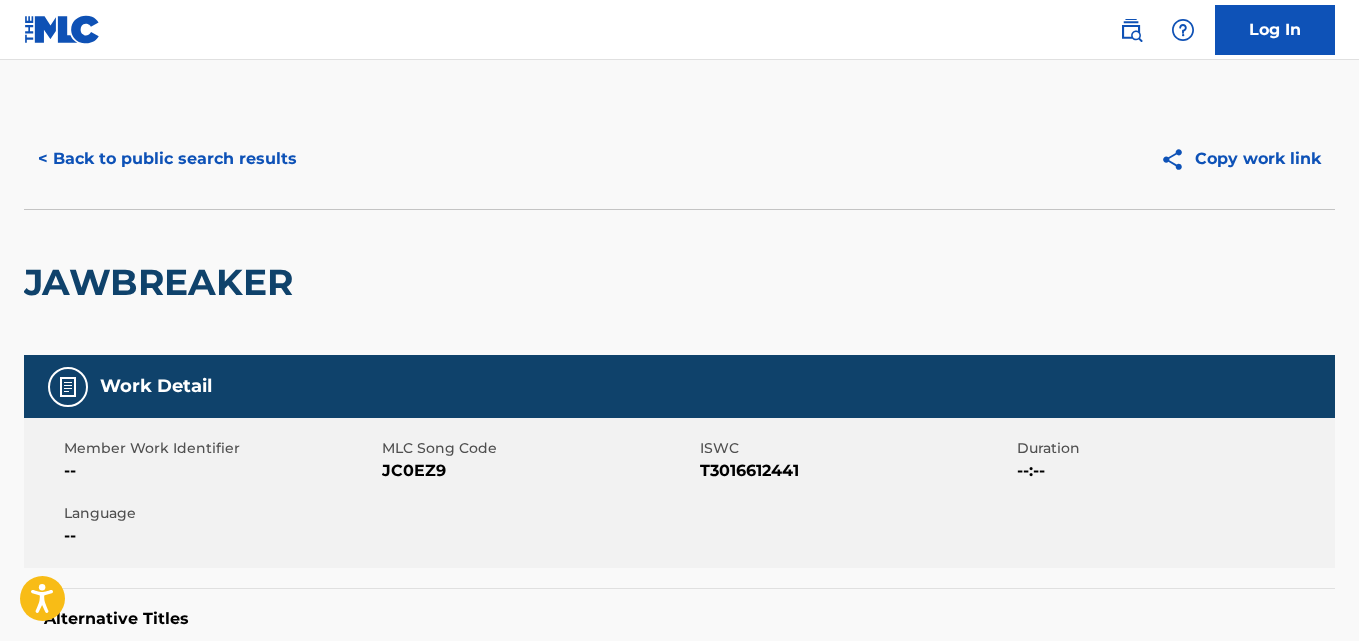 scroll, scrollTop: 0, scrollLeft: 0, axis: both 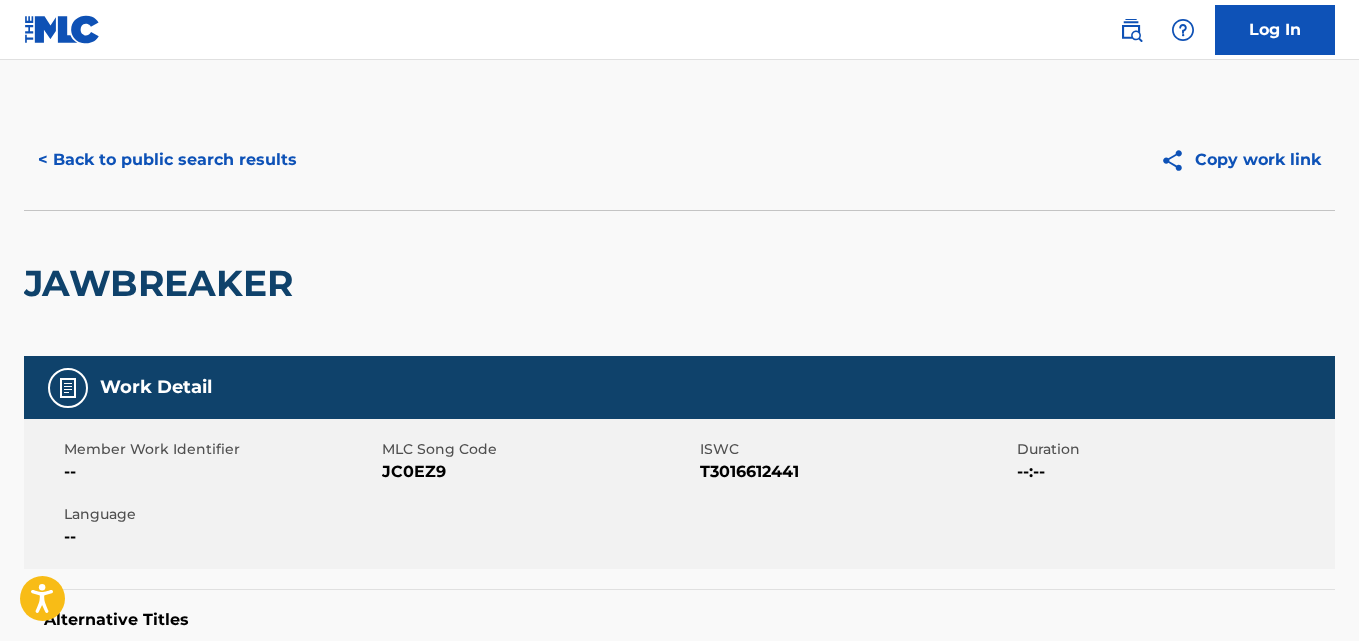 click on "< Back to public search results" at bounding box center (167, 160) 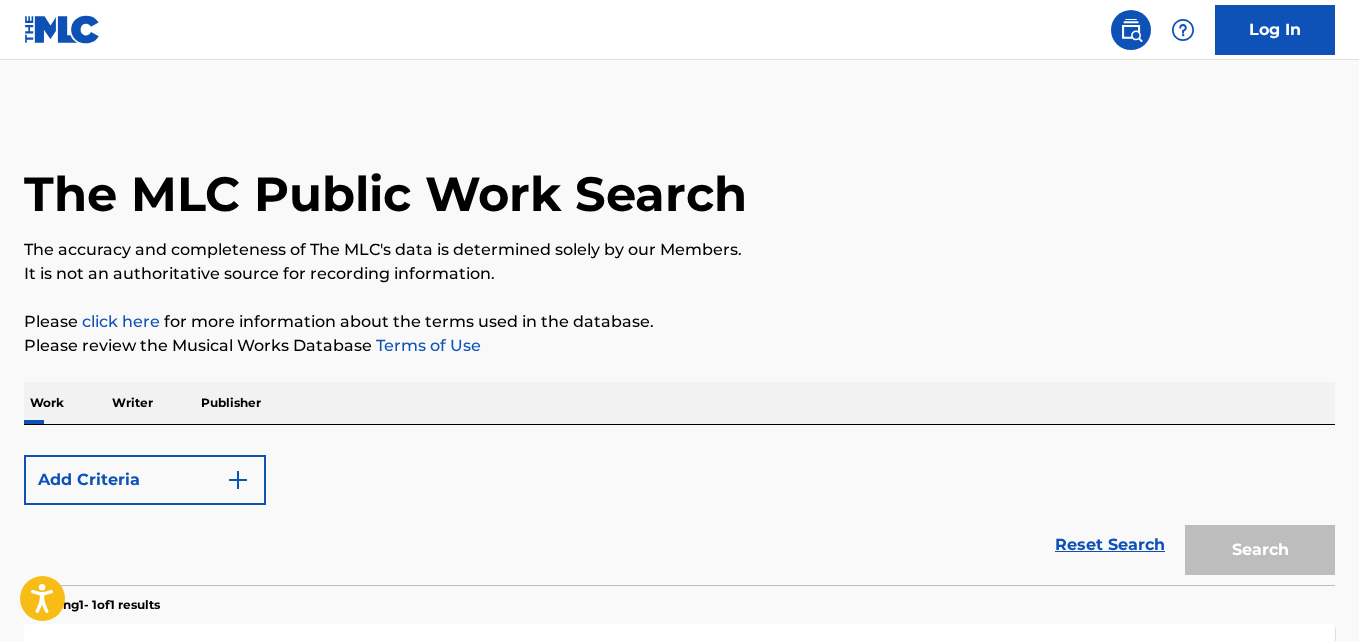 scroll, scrollTop: 333, scrollLeft: 0, axis: vertical 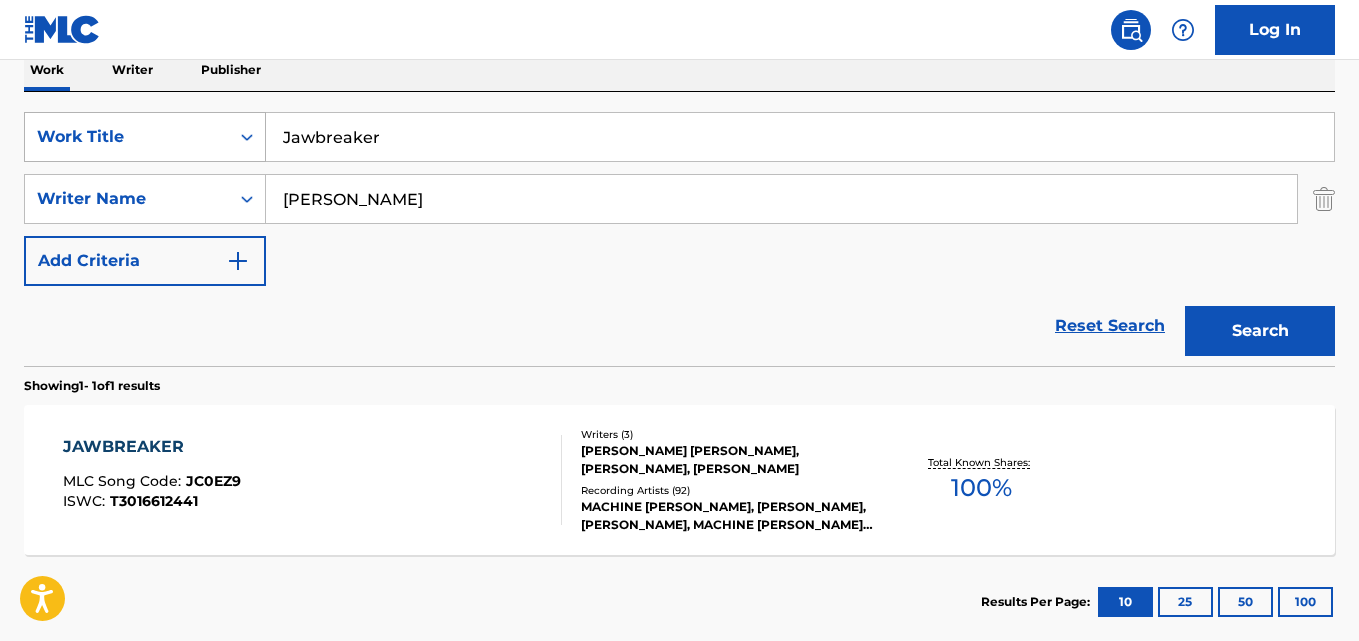 drag, startPoint x: 426, startPoint y: 147, endPoint x: 163, endPoint y: 133, distance: 263.37234 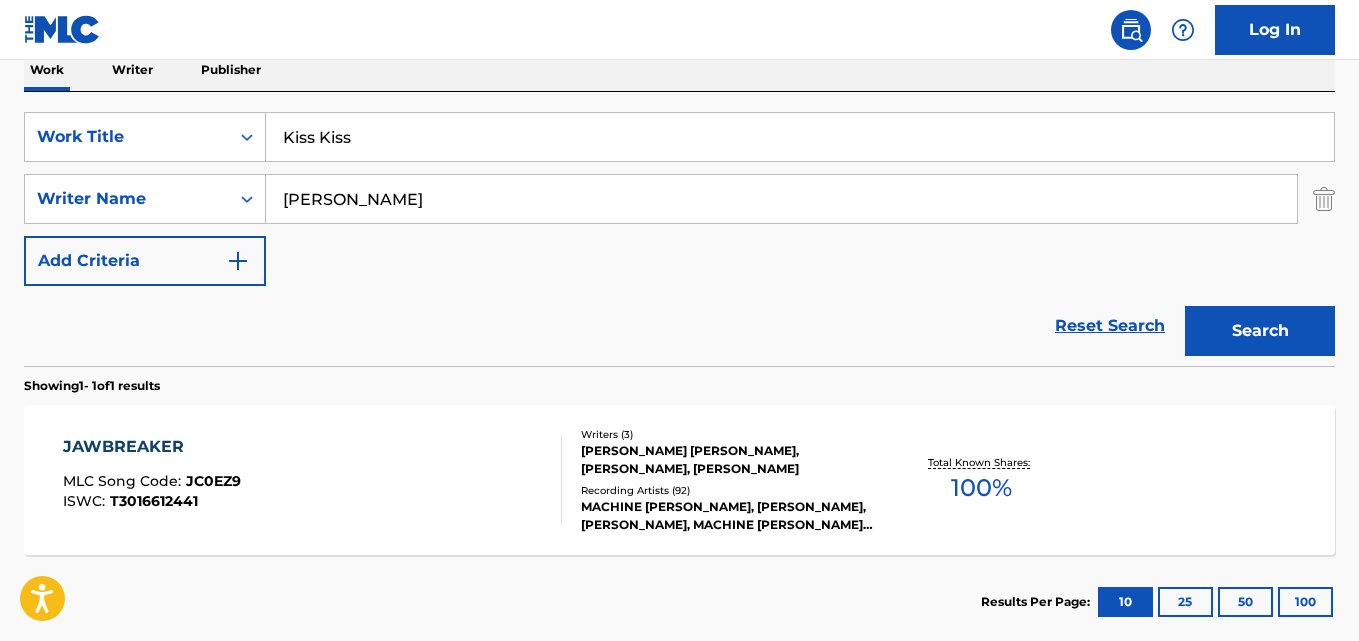type on "Kiss Kiss" 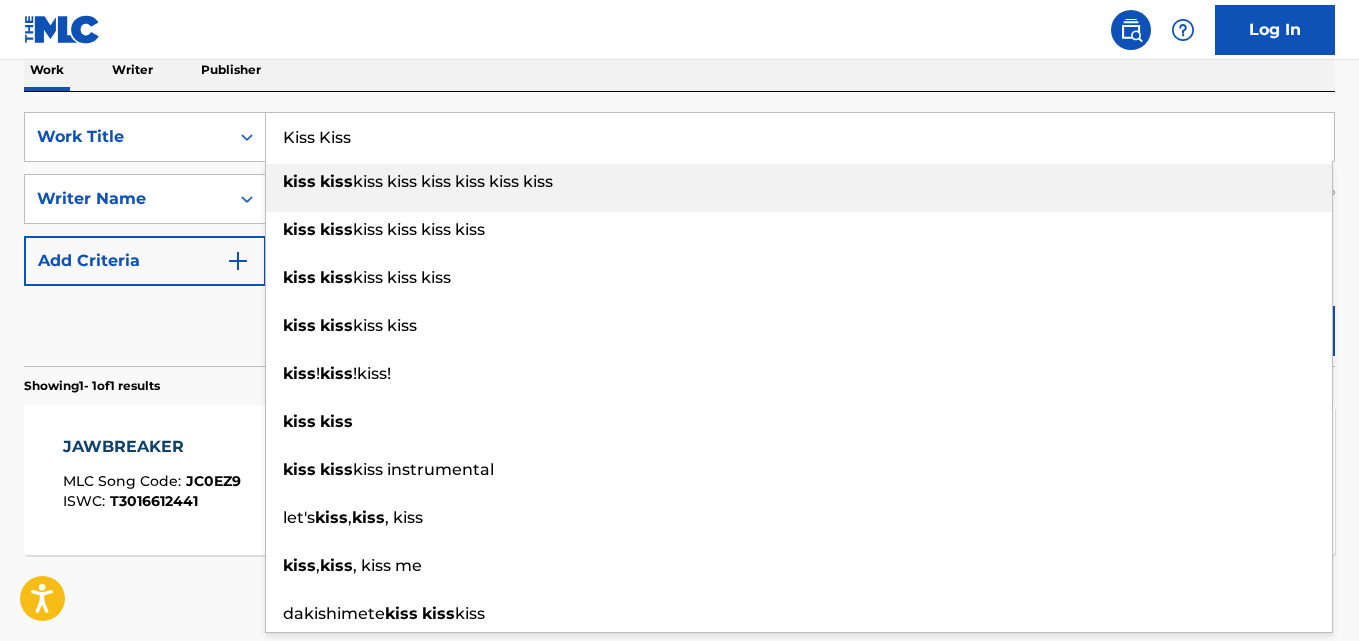 click on "Work Writer Publisher" at bounding box center [679, 70] 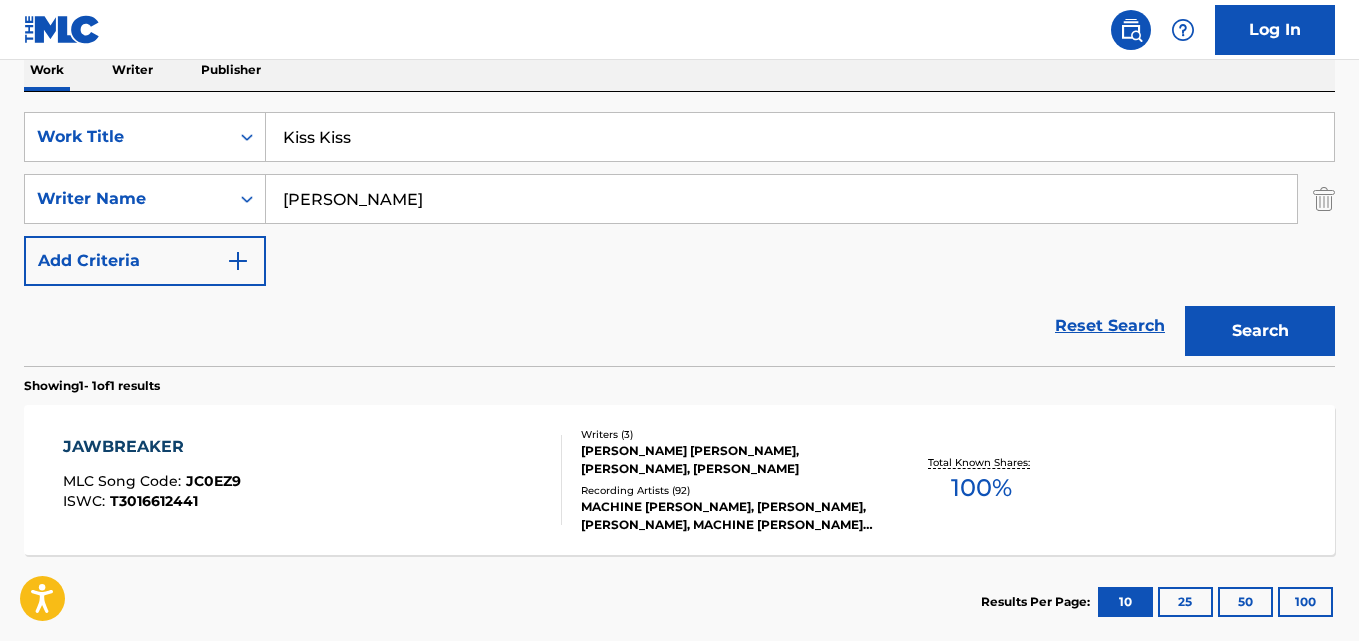 drag, startPoint x: 598, startPoint y: 190, endPoint x: 4, endPoint y: 193, distance: 594.00757 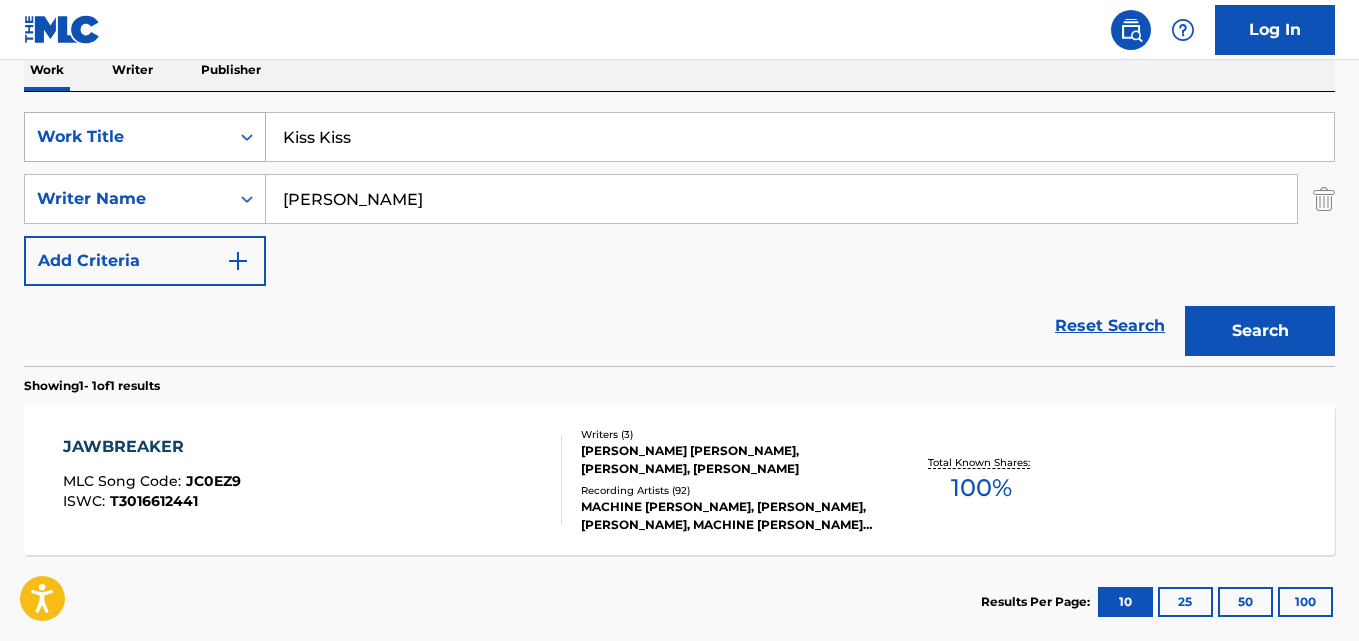 type on "[PERSON_NAME]" 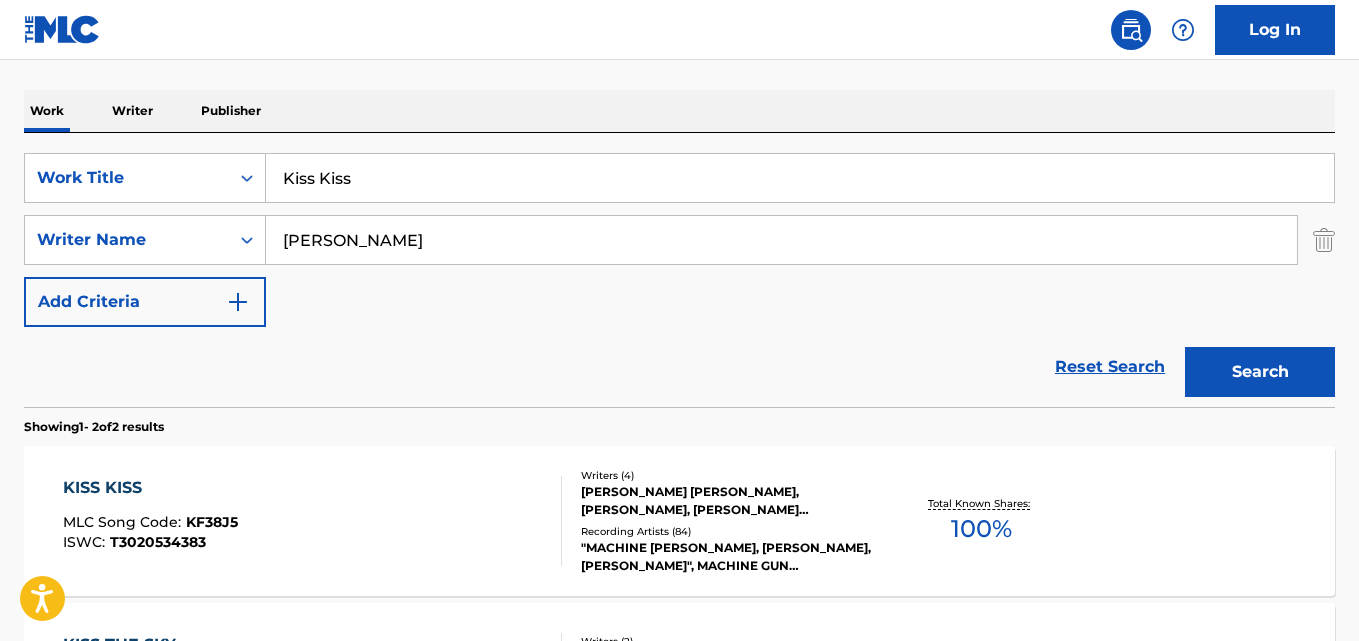 scroll, scrollTop: 333, scrollLeft: 0, axis: vertical 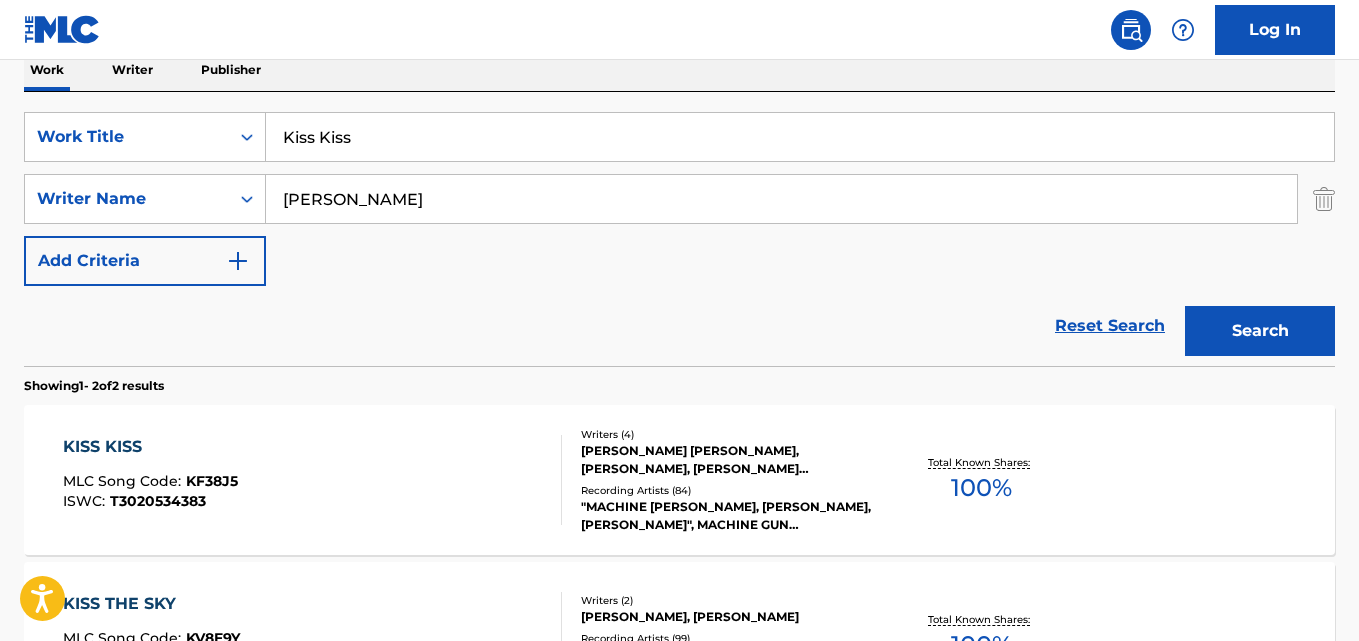 click on "KISS KISS MLC Song Code : KF38J5 ISWC : T3020534383" at bounding box center [150, 480] 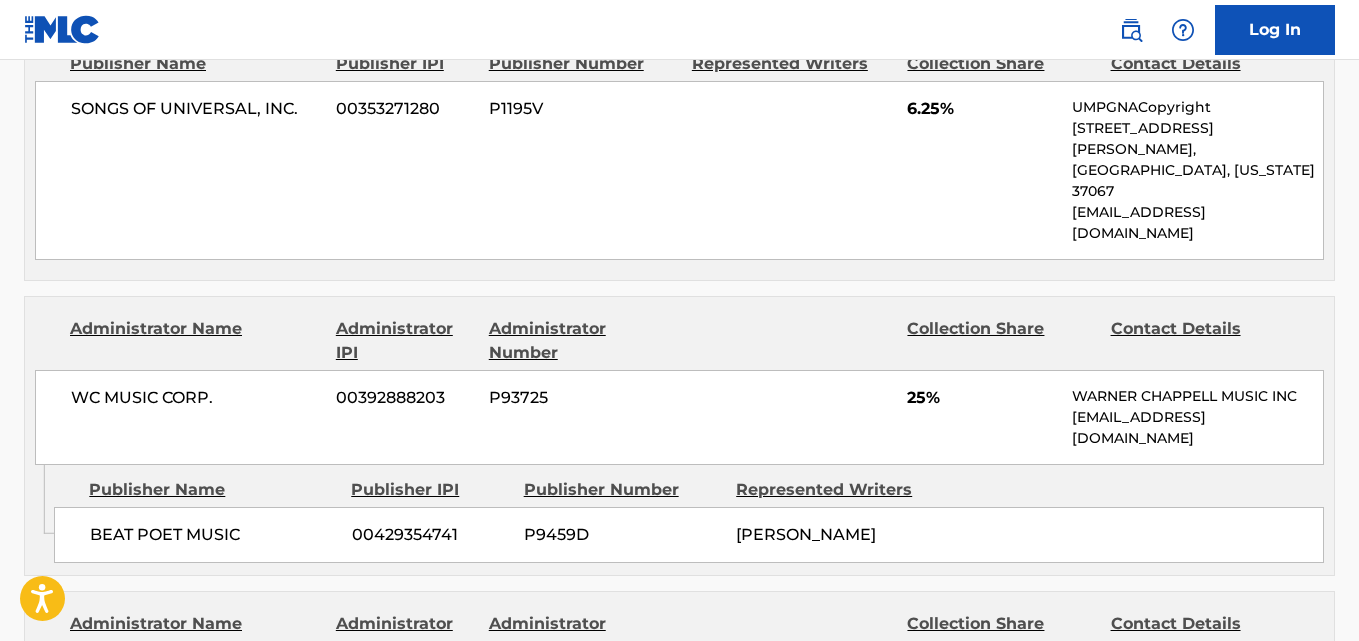 scroll, scrollTop: 1000, scrollLeft: 0, axis: vertical 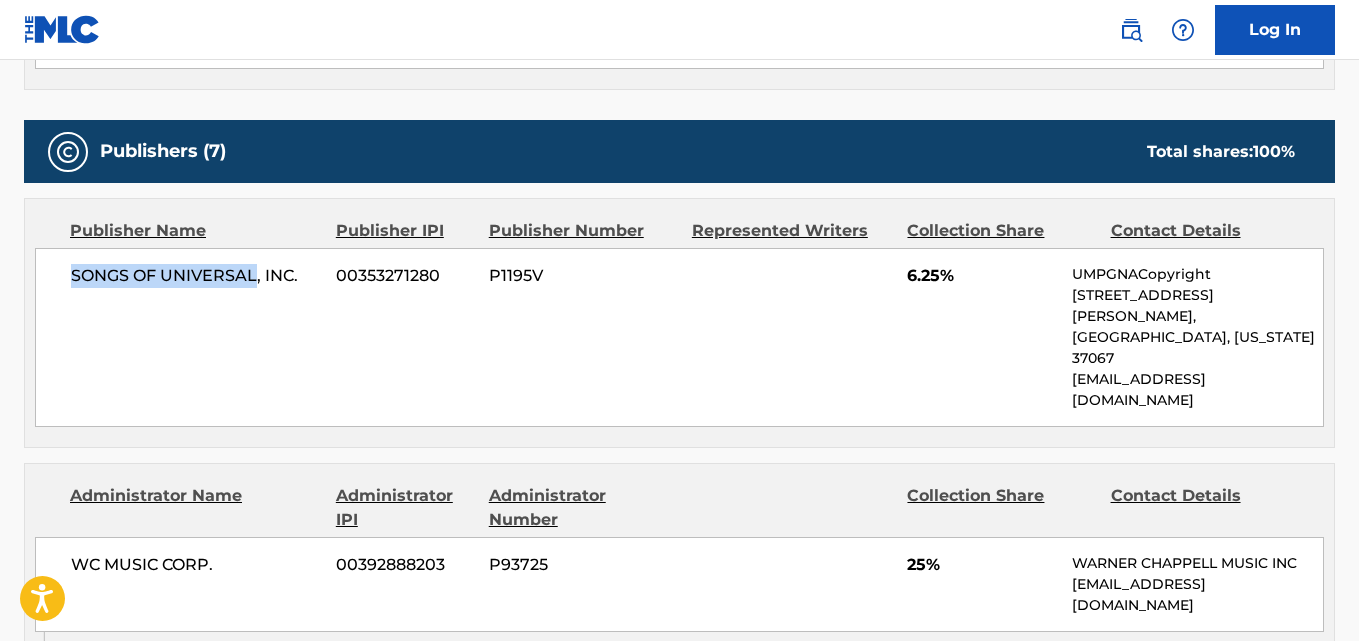 drag, startPoint x: 68, startPoint y: 277, endPoint x: 256, endPoint y: 279, distance: 188.01064 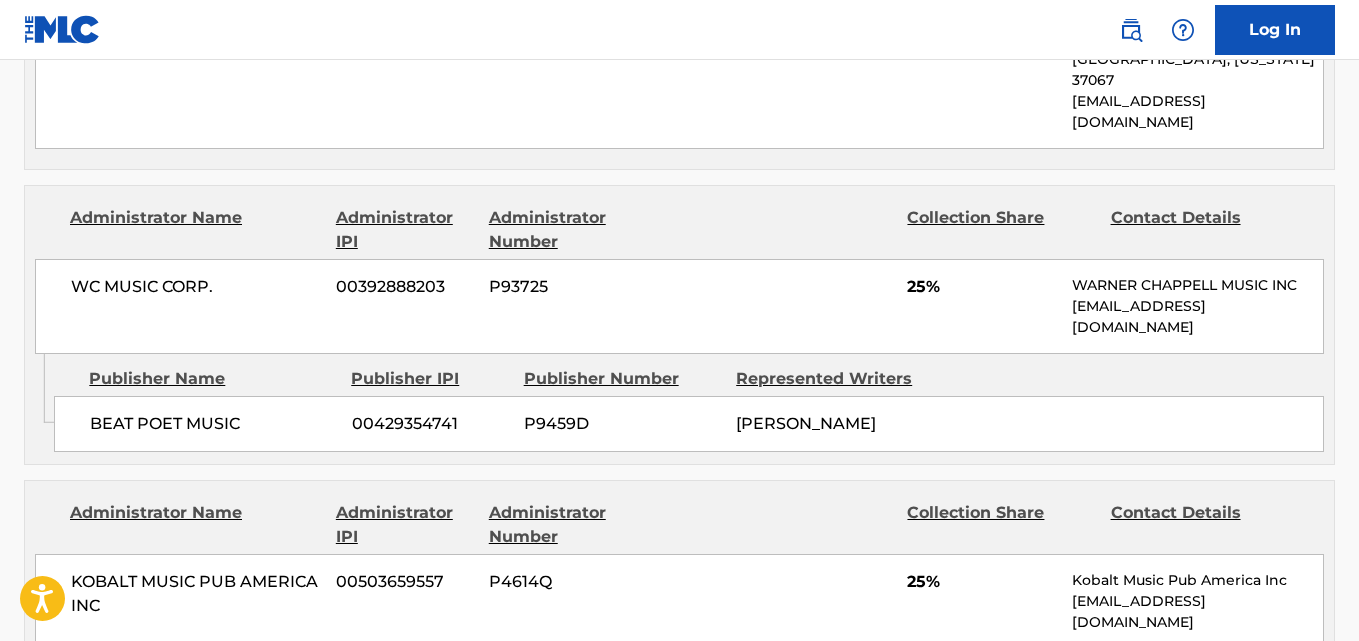 scroll, scrollTop: 1333, scrollLeft: 0, axis: vertical 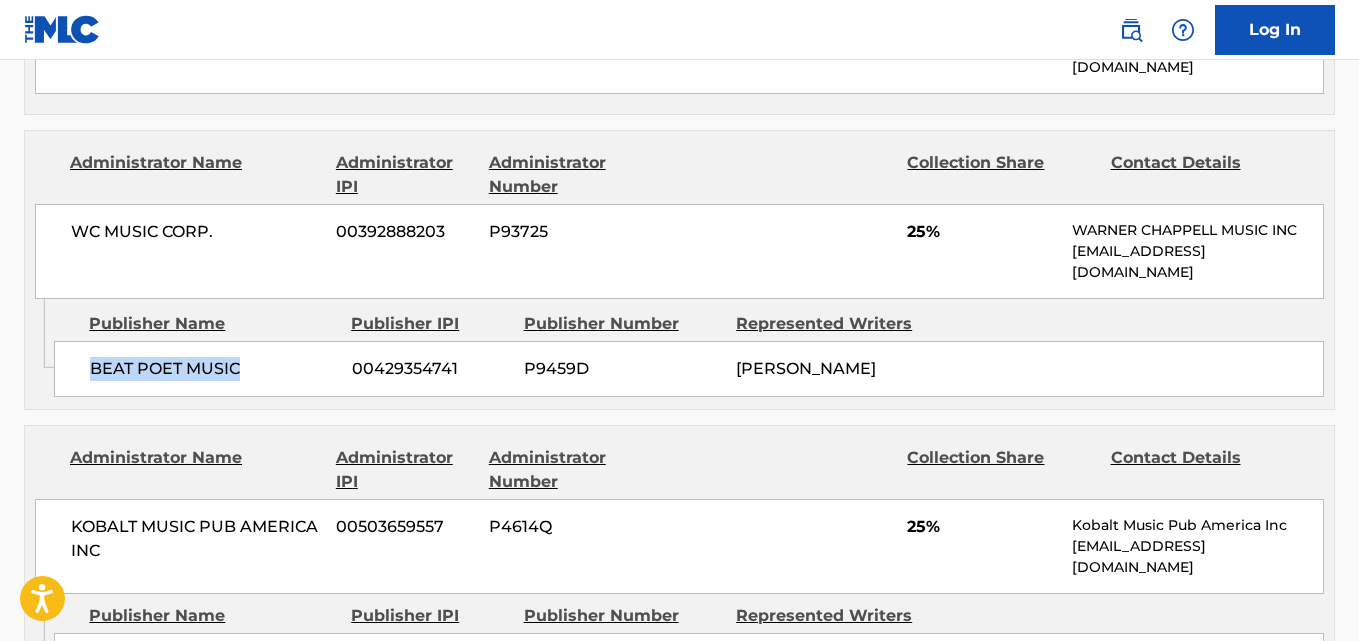 drag, startPoint x: 94, startPoint y: 313, endPoint x: 249, endPoint y: 313, distance: 155 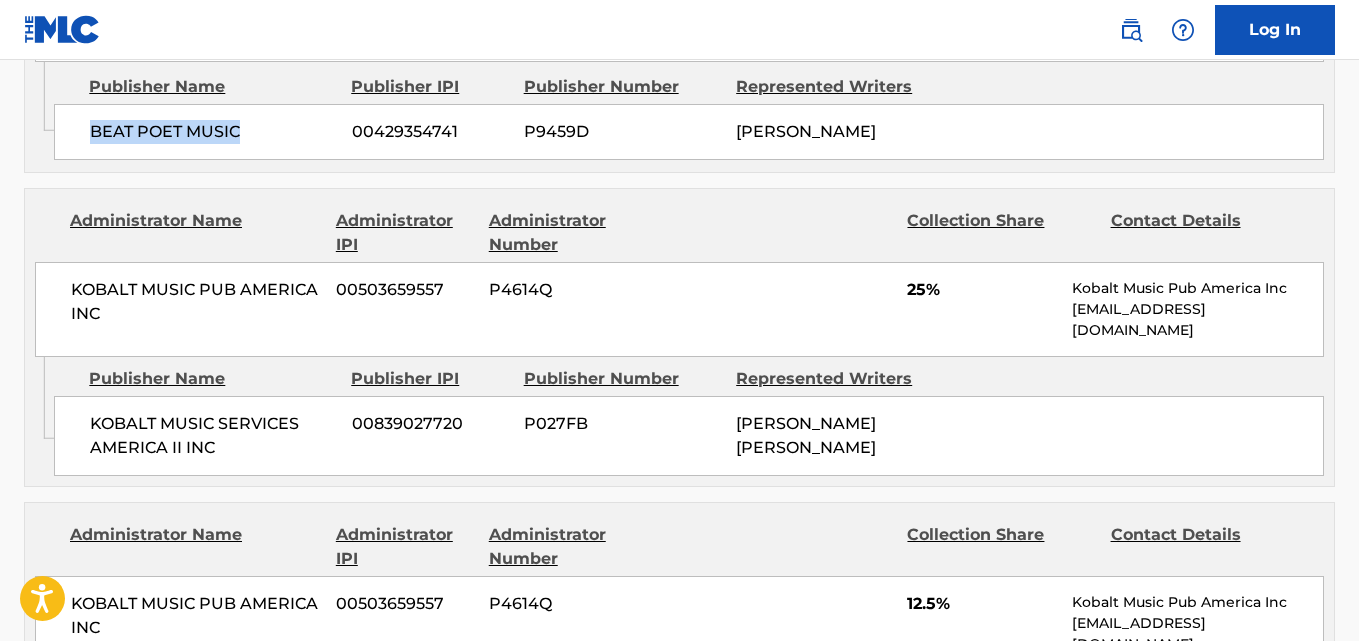 scroll, scrollTop: 1667, scrollLeft: 0, axis: vertical 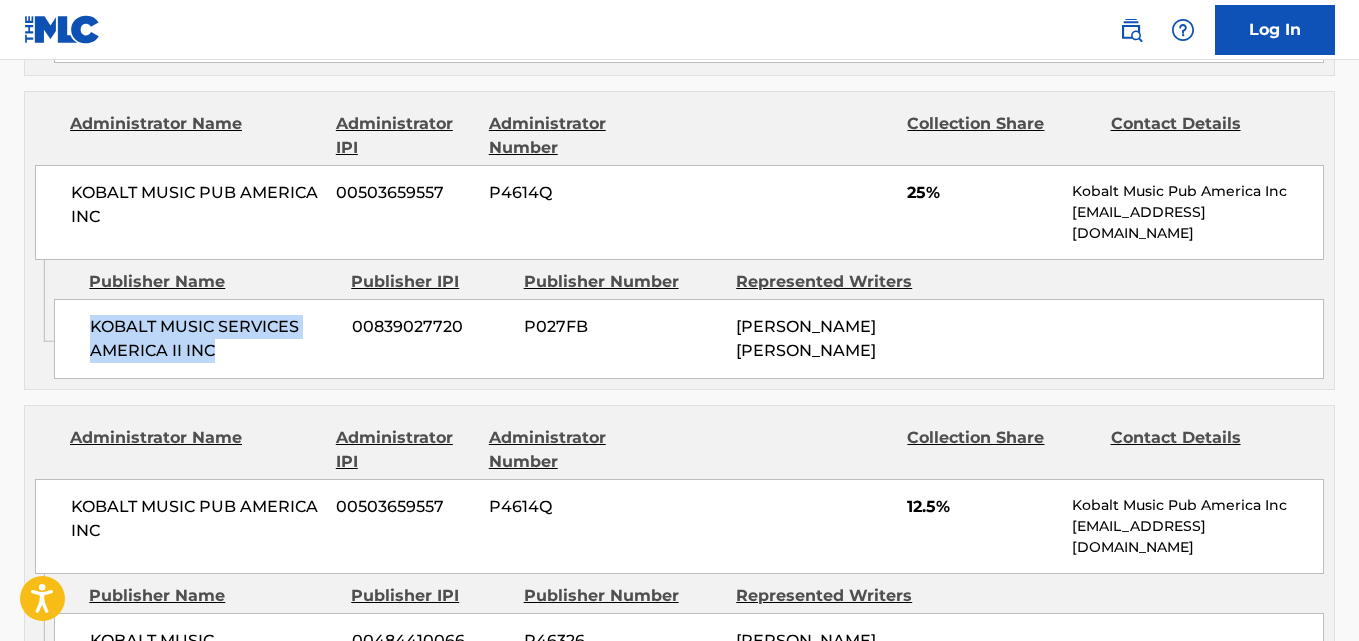 drag, startPoint x: 79, startPoint y: 264, endPoint x: 275, endPoint y: 297, distance: 198.75865 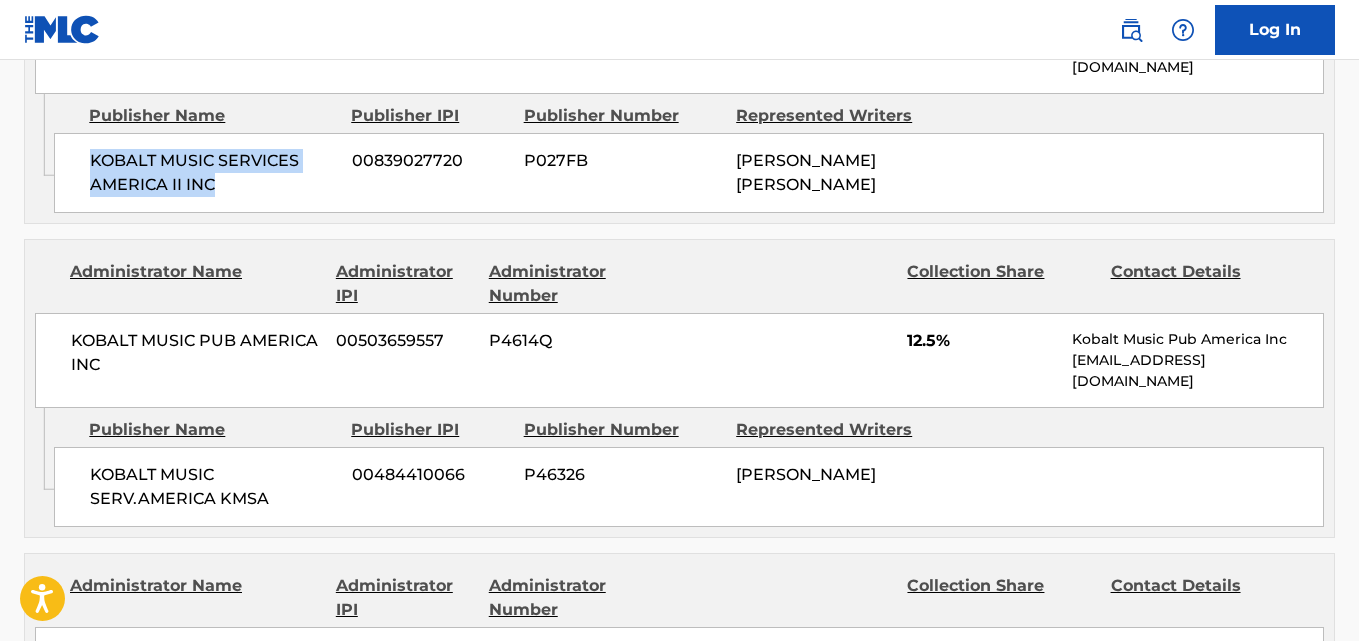 scroll, scrollTop: 1667, scrollLeft: 0, axis: vertical 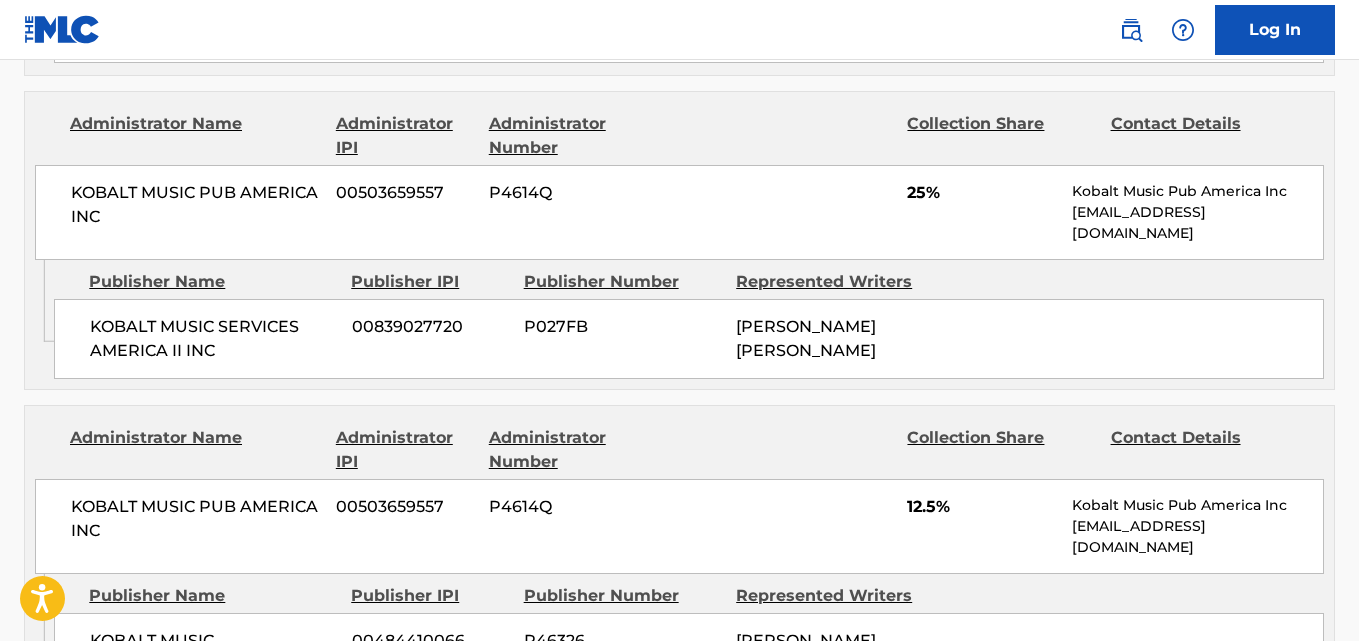 click on "25%" at bounding box center (982, 193) 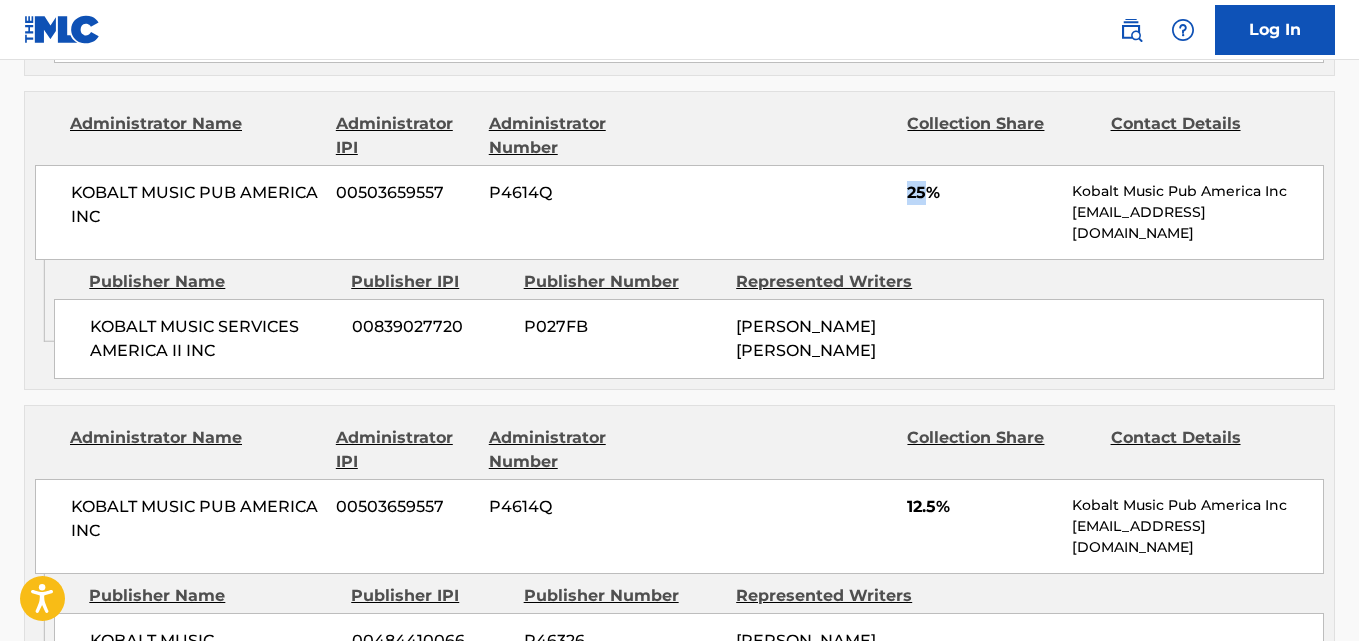 click on "25%" at bounding box center [982, 193] 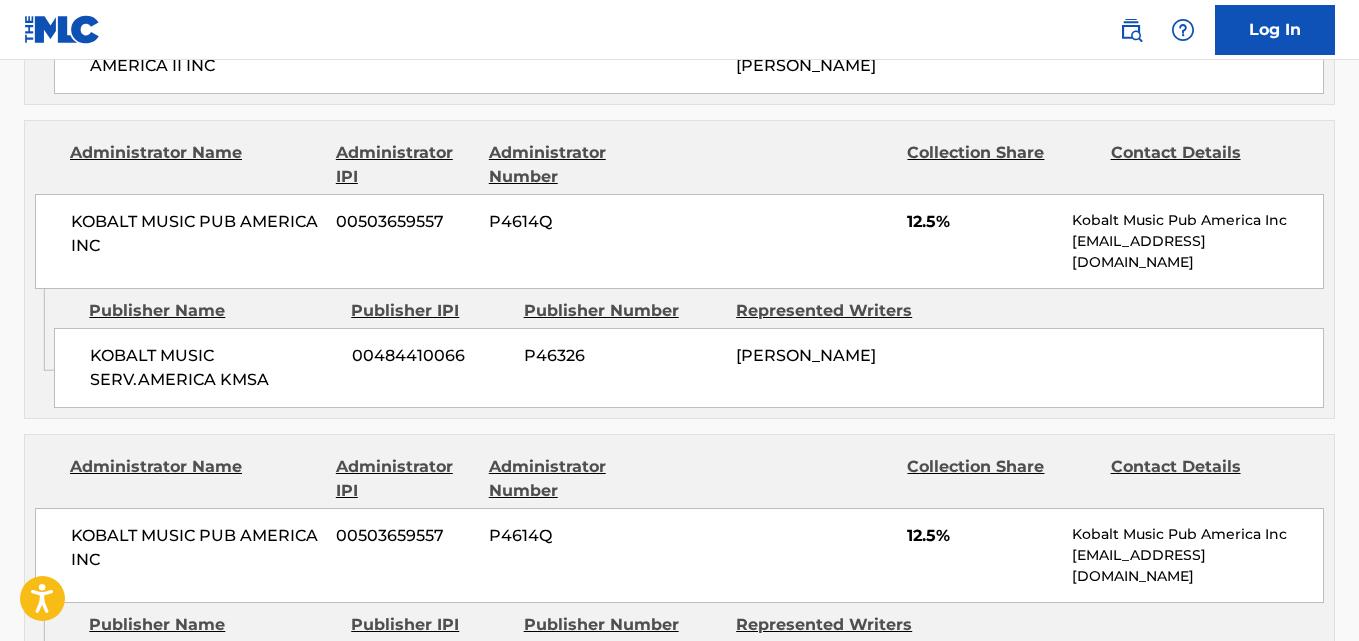 scroll, scrollTop: 2000, scrollLeft: 0, axis: vertical 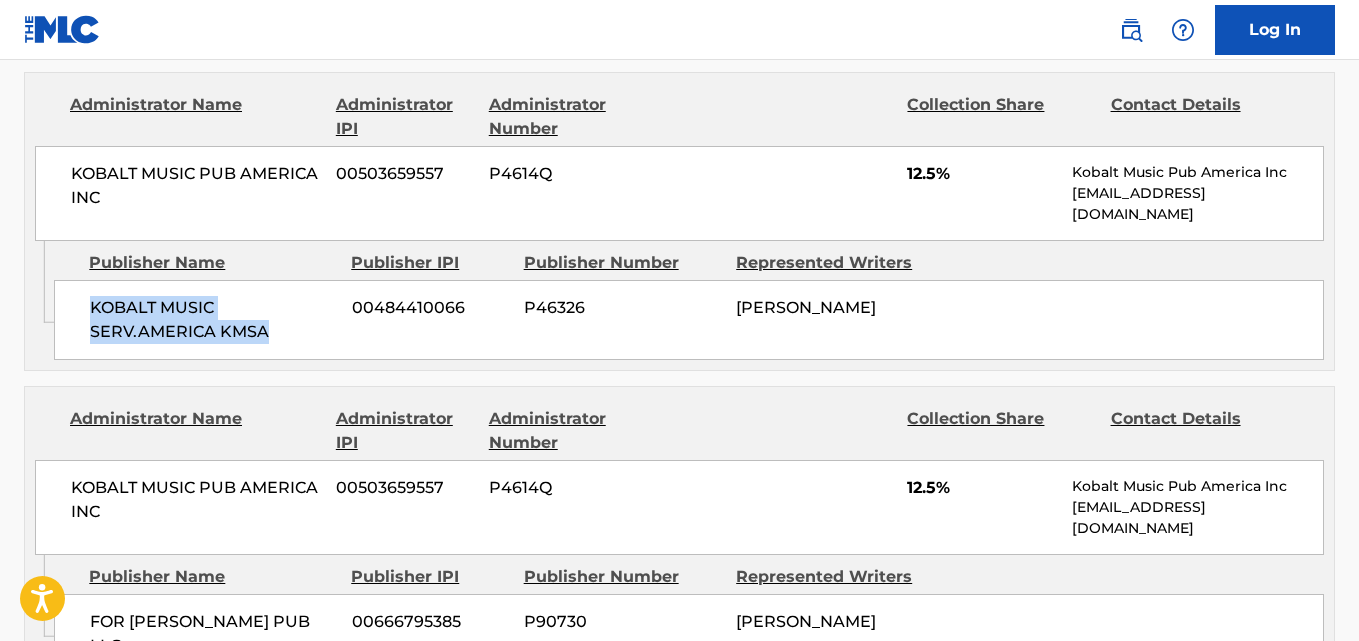 drag, startPoint x: 84, startPoint y: 245, endPoint x: 328, endPoint y: 264, distance: 244.73863 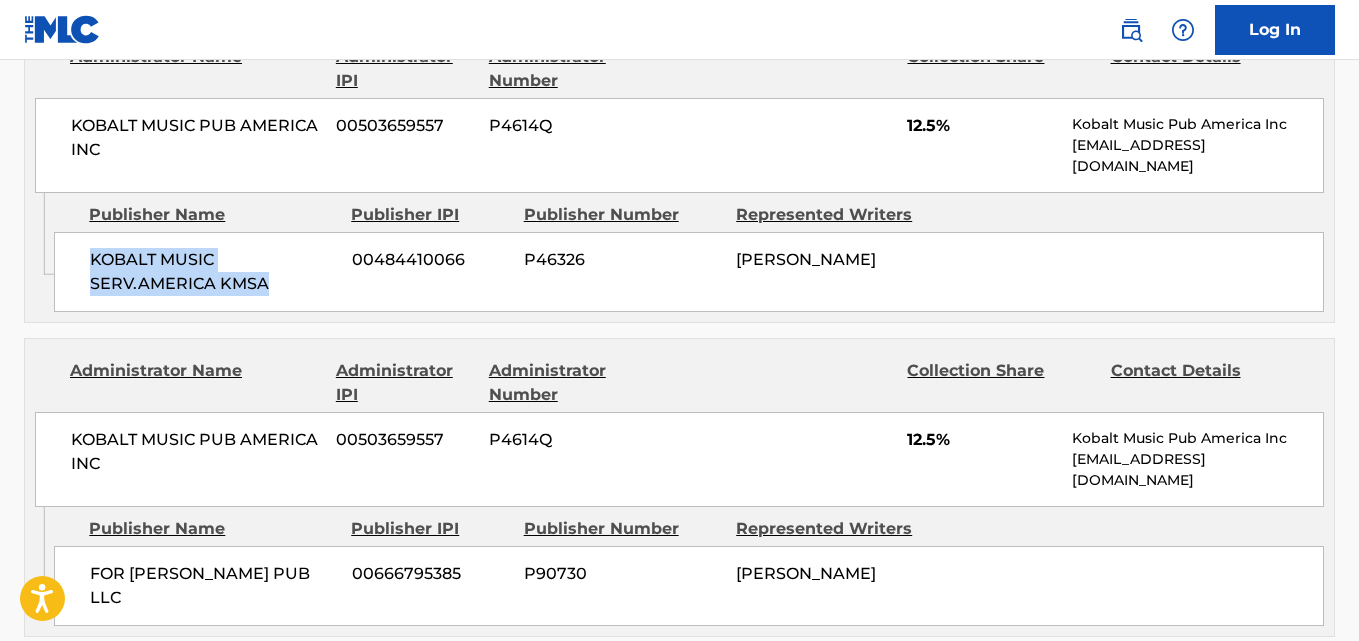 scroll, scrollTop: 2000, scrollLeft: 0, axis: vertical 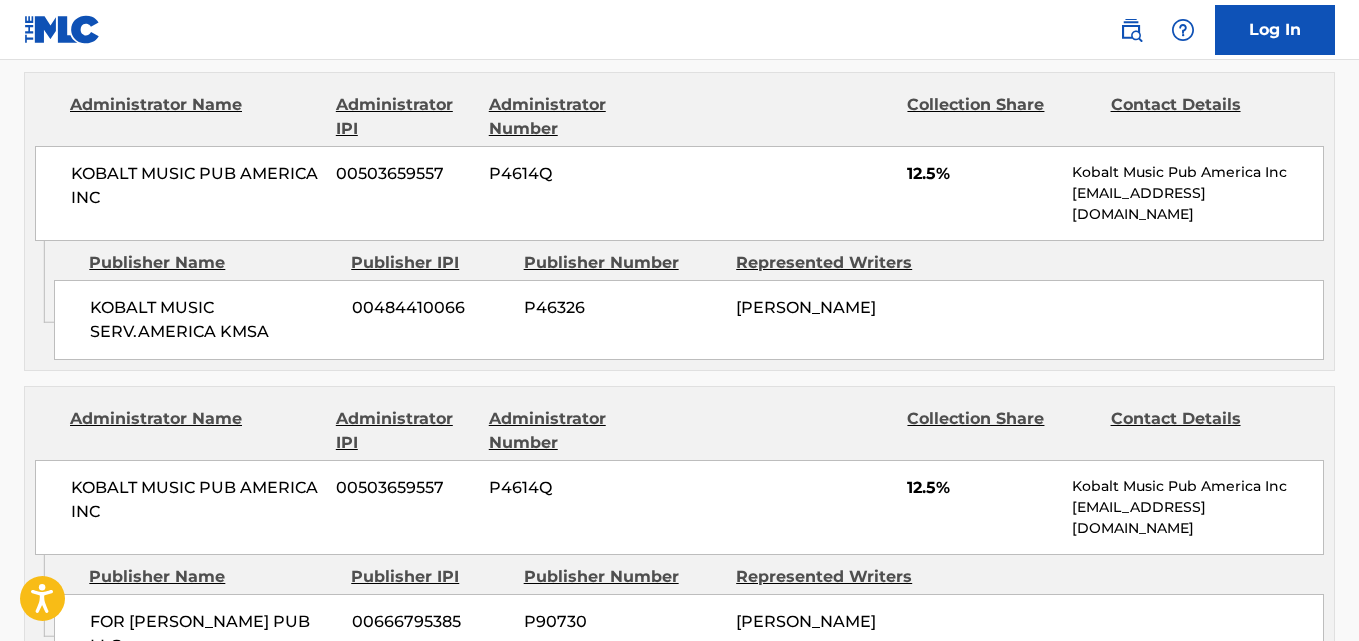 click on "12.5%" at bounding box center [982, 174] 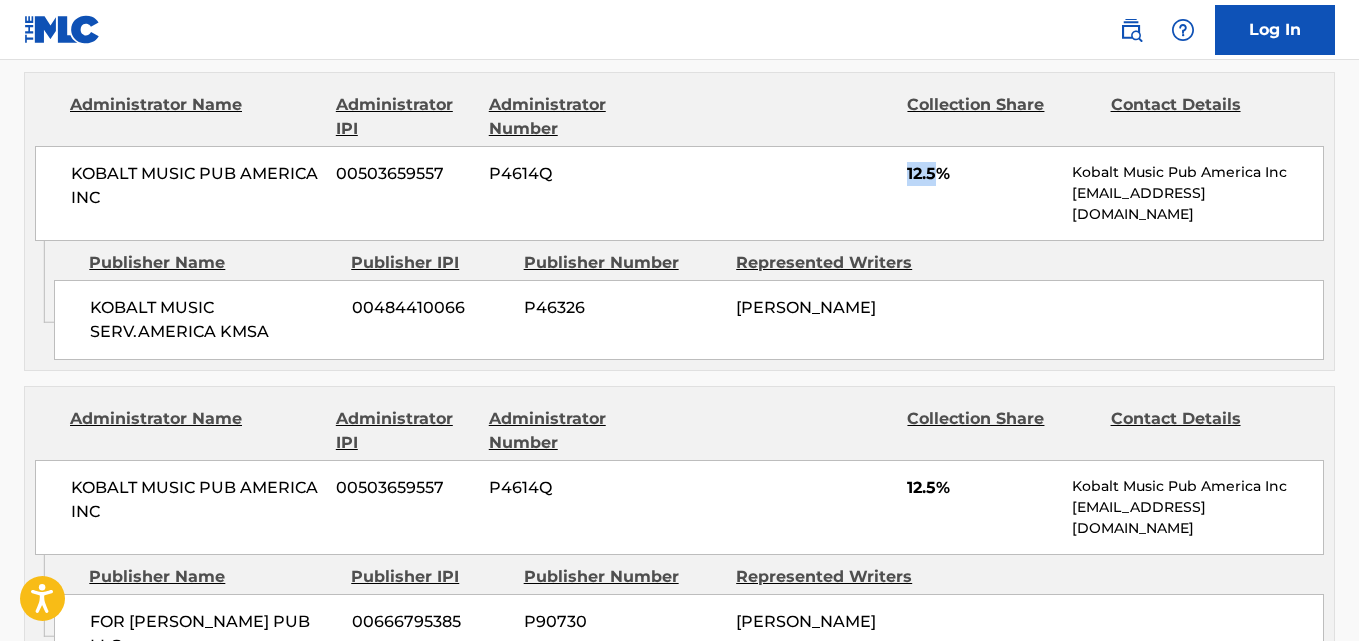 click on "12.5%" at bounding box center (982, 174) 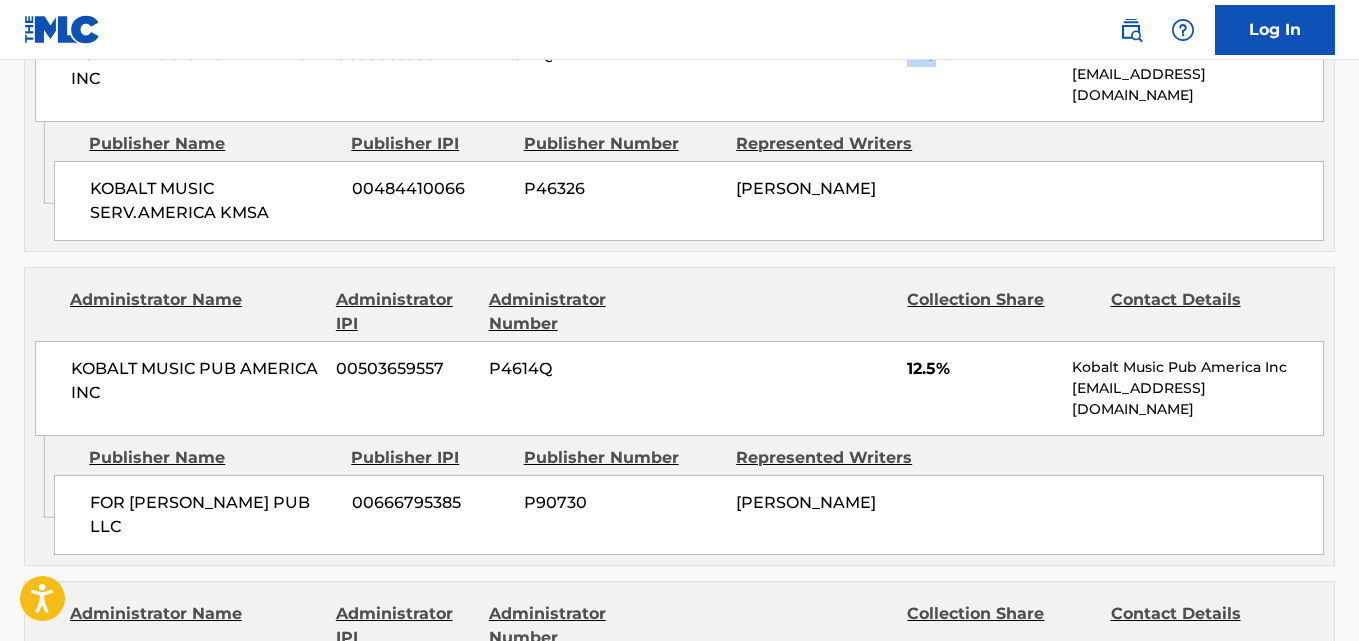 scroll, scrollTop: 2167, scrollLeft: 0, axis: vertical 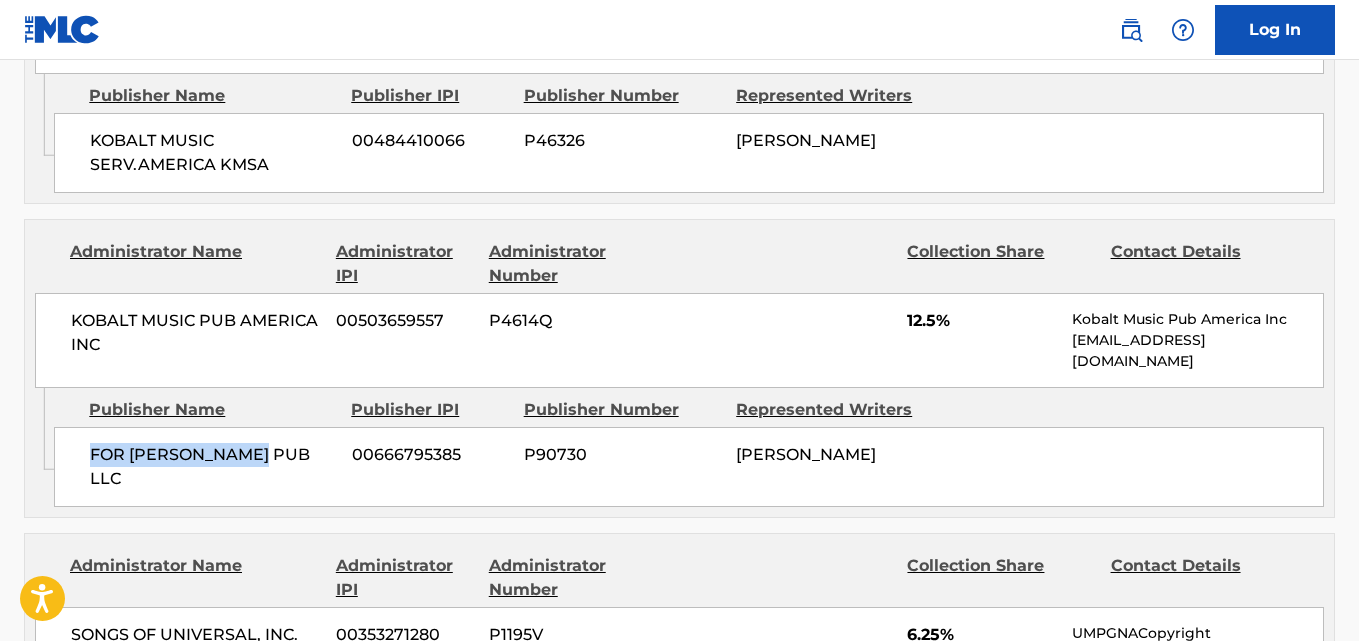 drag, startPoint x: 65, startPoint y: 398, endPoint x: 264, endPoint y: 405, distance: 199.12308 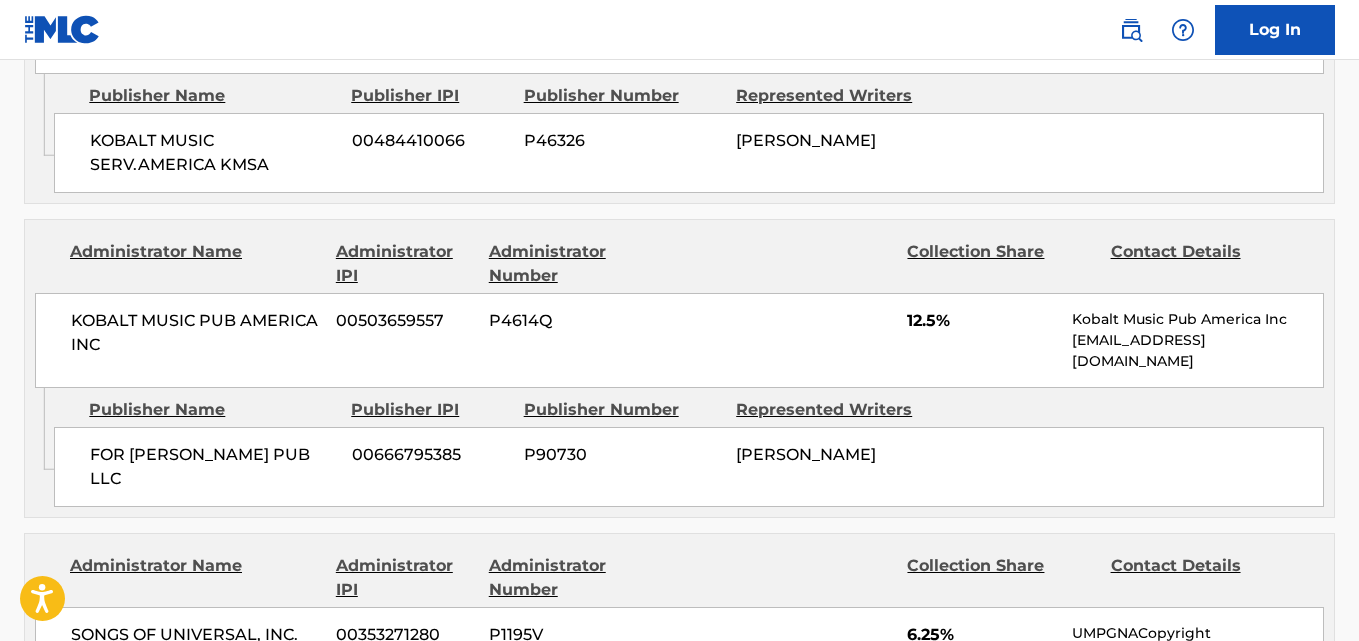 click on "12.5%" at bounding box center [982, 321] 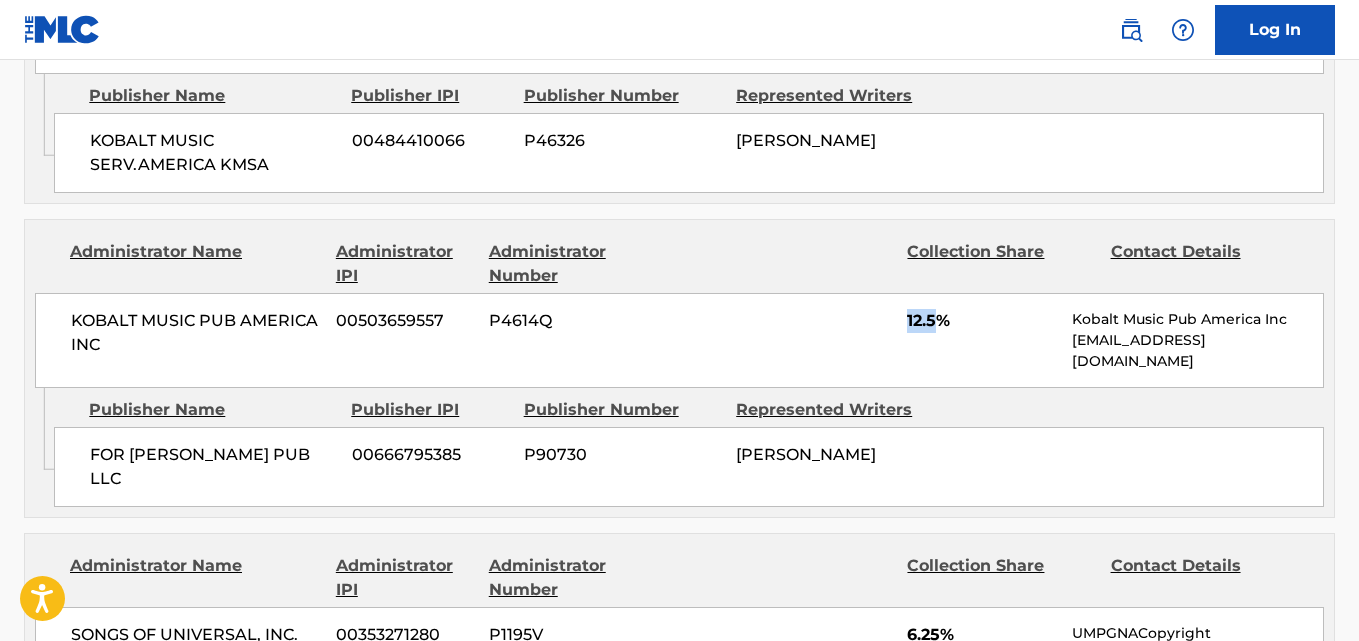 click on "12.5%" at bounding box center [982, 321] 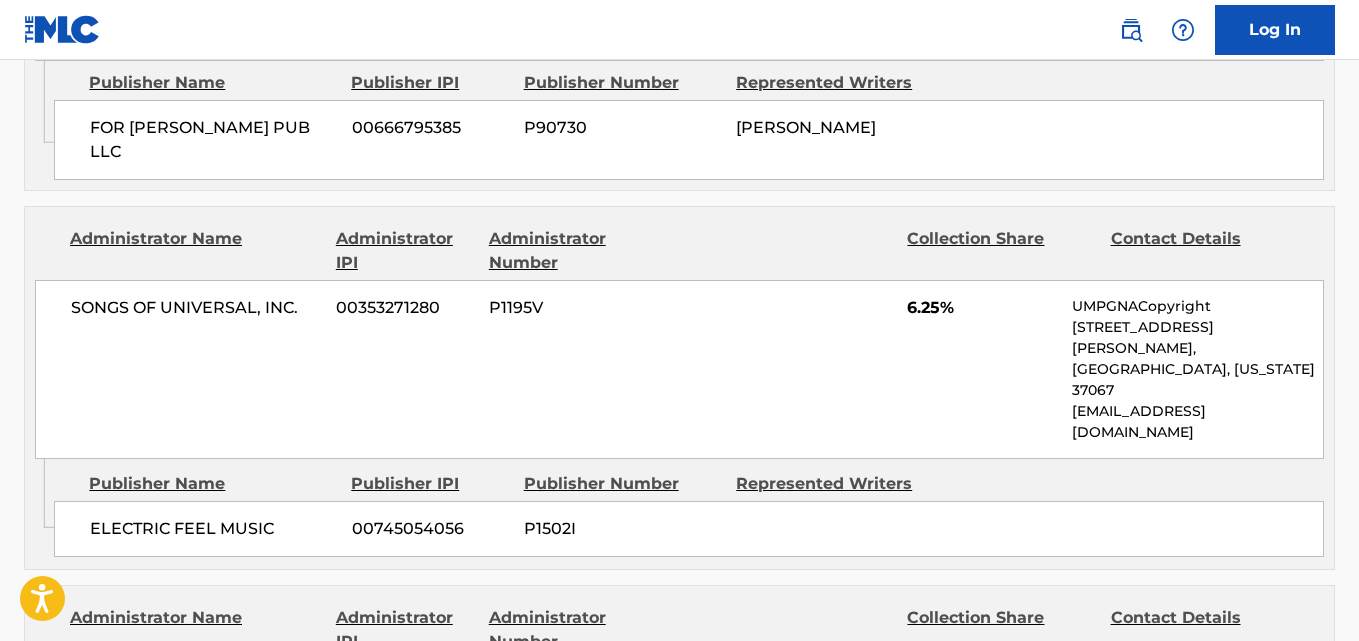 scroll, scrollTop: 2500, scrollLeft: 0, axis: vertical 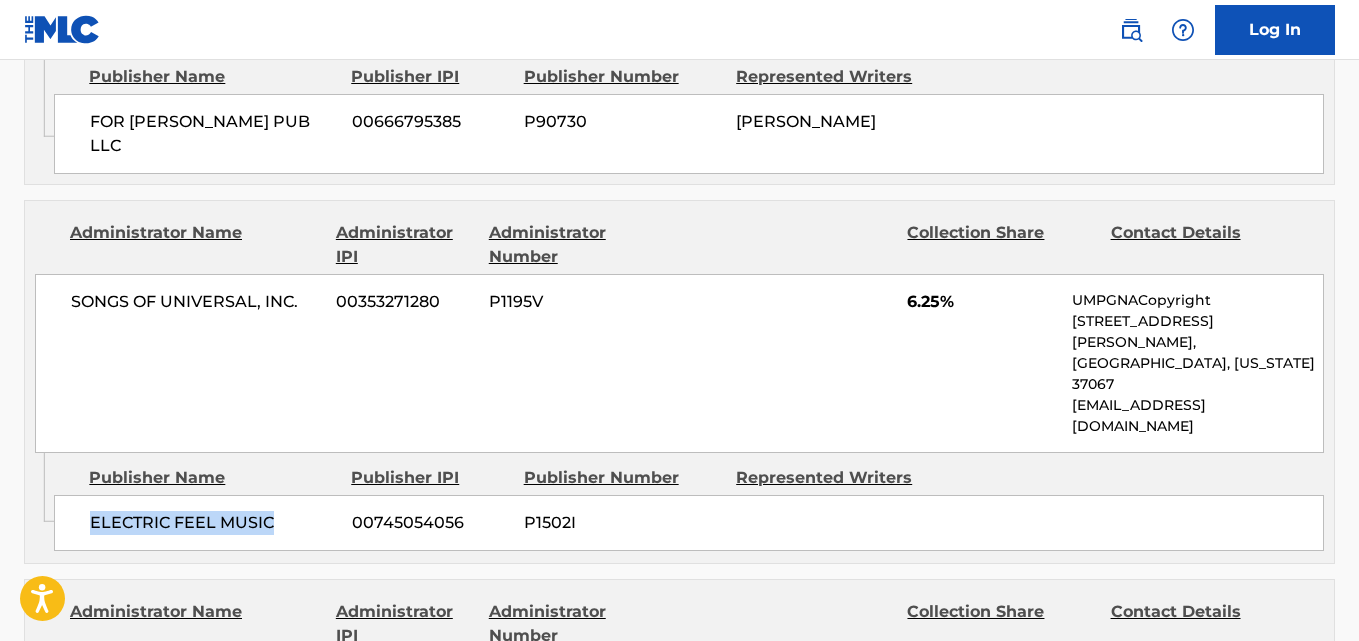 drag, startPoint x: 89, startPoint y: 396, endPoint x: 278, endPoint y: 398, distance: 189.01057 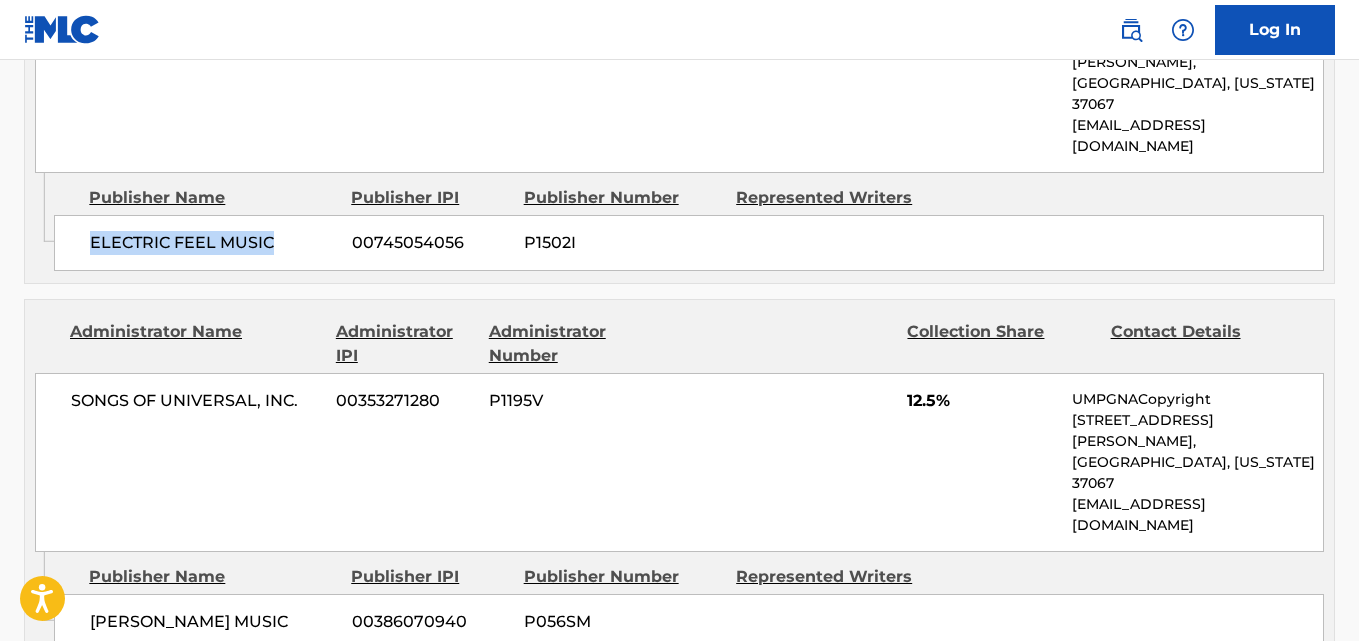 scroll, scrollTop: 2833, scrollLeft: 0, axis: vertical 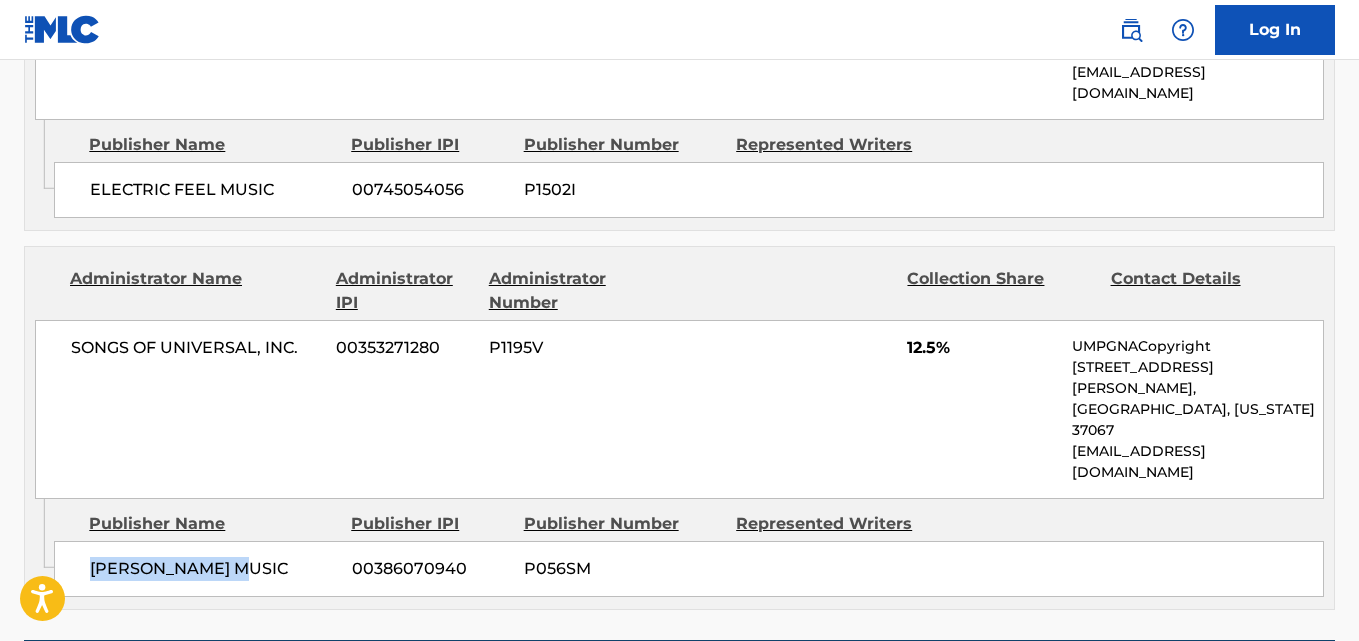 drag, startPoint x: 93, startPoint y: 373, endPoint x: 252, endPoint y: 373, distance: 159 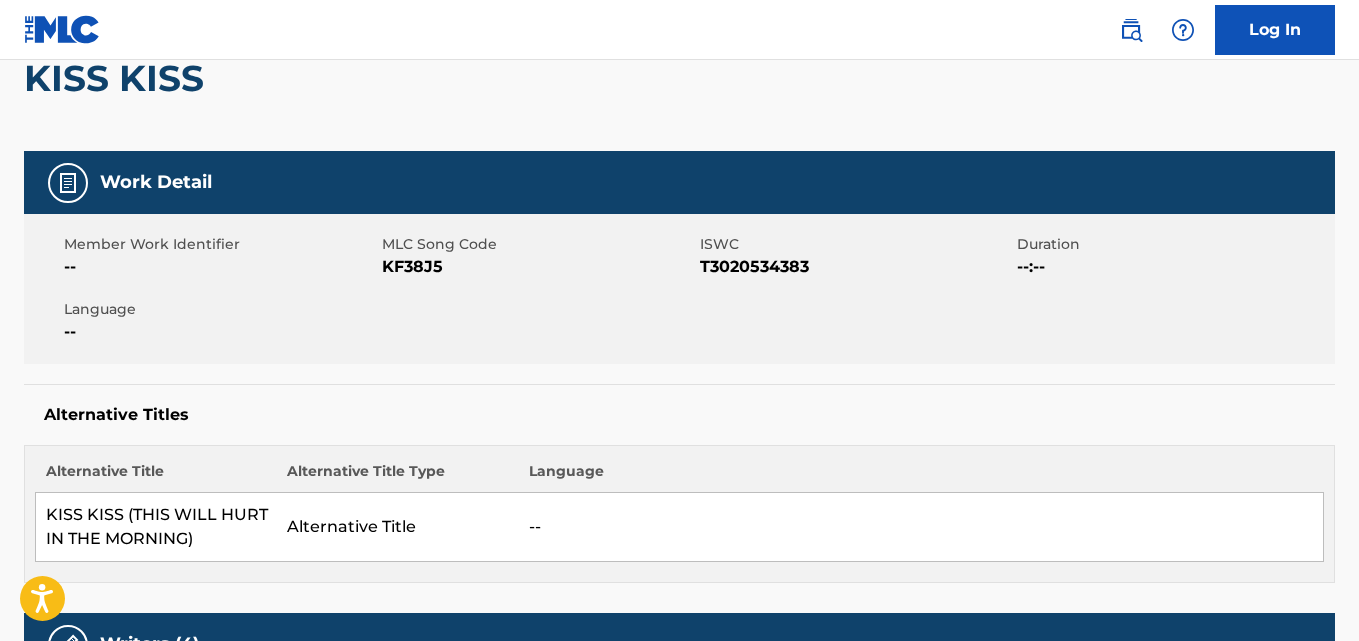 scroll, scrollTop: 0, scrollLeft: 0, axis: both 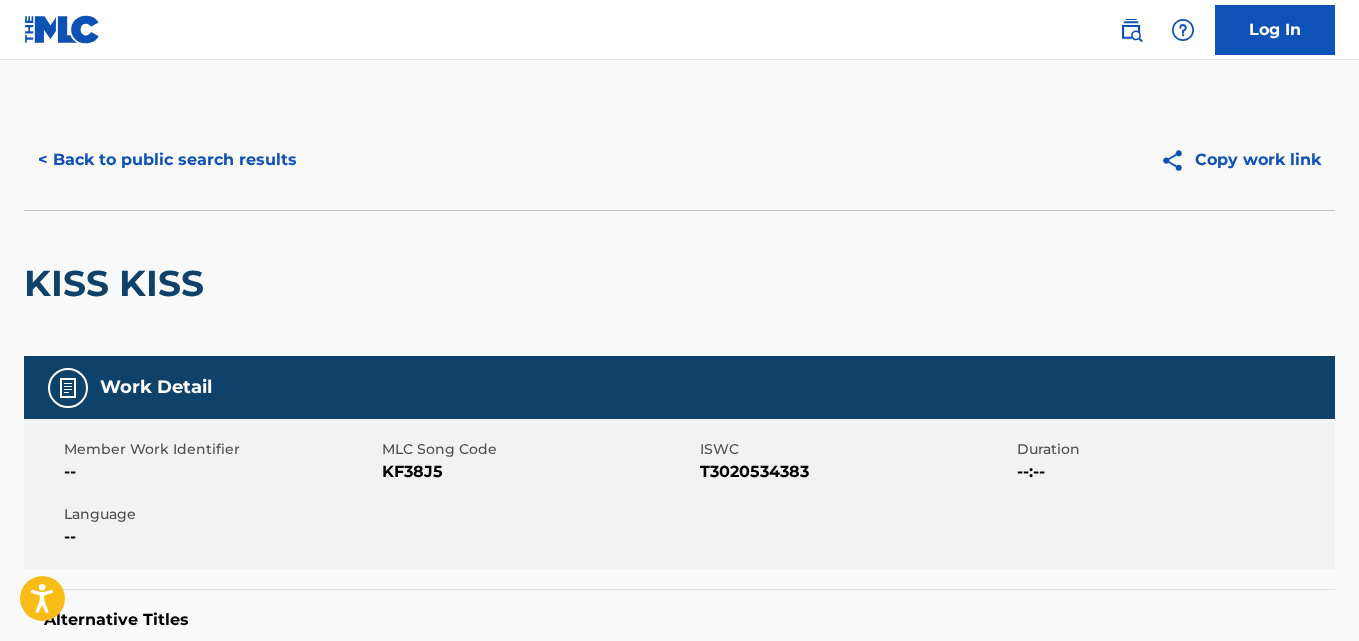 click on "< Back to public search results" at bounding box center [167, 160] 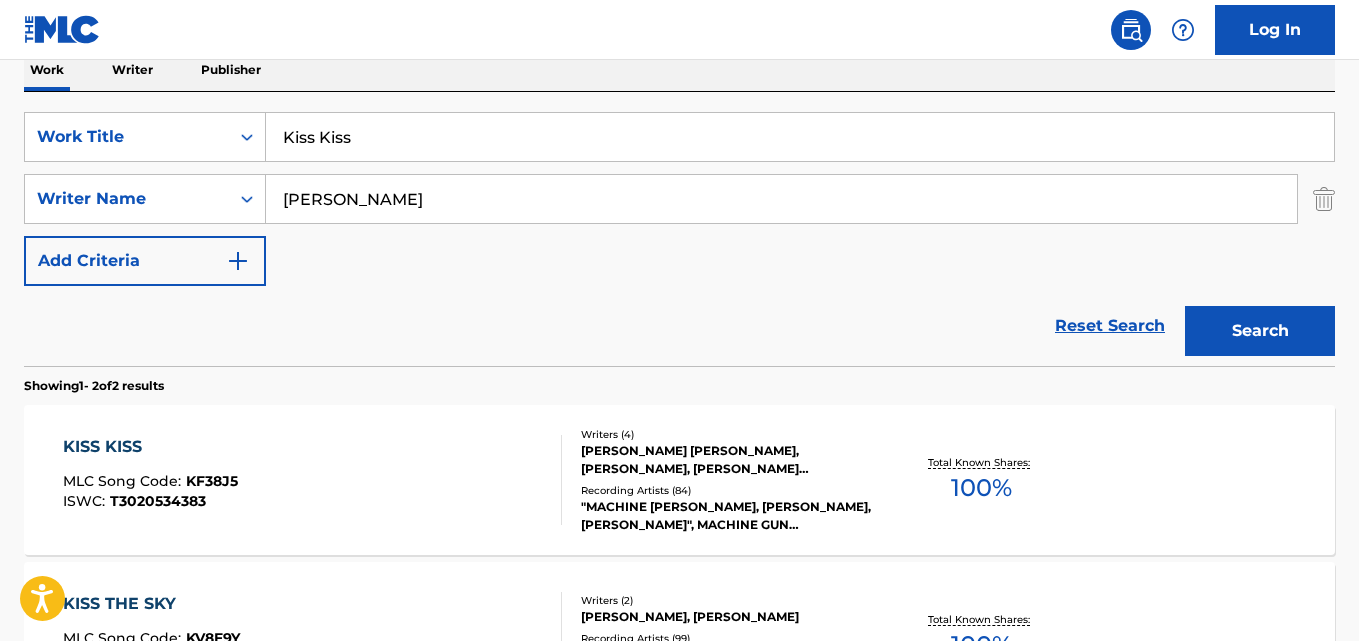 click on "Reset Search" at bounding box center [1110, 326] 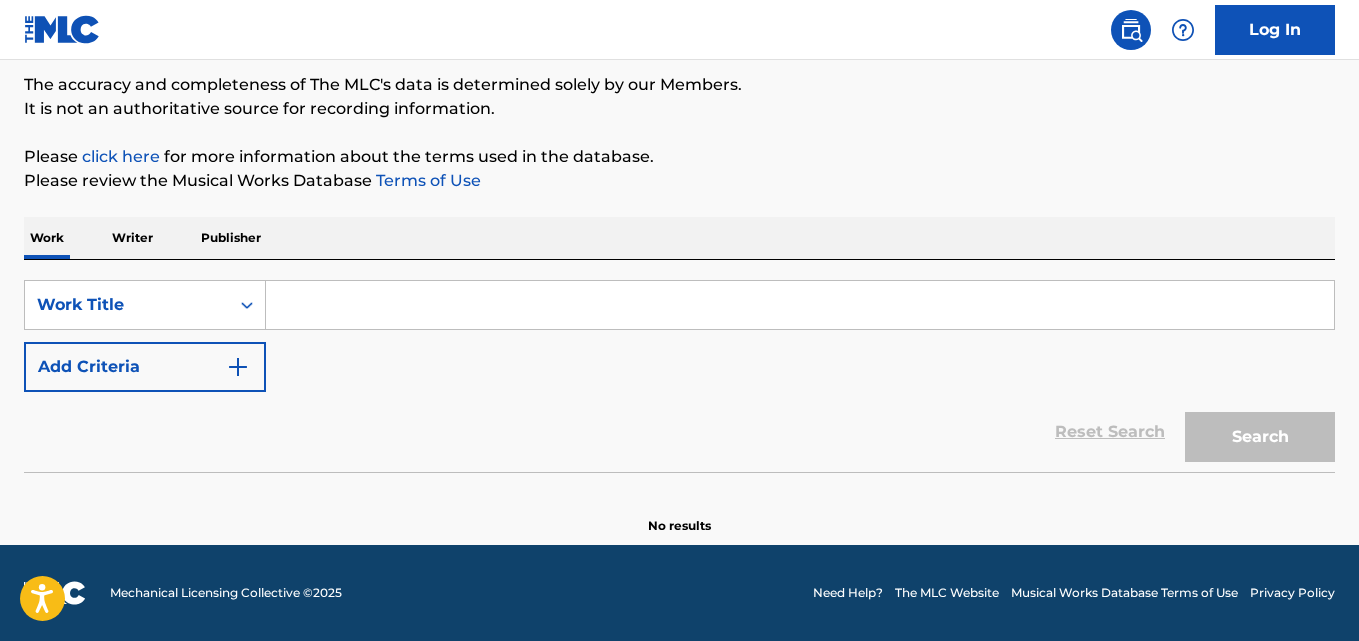 click on "Reset Search Search" at bounding box center (679, 432) 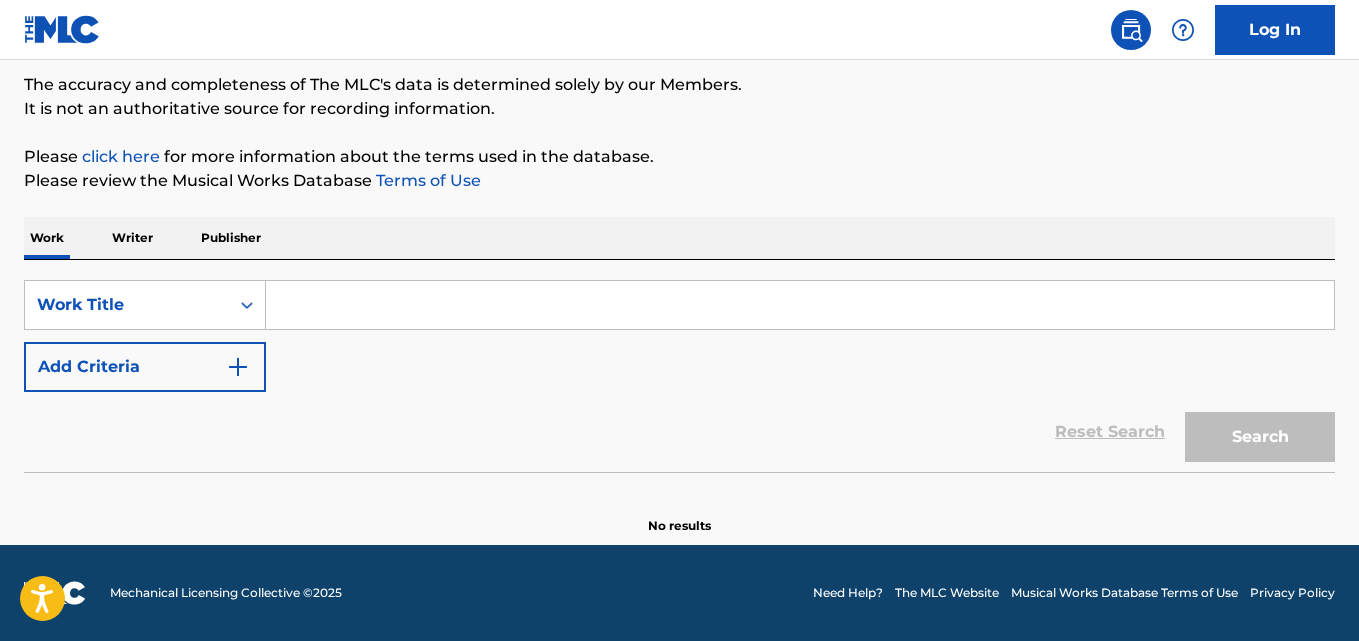 click at bounding box center (800, 305) 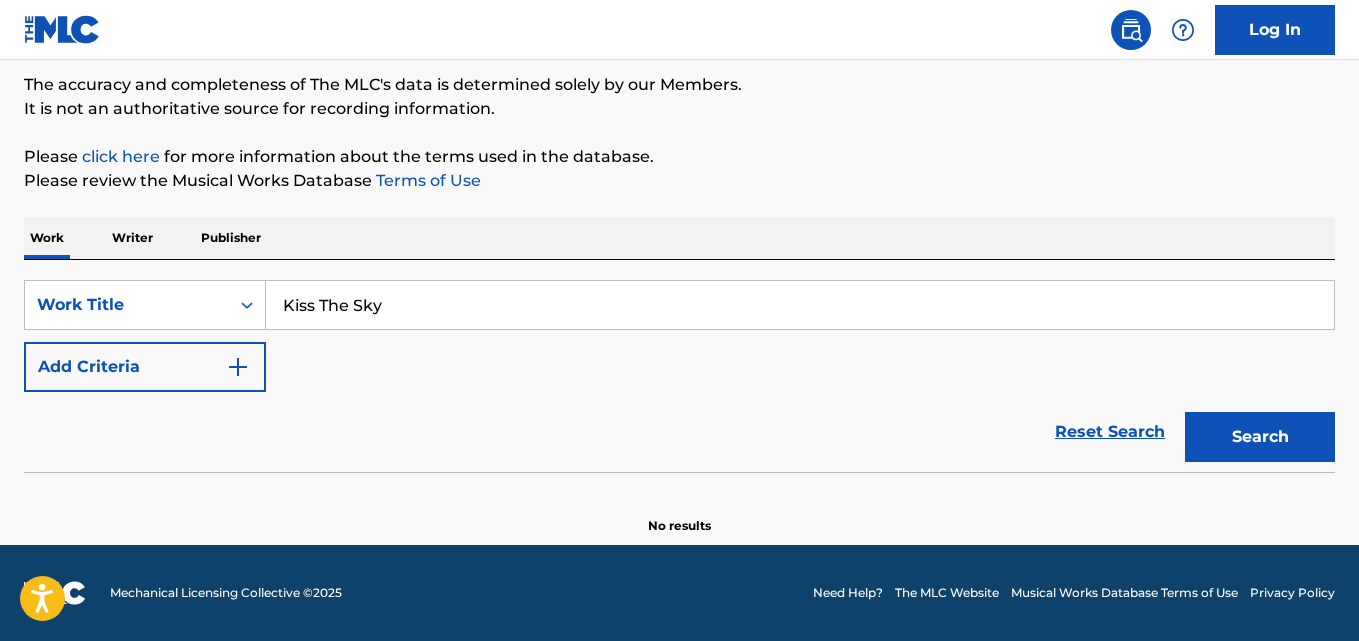 type on "Kiss The Sky" 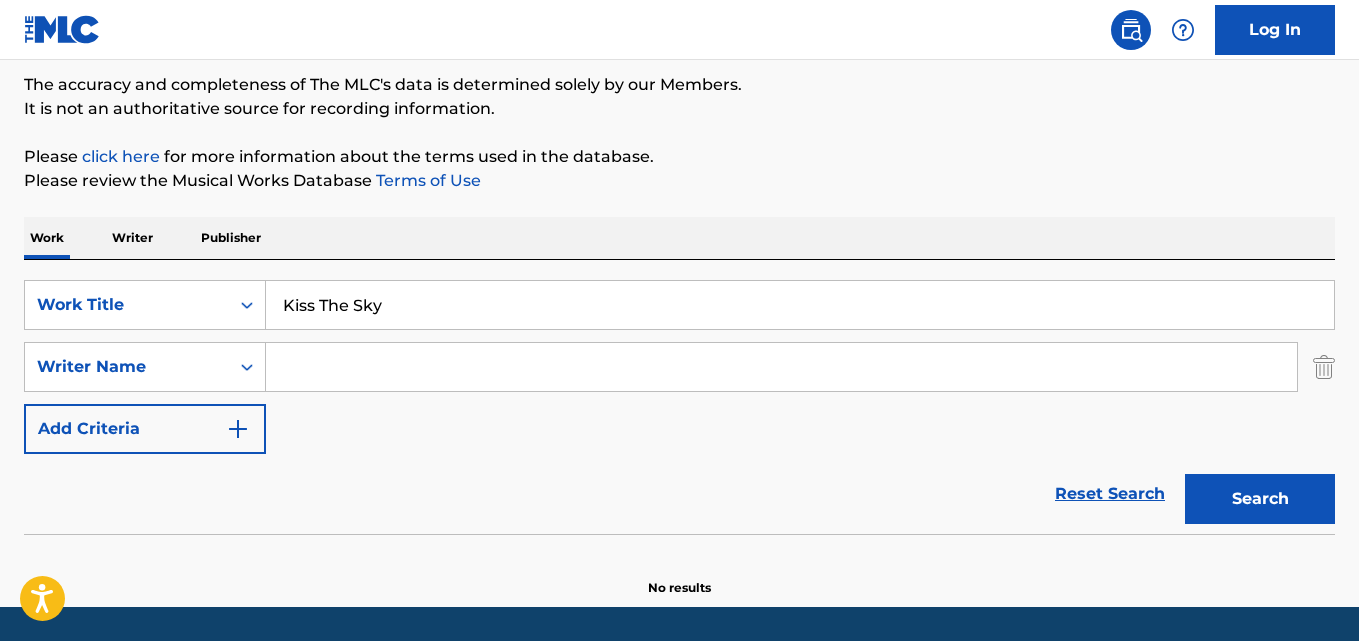 click at bounding box center [781, 367] 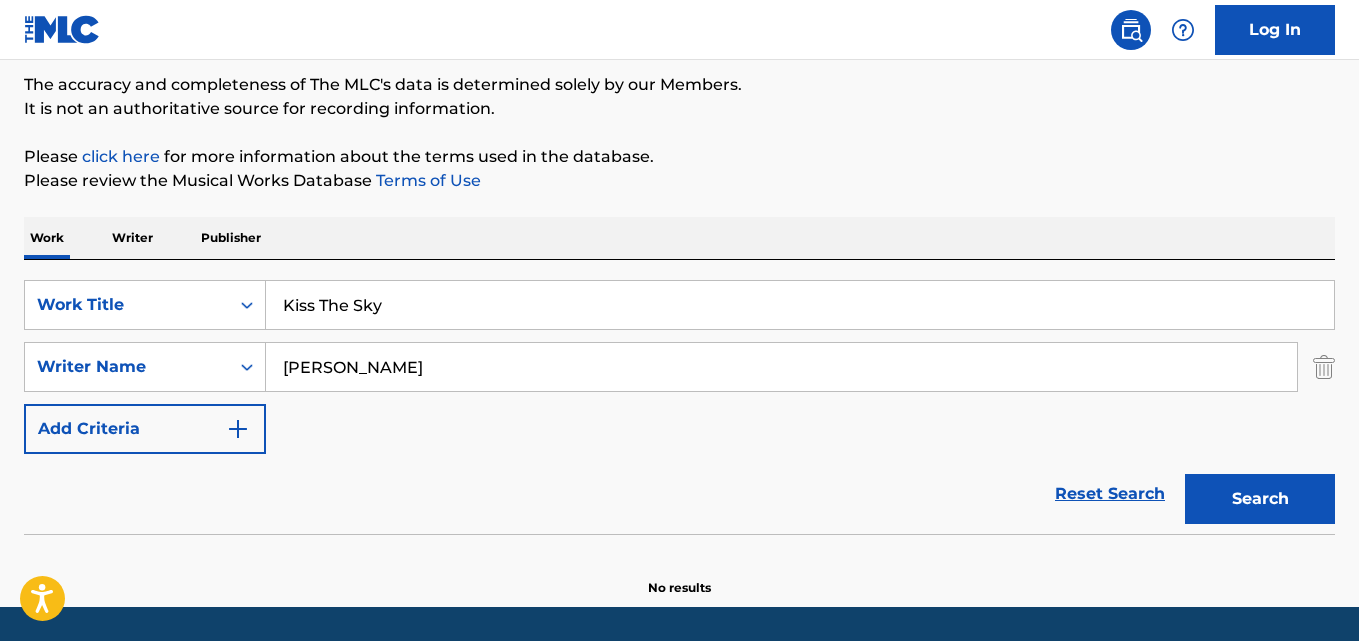 click on "Search" at bounding box center [1260, 499] 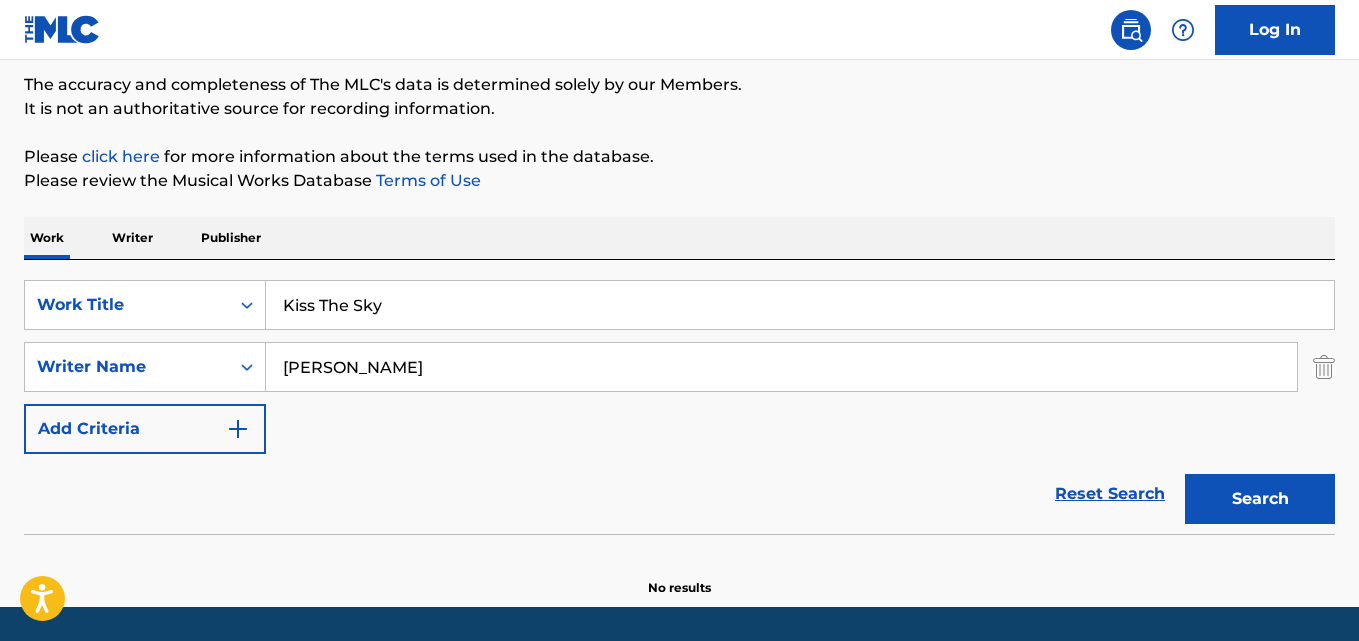 click on "Search" at bounding box center (1260, 499) 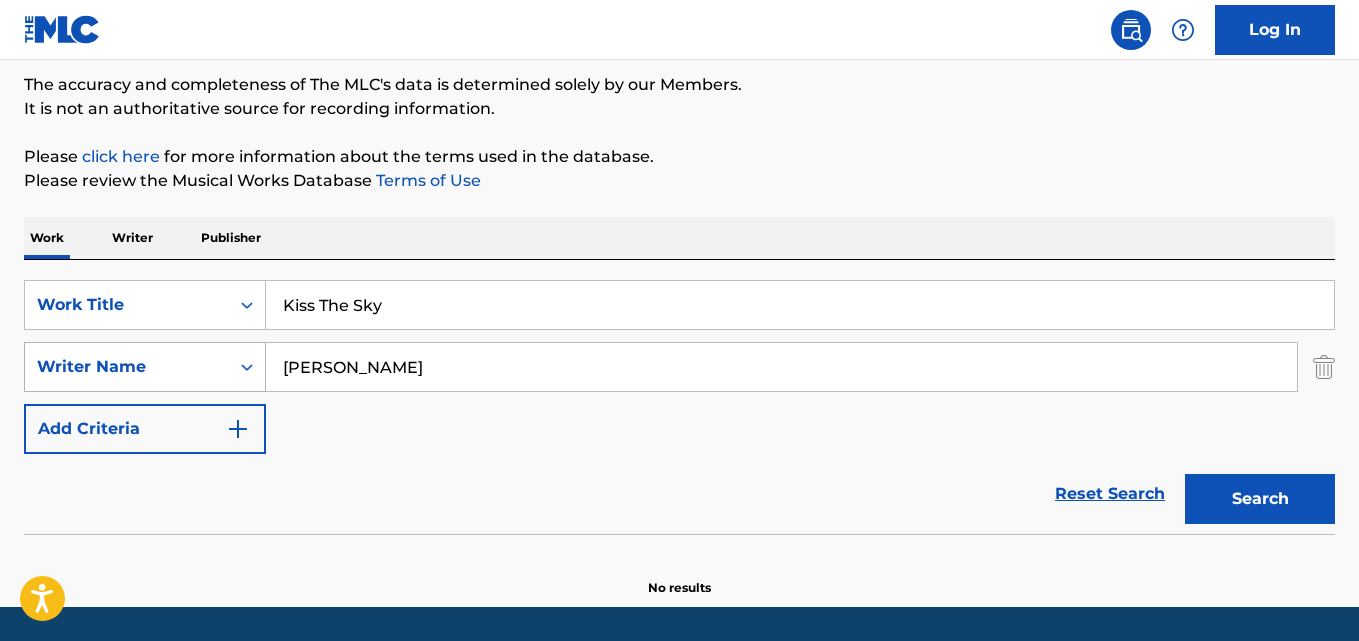 drag, startPoint x: 571, startPoint y: 367, endPoint x: 125, endPoint y: 378, distance: 446.13562 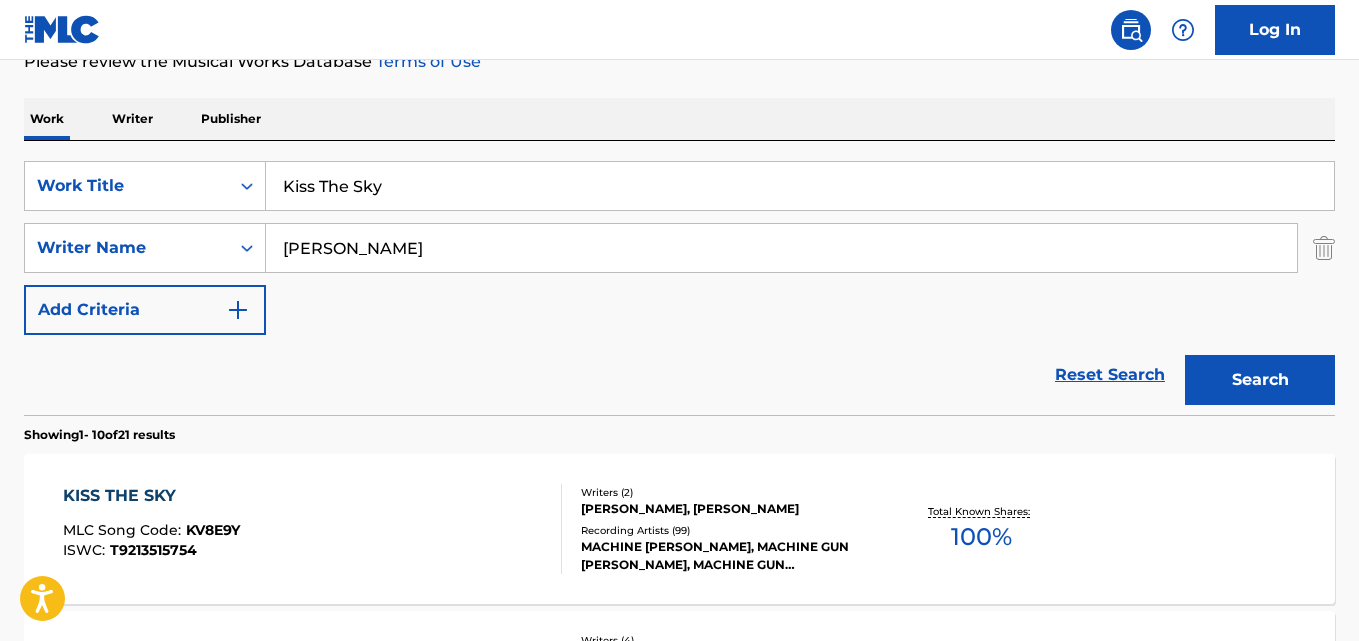 scroll, scrollTop: 332, scrollLeft: 0, axis: vertical 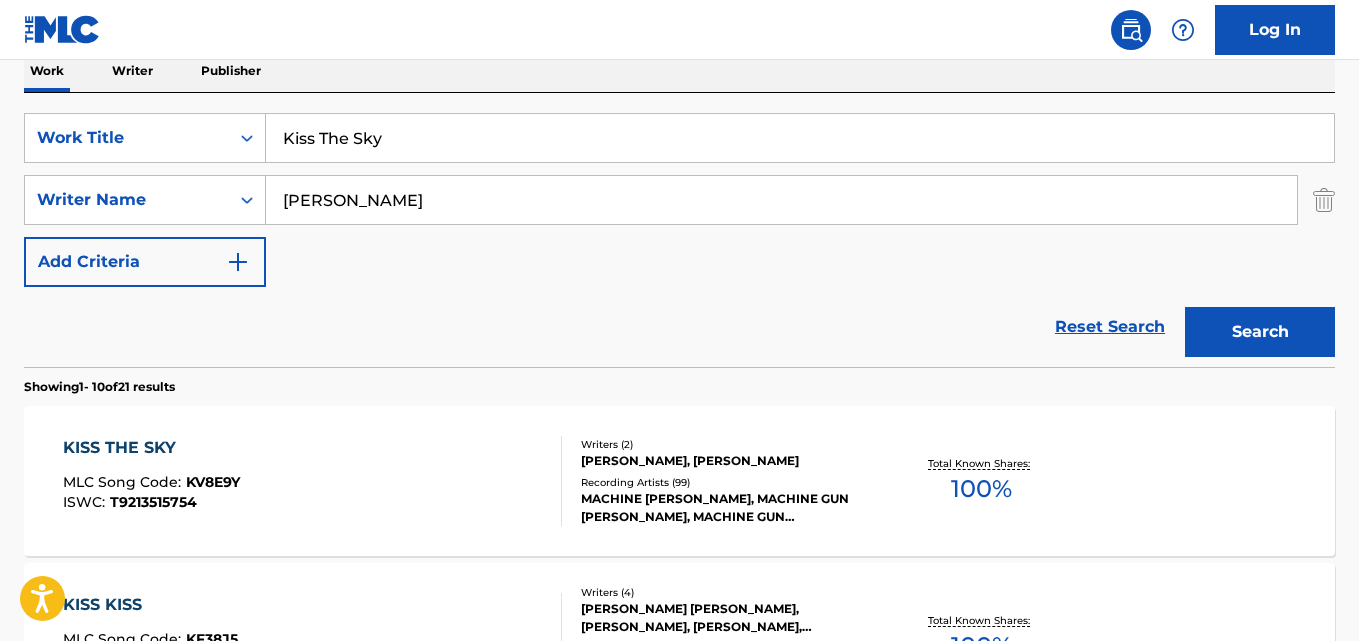 click on "KISS THE SKY" at bounding box center (151, 448) 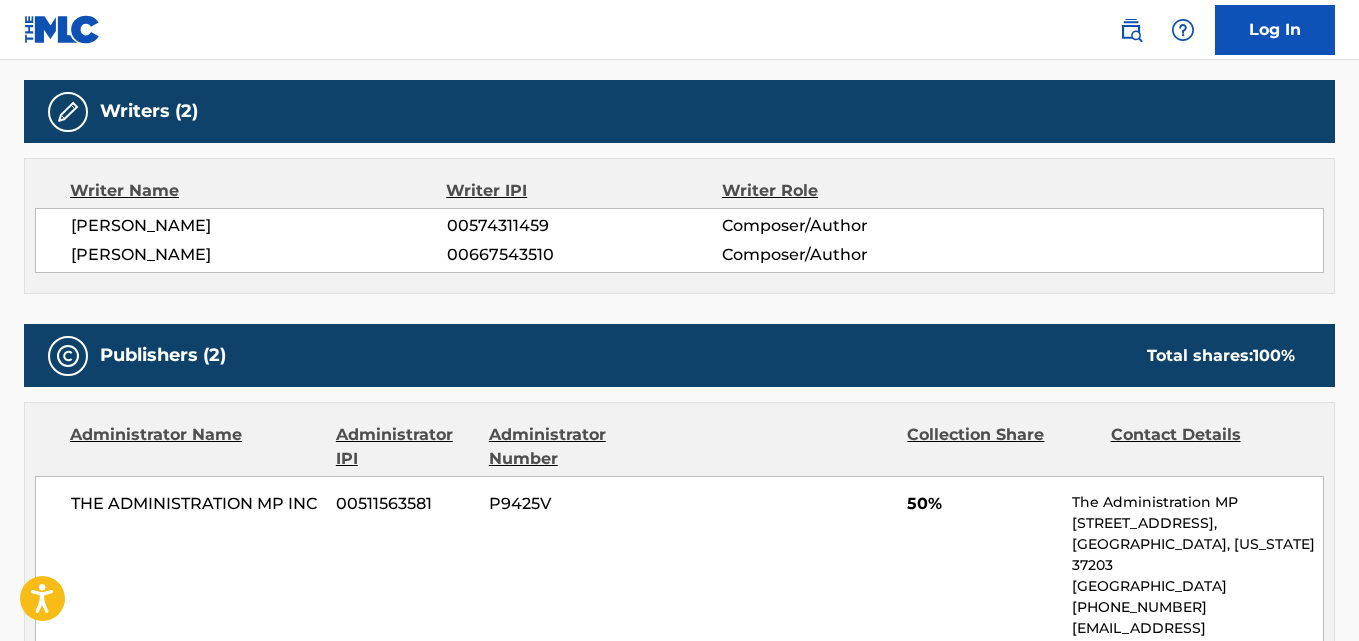 scroll, scrollTop: 667, scrollLeft: 0, axis: vertical 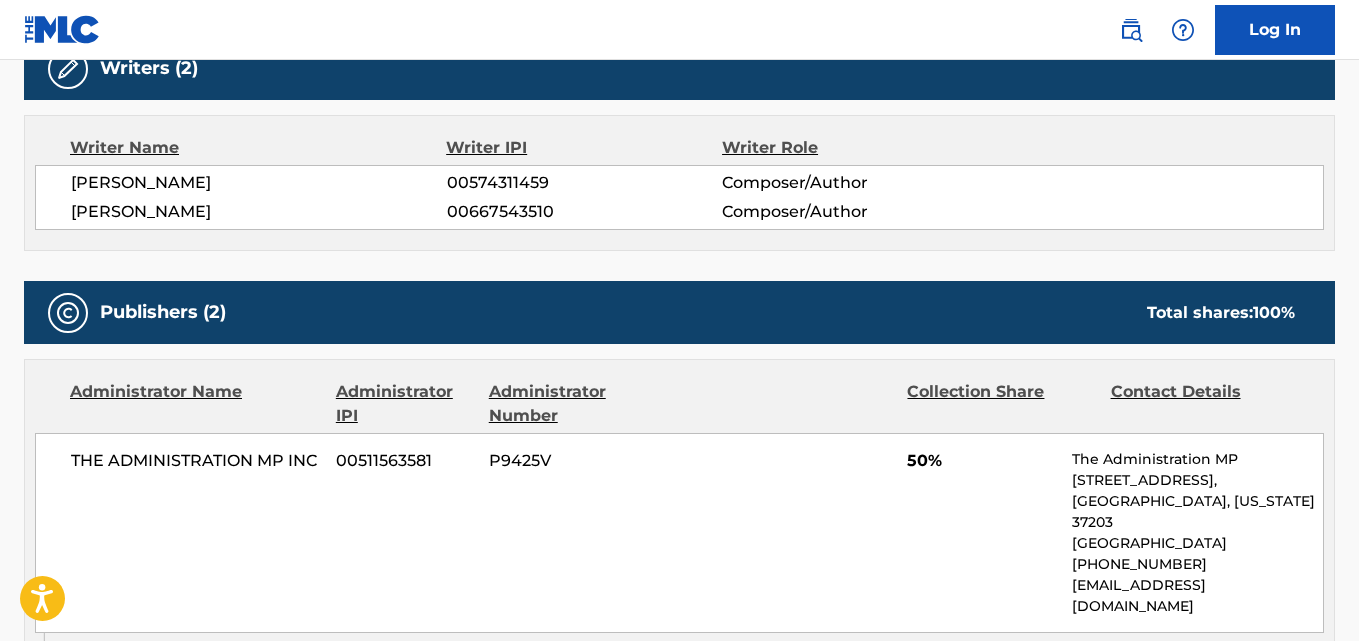 click on "[PERSON_NAME]" at bounding box center [259, 212] 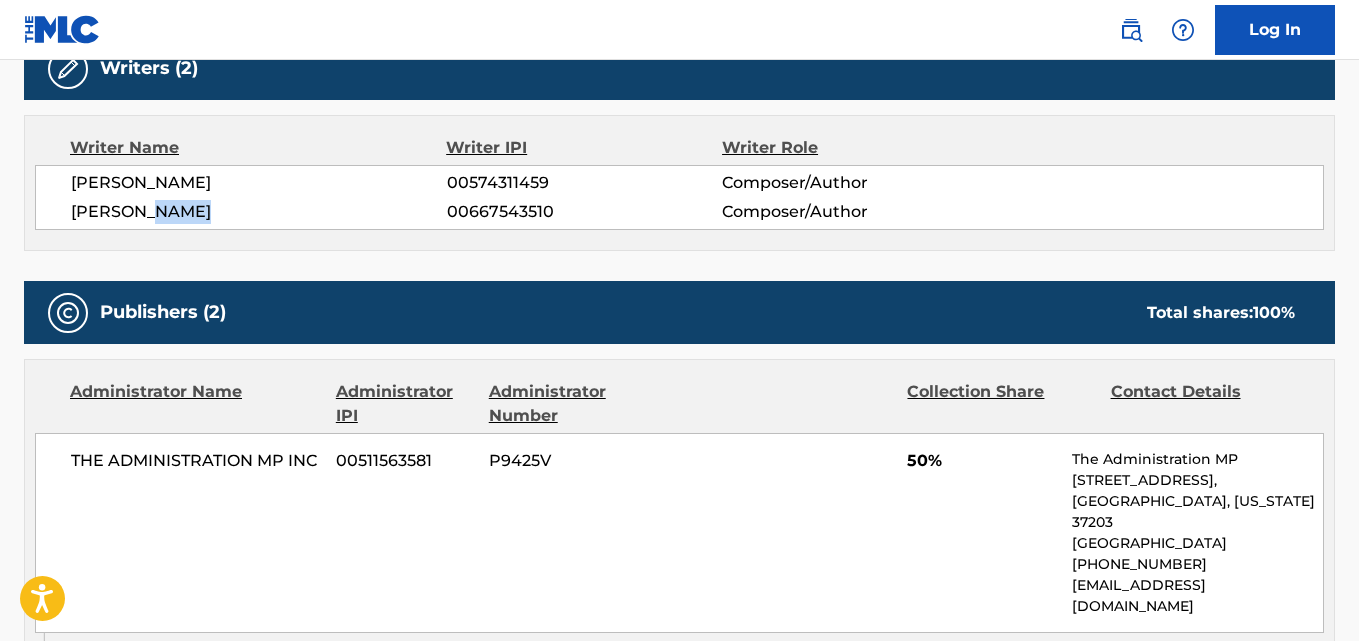 click on "[PERSON_NAME]" at bounding box center [259, 212] 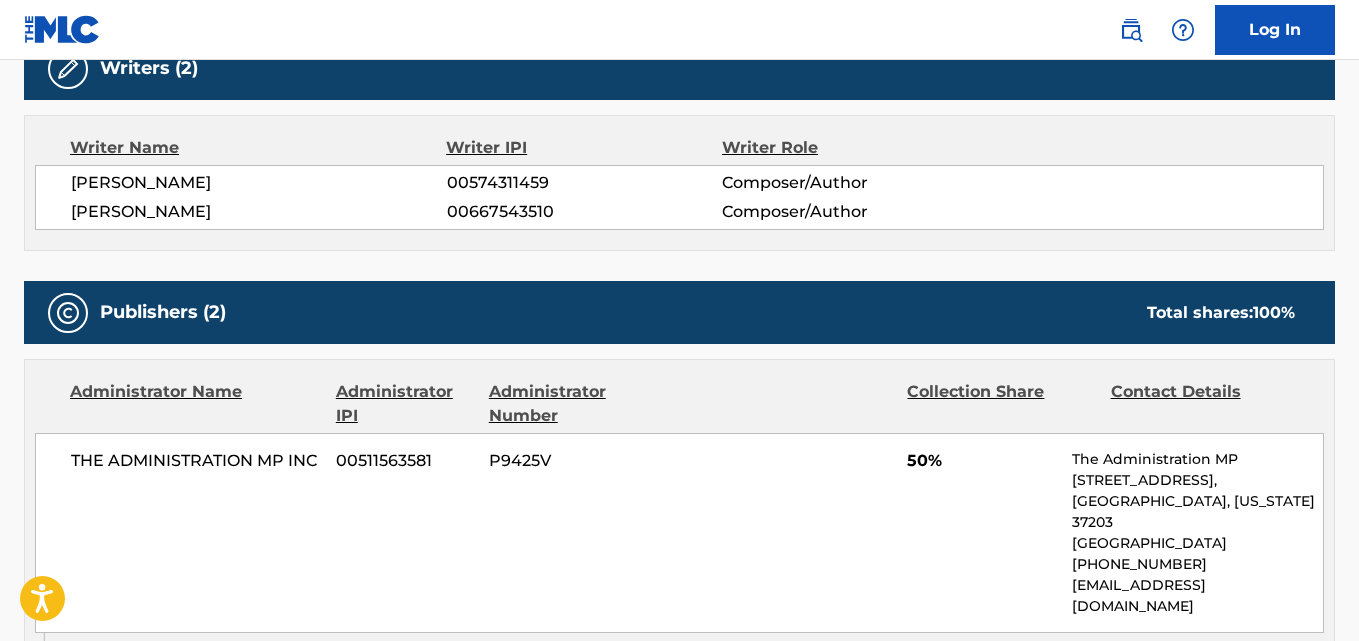 click on "[PERSON_NAME]" at bounding box center (259, 183) 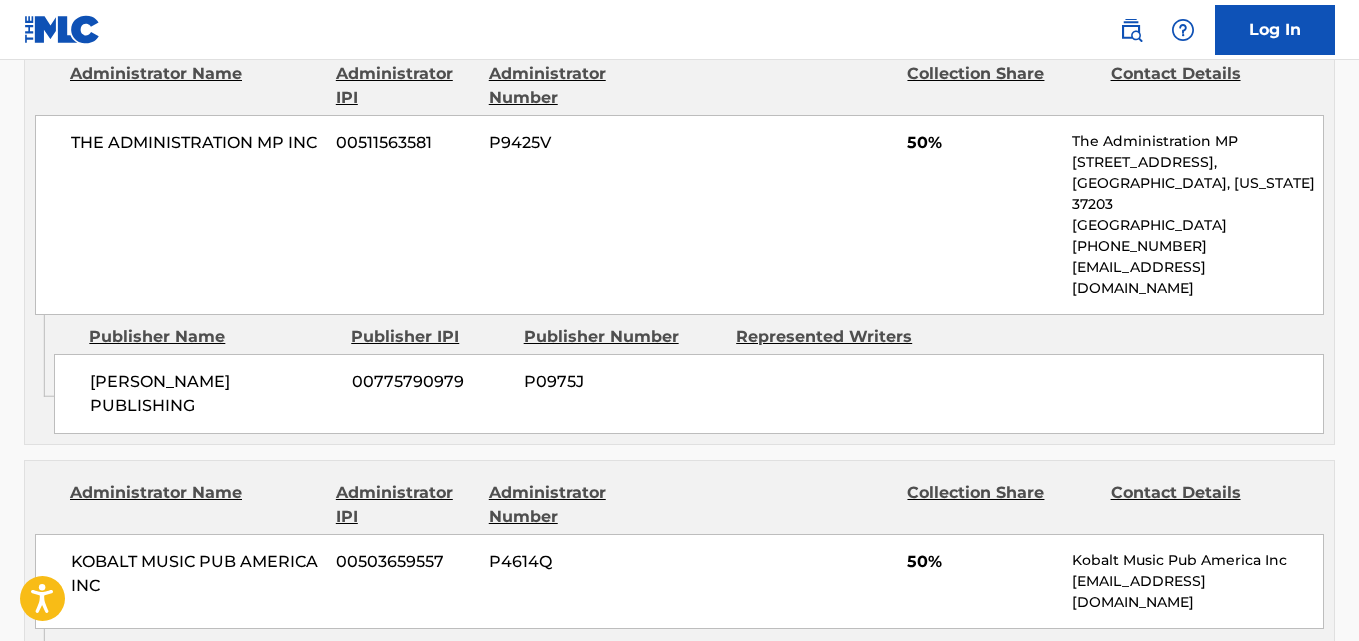 scroll, scrollTop: 1000, scrollLeft: 0, axis: vertical 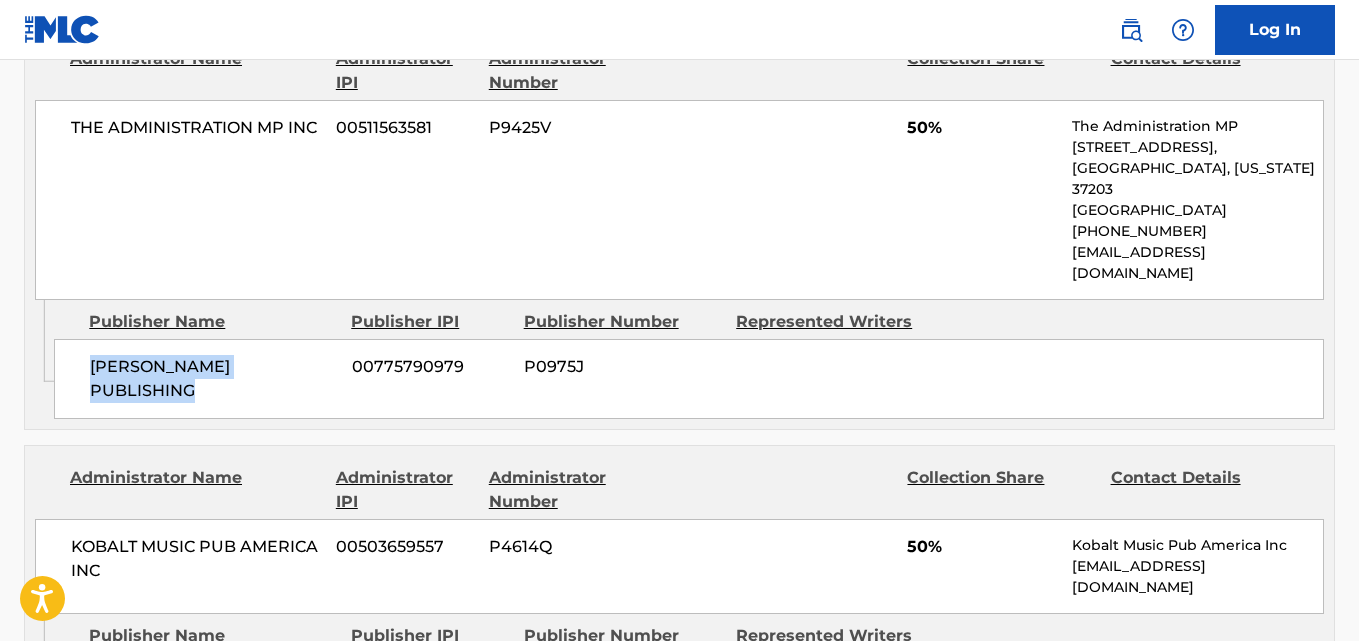 drag, startPoint x: 87, startPoint y: 329, endPoint x: 250, endPoint y: 350, distance: 164.3472 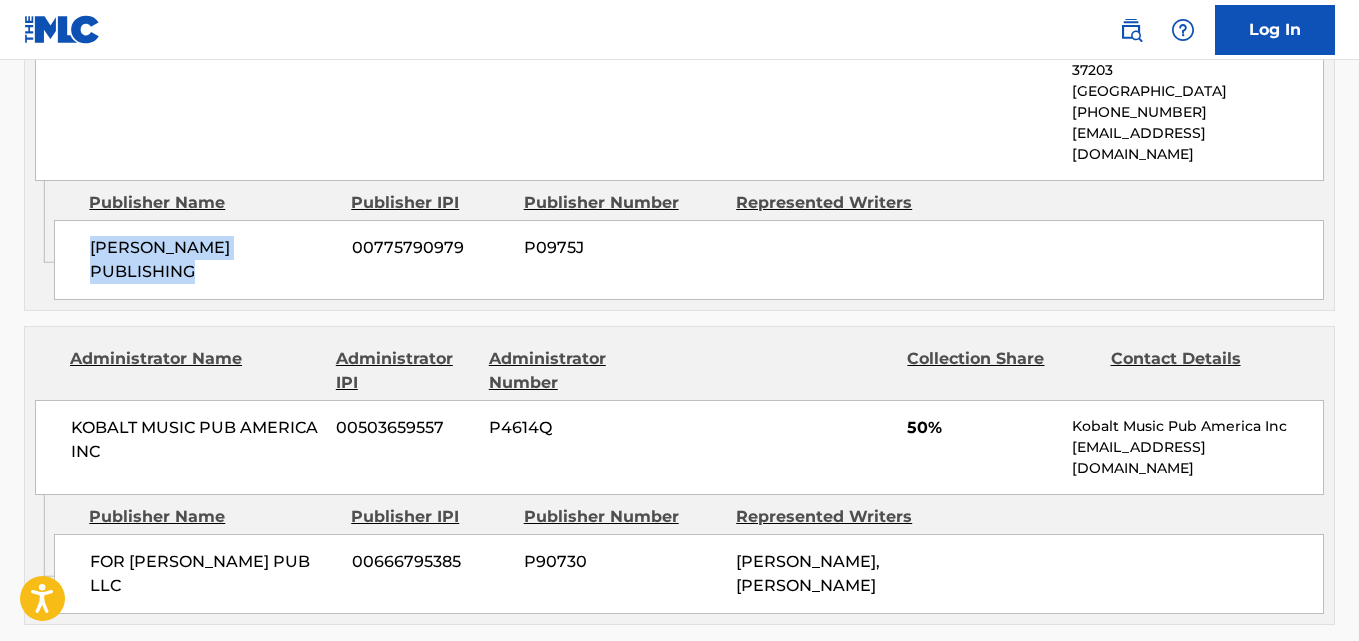 scroll, scrollTop: 1167, scrollLeft: 0, axis: vertical 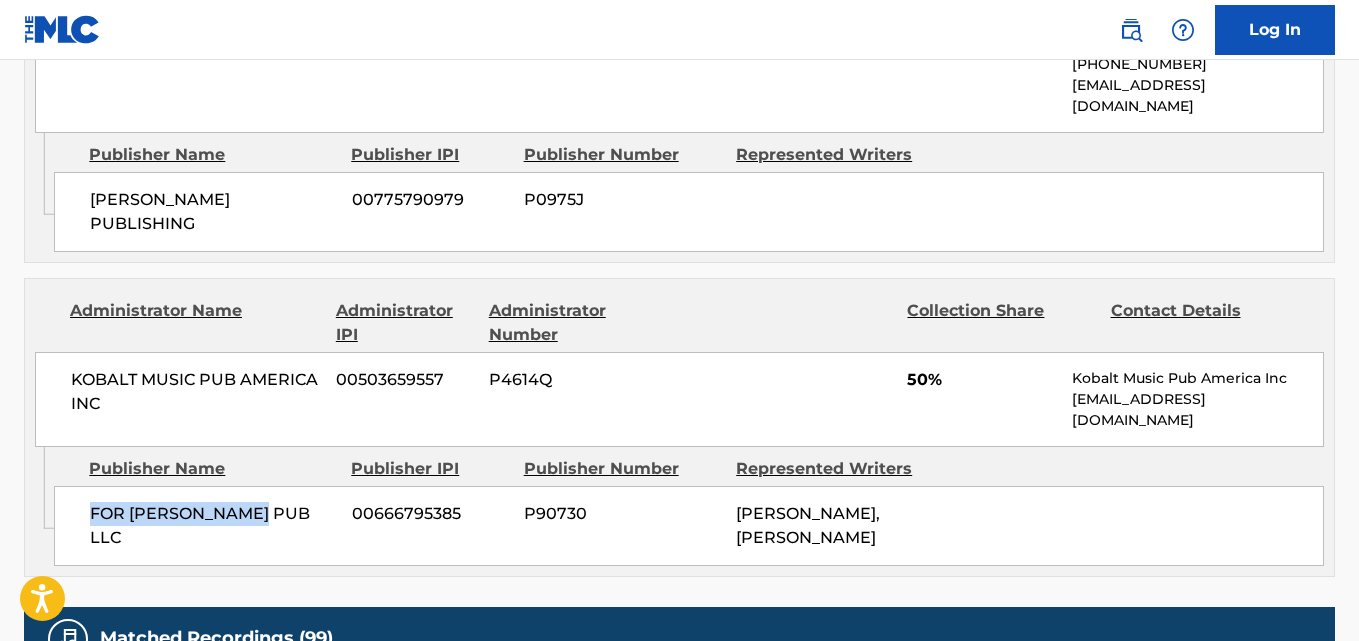 drag, startPoint x: 94, startPoint y: 481, endPoint x: 273, endPoint y: 480, distance: 179.00279 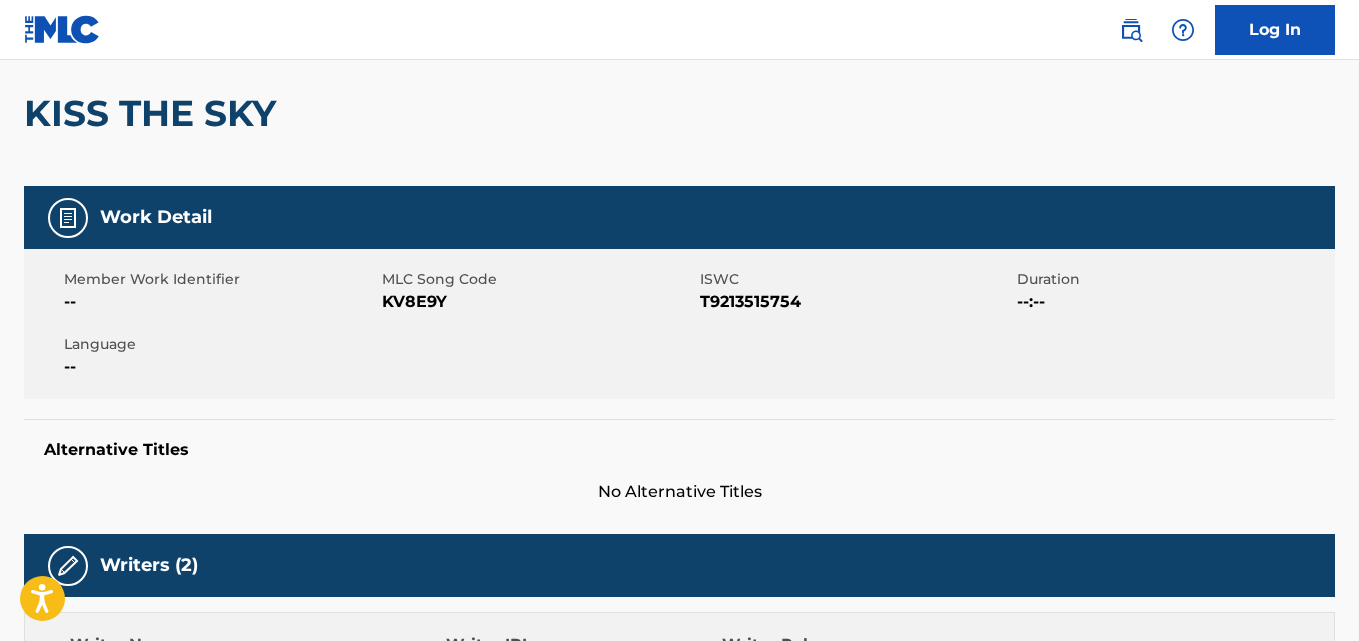 scroll, scrollTop: 0, scrollLeft: 0, axis: both 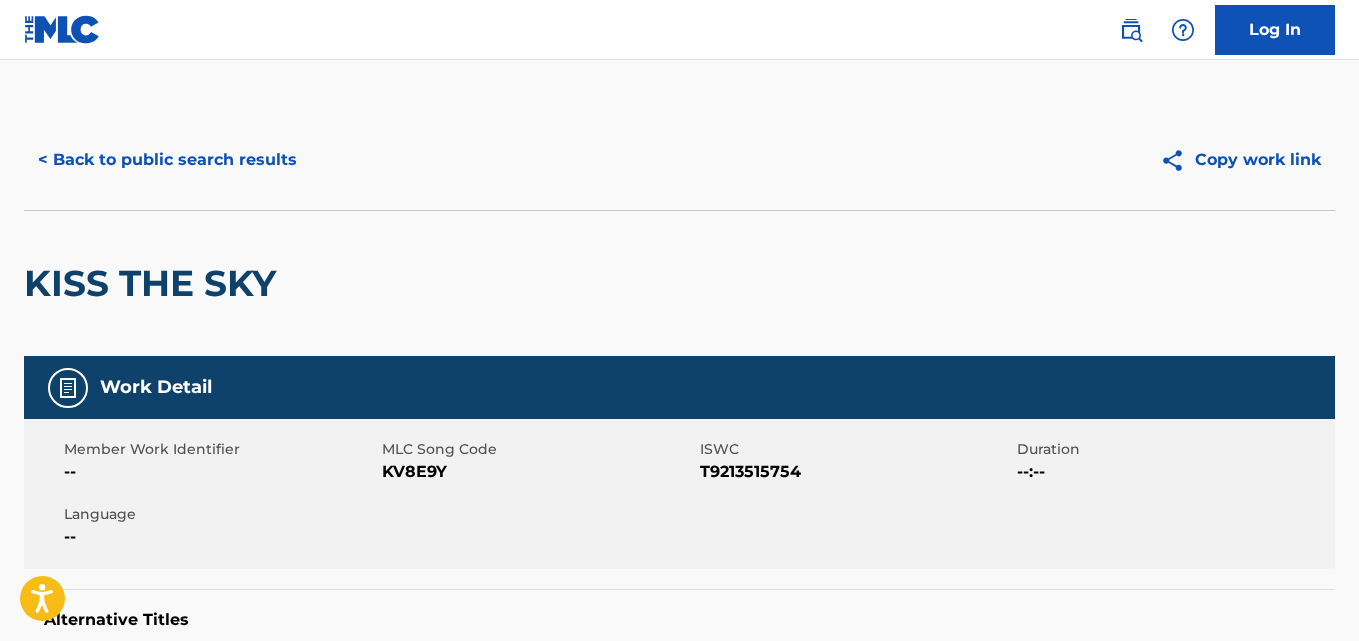 click on "< Back to public search results" at bounding box center [167, 160] 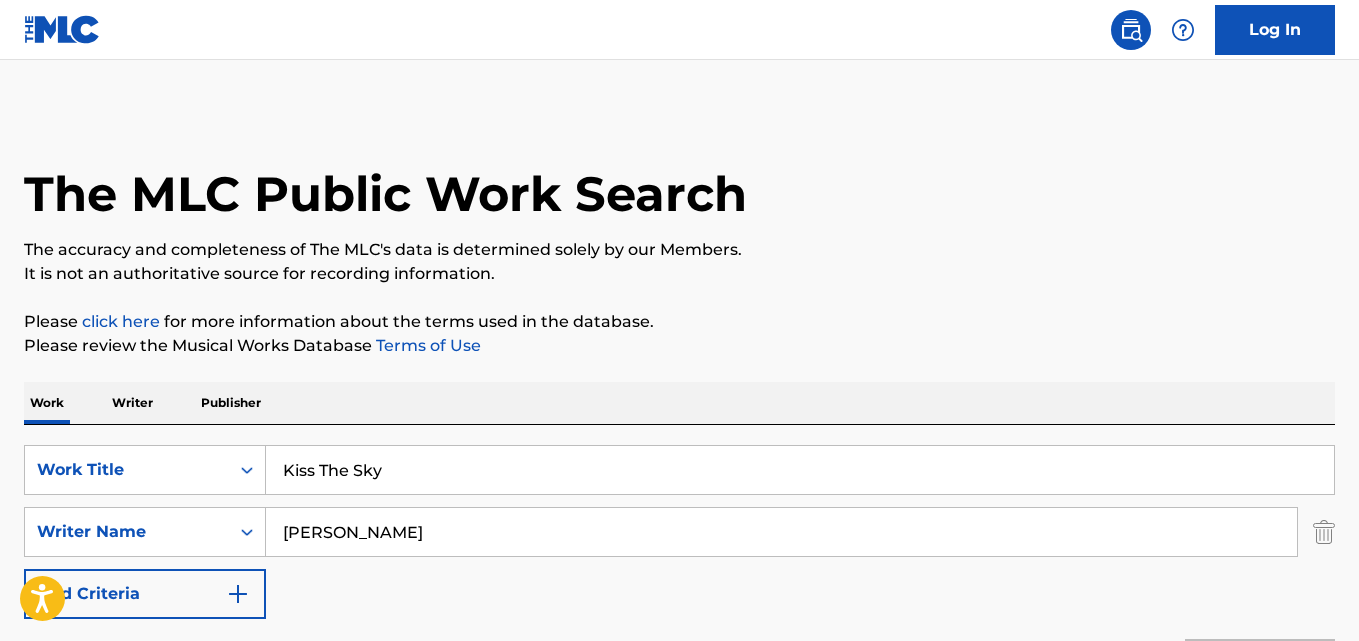 scroll, scrollTop: 332, scrollLeft: 0, axis: vertical 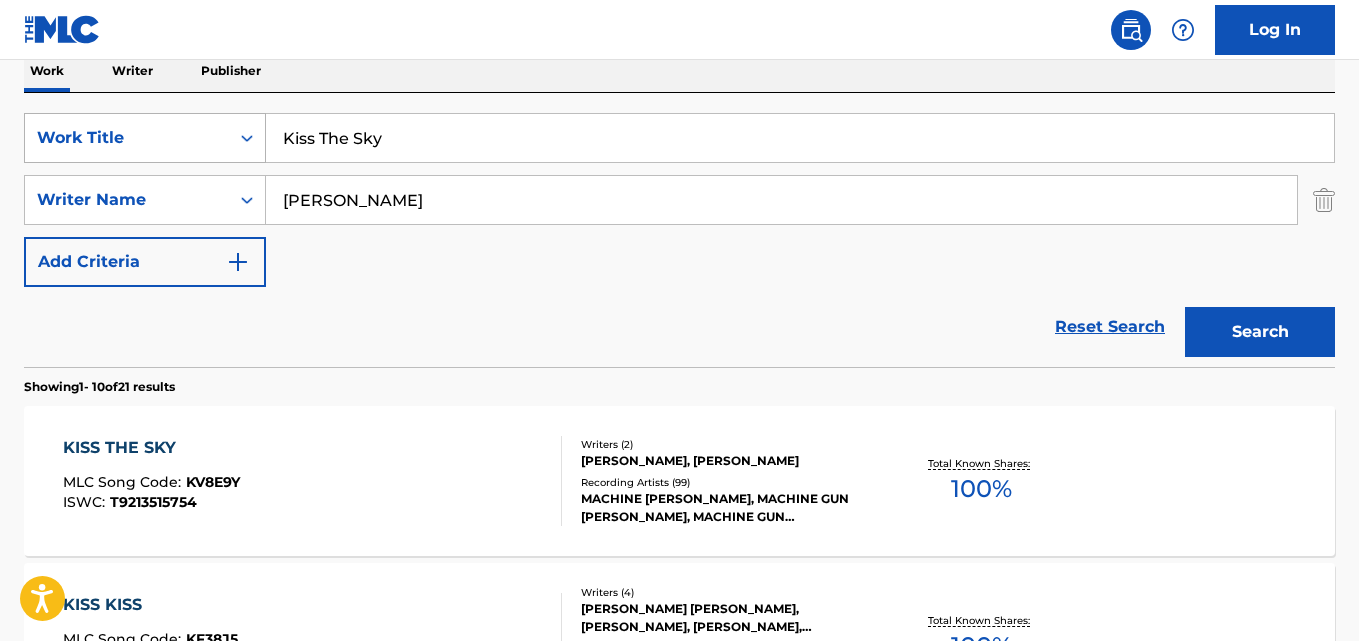 drag, startPoint x: 411, startPoint y: 135, endPoint x: 117, endPoint y: 142, distance: 294.0833 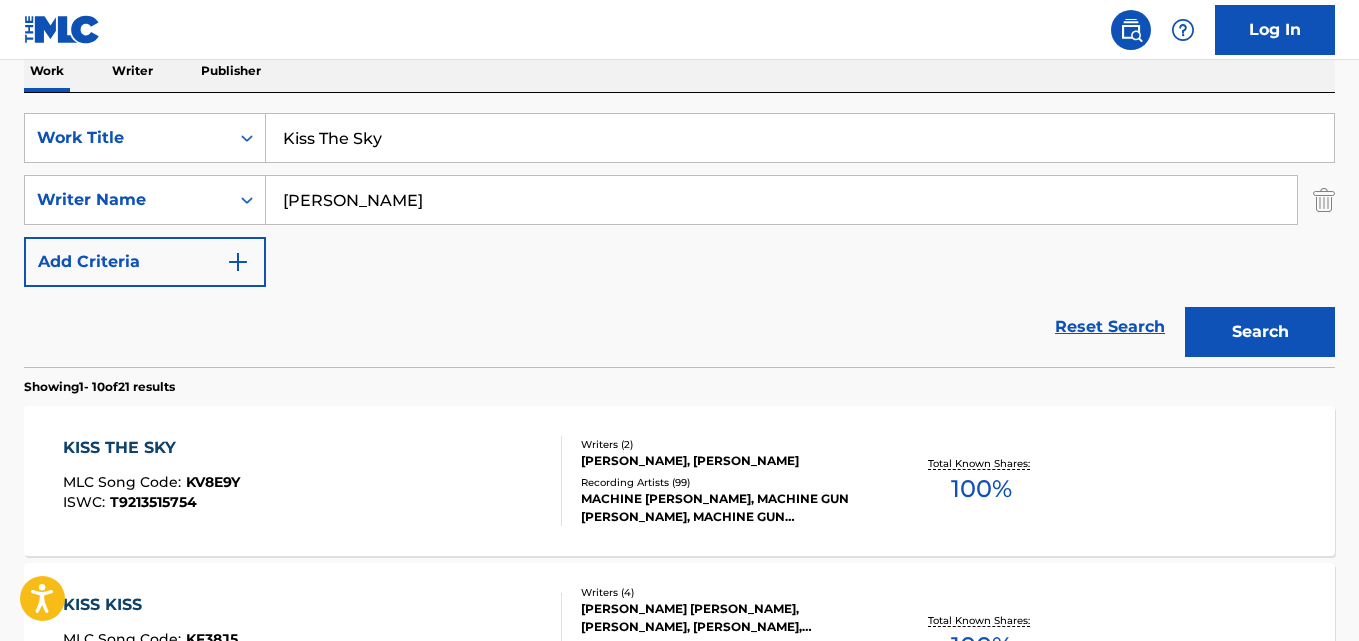 paste on "Lace Up" 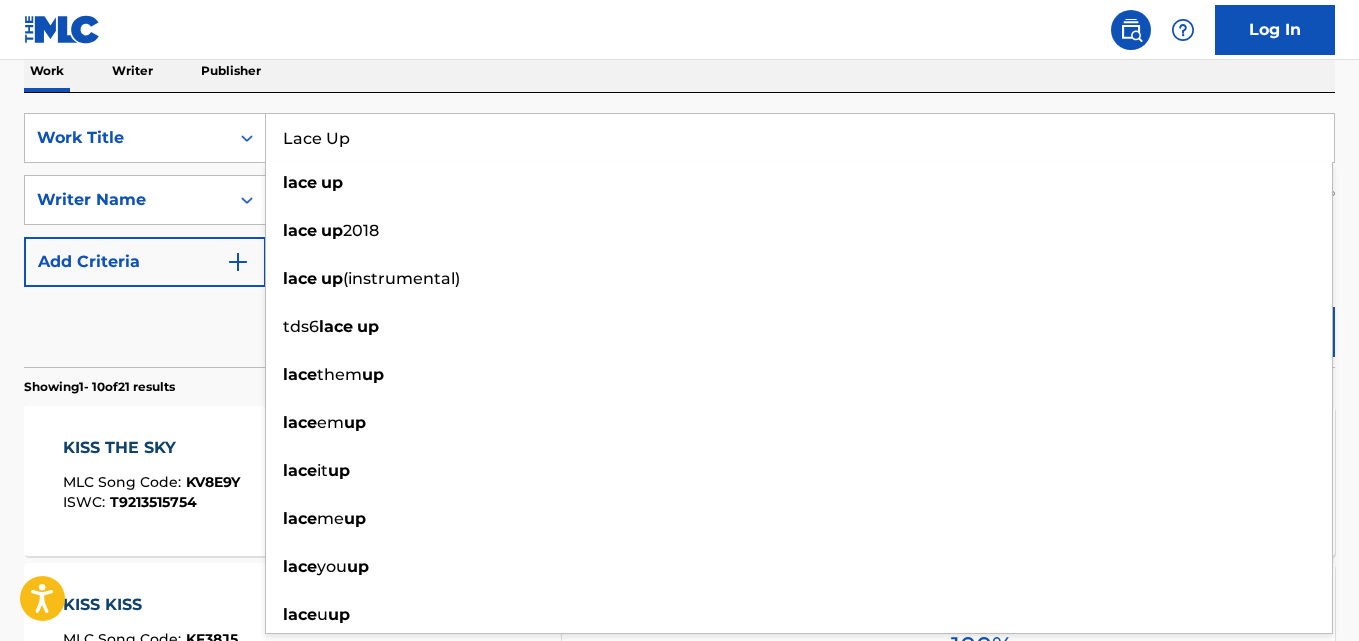 type on "Lace Up" 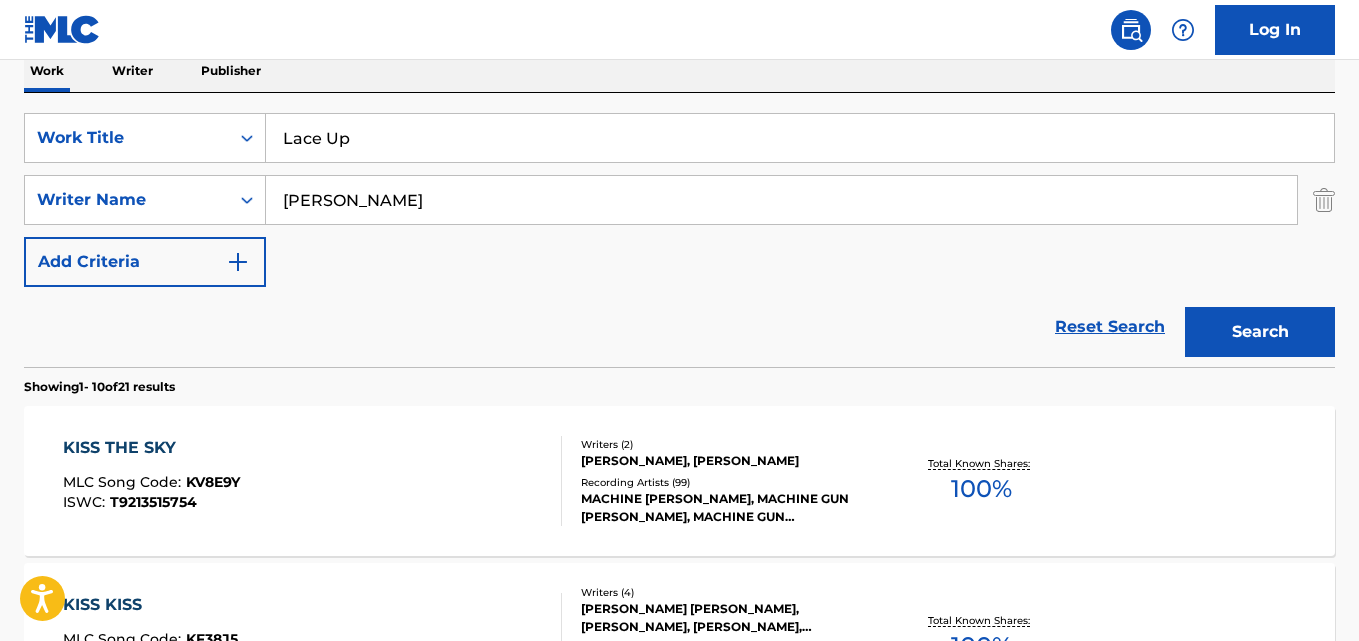 click on "Search" at bounding box center [1260, 332] 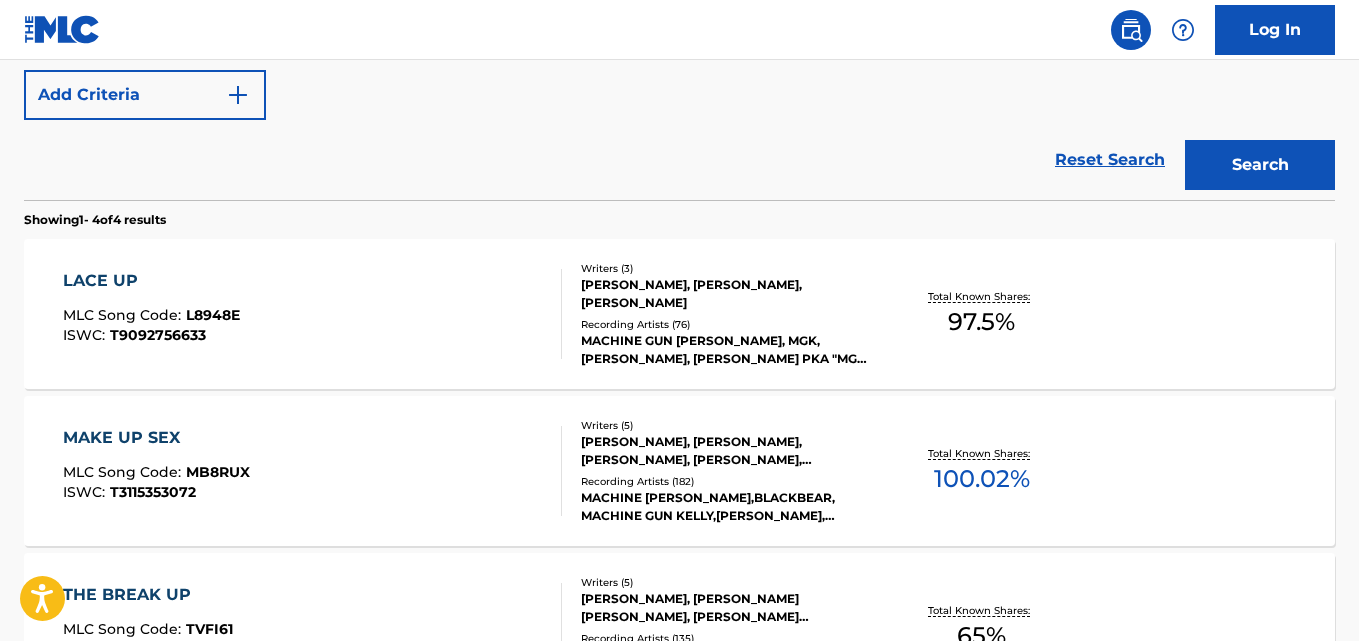 scroll, scrollTop: 332, scrollLeft: 0, axis: vertical 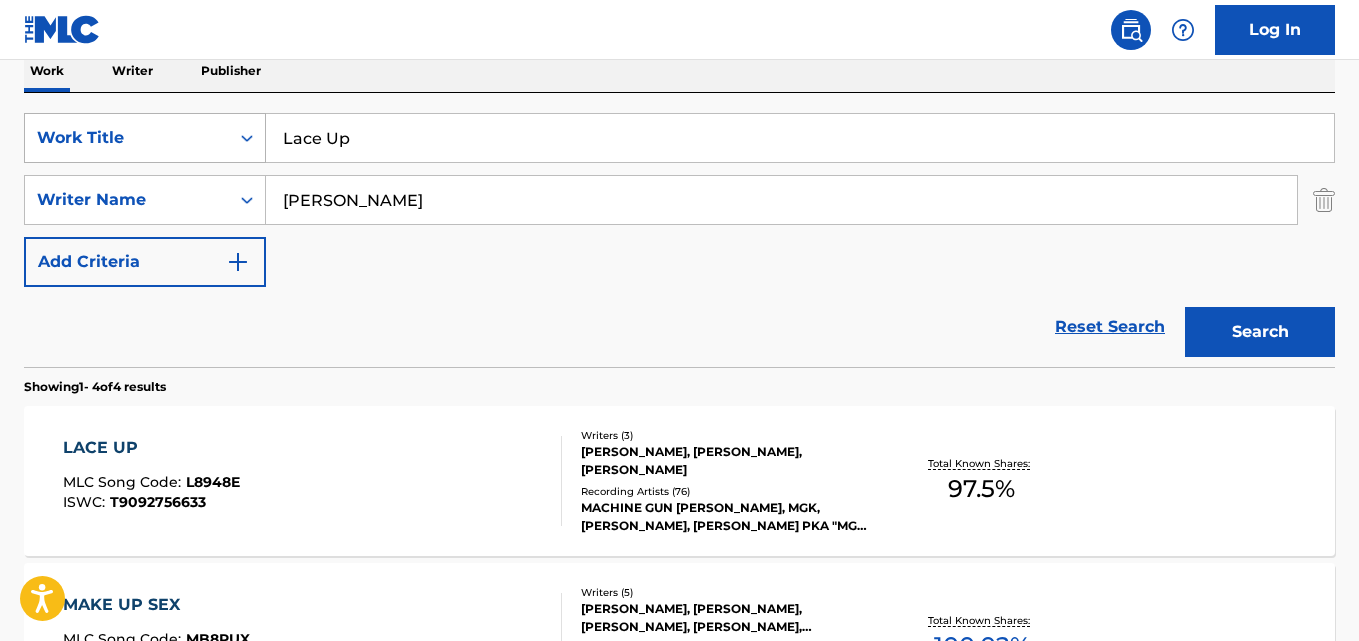 drag, startPoint x: 373, startPoint y: 122, endPoint x: 155, endPoint y: 123, distance: 218.00229 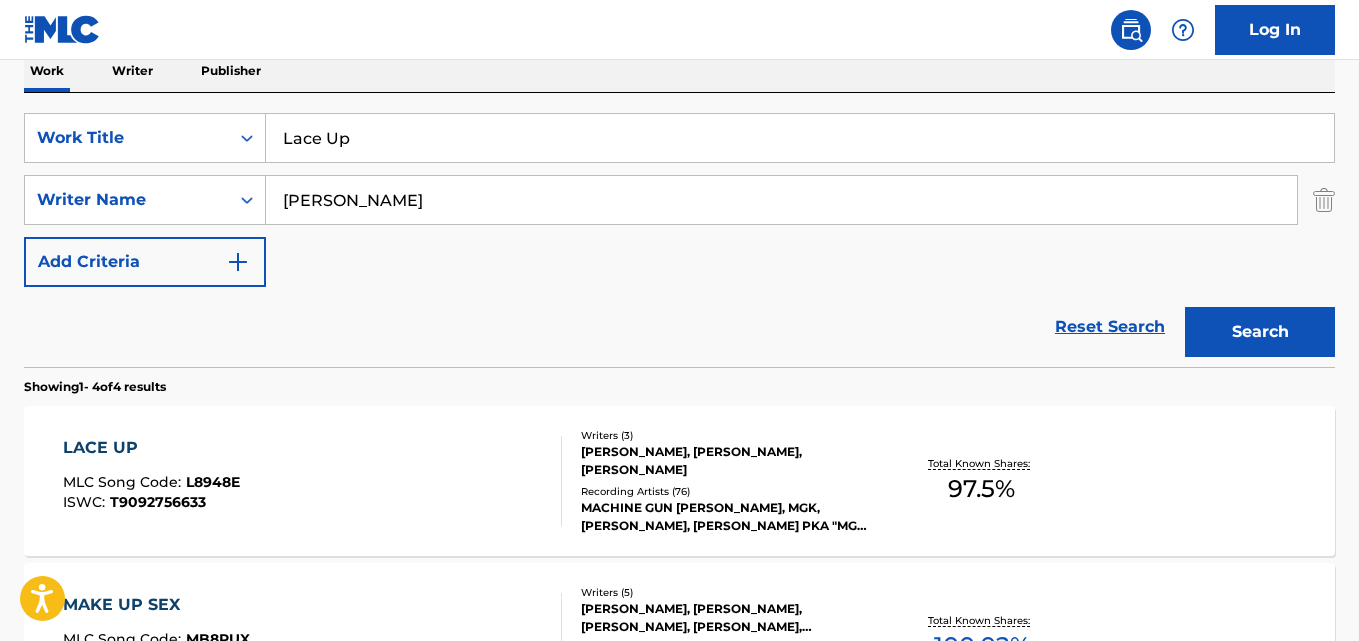 click on "LACE UP" at bounding box center [151, 448] 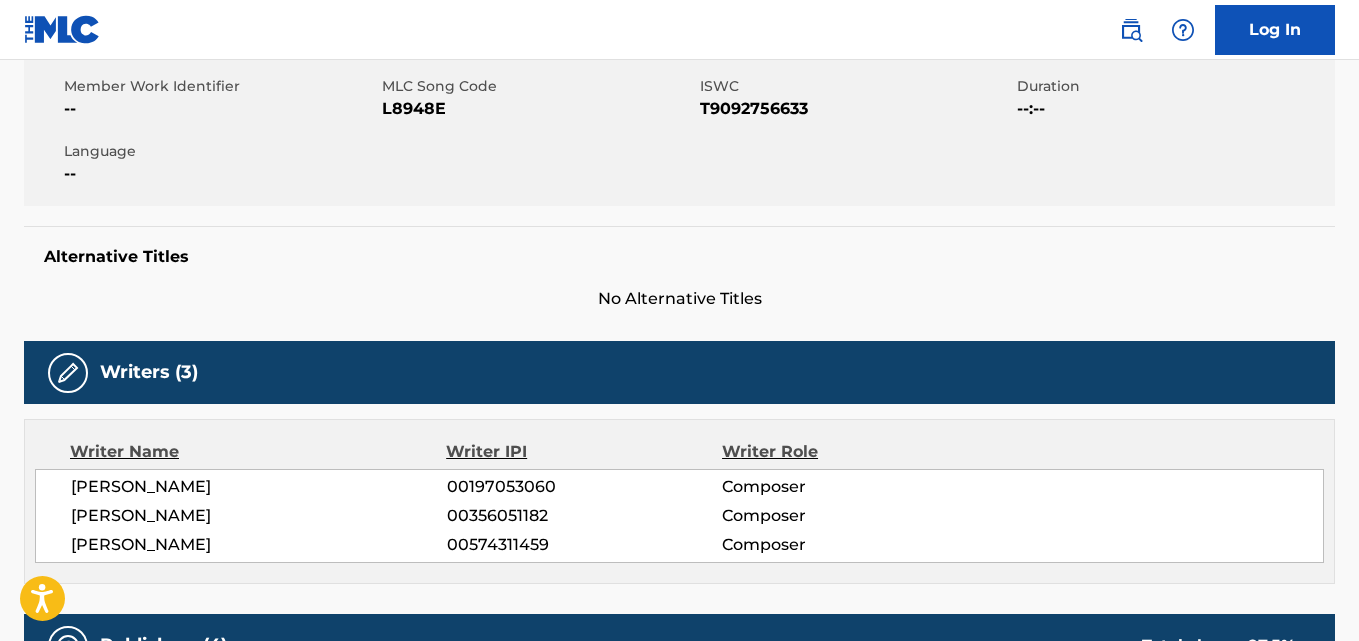 scroll, scrollTop: 0, scrollLeft: 0, axis: both 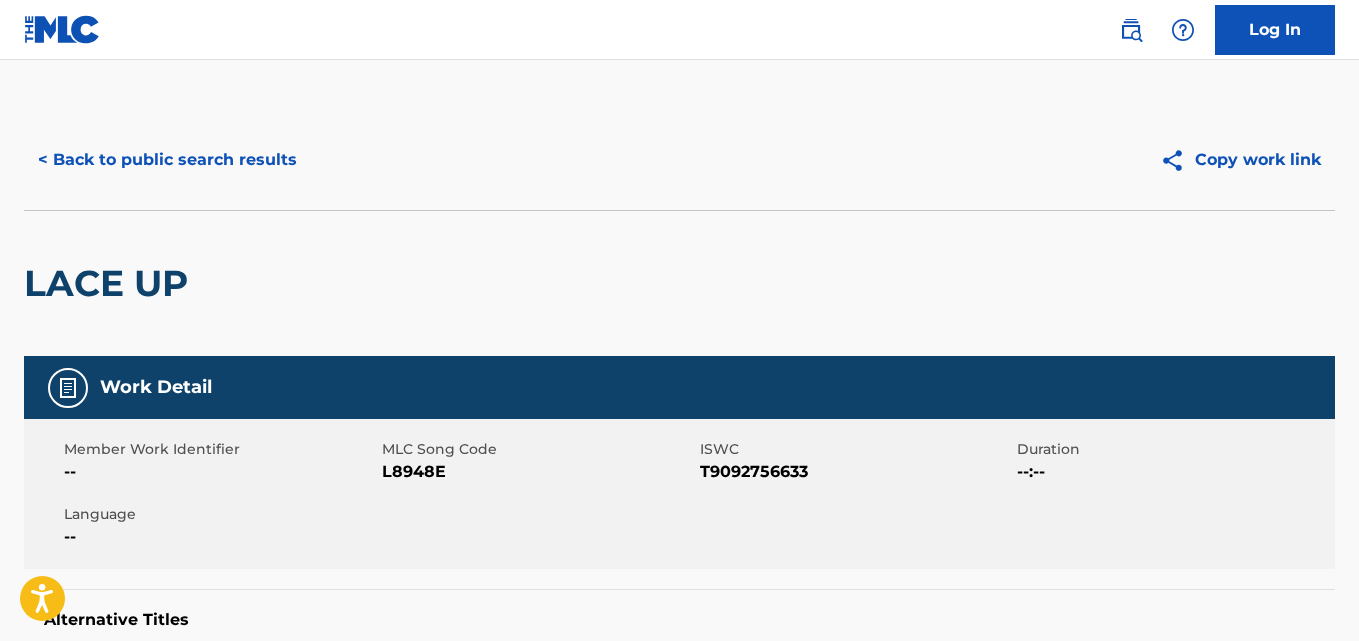 click on "< Back to public search results" at bounding box center [167, 160] 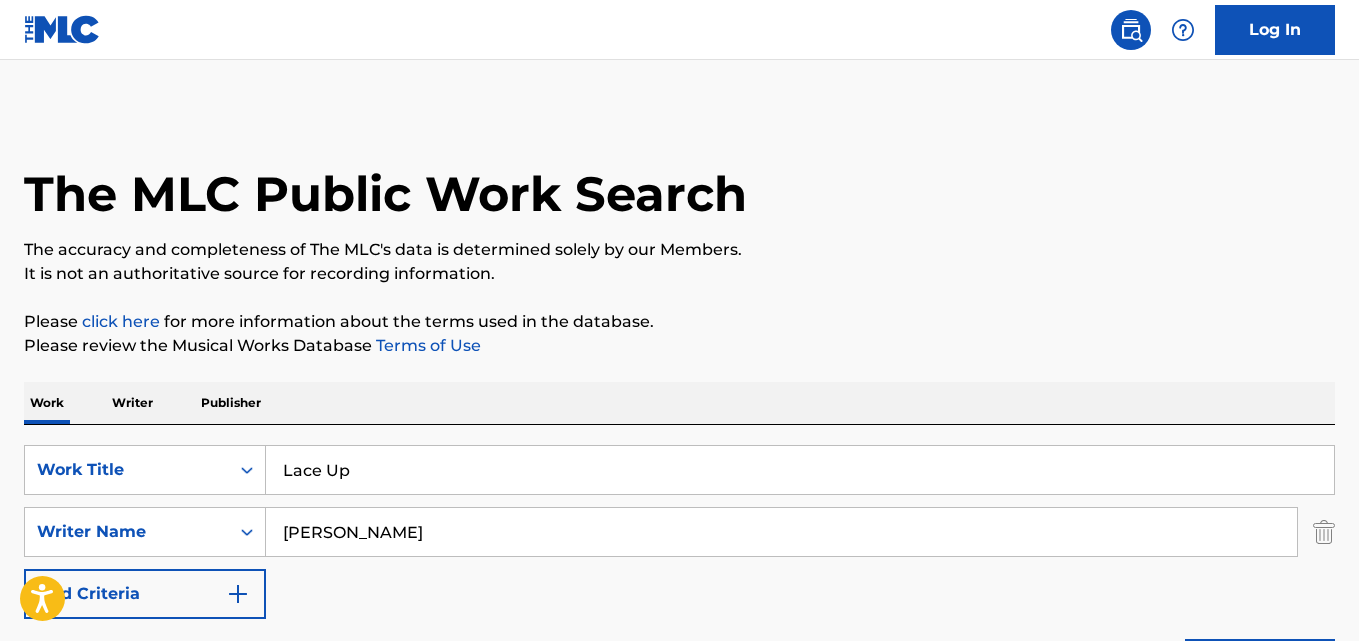 scroll, scrollTop: 332, scrollLeft: 0, axis: vertical 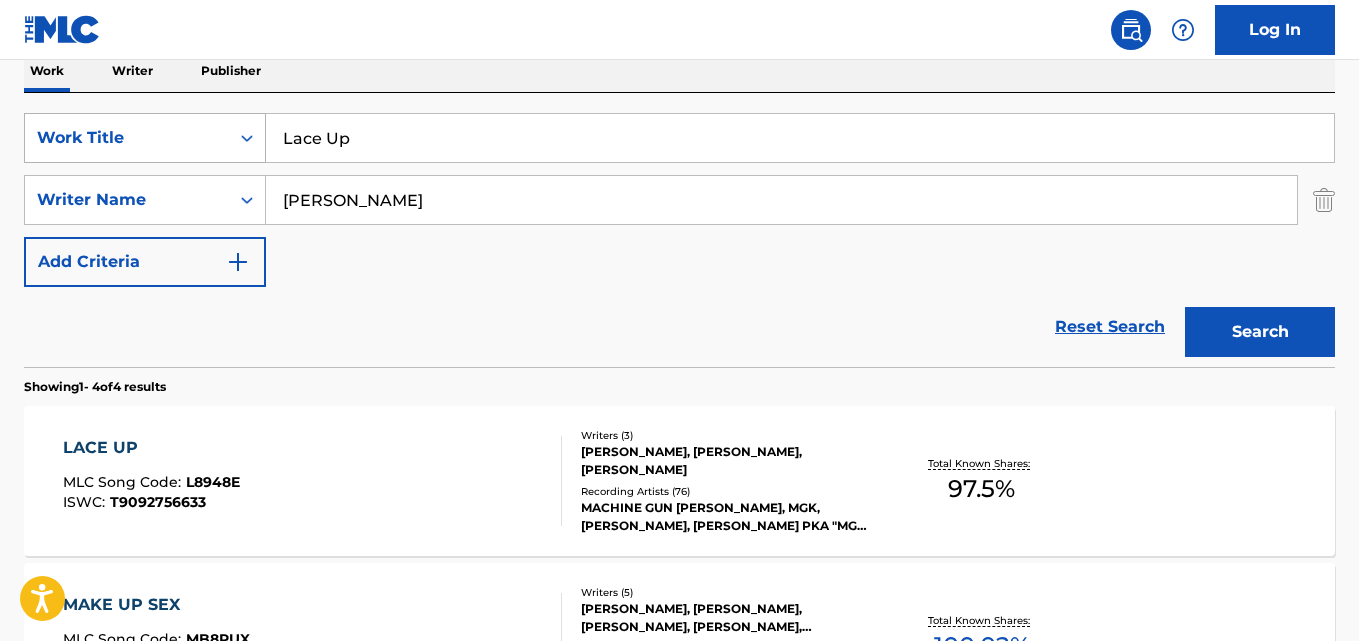 drag, startPoint x: 495, startPoint y: 147, endPoint x: 112, endPoint y: 161, distance: 383.2558 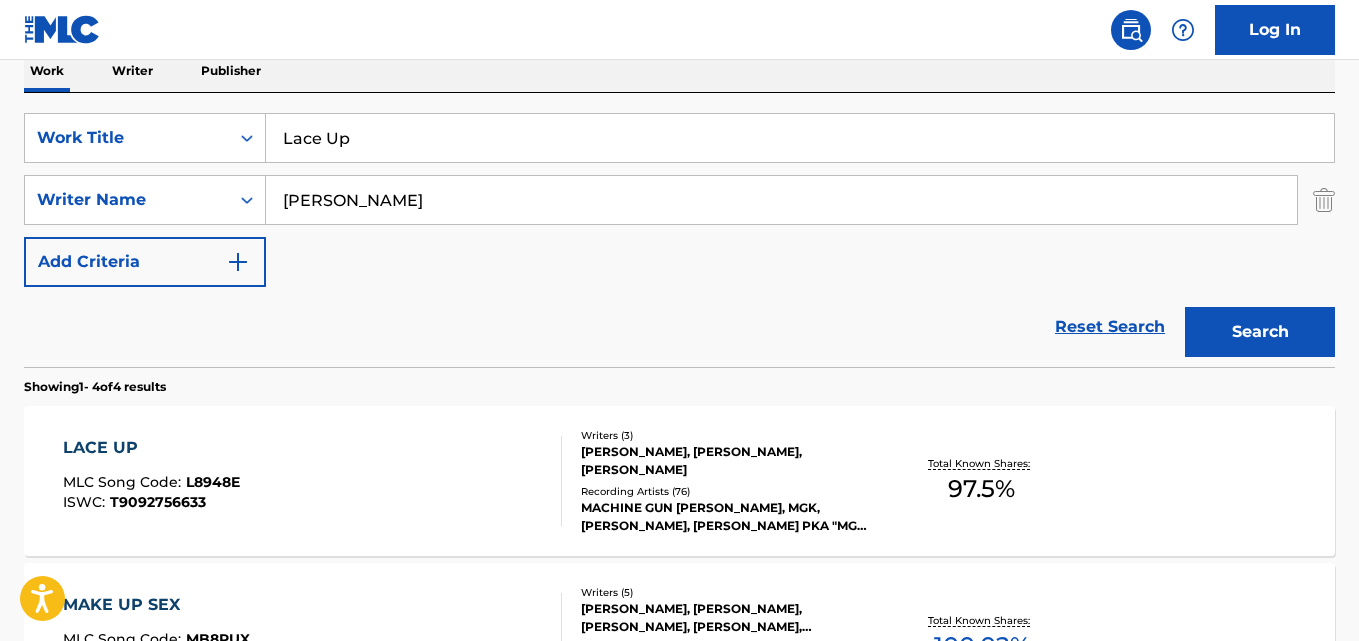 paste on "st November" 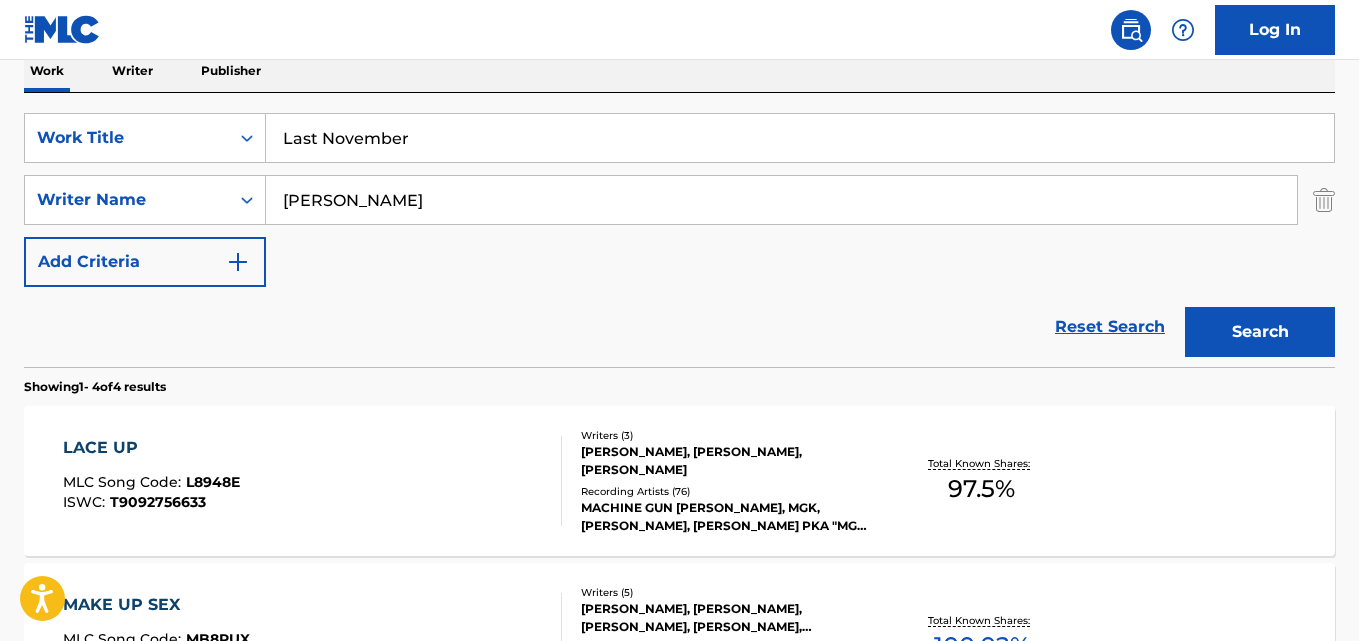 type on "Last November" 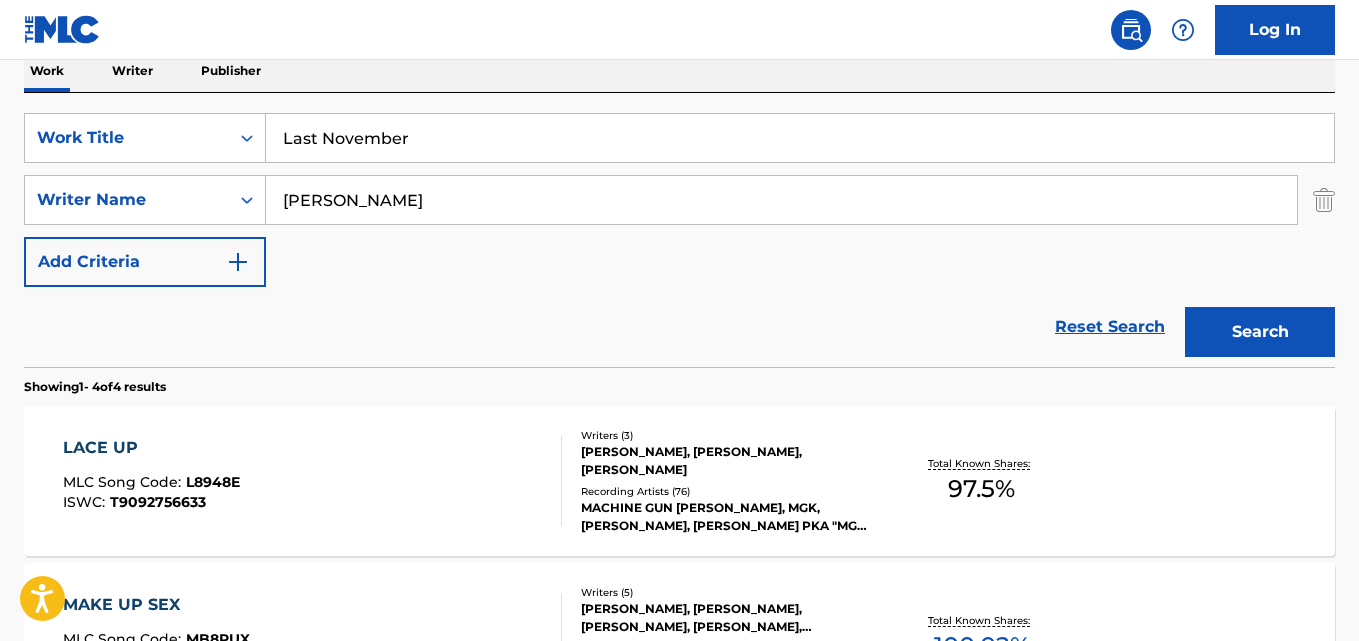 click on "Log In" at bounding box center [679, 30] 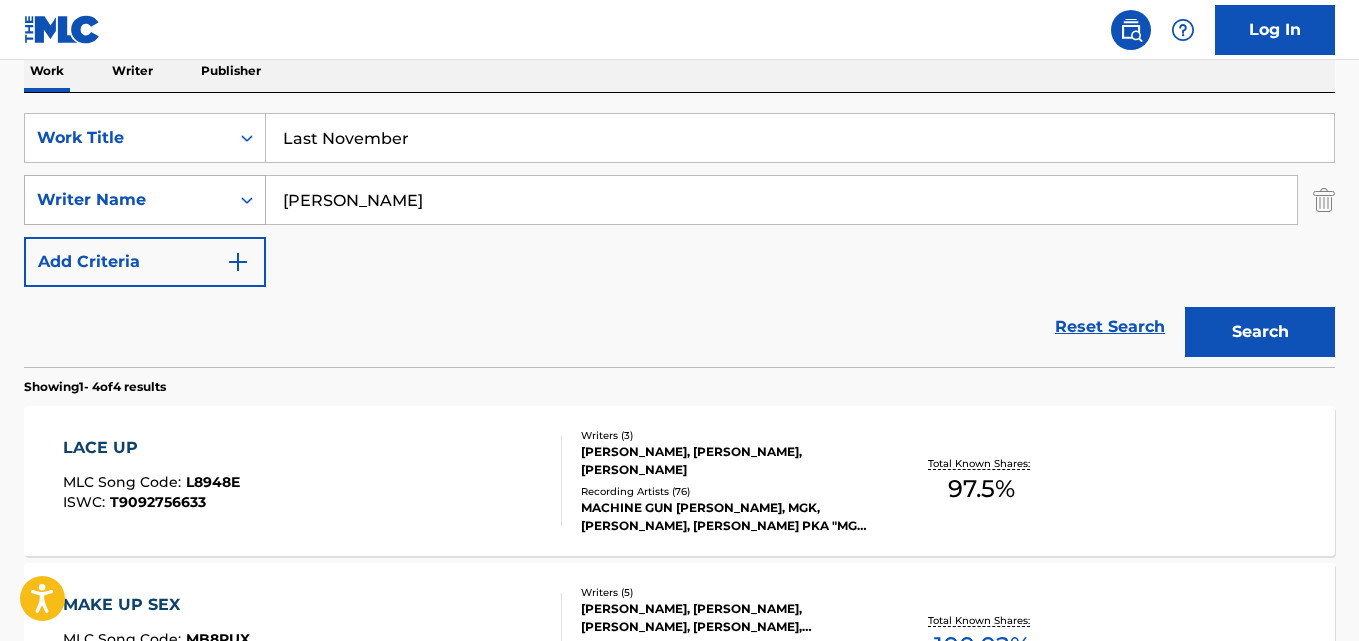 drag, startPoint x: 539, startPoint y: 210, endPoint x: 193, endPoint y: 177, distance: 347.57013 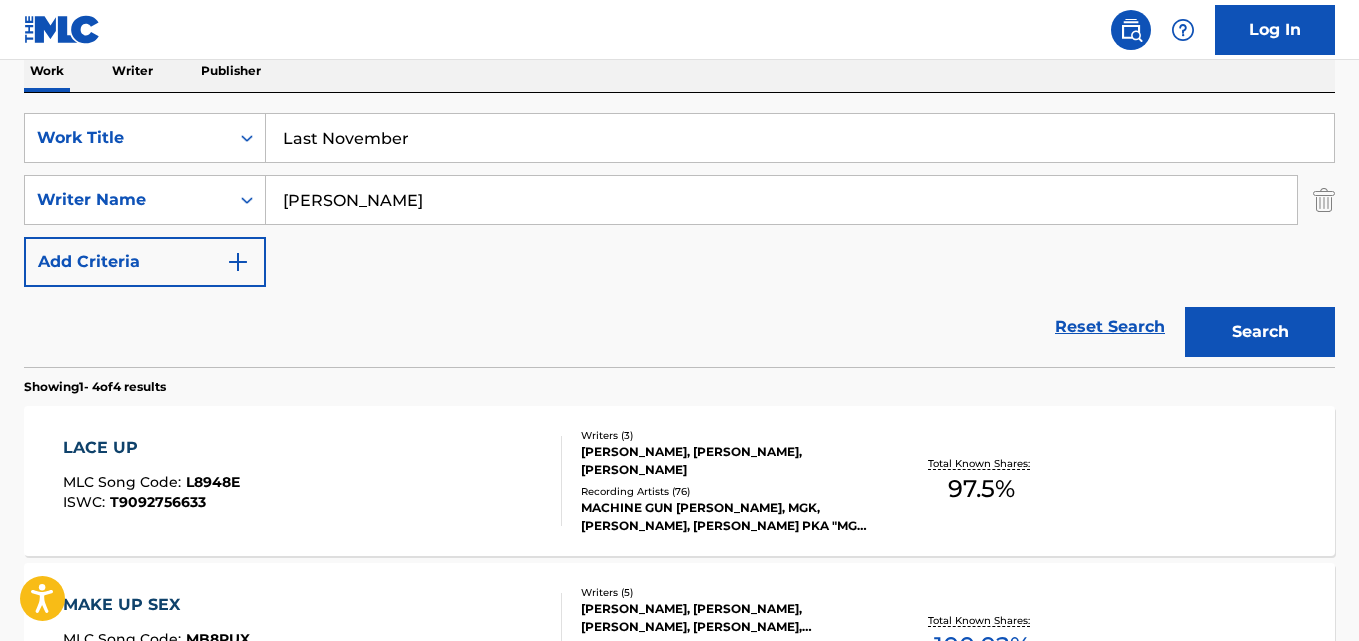 paste 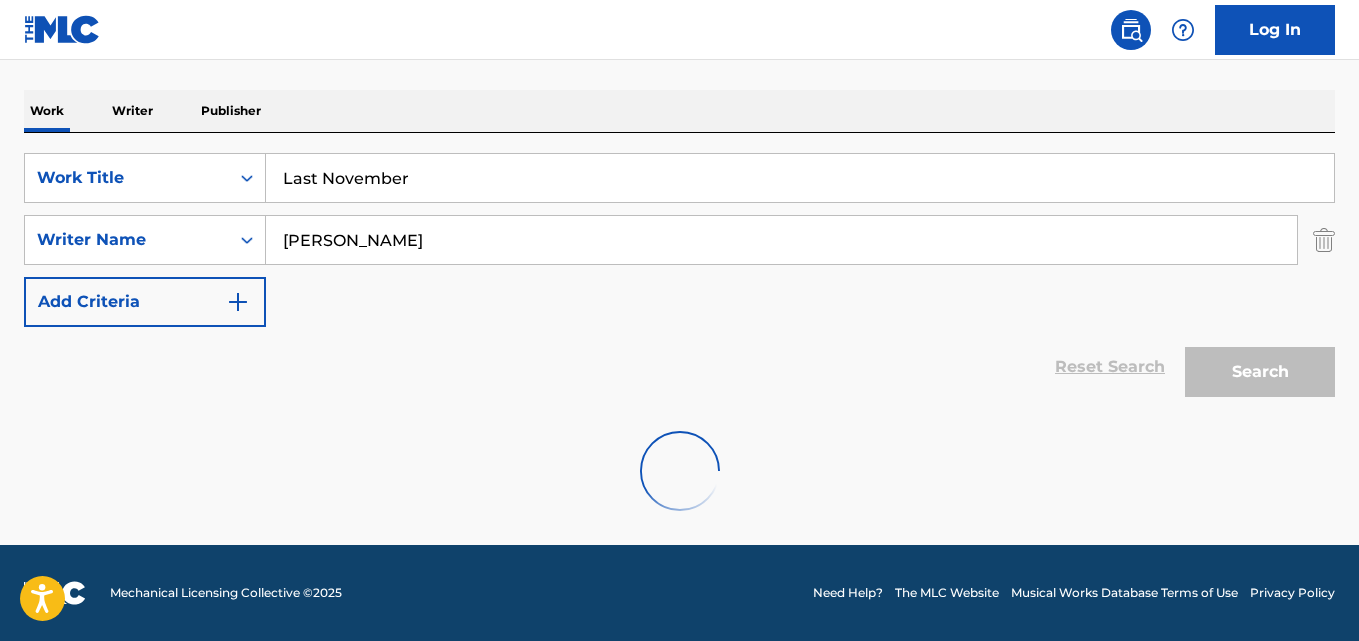 scroll, scrollTop: 292, scrollLeft: 0, axis: vertical 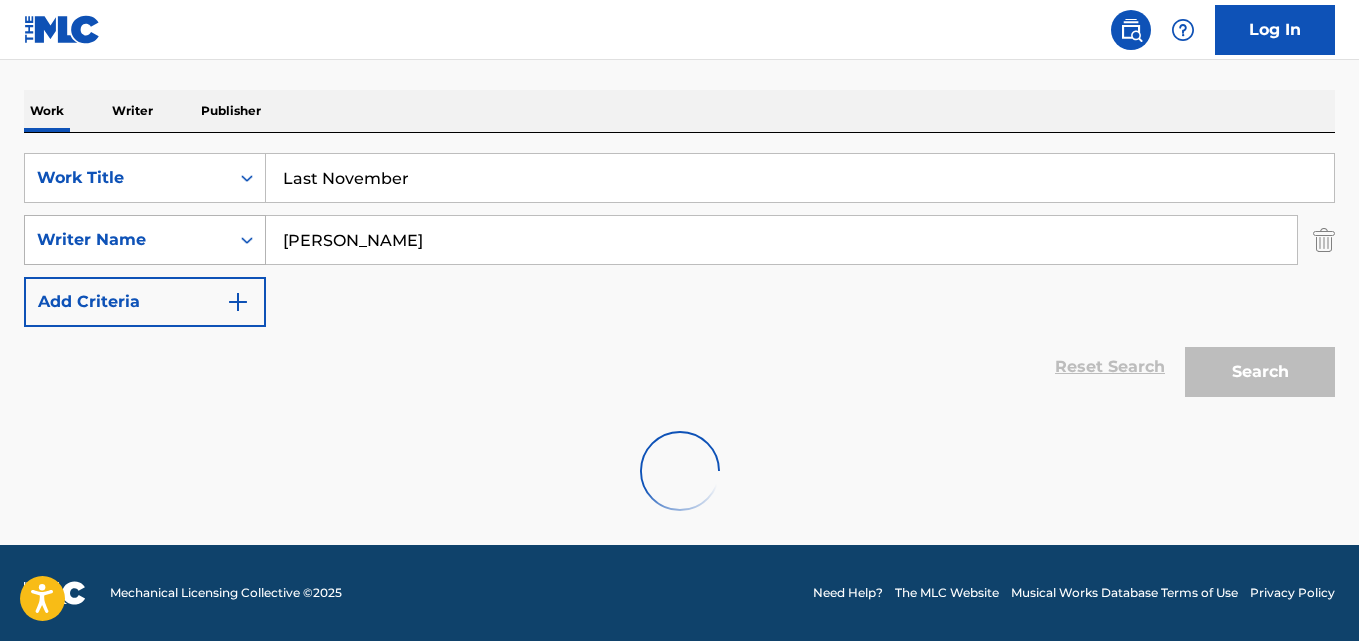 drag, startPoint x: 308, startPoint y: 239, endPoint x: 155, endPoint y: 239, distance: 153 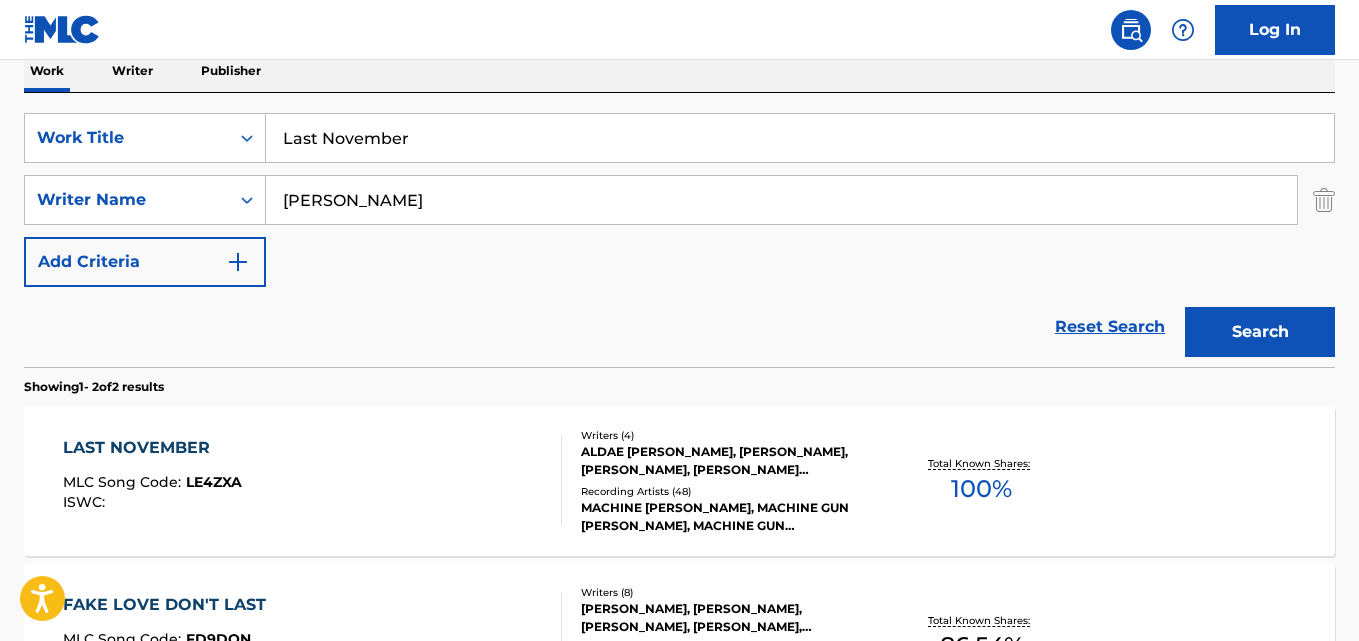 type on "[PERSON_NAME]" 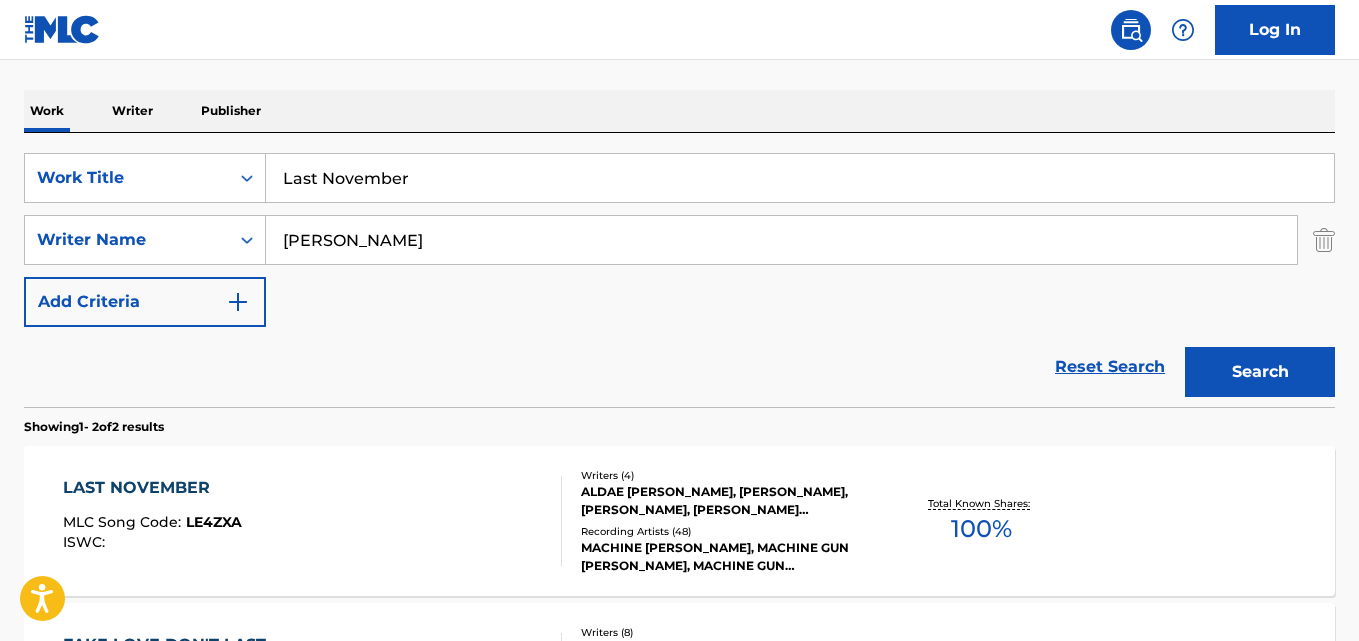 scroll, scrollTop: 332, scrollLeft: 0, axis: vertical 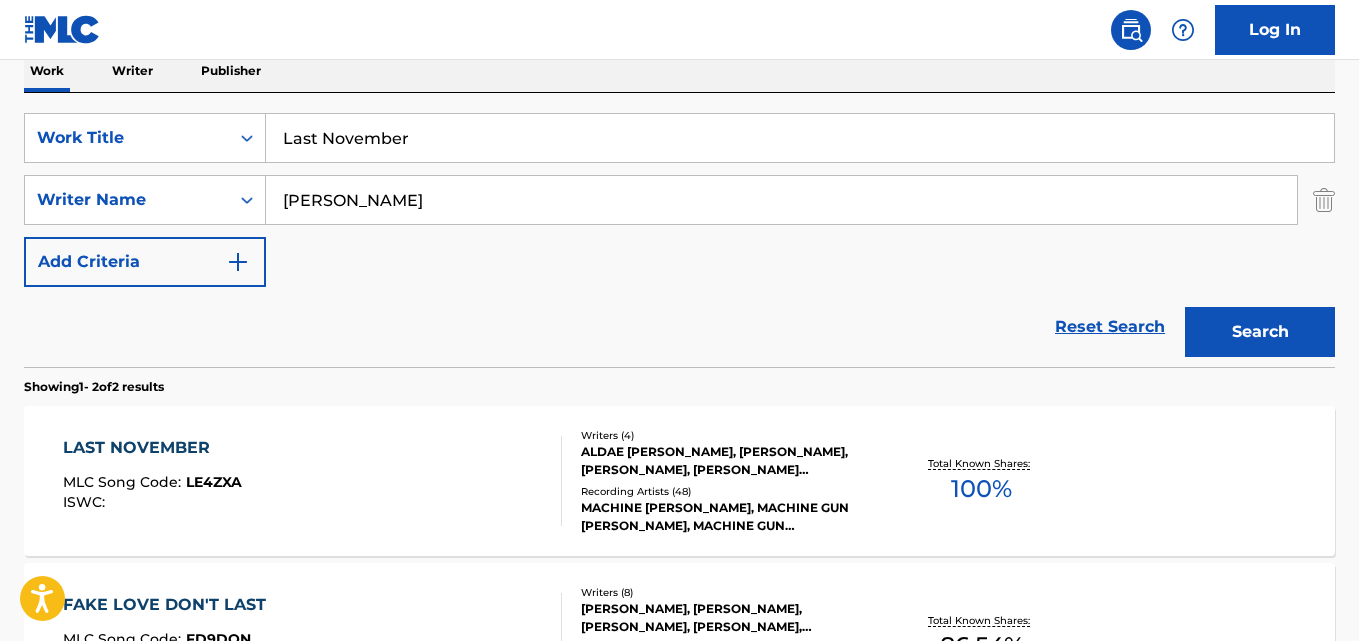 click on "LAST NOVEMBER" at bounding box center [152, 448] 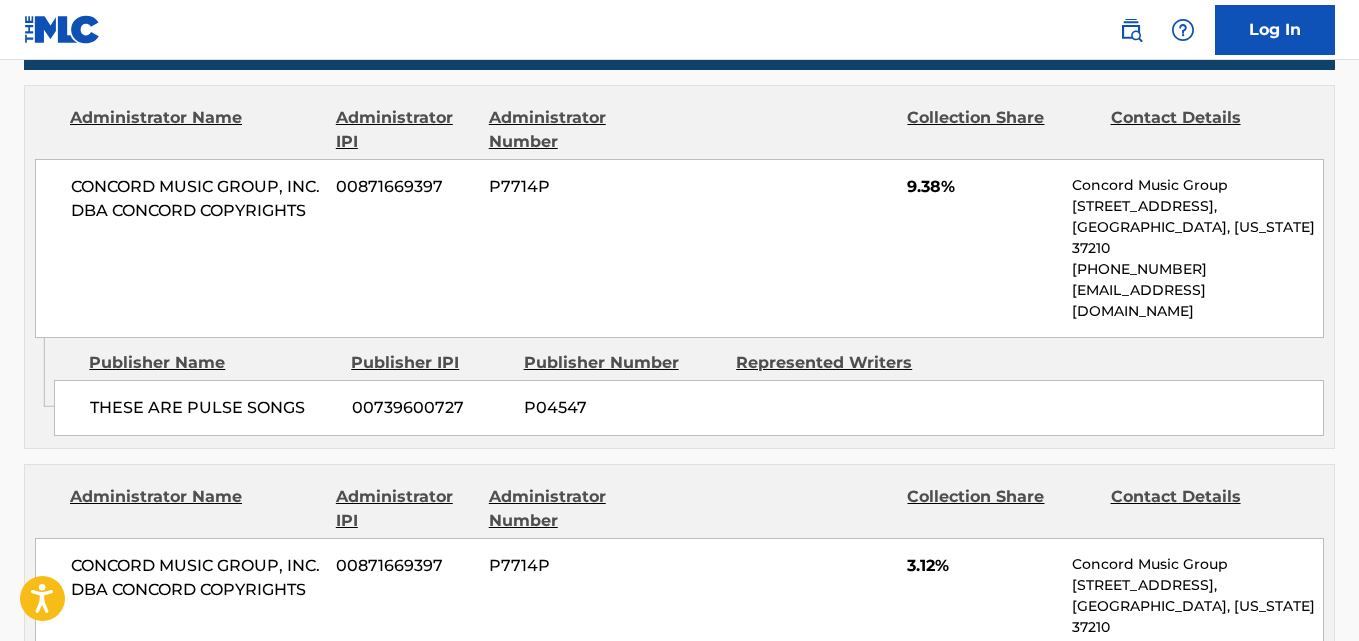 scroll, scrollTop: 1000, scrollLeft: 0, axis: vertical 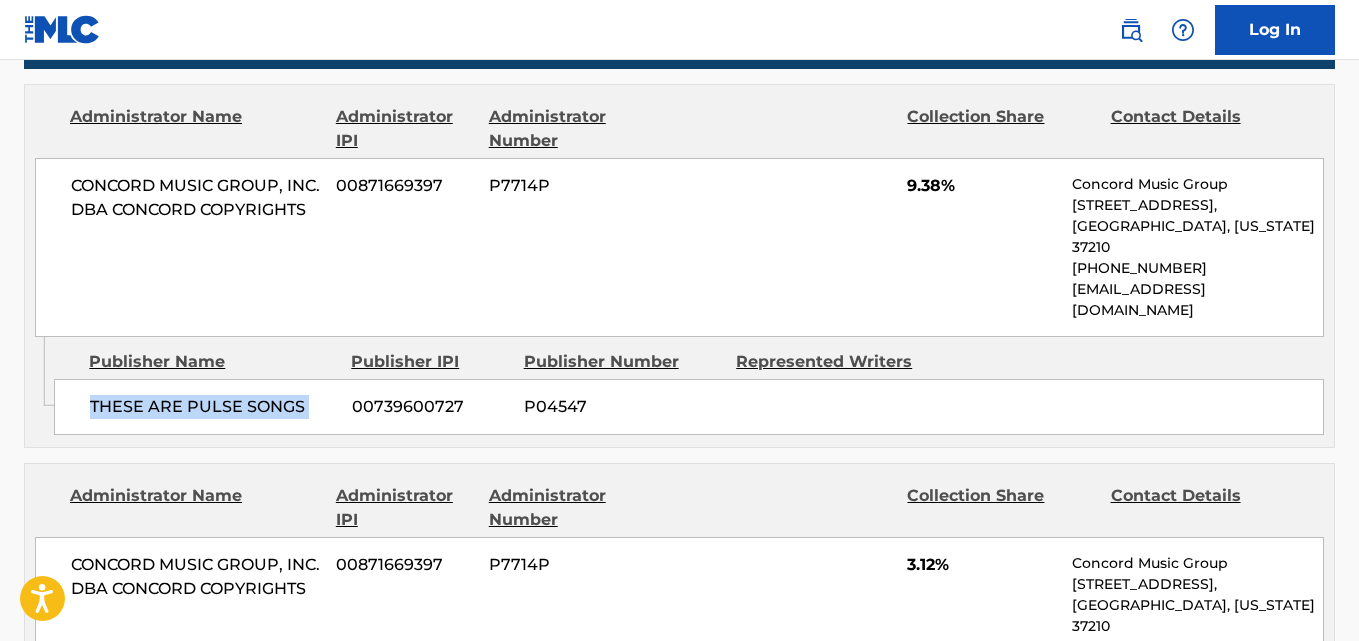 drag, startPoint x: 83, startPoint y: 374, endPoint x: 347, endPoint y: 373, distance: 264.0019 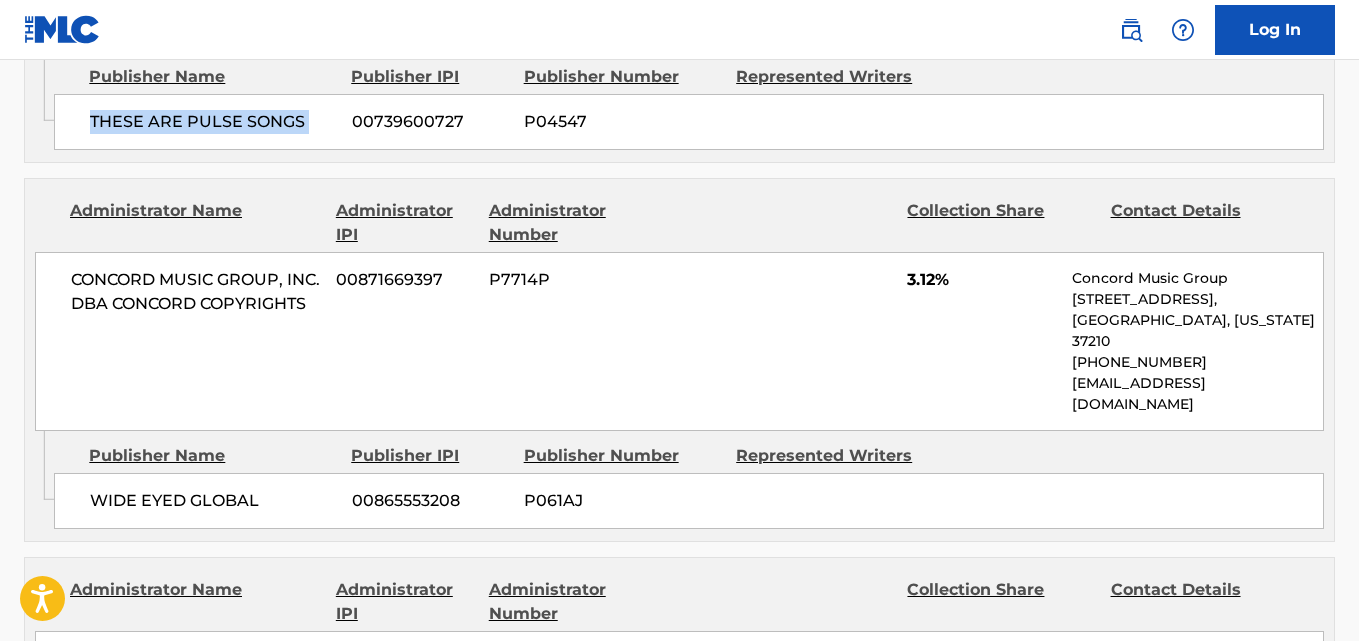 scroll, scrollTop: 1333, scrollLeft: 0, axis: vertical 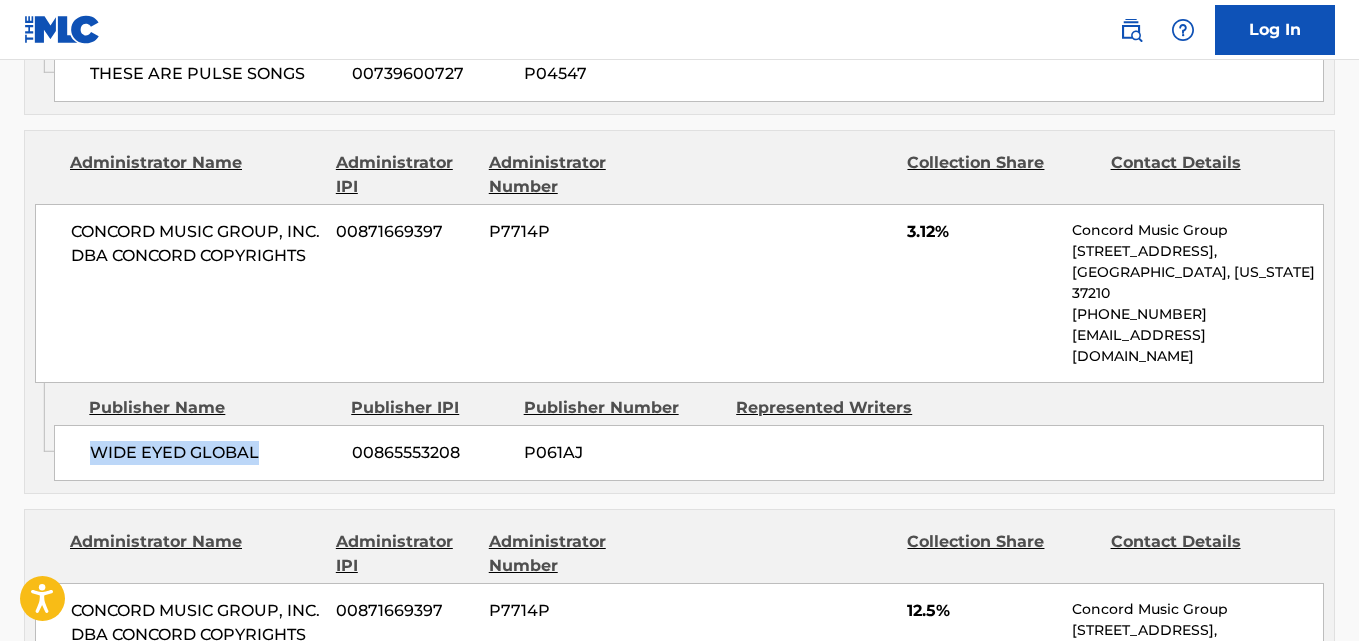 drag, startPoint x: 82, startPoint y: 376, endPoint x: 267, endPoint y: 376, distance: 185 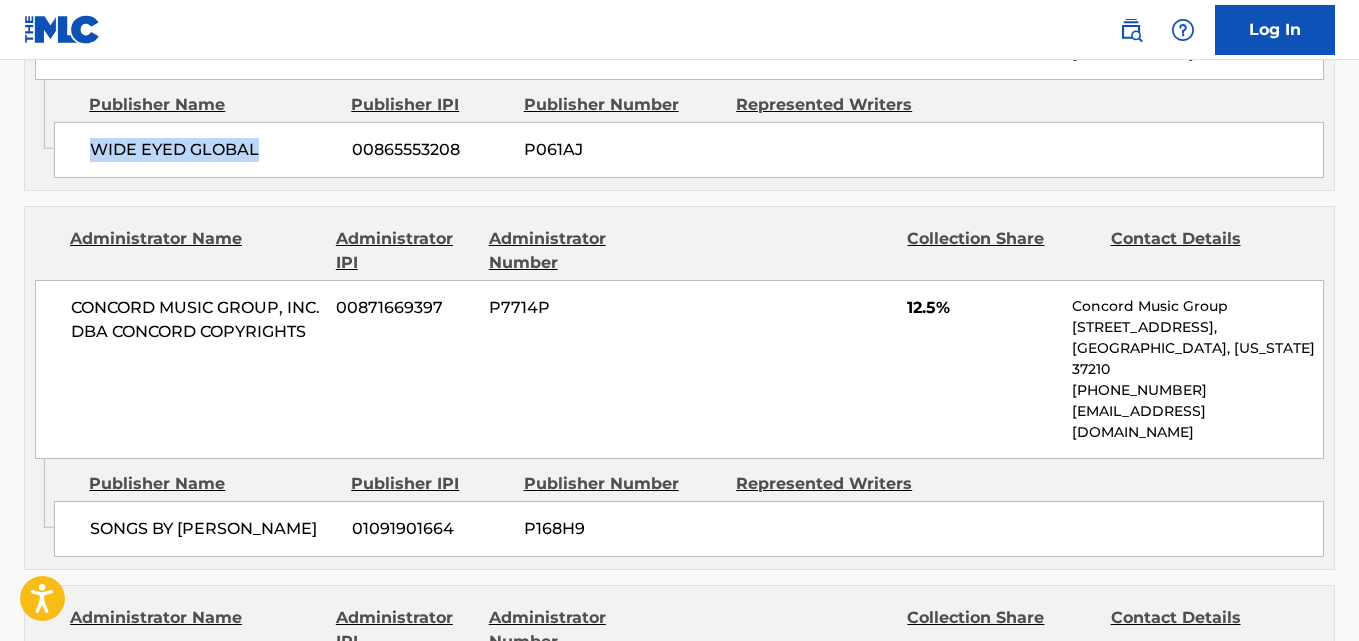 scroll, scrollTop: 1667, scrollLeft: 0, axis: vertical 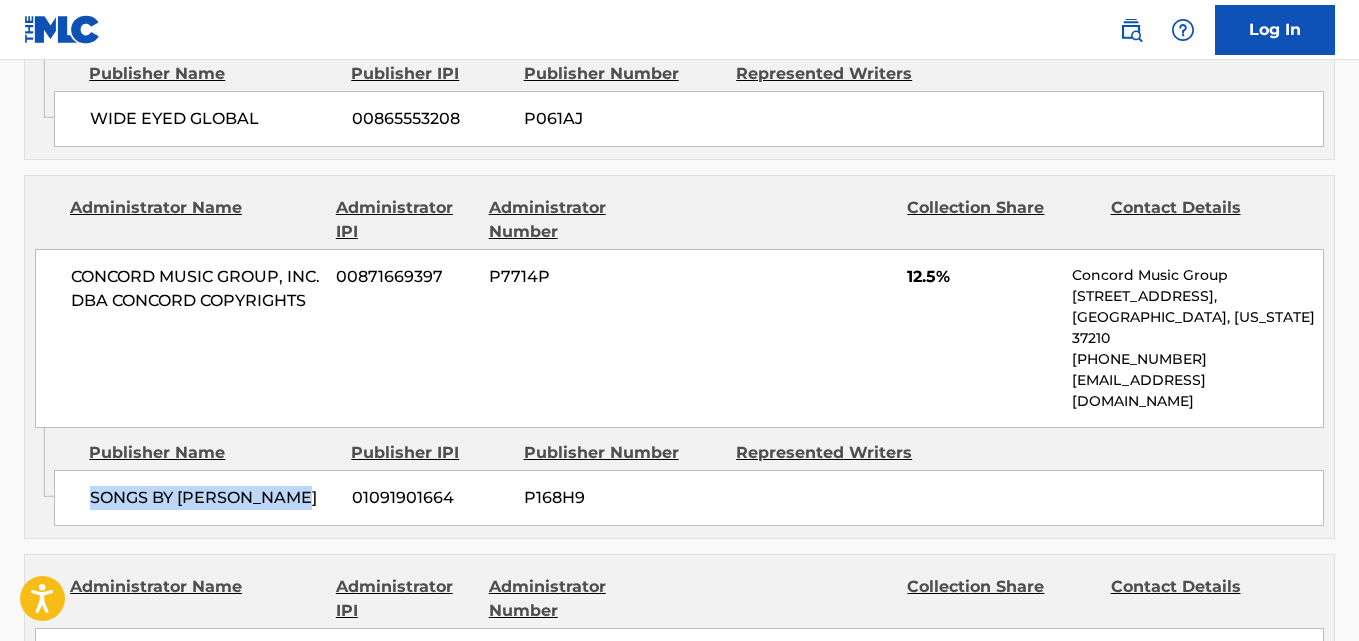drag, startPoint x: 89, startPoint y: 364, endPoint x: 330, endPoint y: 376, distance: 241.29857 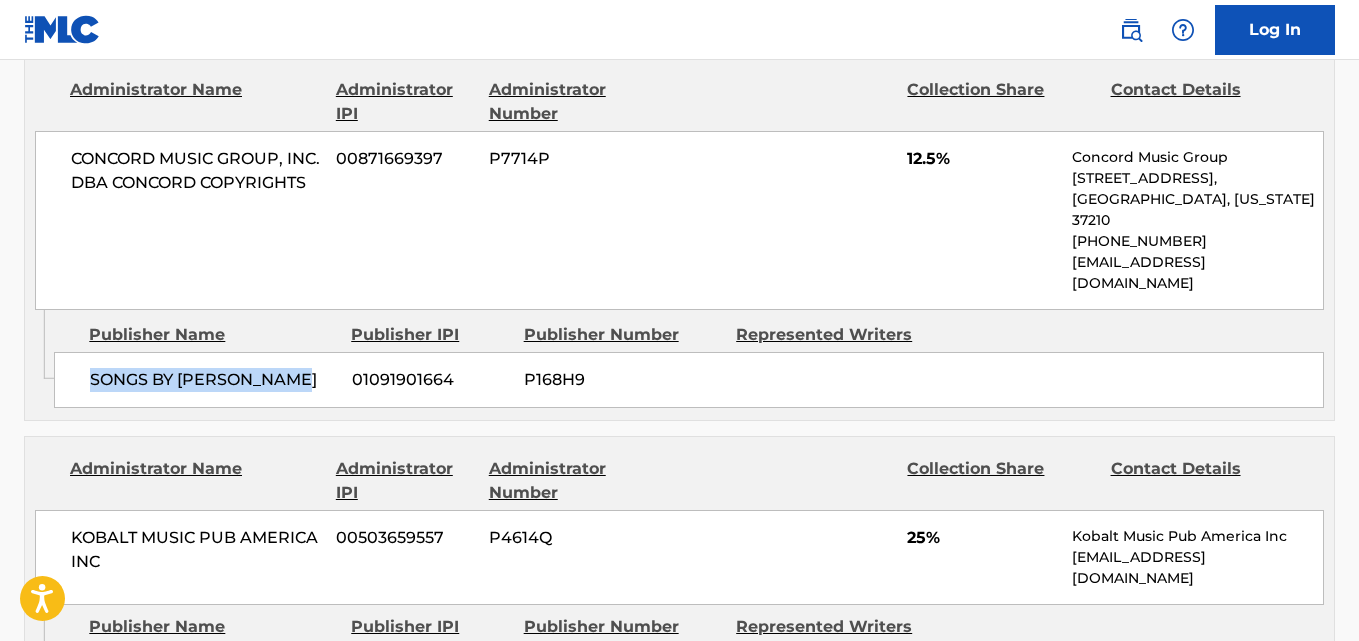 scroll, scrollTop: 1833, scrollLeft: 0, axis: vertical 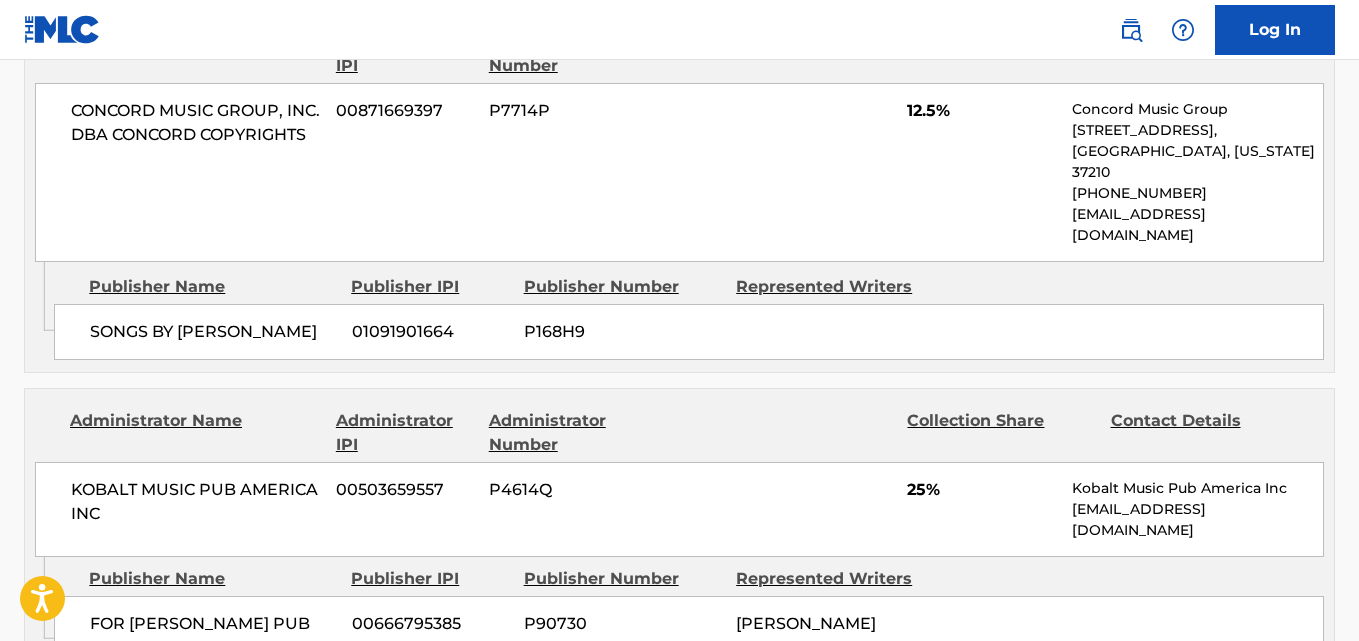 click on "FOR [PERSON_NAME] PUB LLC" at bounding box center [213, 636] 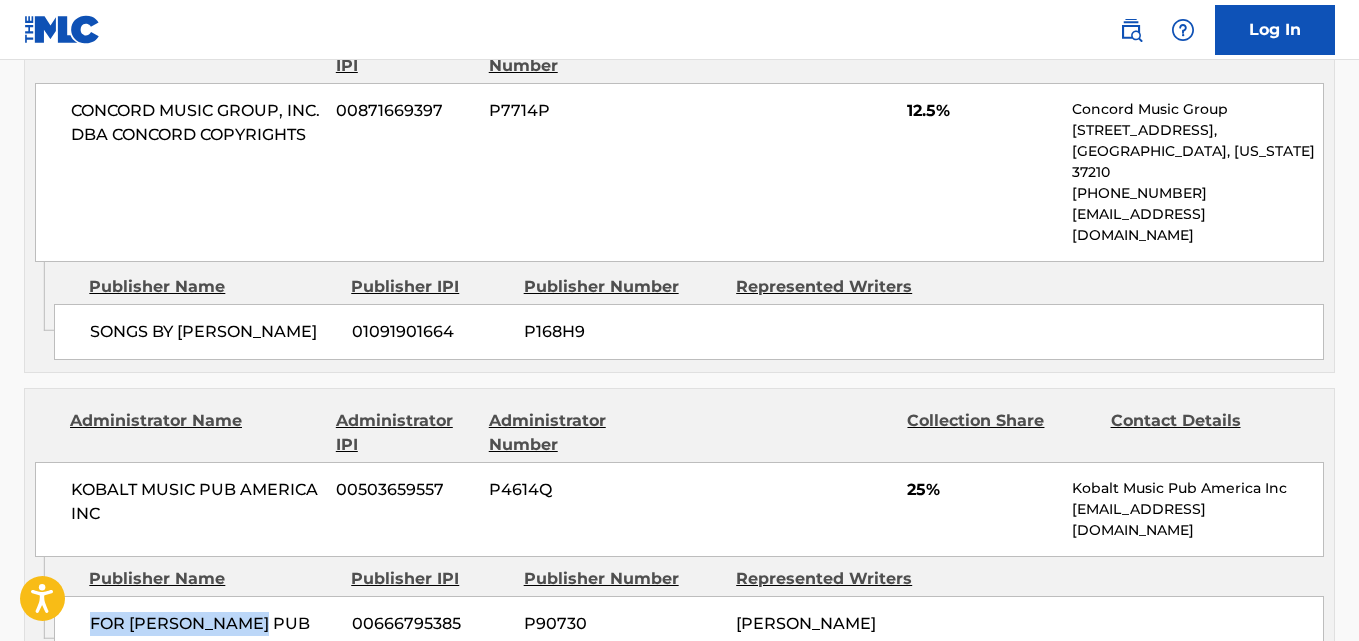 drag, startPoint x: 87, startPoint y: 507, endPoint x: 306, endPoint y: 515, distance: 219.14607 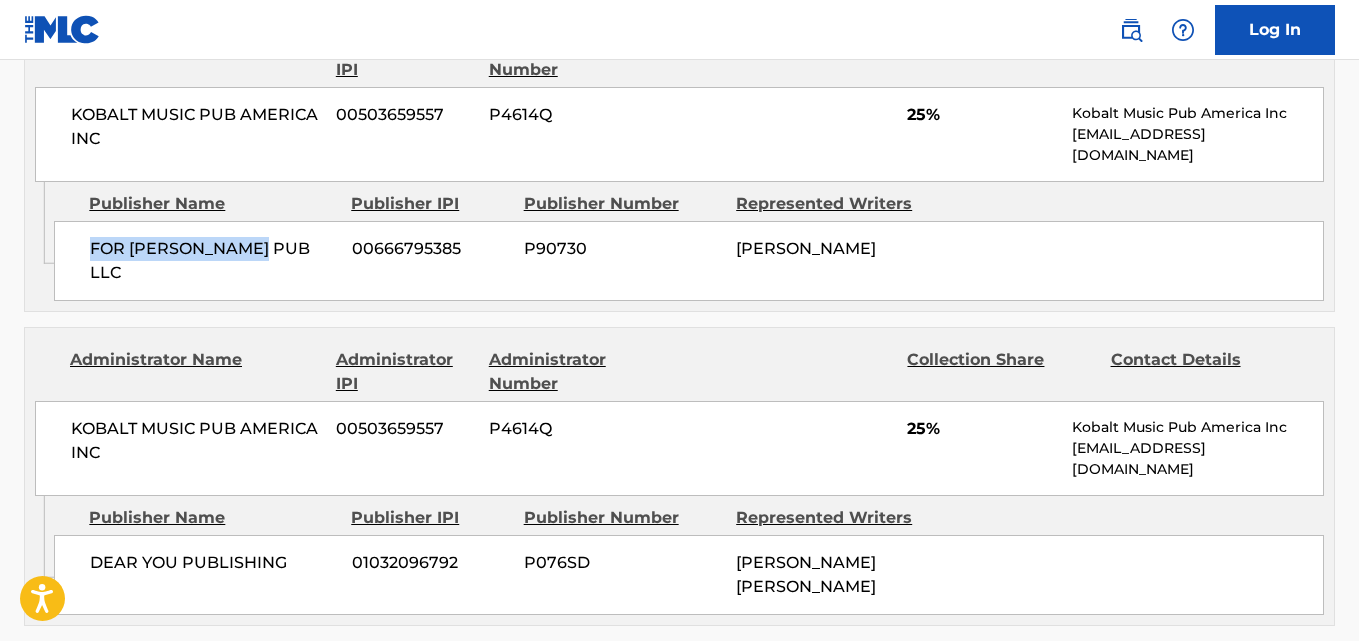 scroll, scrollTop: 2333, scrollLeft: 0, axis: vertical 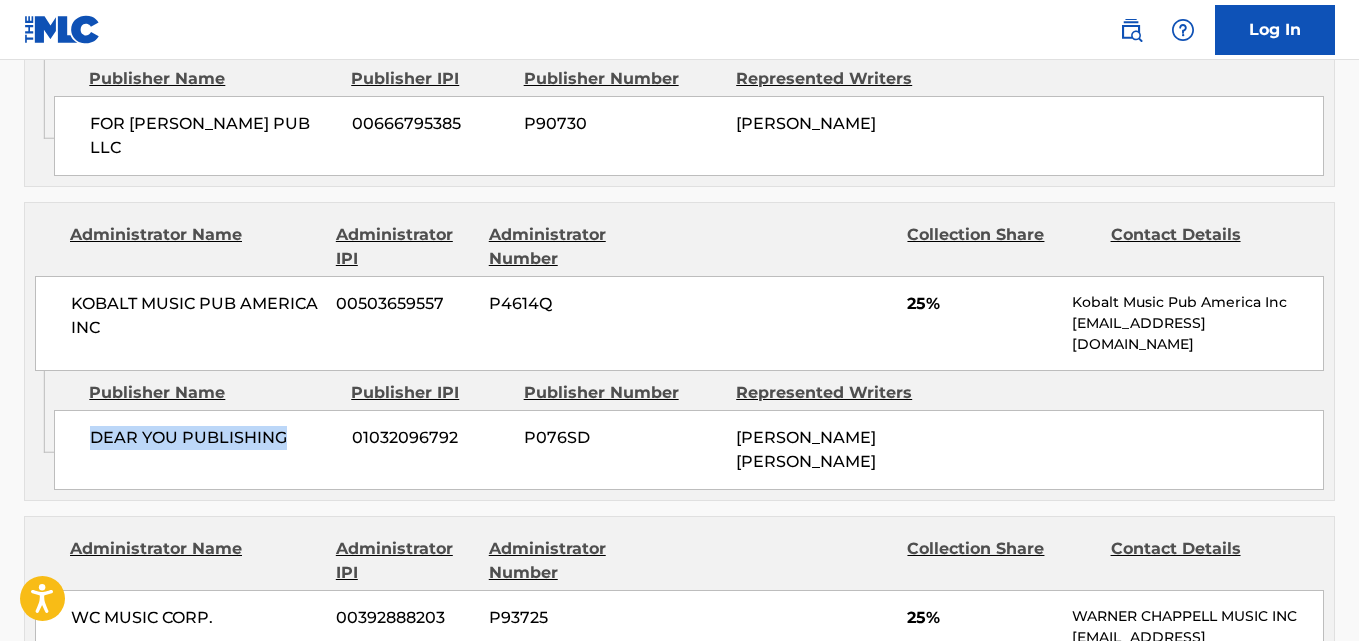 drag, startPoint x: 89, startPoint y: 325, endPoint x: 284, endPoint y: 323, distance: 195.01025 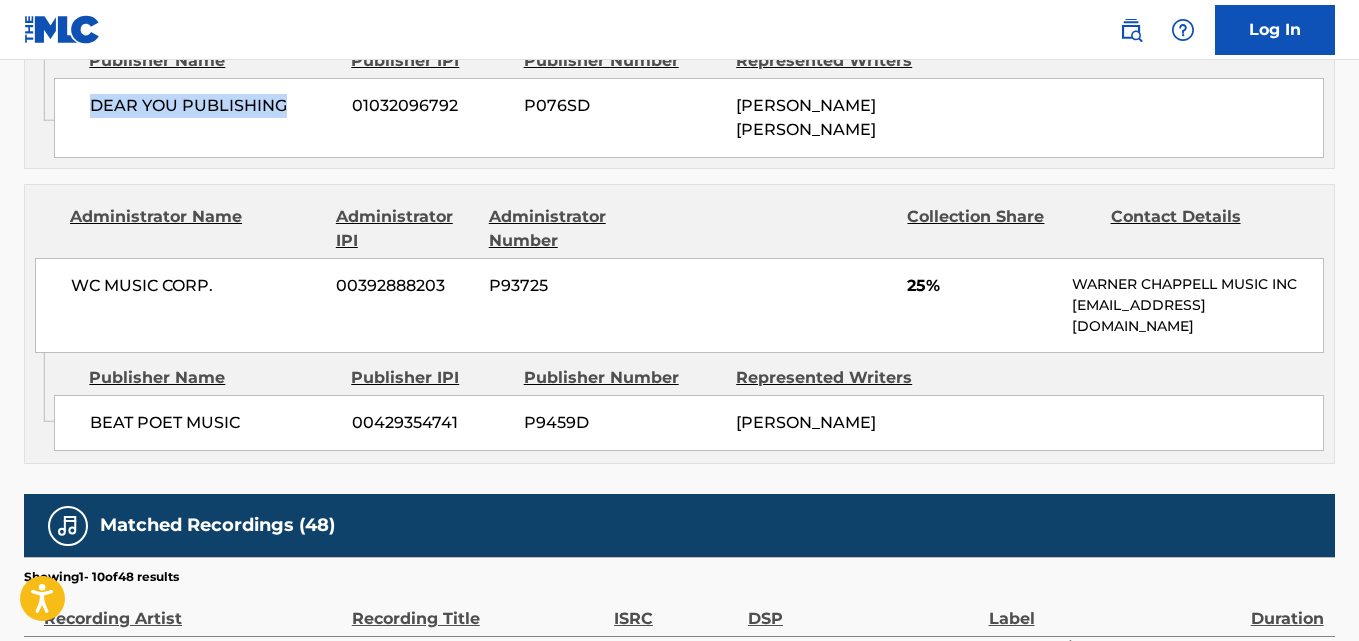 scroll, scrollTop: 2667, scrollLeft: 0, axis: vertical 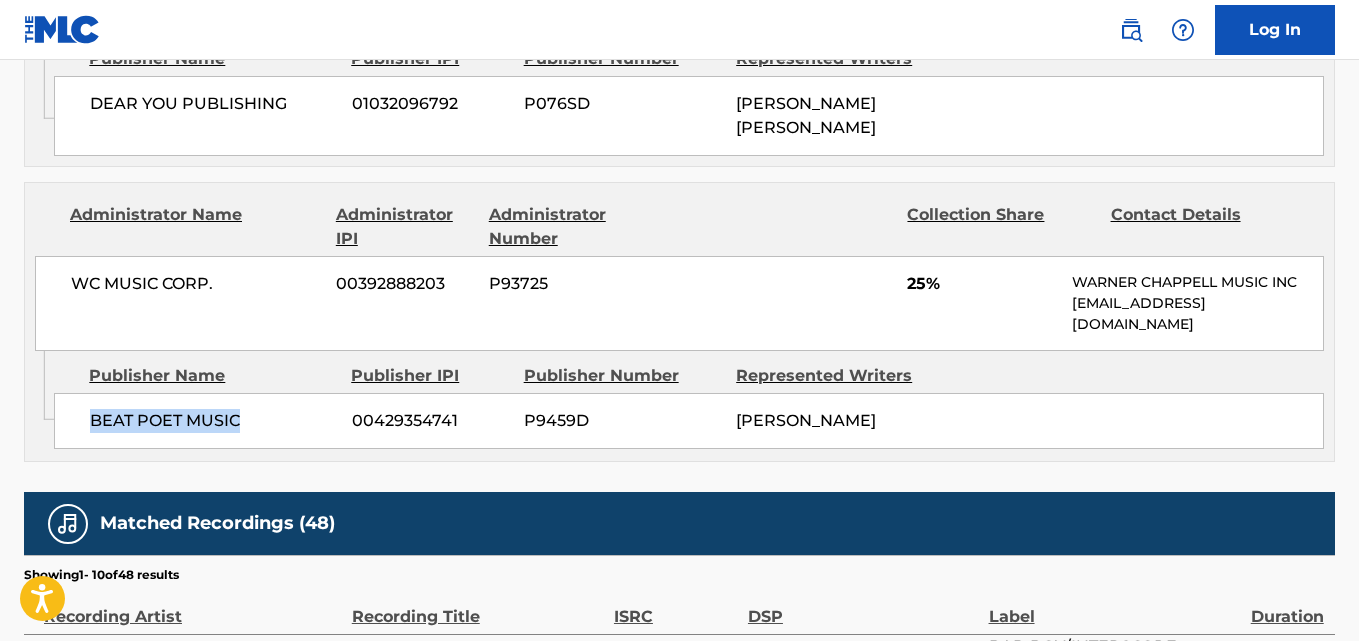 drag, startPoint x: 77, startPoint y: 265, endPoint x: 288, endPoint y: 265, distance: 211 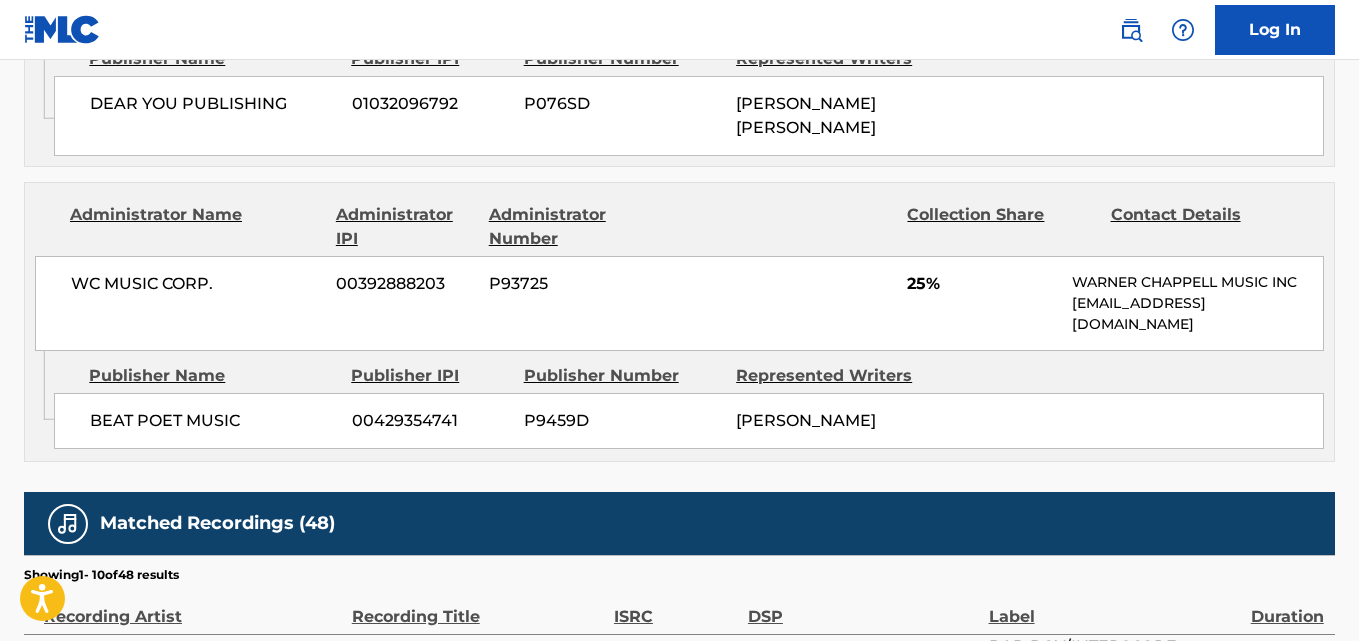 click on "25%" at bounding box center (982, 284) 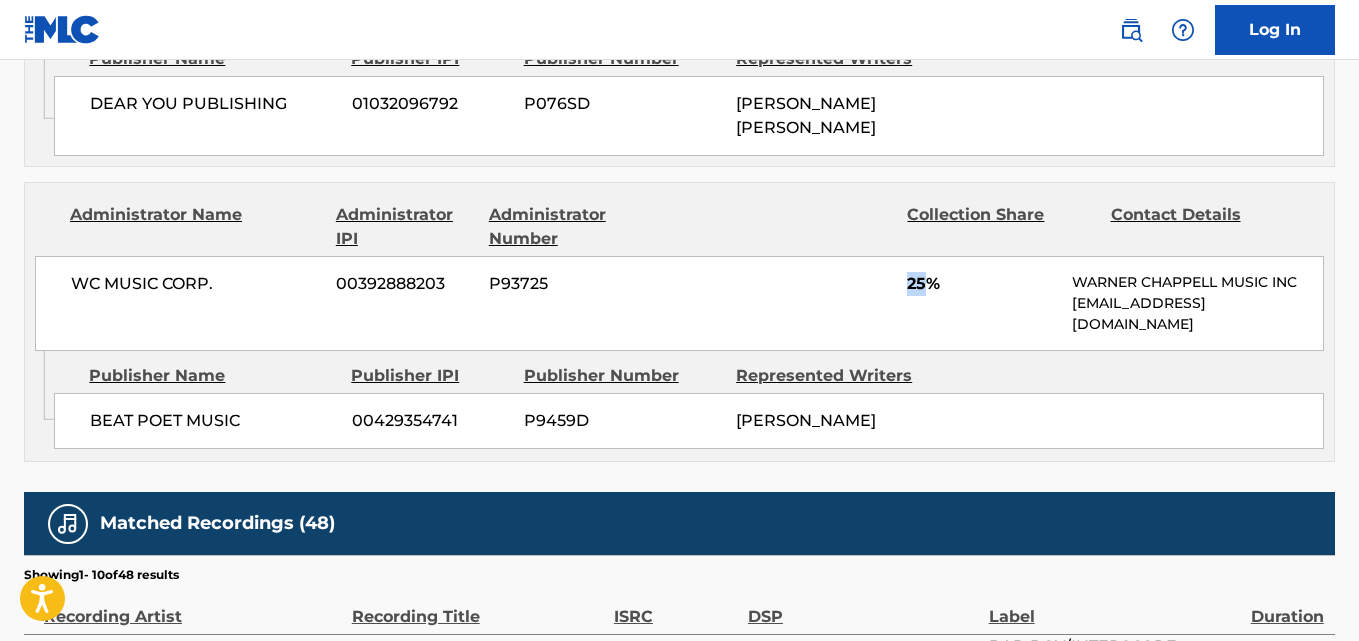 click on "25%" at bounding box center (982, 284) 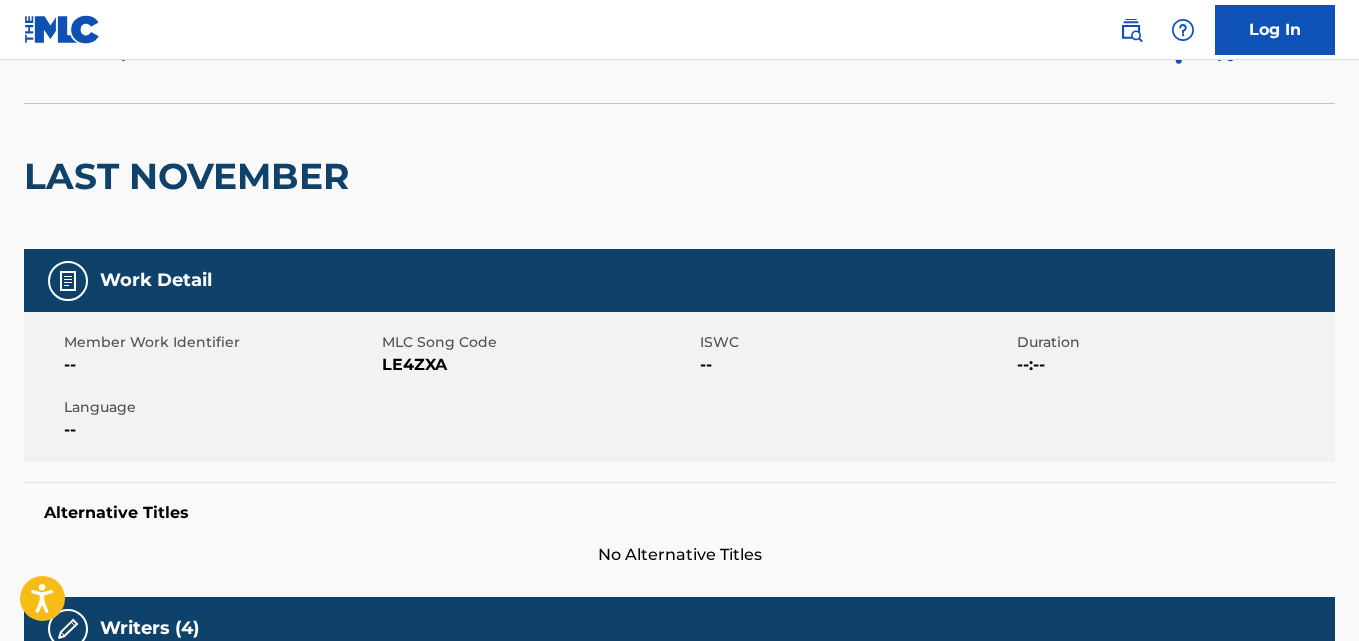 scroll, scrollTop: 0, scrollLeft: 0, axis: both 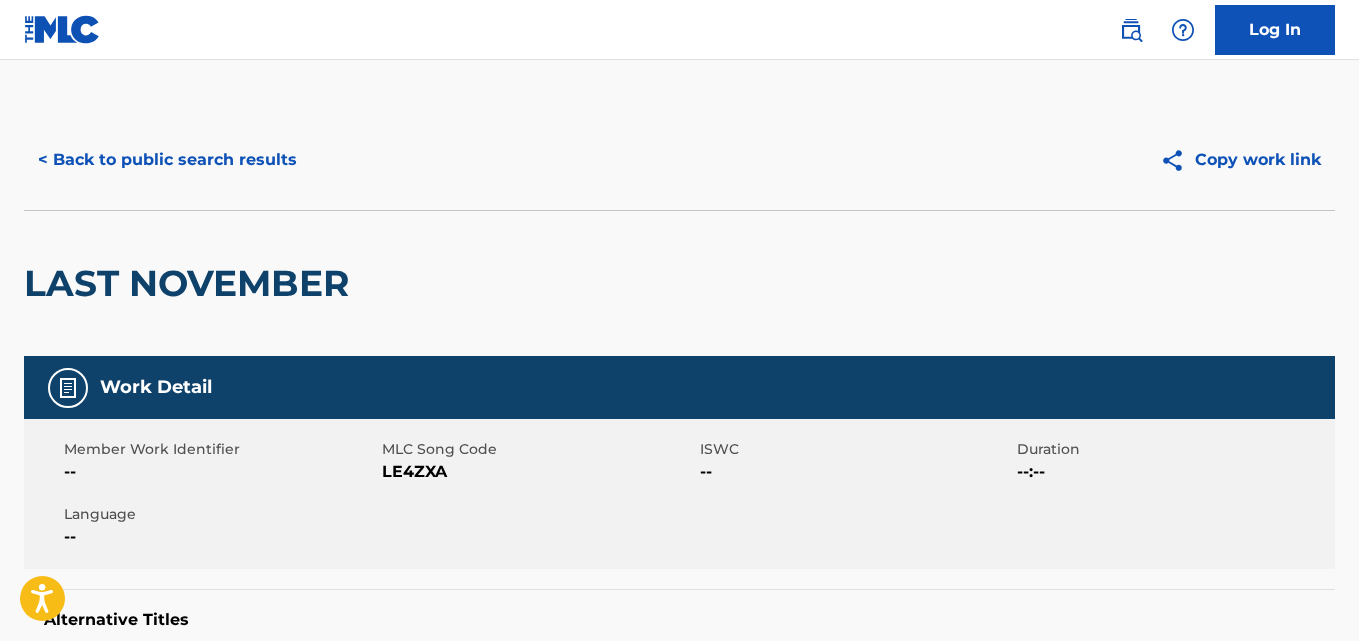 click on "< Back to public search results" at bounding box center (167, 160) 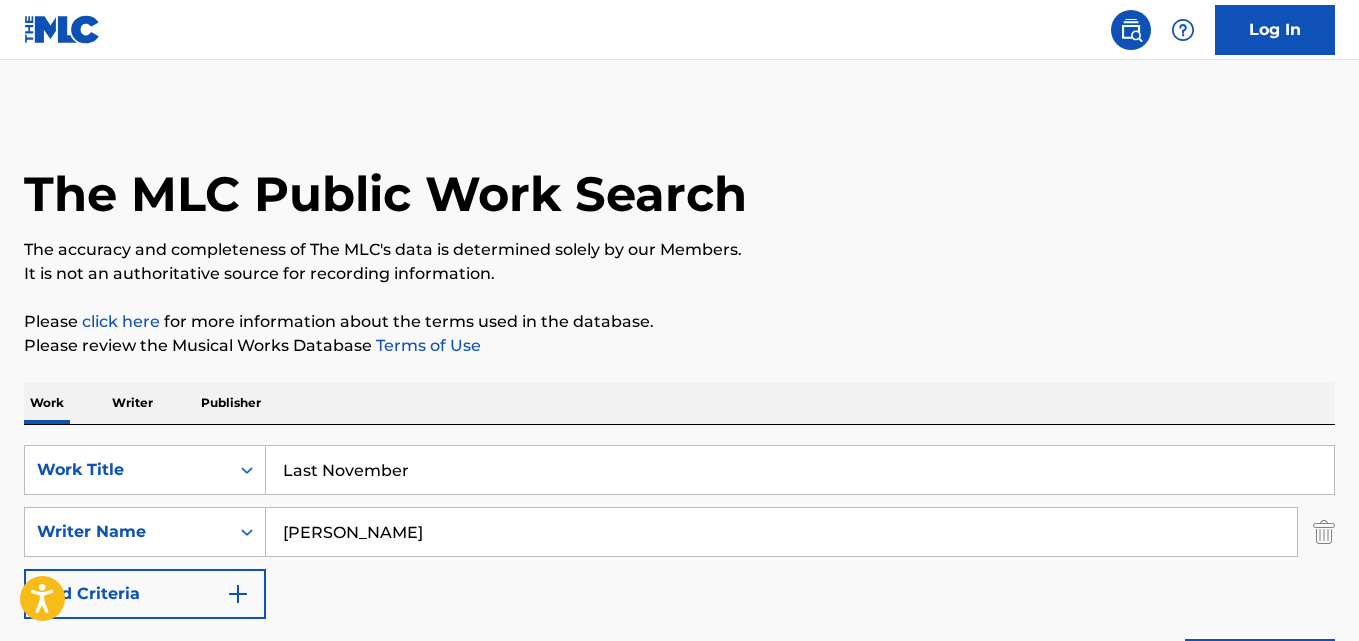 scroll, scrollTop: 332, scrollLeft: 0, axis: vertical 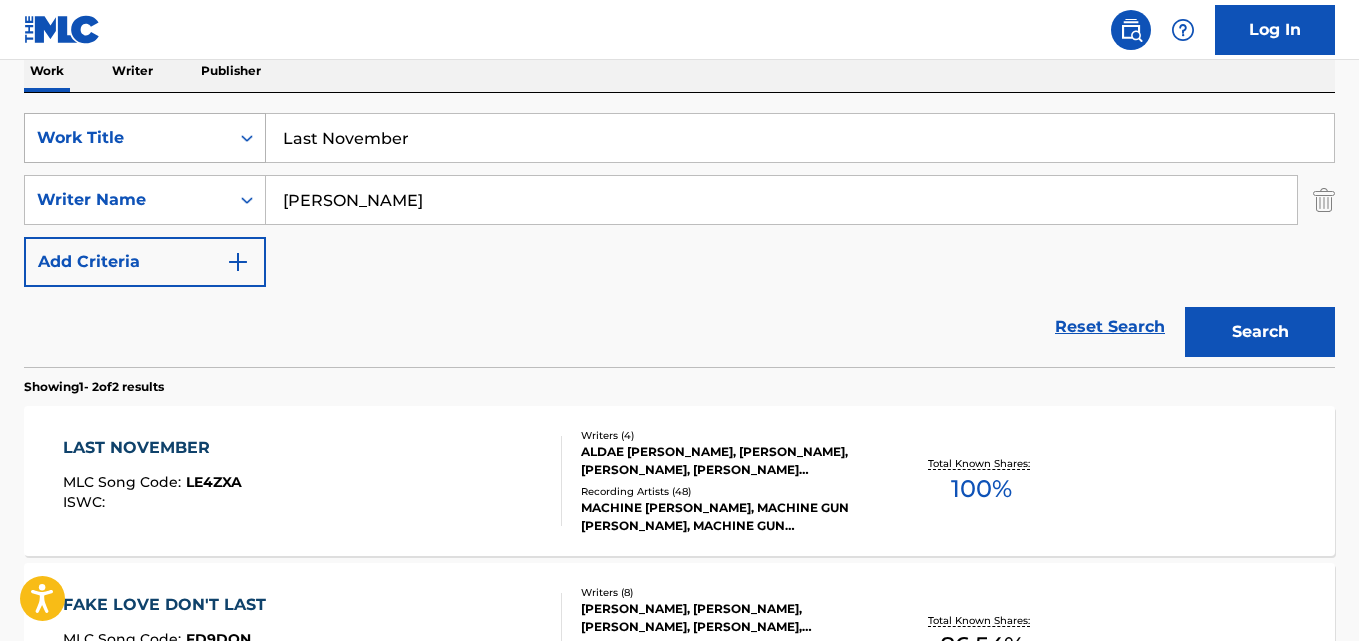 drag, startPoint x: 422, startPoint y: 135, endPoint x: 123, endPoint y: 146, distance: 299.20227 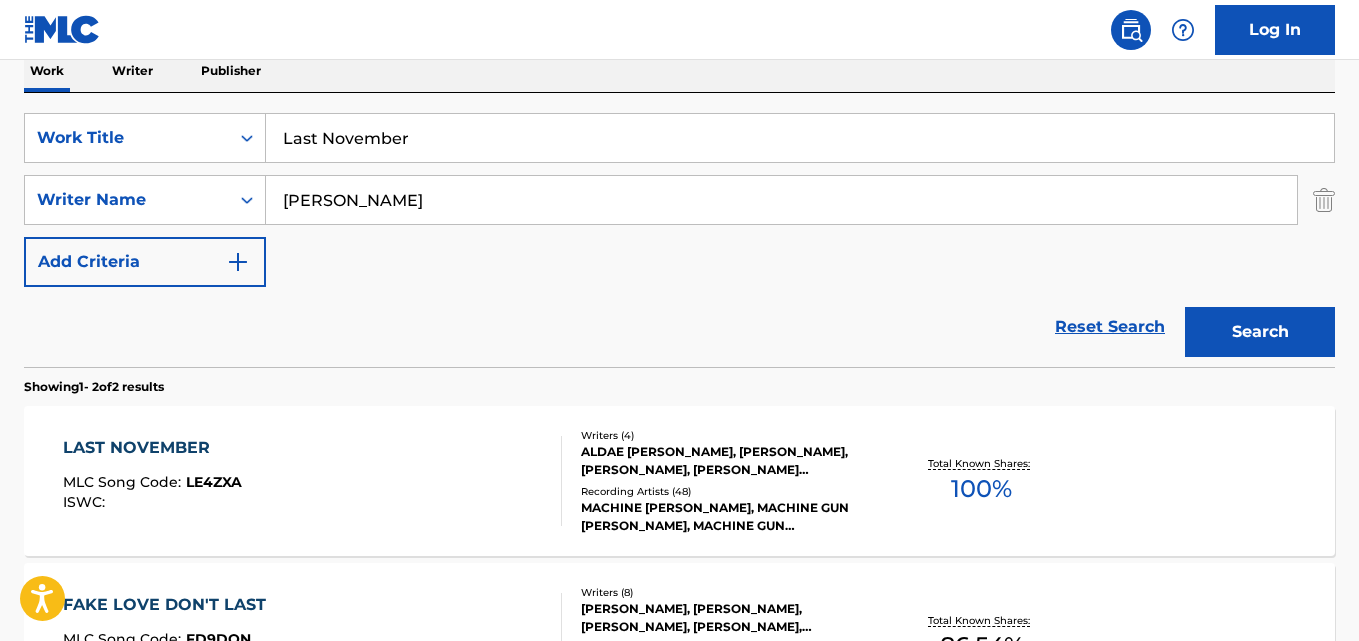 paste on "et You Go" 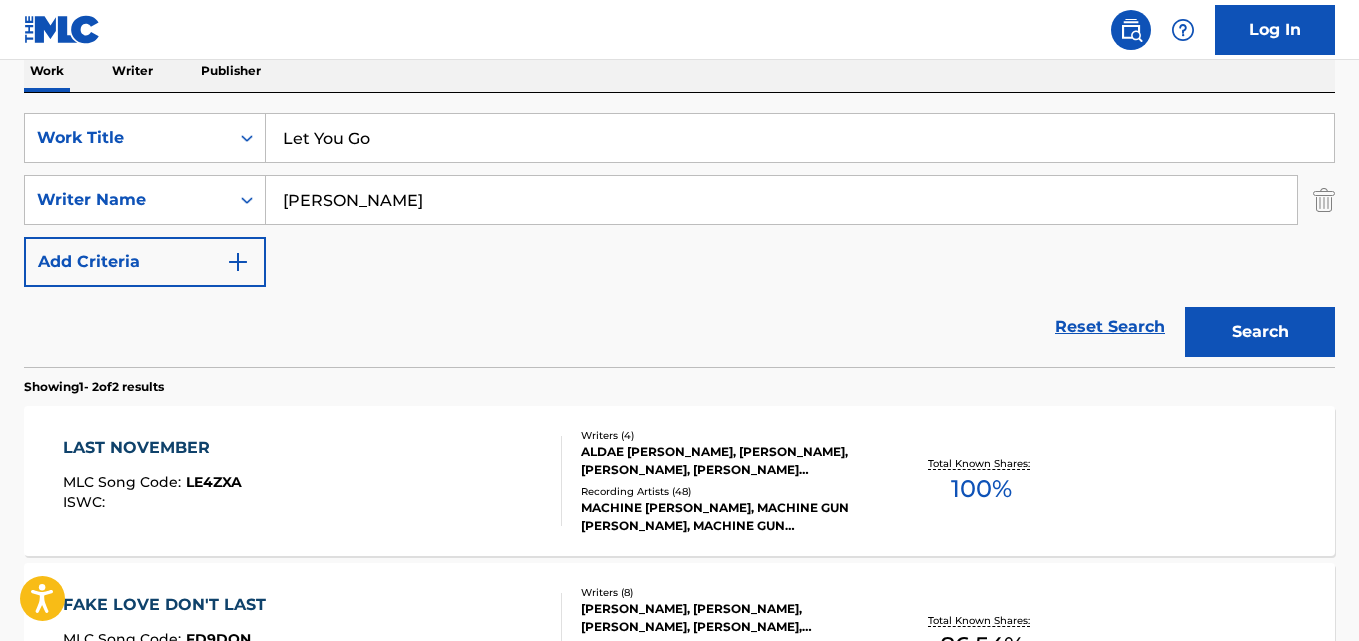 click on "Log In" at bounding box center (679, 30) 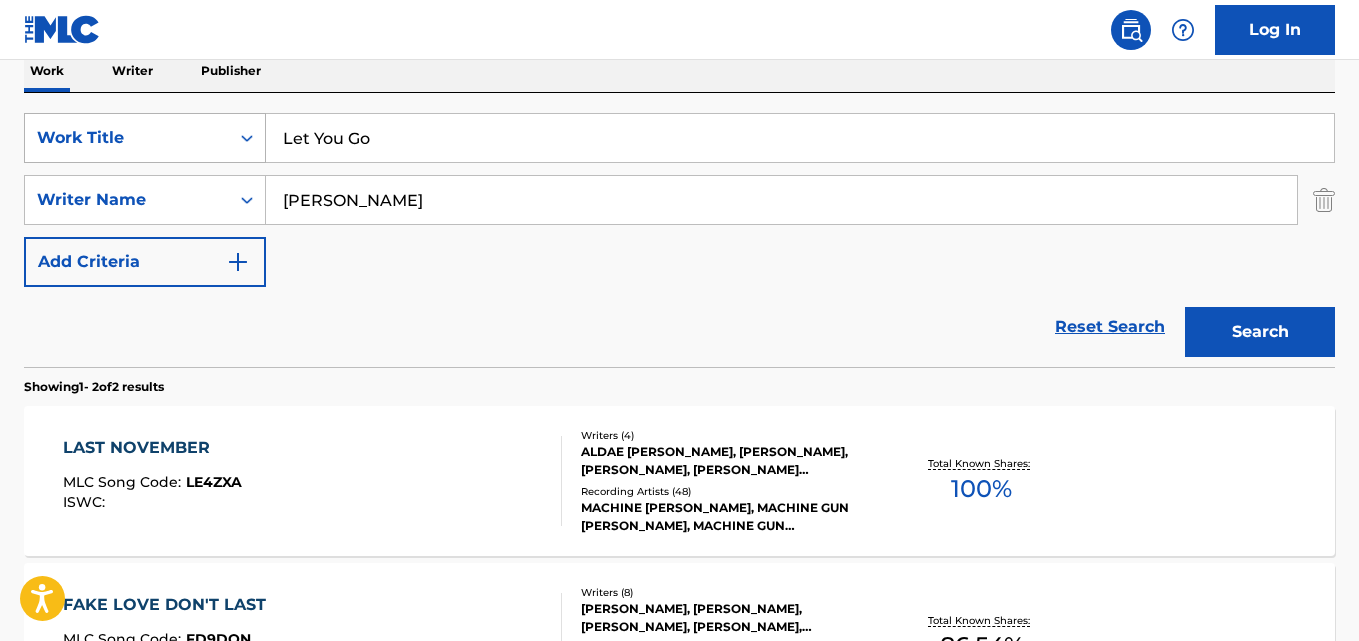 drag, startPoint x: 404, startPoint y: 137, endPoint x: 162, endPoint y: 135, distance: 242.00827 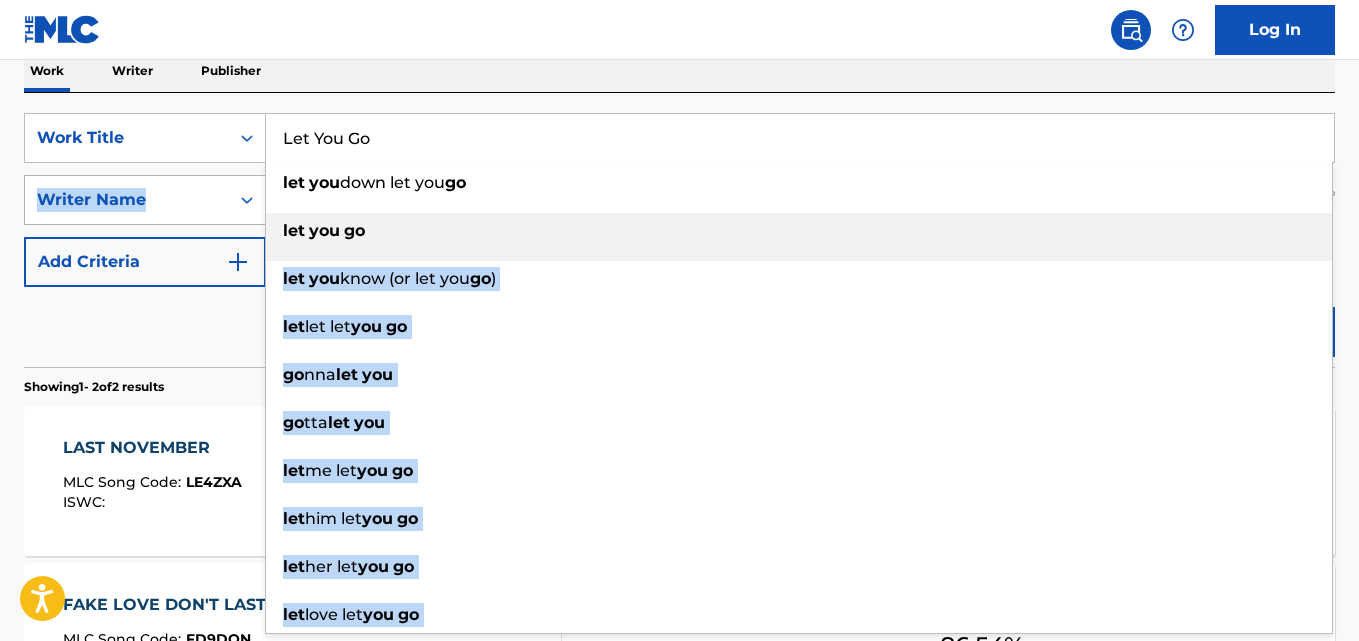 click on "SearchWithCriteria09691a8b-2afe-4cf9-a7e7-4501327252eb Work Title Let You Go let   you  down let you  go let   you   go let   you  know (or let you  go ) let  let let  you   go go nna  let   you go tta  let   you let  me let  you   go let  him let  you   go let  her let  you   go let  love let  you   go SearchWithCriteriaa305111b-71da-4542-9a19-3f003ceb45c6 Writer Name [PERSON_NAME] Add Criteria" at bounding box center [679, 200] 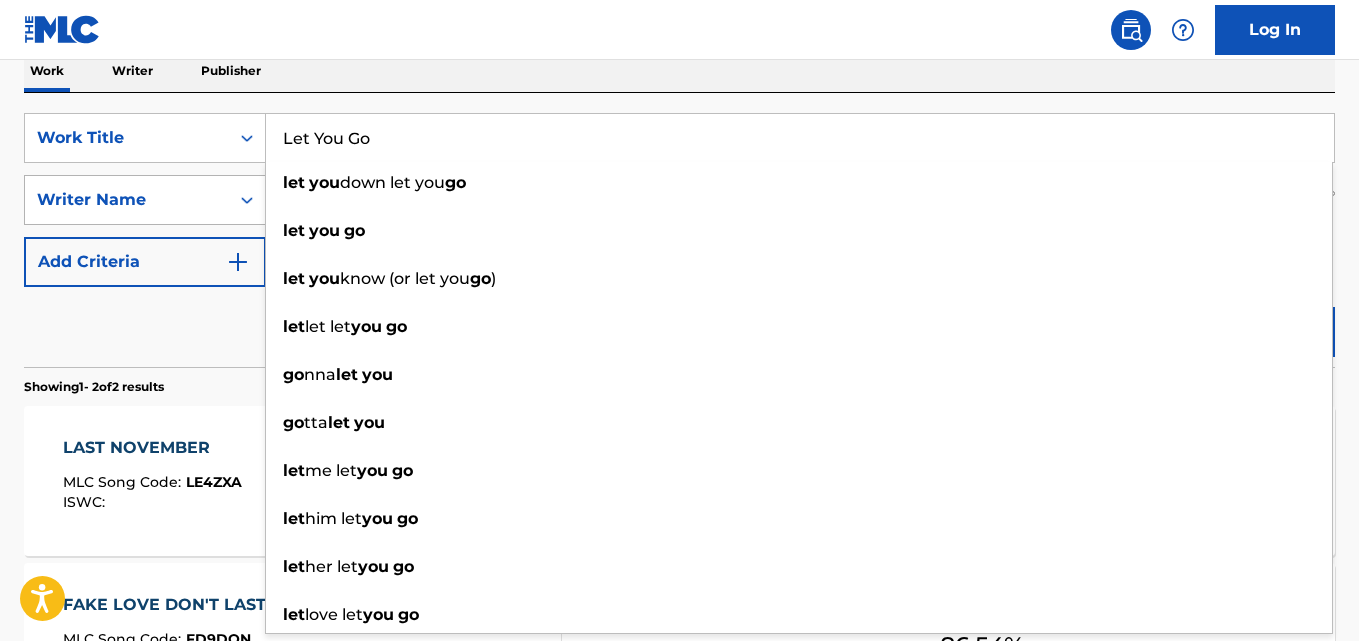 paste on "[PERSON_NAME]" 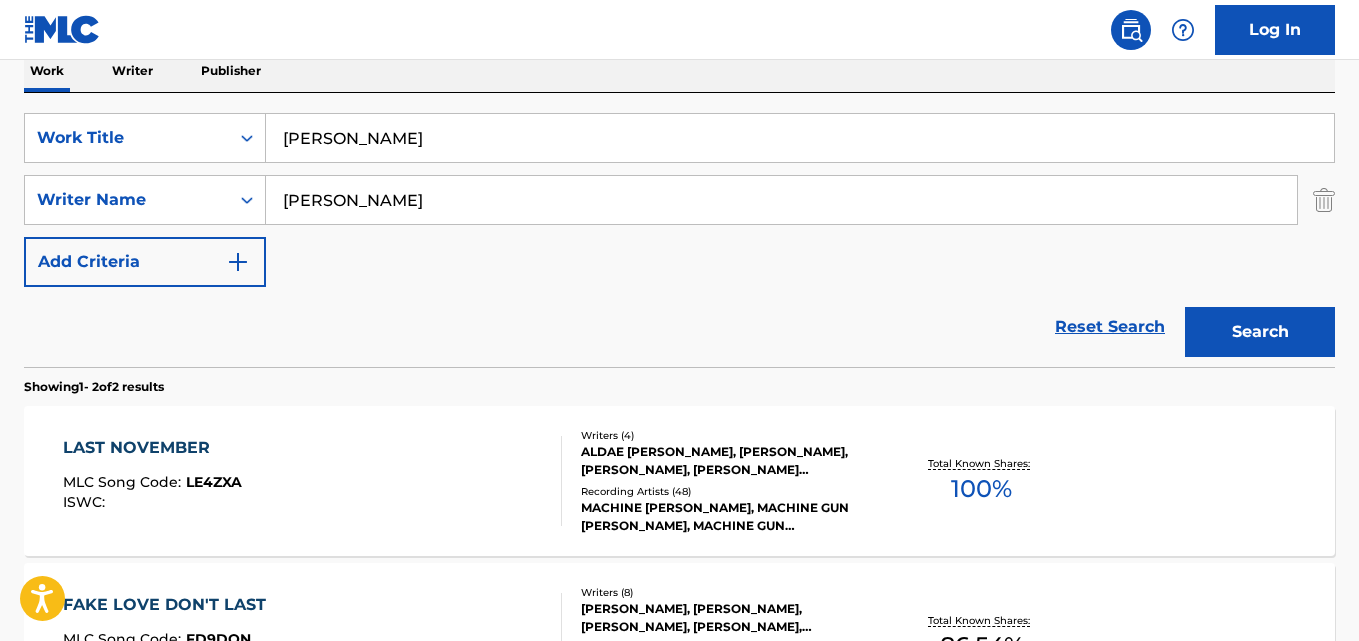 type on "Let You Go" 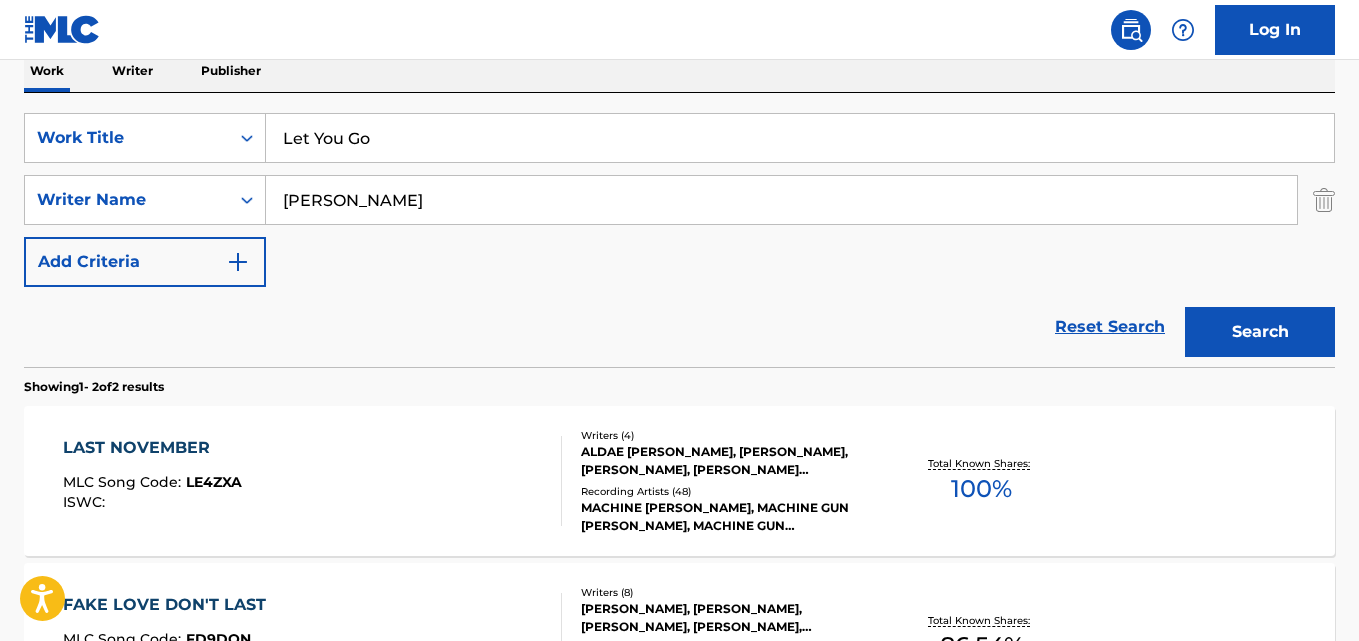 click on "Reset Search Search" at bounding box center (679, 327) 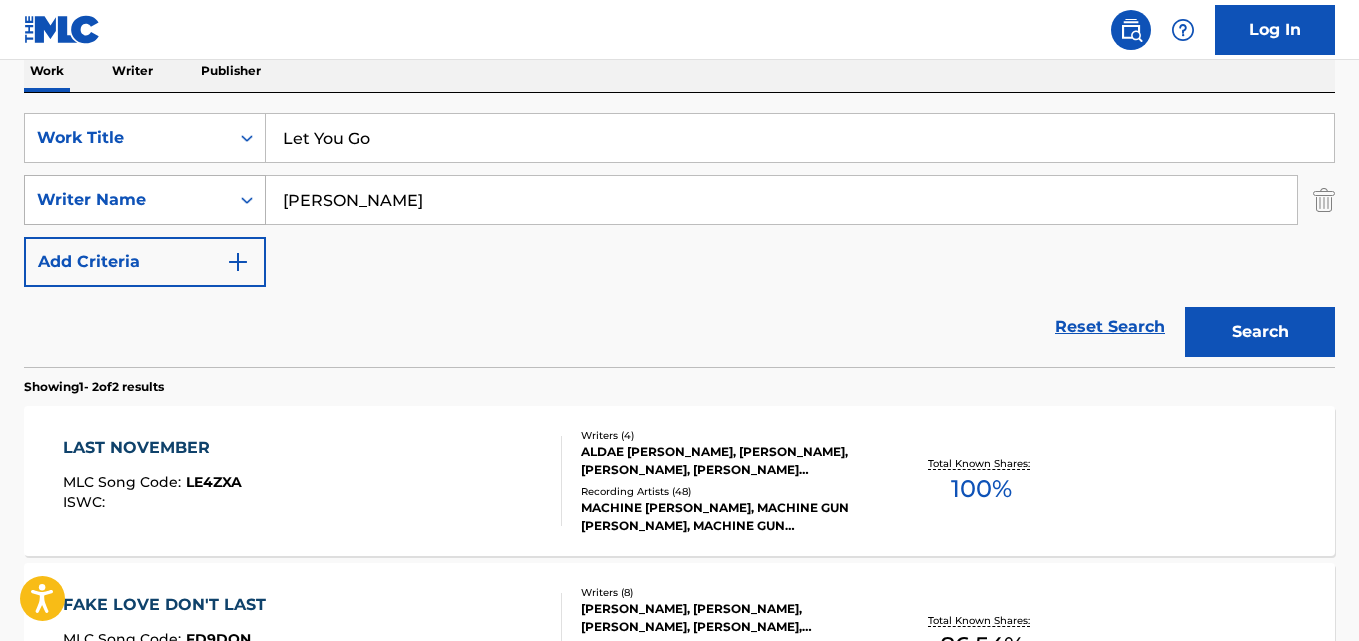 drag, startPoint x: 462, startPoint y: 209, endPoint x: 182, endPoint y: 209, distance: 280 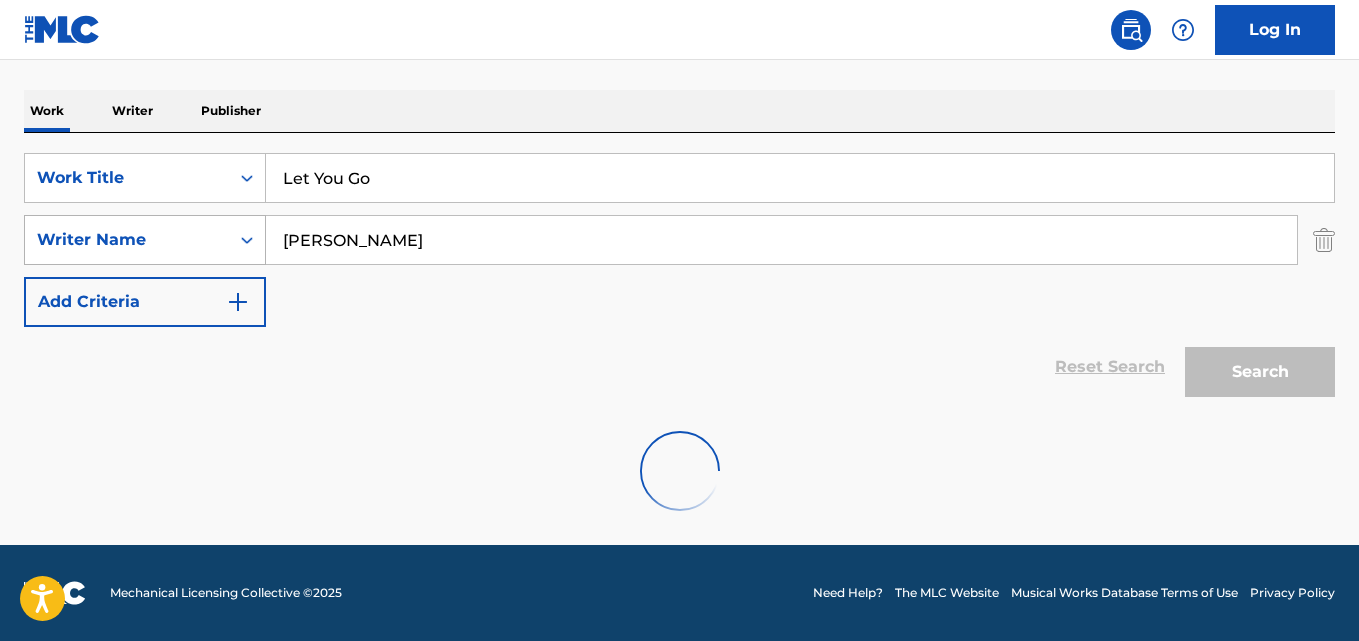 scroll, scrollTop: 292, scrollLeft: 0, axis: vertical 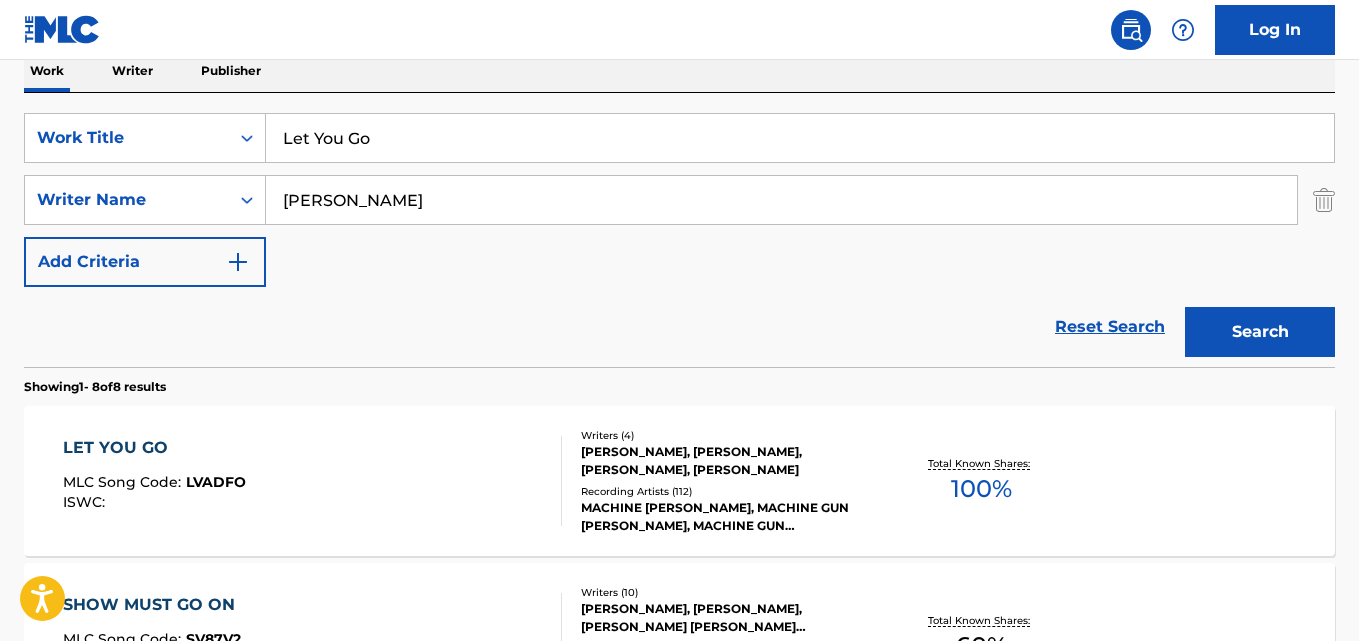 click on "LET YOU GO" at bounding box center [154, 448] 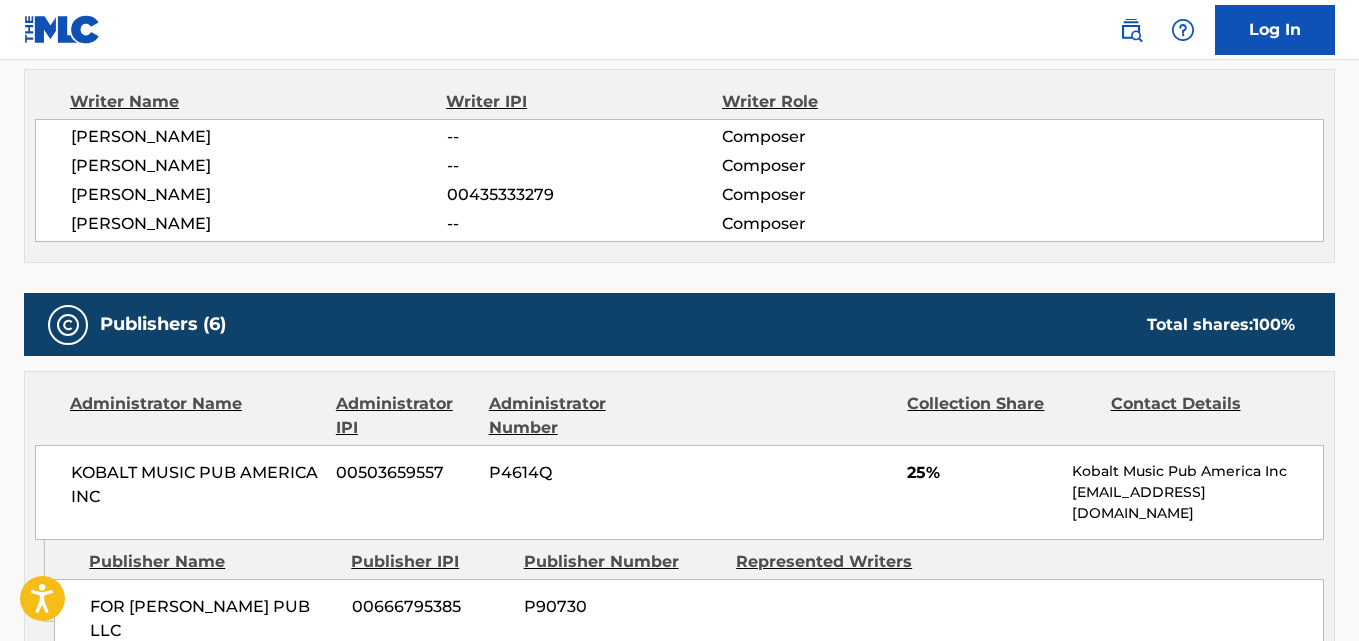 scroll, scrollTop: 833, scrollLeft: 0, axis: vertical 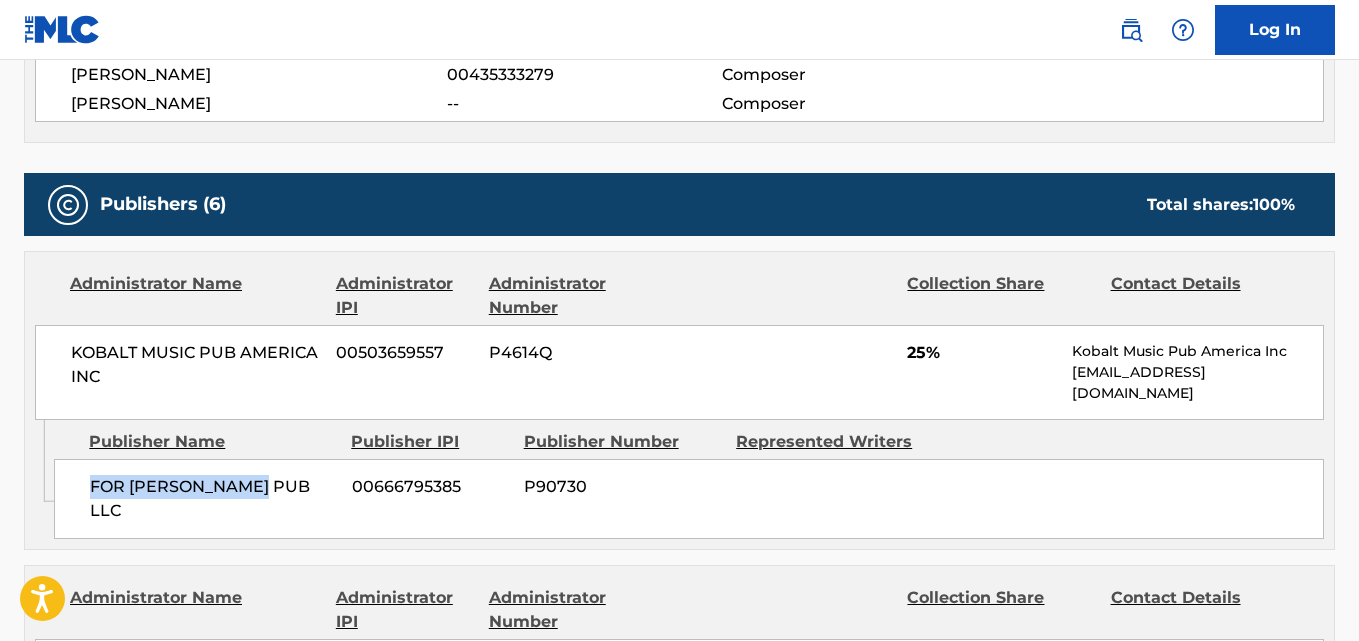 drag, startPoint x: 93, startPoint y: 493, endPoint x: 339, endPoint y: 493, distance: 246 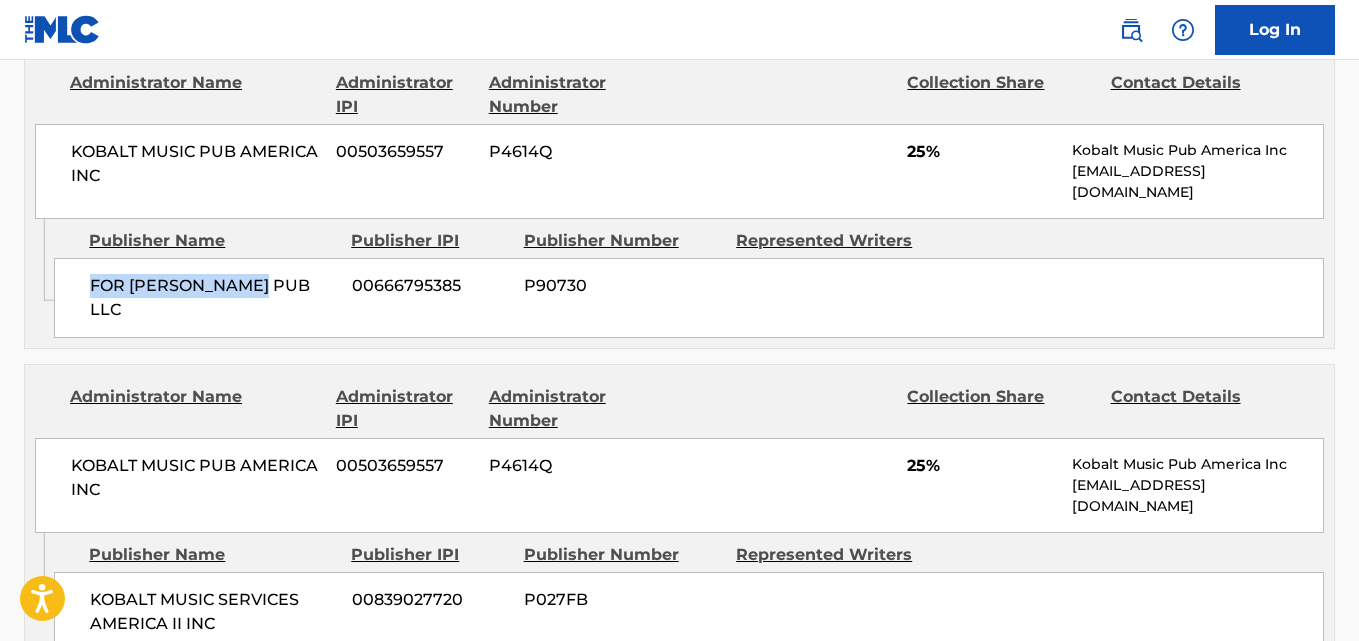 scroll, scrollTop: 1167, scrollLeft: 0, axis: vertical 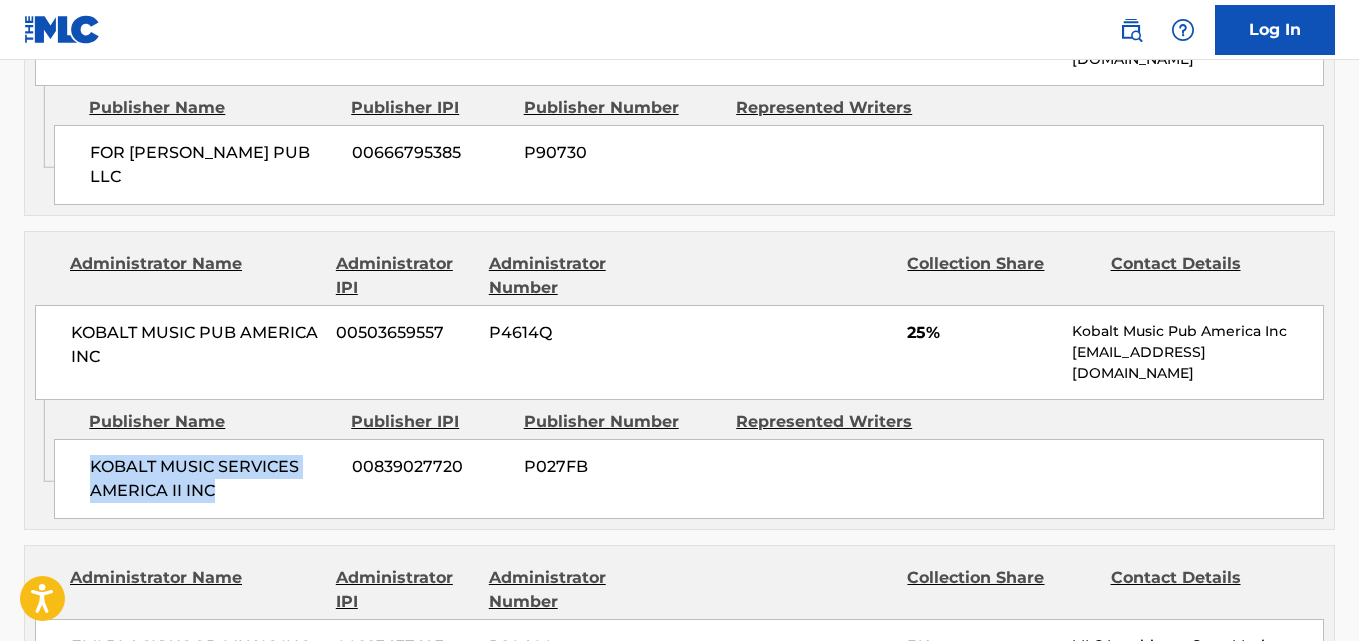 drag, startPoint x: 77, startPoint y: 442, endPoint x: 258, endPoint y: 470, distance: 183.15294 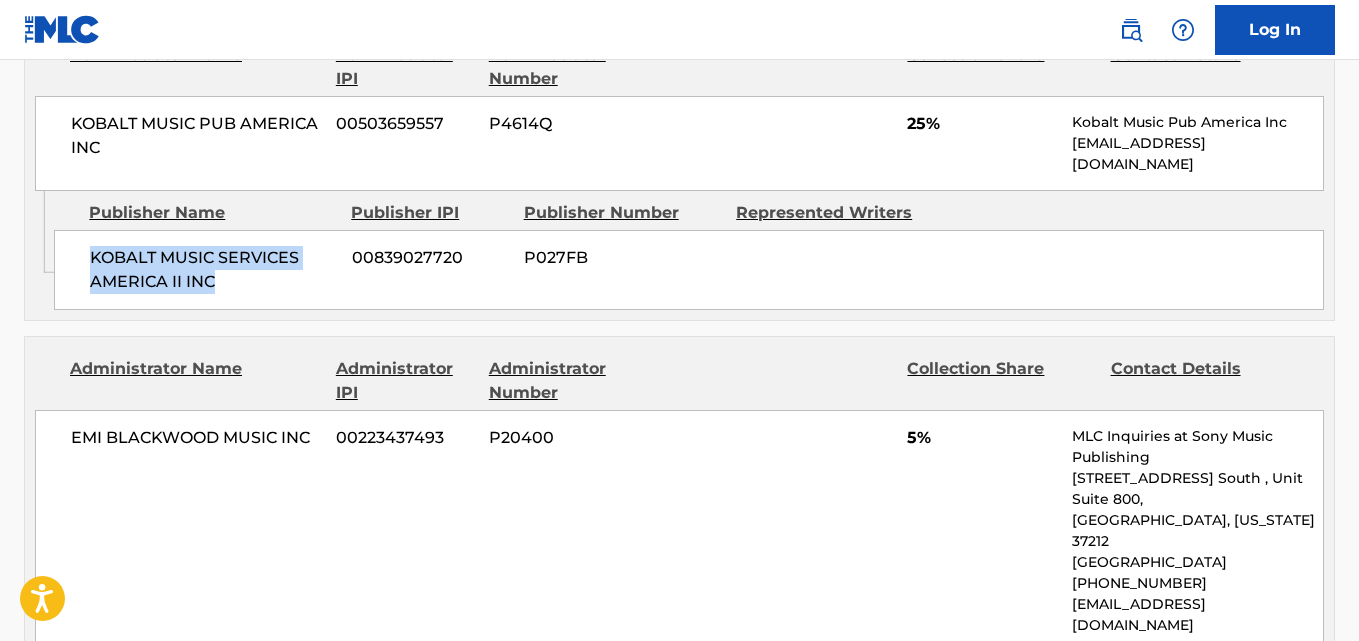 scroll, scrollTop: 1333, scrollLeft: 0, axis: vertical 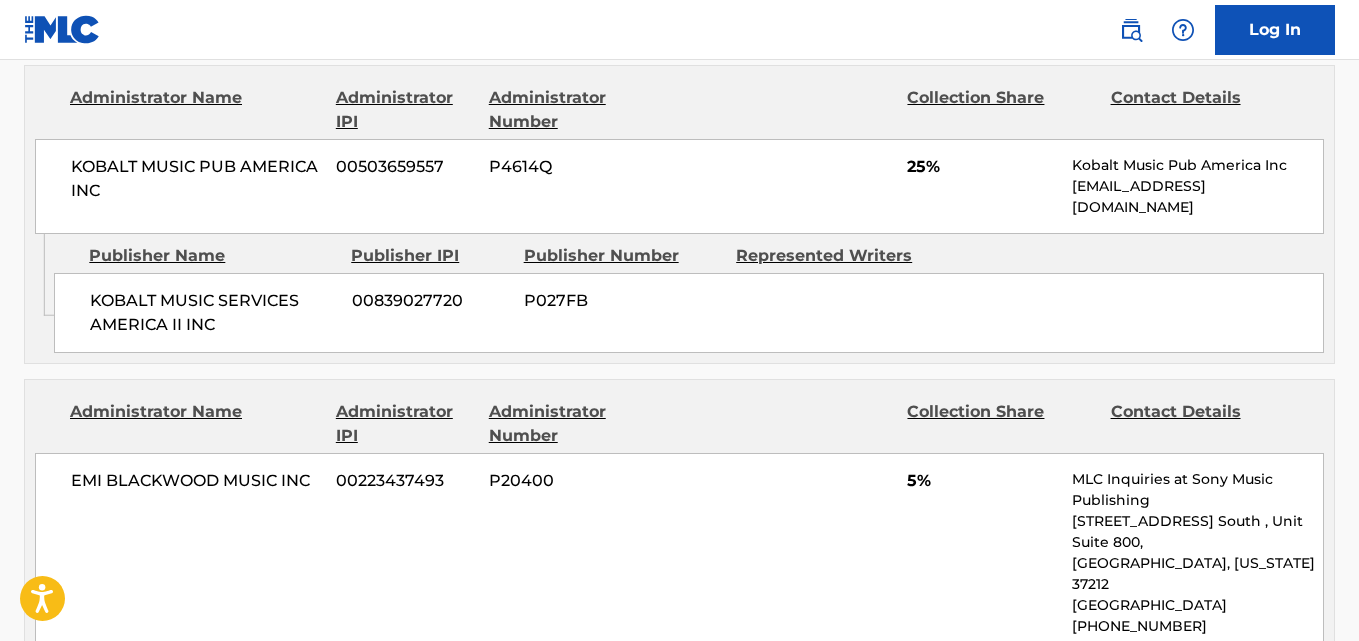 click on "25%" at bounding box center [982, 167] 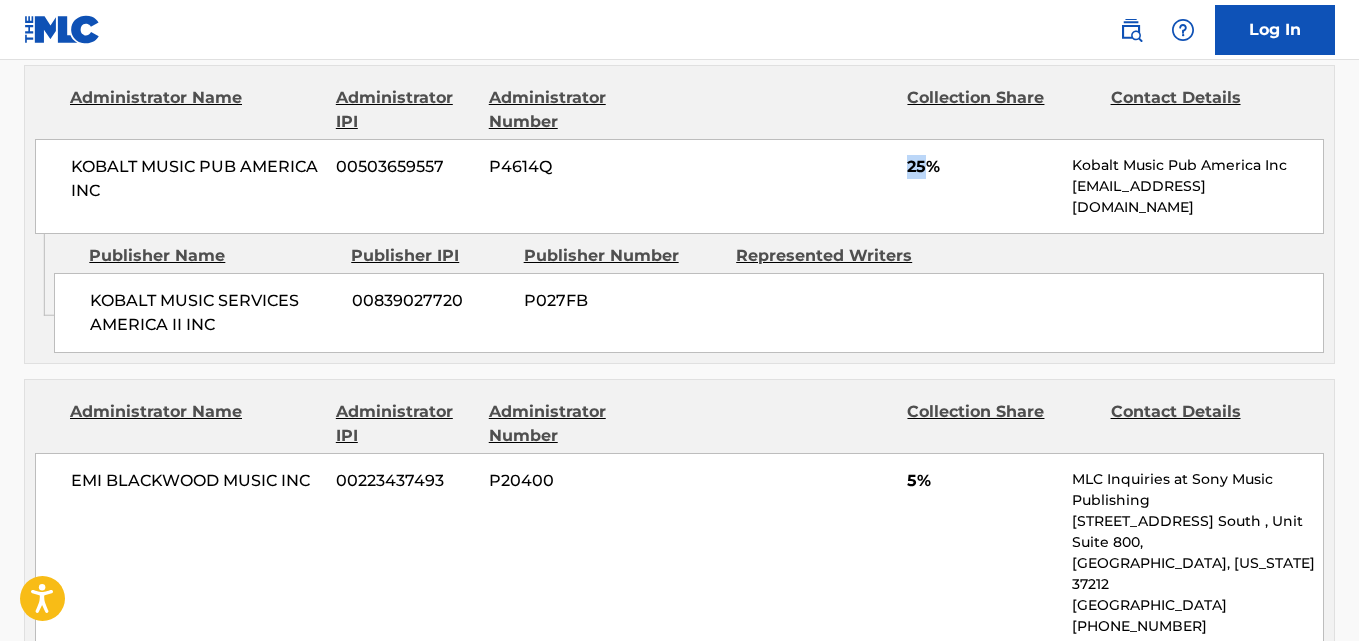 click on "25%" at bounding box center (982, 167) 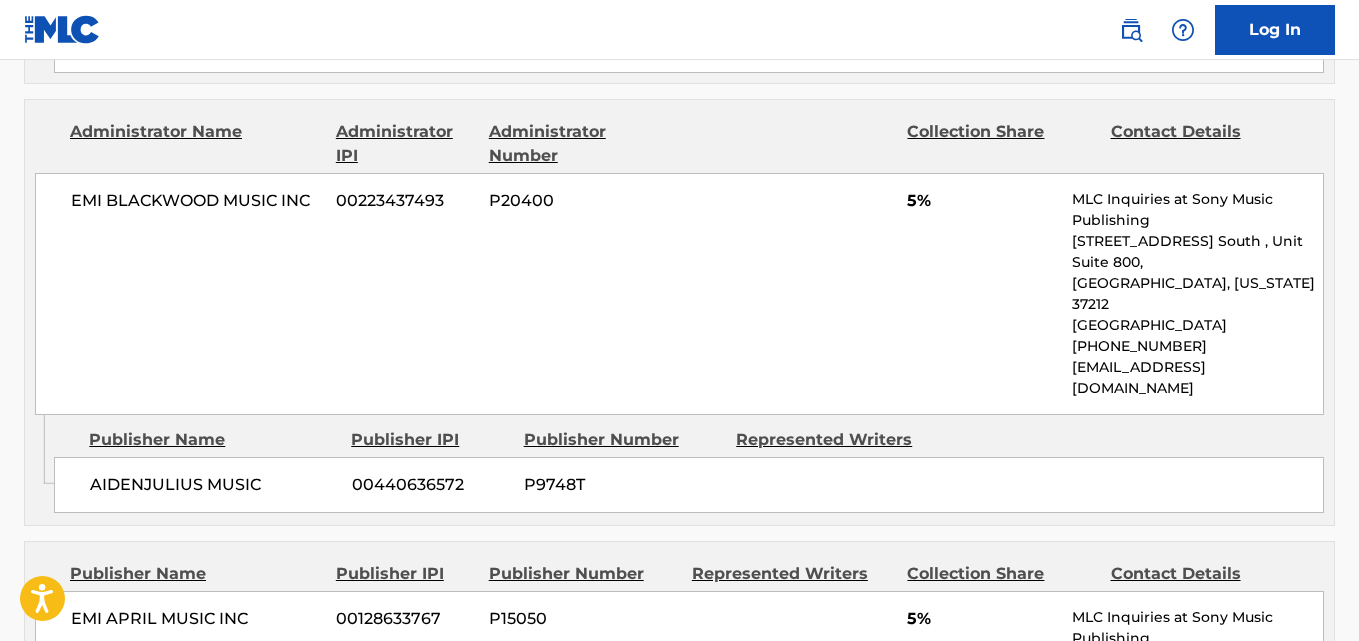 scroll, scrollTop: 1667, scrollLeft: 0, axis: vertical 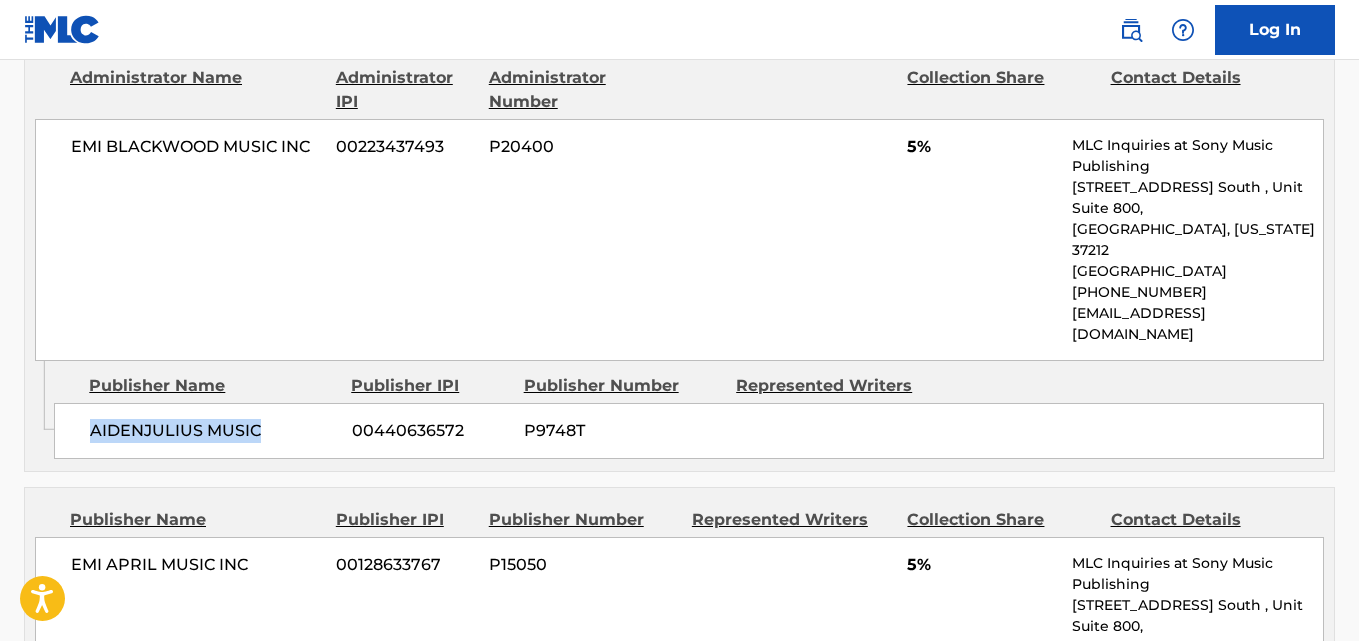 drag, startPoint x: 88, startPoint y: 379, endPoint x: 314, endPoint y: 379, distance: 226 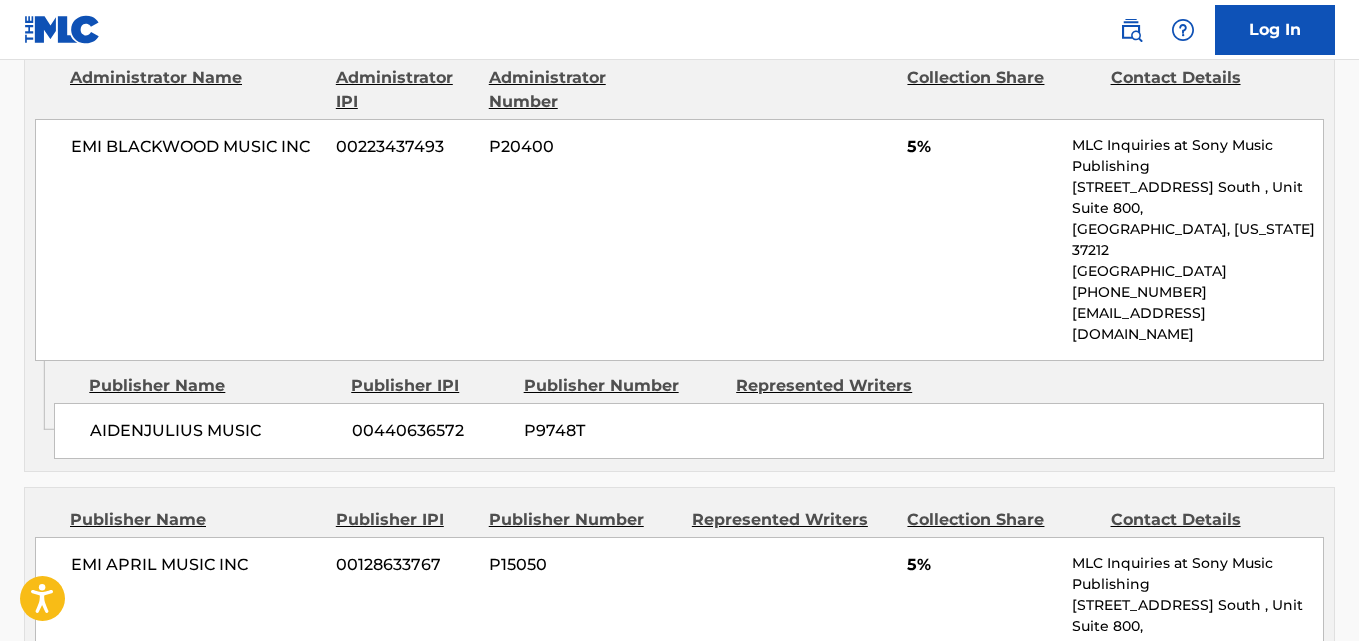 click on "Publishers   (6) Total shares:  100 % Administrator Name Administrator IPI Administrator Number Collection Share Contact Details KOBALT MUSIC PUB AMERICA INC 00503659557 P4614Q 25% Kobalt Music Pub America Inc [EMAIL_ADDRESS][DOMAIN_NAME] Admin Original Publisher Connecting Line Publisher Name Publisher IPI Publisher Number Represented Writers FOR [PERSON_NAME] PUB LLC 00666795385 P90730 Administrator Name Administrator IPI Administrator Number Collection Share Contact Details KOBALT MUSIC PUB AMERICA INC 00503659557 P4614Q 25% Kobalt Music Pub America Inc [EMAIL_ADDRESS][DOMAIN_NAME] Admin Original Publisher Connecting Line Publisher Name Publisher IPI Publisher Number Represented Writers KOBALT MUSIC SERVICES AMERICA II INC 00839027720 P027FB Administrator Name Administrator IPI Administrator Number Collection Share Contact Details EMI [PERSON_NAME] MUSIC INC 00223437493 P20400 5% MLC Inquiries at Sony Music Publishing [STREET_ADDRESS]. [STREET_ADDRESS][US_STATE] P9748T 5%" at bounding box center [679, 488] 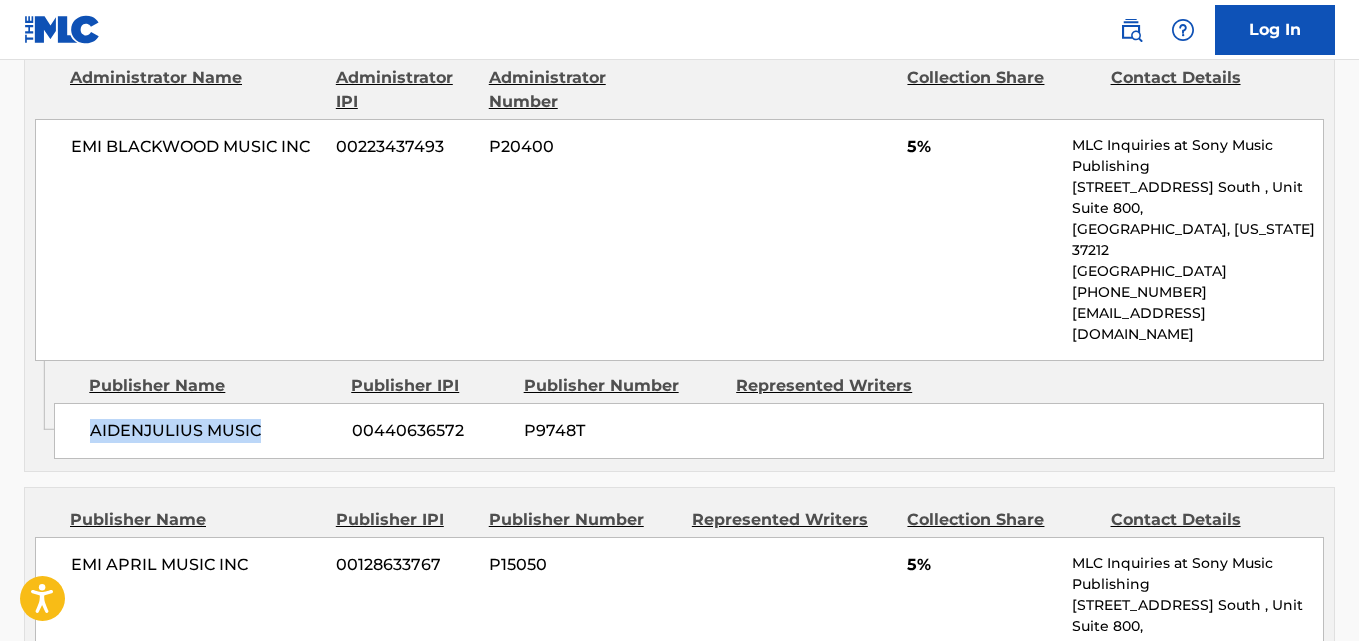 drag, startPoint x: 85, startPoint y: 379, endPoint x: 263, endPoint y: 379, distance: 178 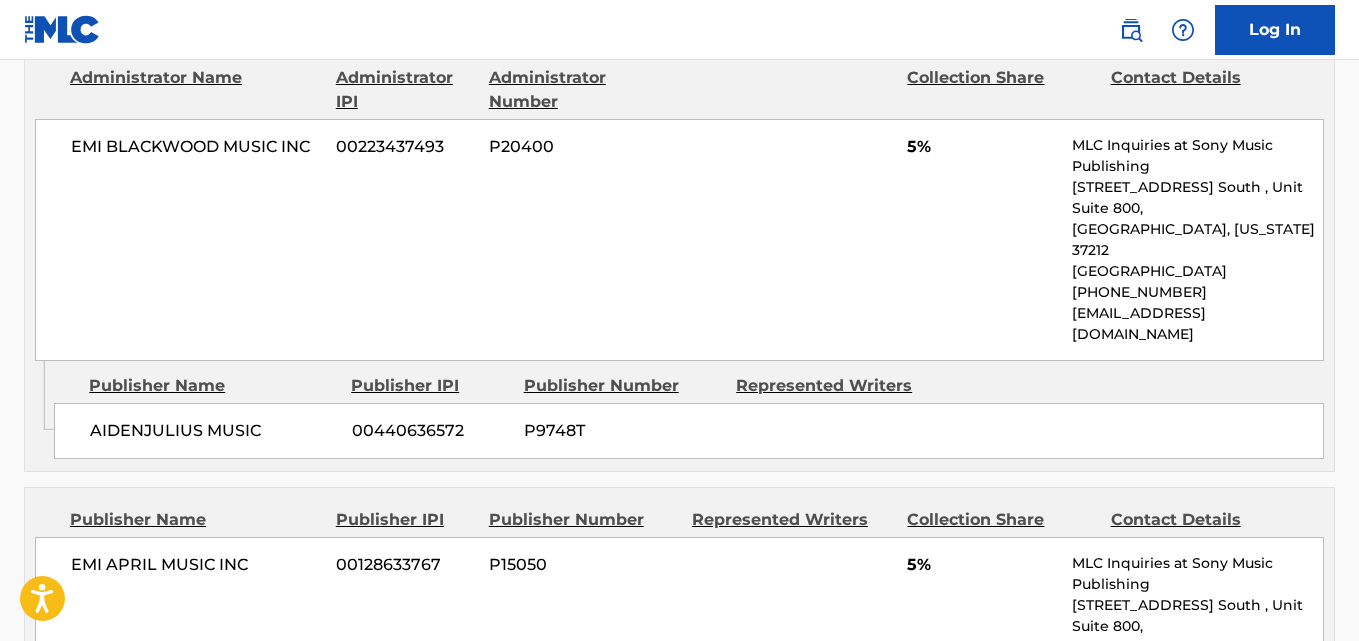 click on "EMI [PERSON_NAME] MUSIC INC 00223437493 P20400 5% MLC Inquiries at Sony Music Publishing [STREET_ADDRESS] [GEOGRAPHIC_DATA][US_STATE] [PHONE_NUMBER] [EMAIL_ADDRESS][DOMAIN_NAME]" at bounding box center [679, 240] 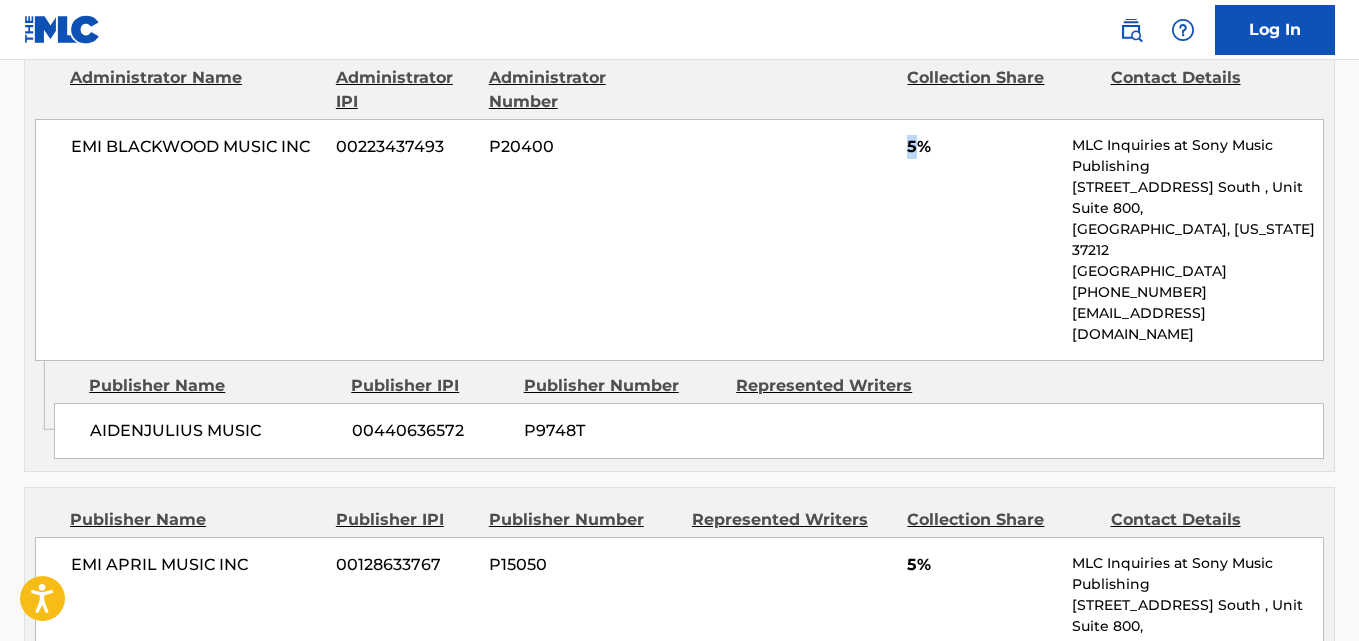 click on "EMI [PERSON_NAME] MUSIC INC 00223437493 P20400 5% MLC Inquiries at Sony Music Publishing [STREET_ADDRESS] [GEOGRAPHIC_DATA][US_STATE] [PHONE_NUMBER] [EMAIL_ADDRESS][DOMAIN_NAME]" at bounding box center (679, 240) 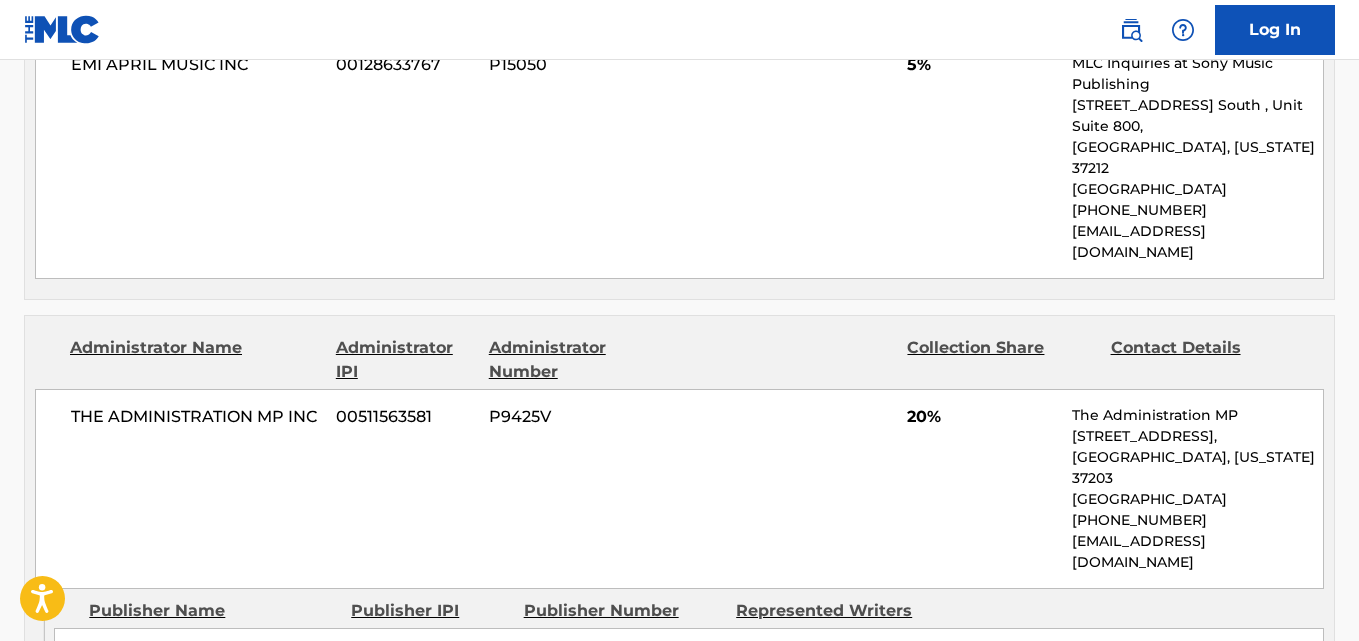 scroll, scrollTop: 2000, scrollLeft: 0, axis: vertical 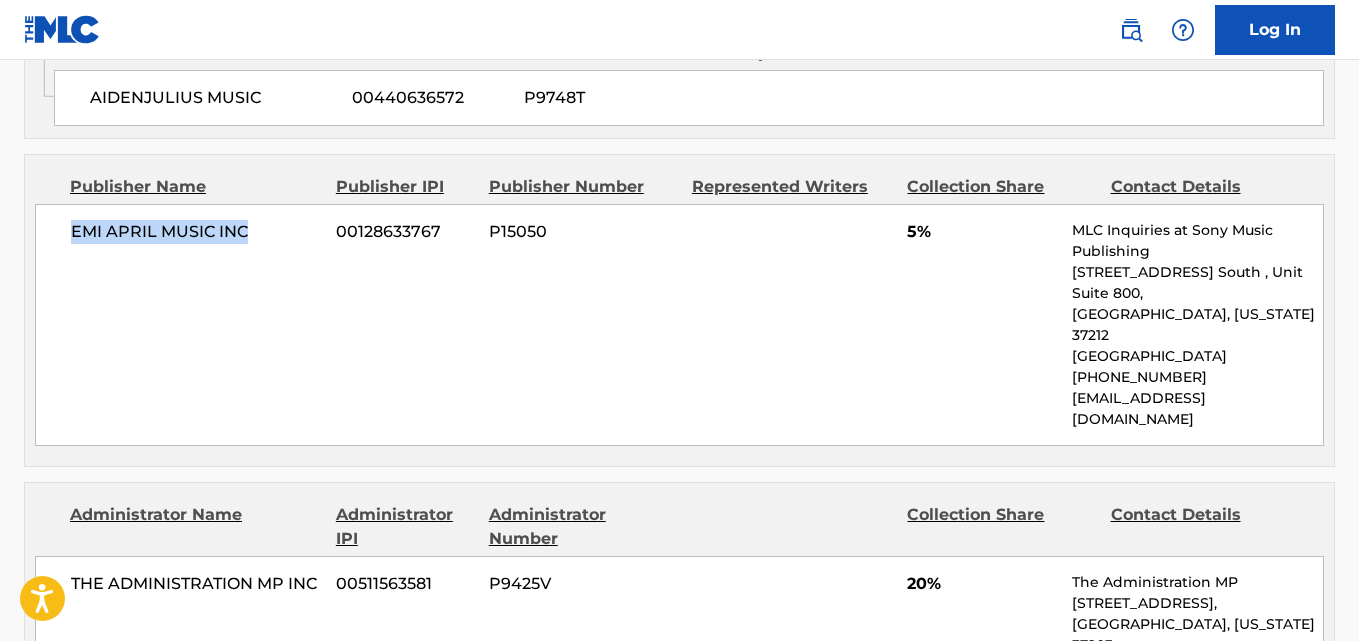 drag, startPoint x: 58, startPoint y: 168, endPoint x: 323, endPoint y: 168, distance: 265 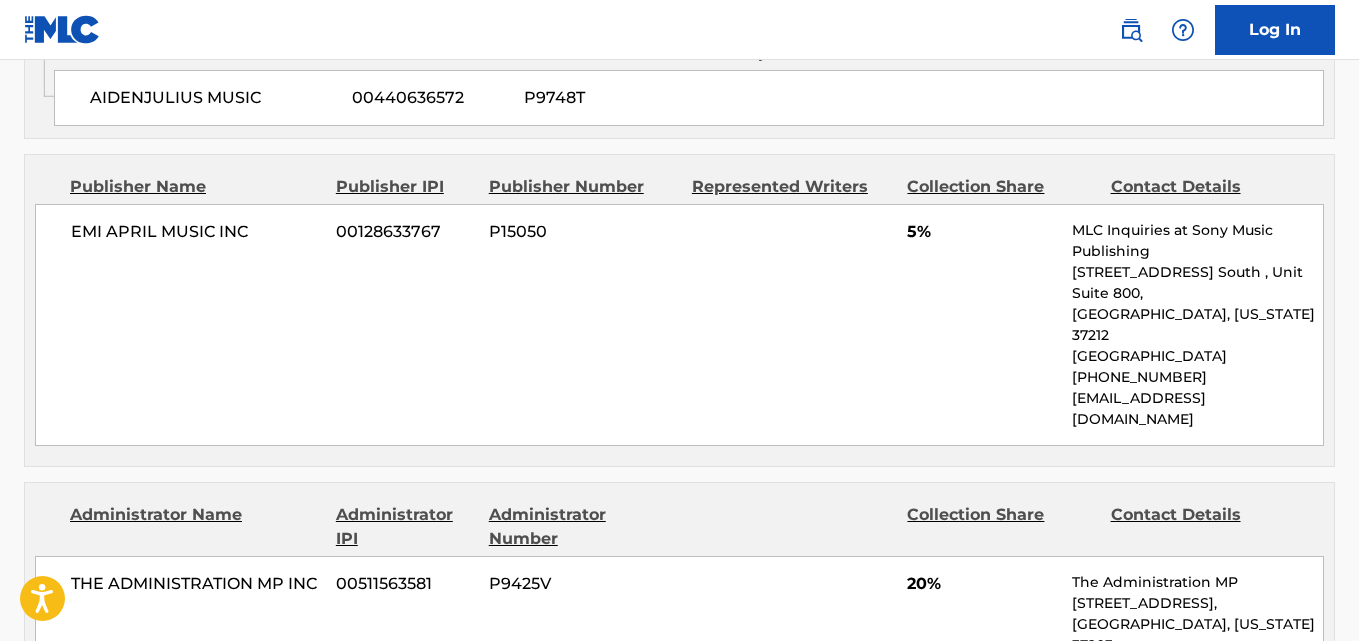 click on "5%" at bounding box center [982, 232] 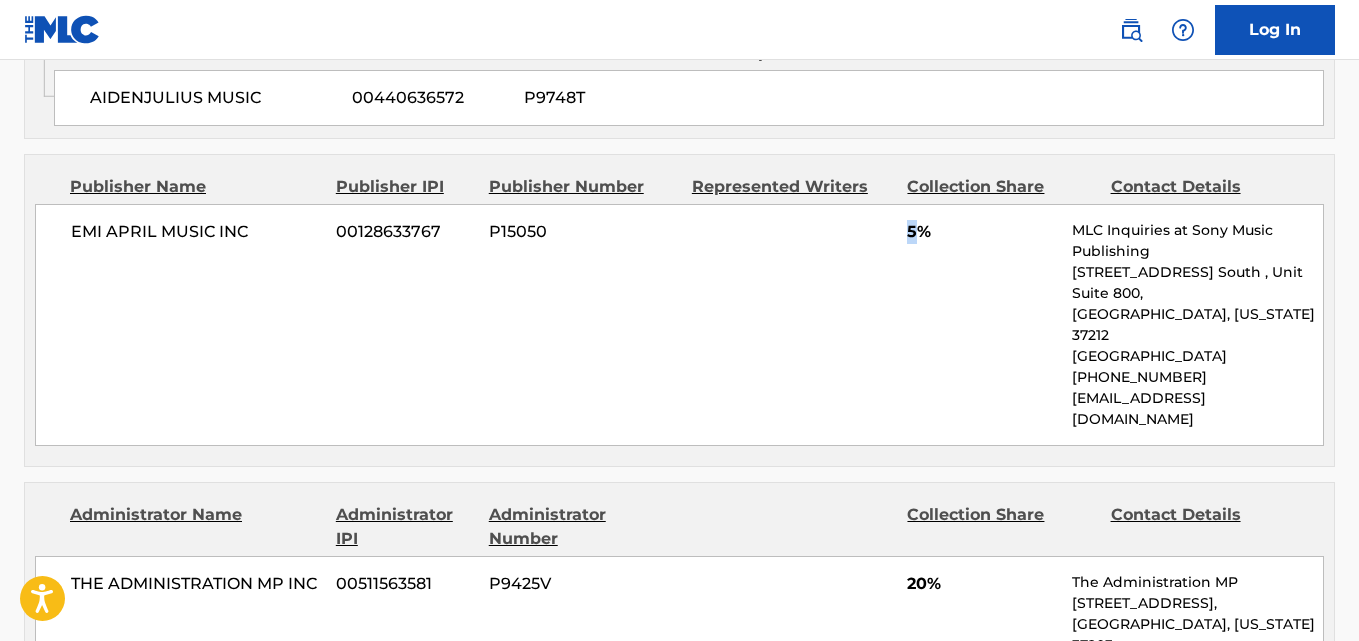 click on "5%" at bounding box center (982, 232) 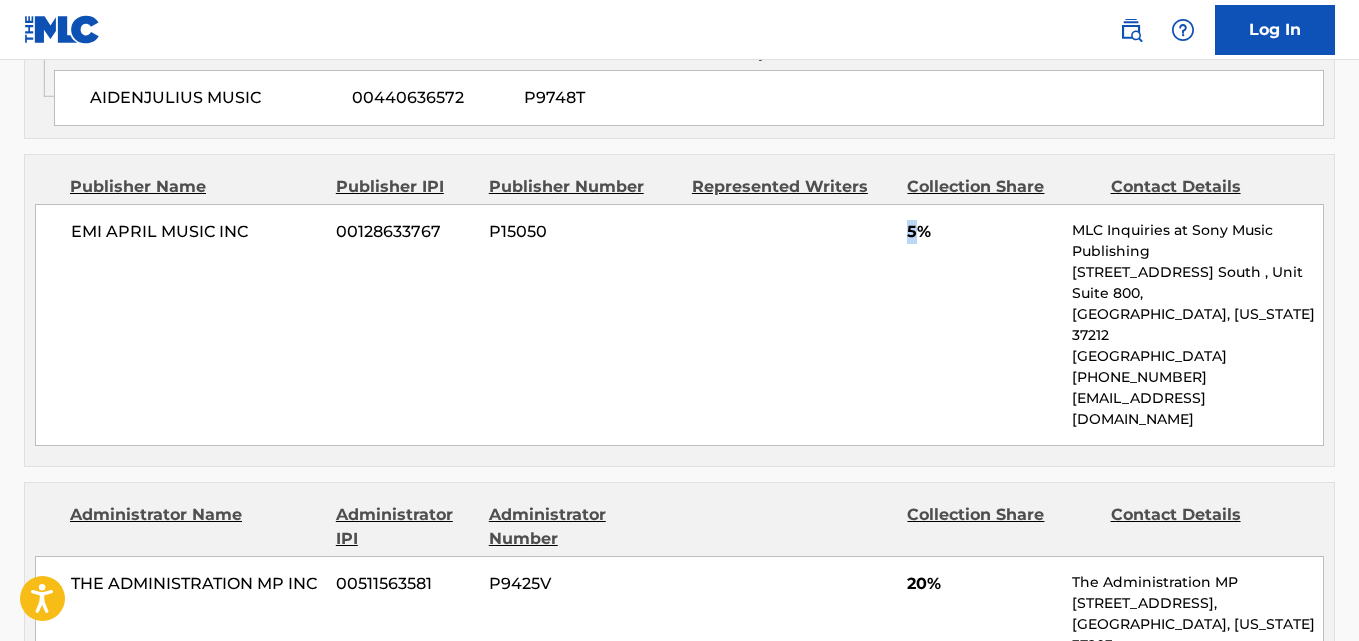 scroll, scrollTop: 2167, scrollLeft: 0, axis: vertical 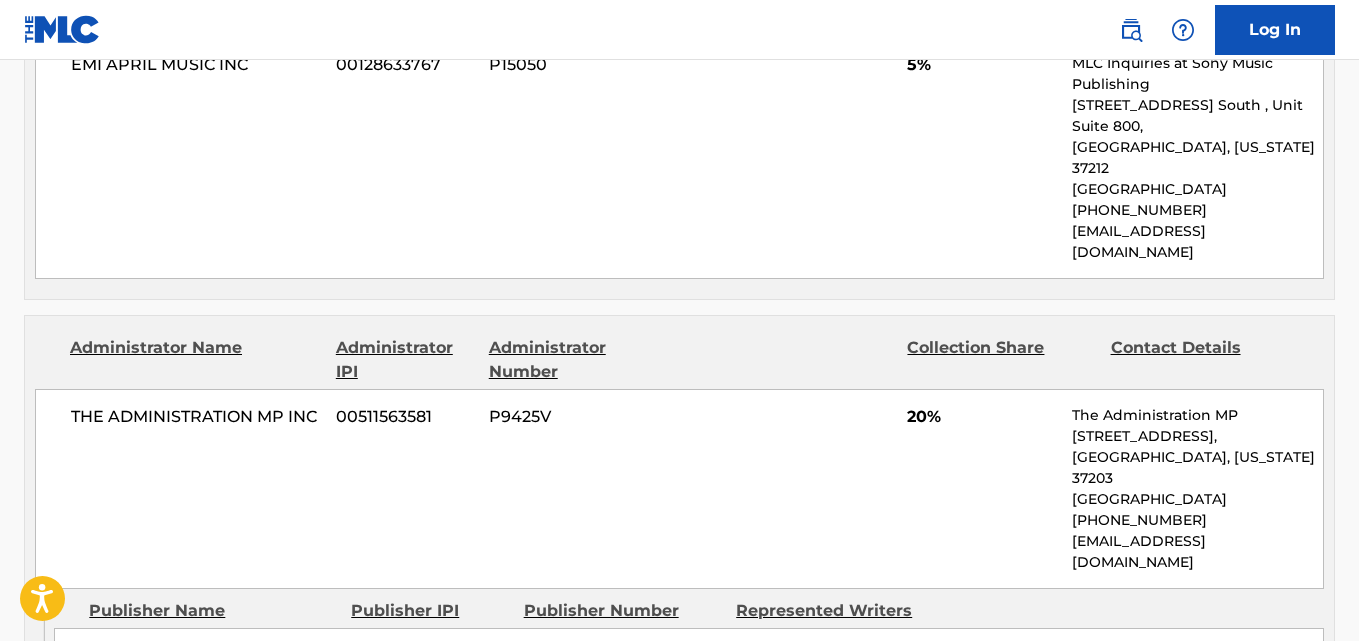 drag, startPoint x: 81, startPoint y: 512, endPoint x: 248, endPoint y: 532, distance: 168.19334 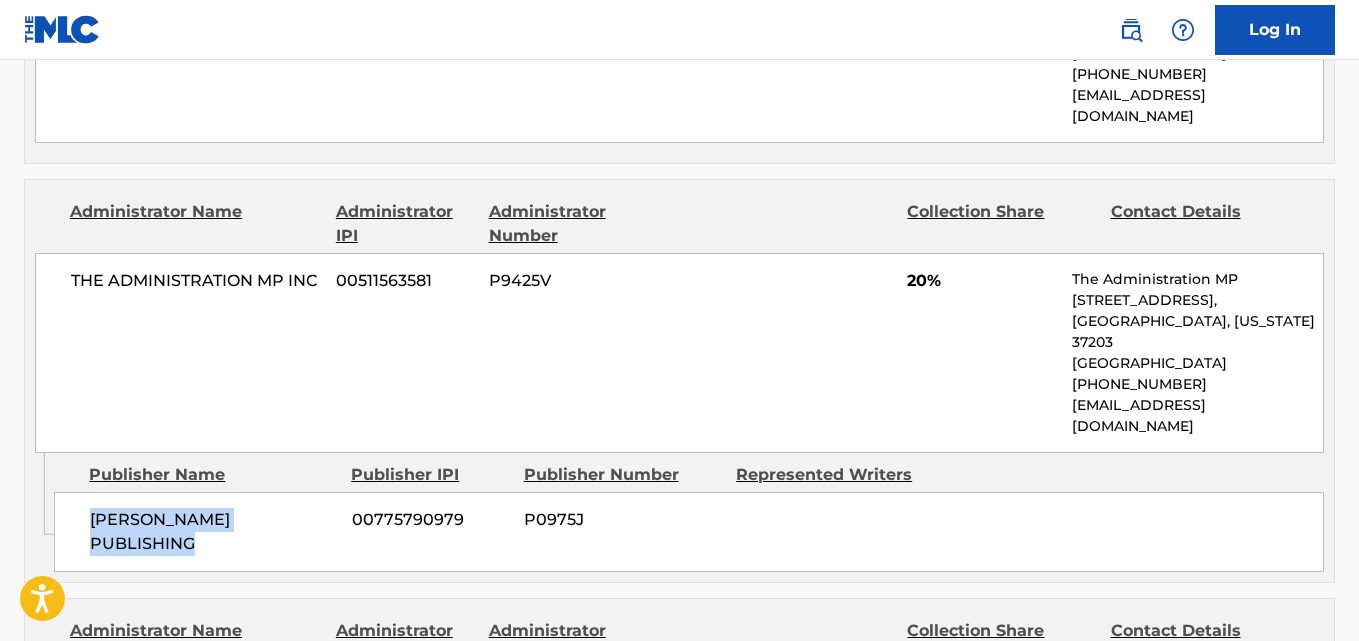 scroll, scrollTop: 2500, scrollLeft: 0, axis: vertical 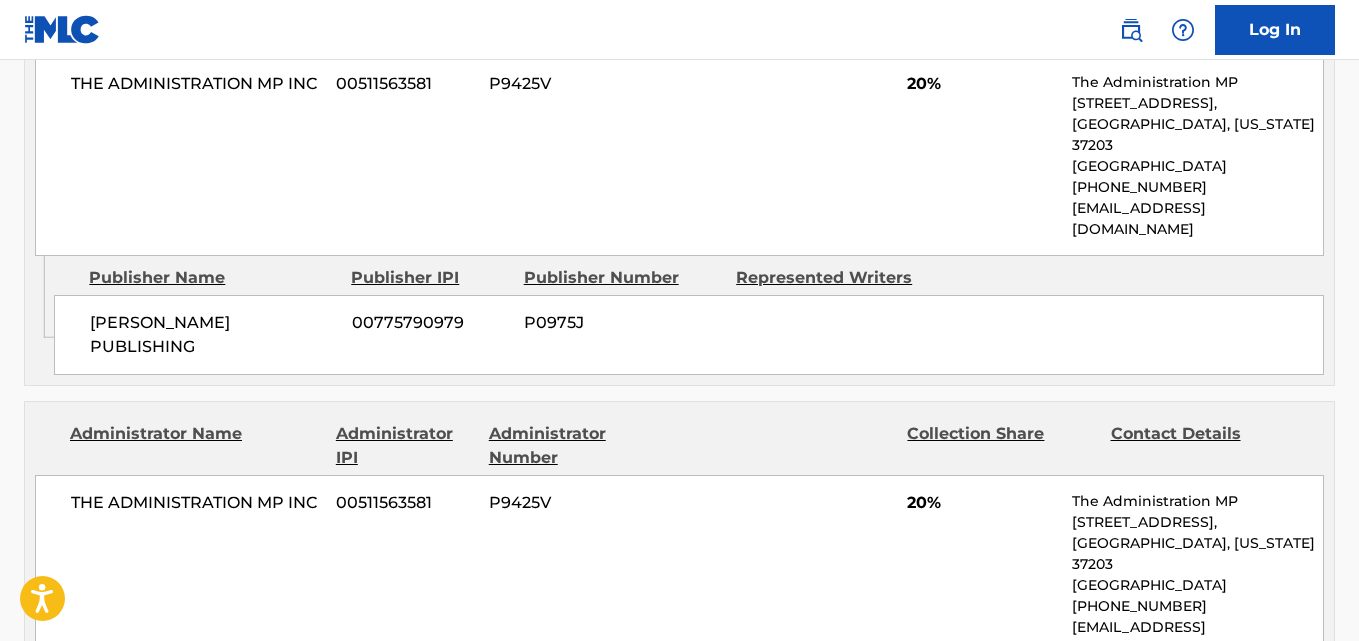 drag, startPoint x: 89, startPoint y: 550, endPoint x: 342, endPoint y: 555, distance: 253.04941 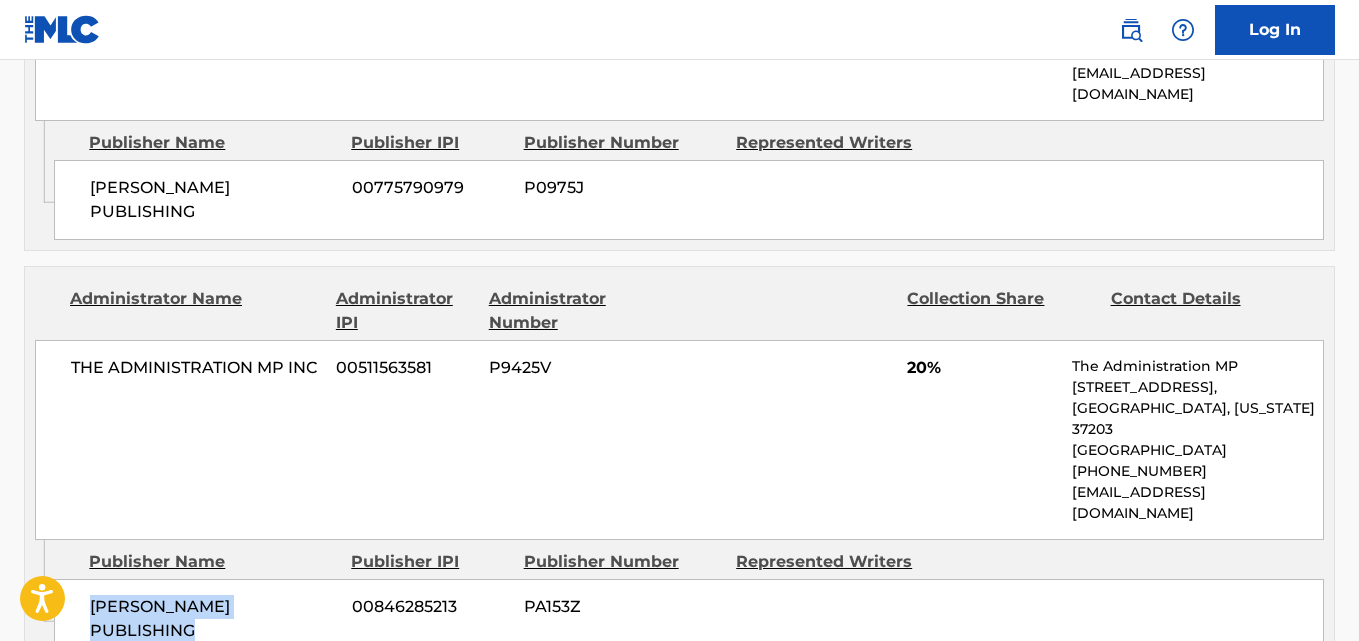 scroll, scrollTop: 2500, scrollLeft: 0, axis: vertical 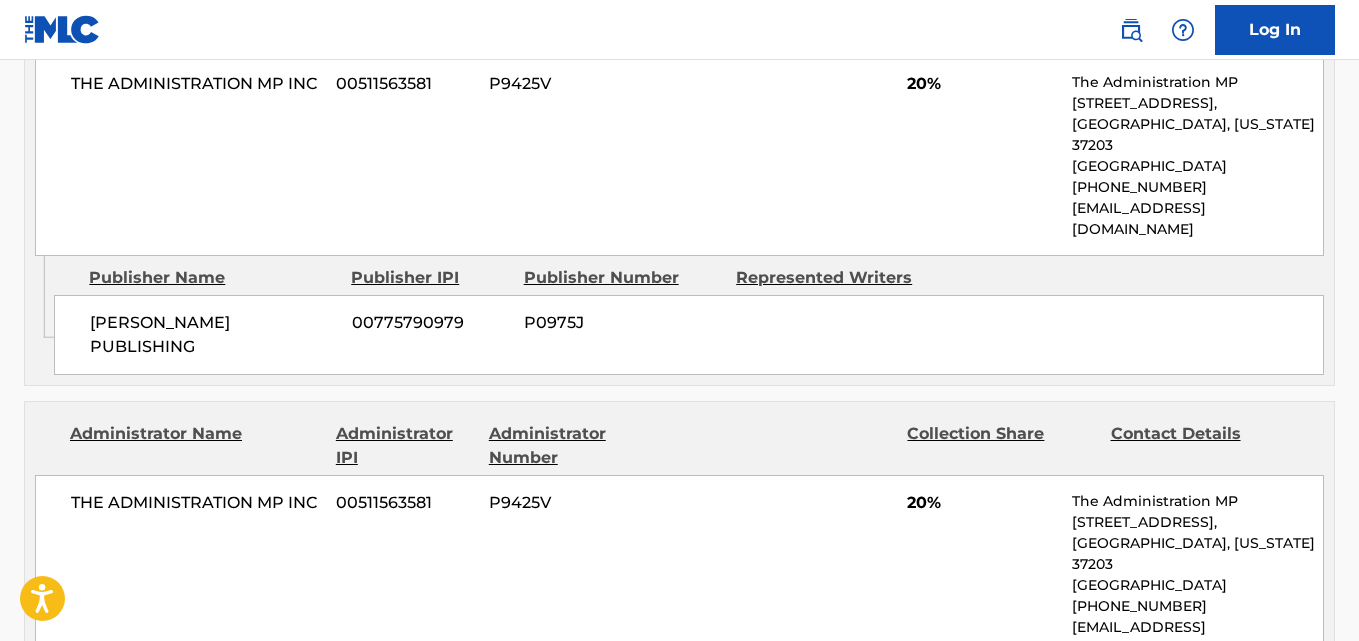 click on "20%" at bounding box center (982, 503) 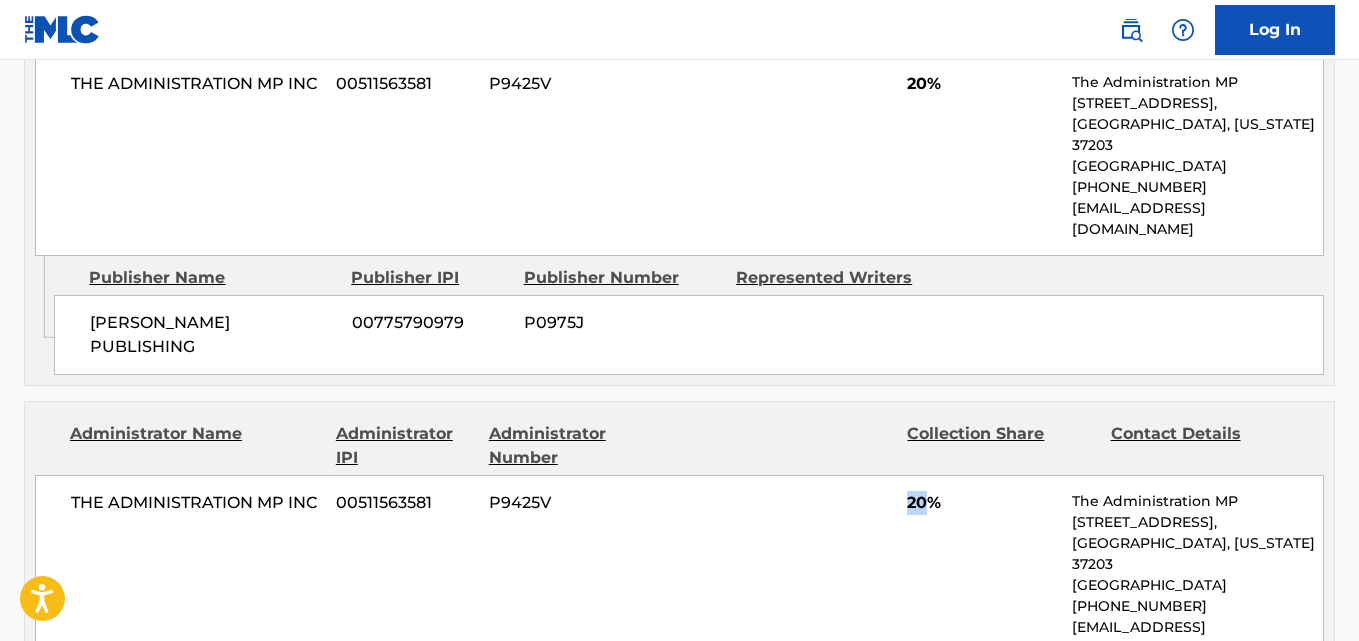 click on "20%" at bounding box center [982, 503] 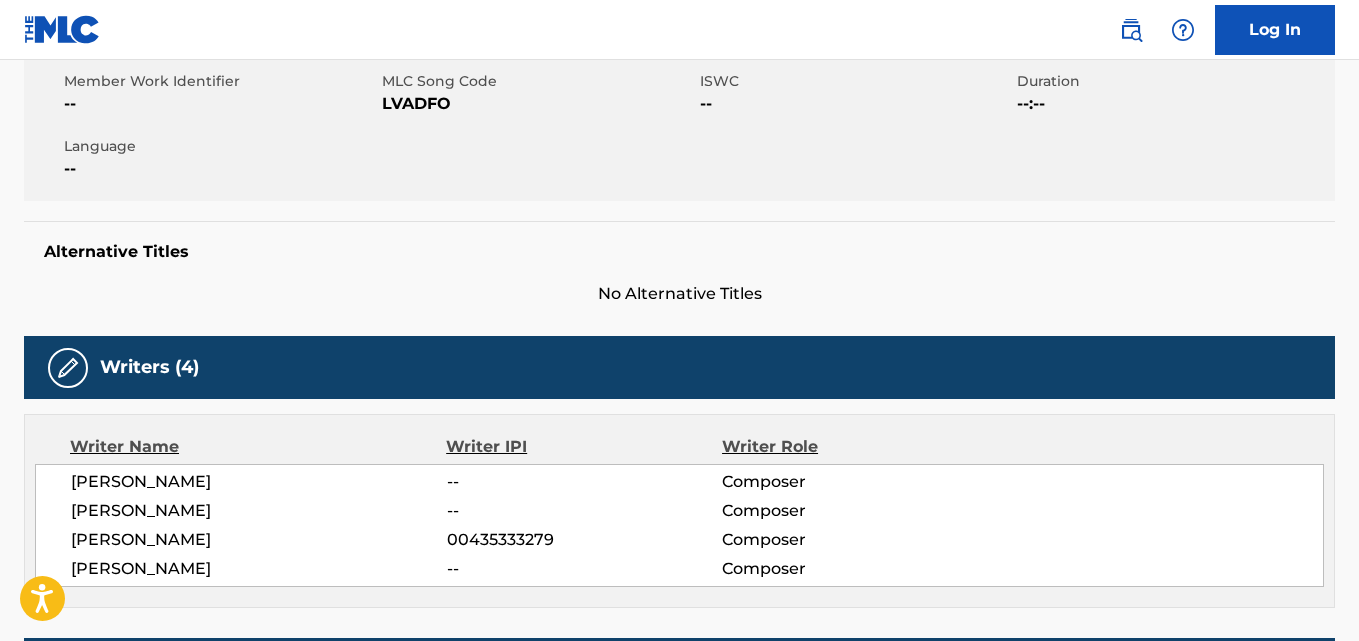scroll, scrollTop: 833, scrollLeft: 0, axis: vertical 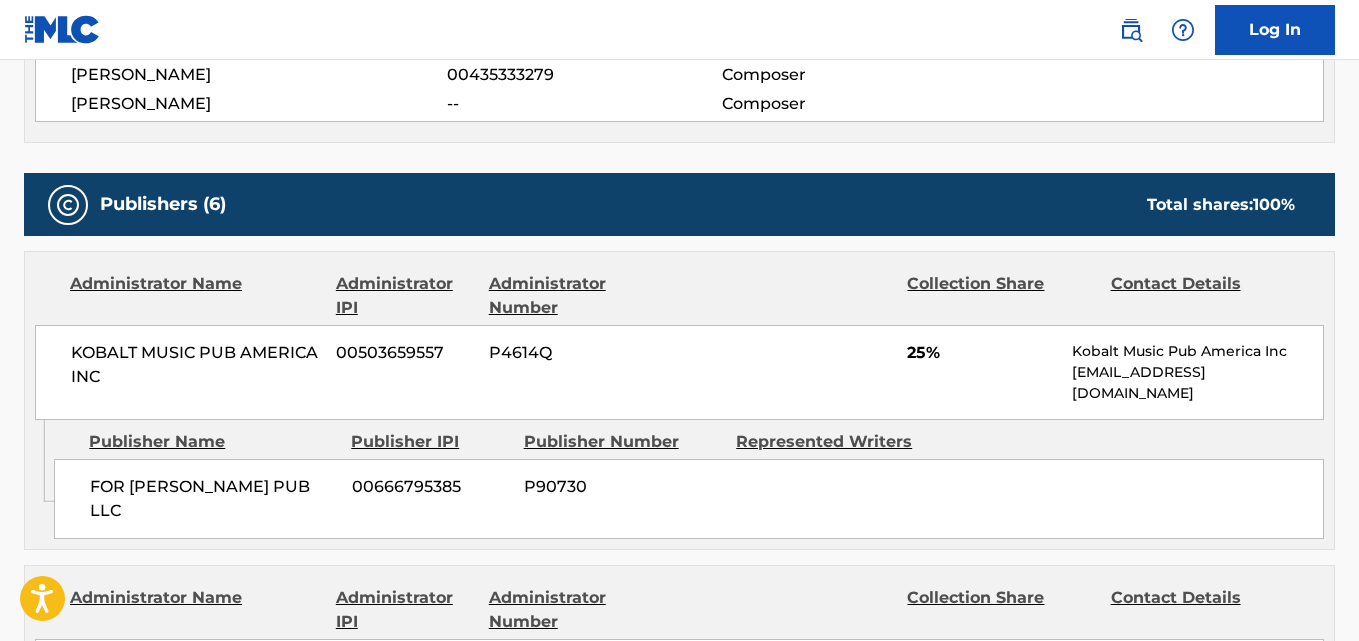 click on "Administrator Name Administrator IPI Administrator Number Collection Share Contact Details" at bounding box center (679, 296) 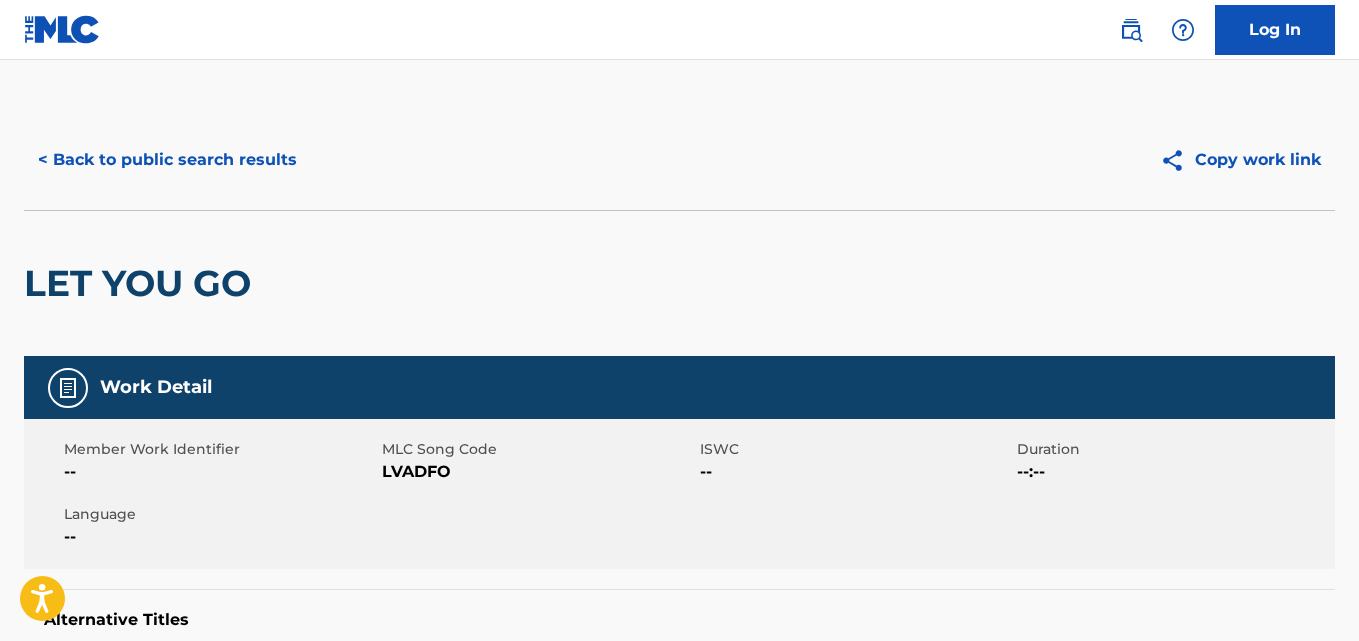 click on "< Back to public search results" at bounding box center [167, 160] 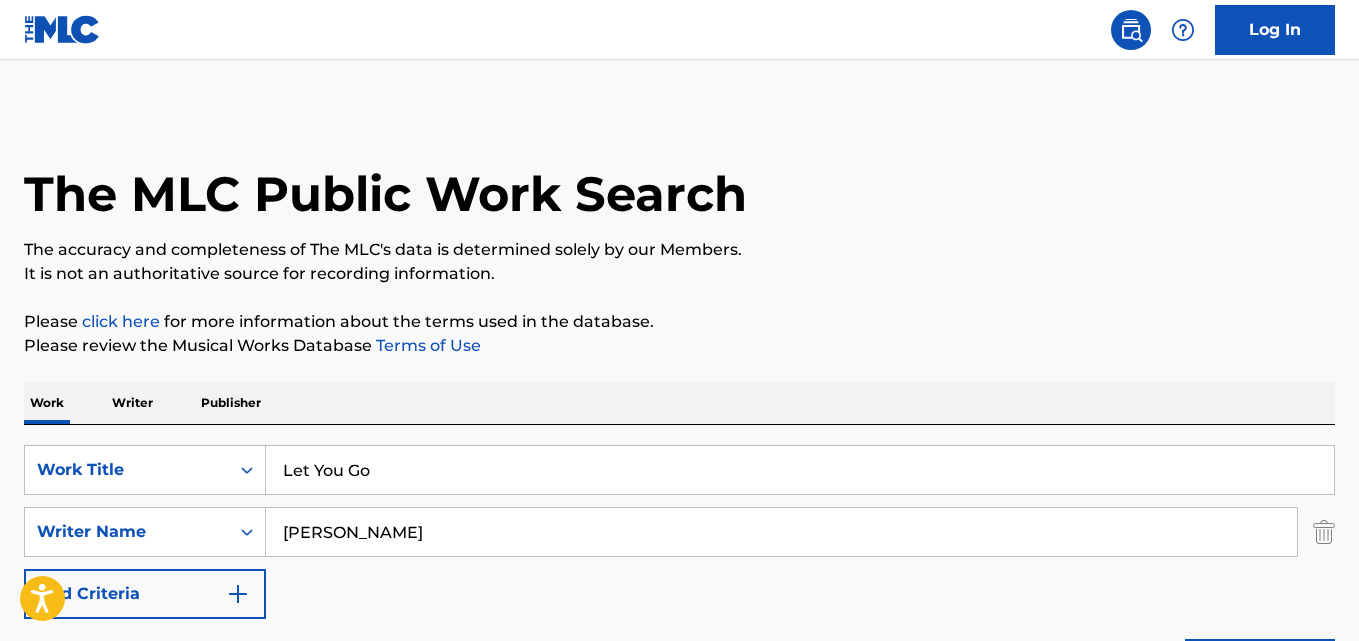 scroll, scrollTop: 332, scrollLeft: 0, axis: vertical 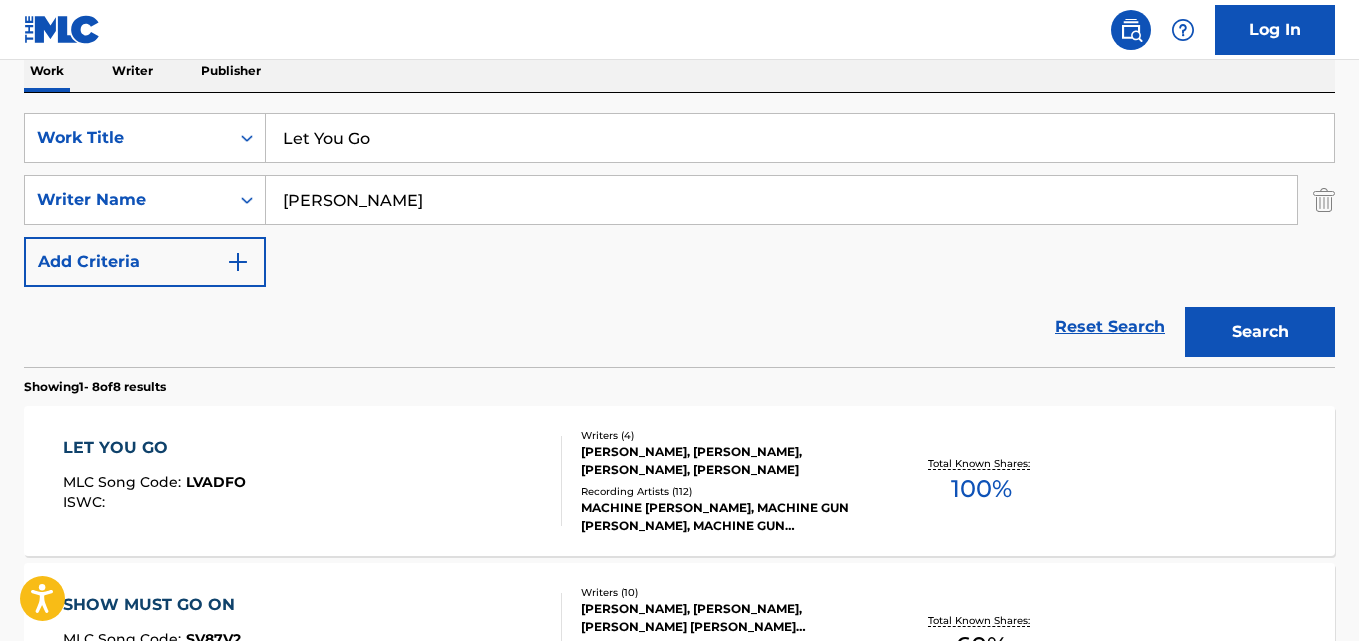drag, startPoint x: 473, startPoint y: 160, endPoint x: 249, endPoint y: 164, distance: 224.0357 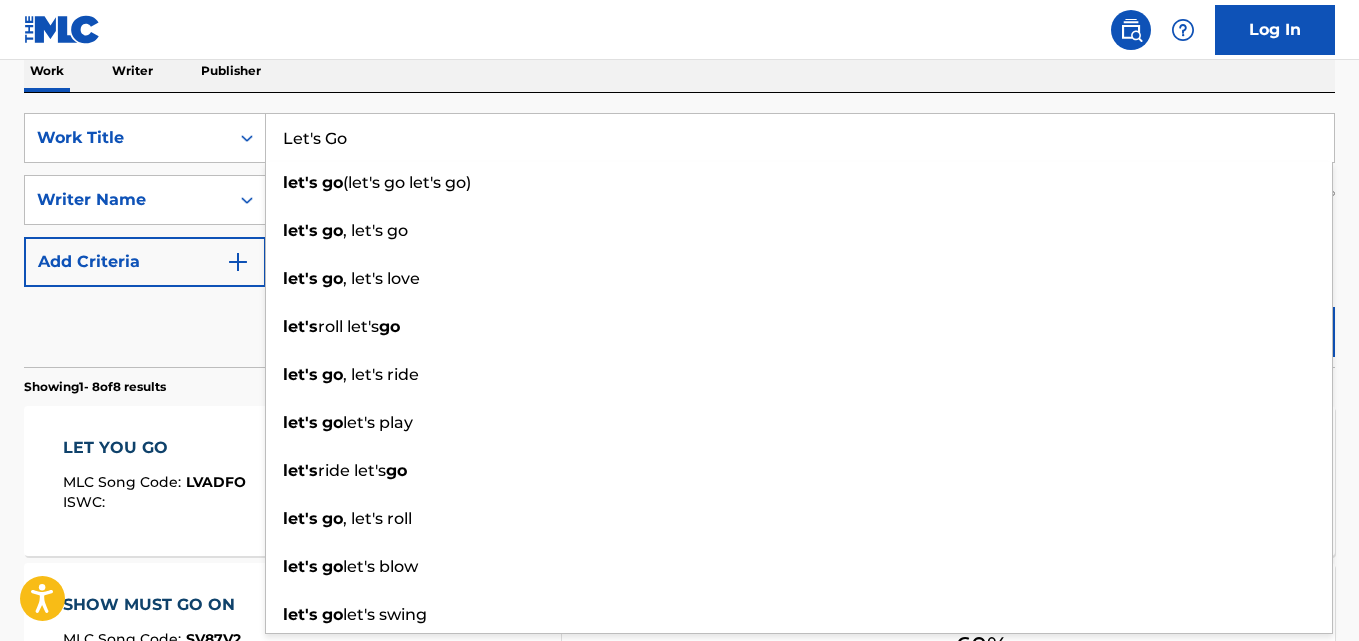 type on "Let's Go" 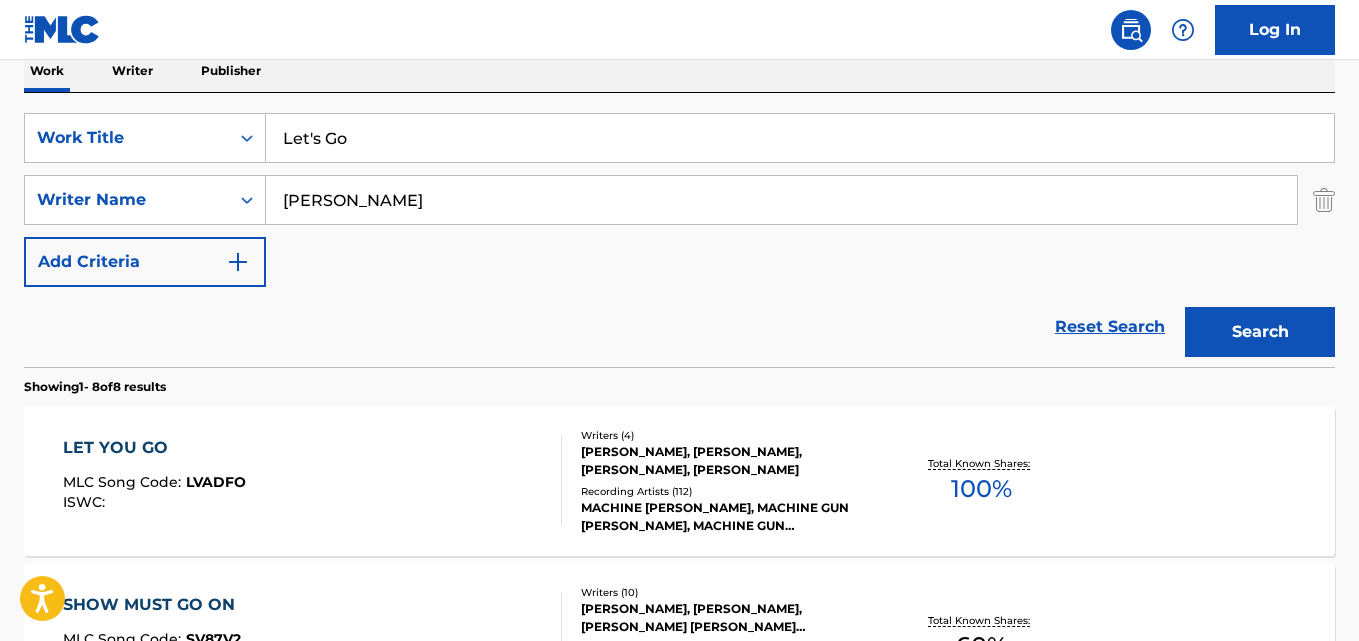 click on "Work Writer Publisher" at bounding box center [679, 71] 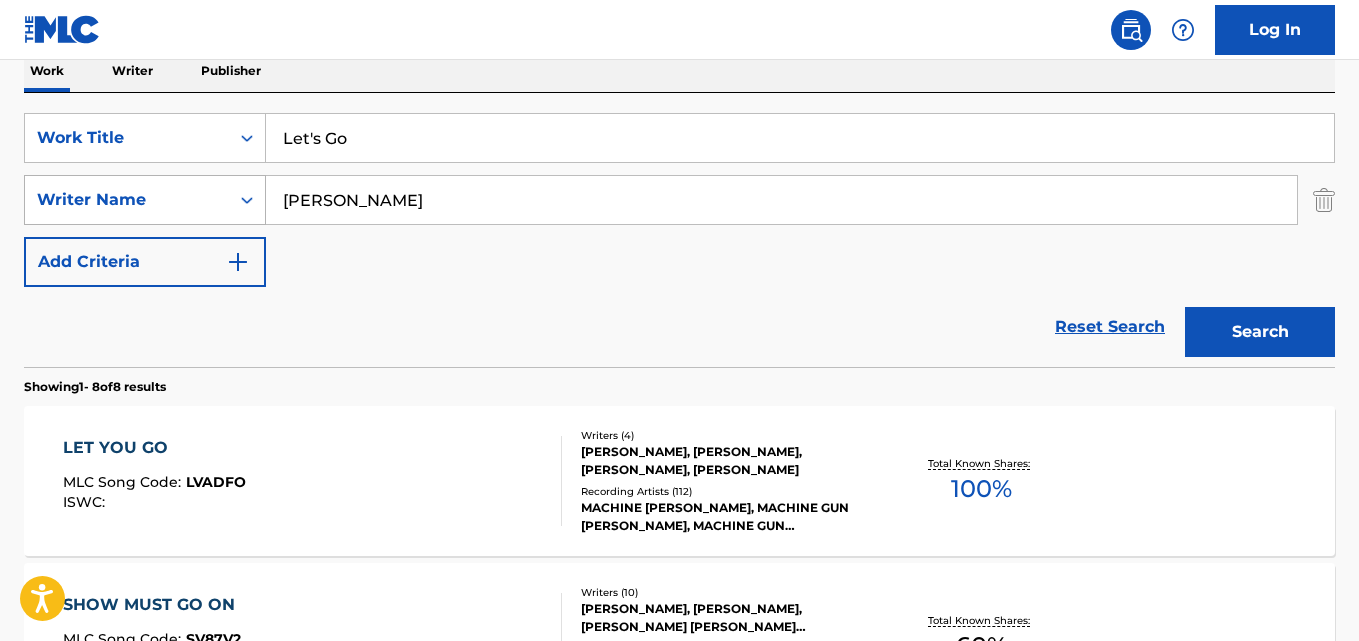 drag, startPoint x: 448, startPoint y: 189, endPoint x: 98, endPoint y: 211, distance: 350.69073 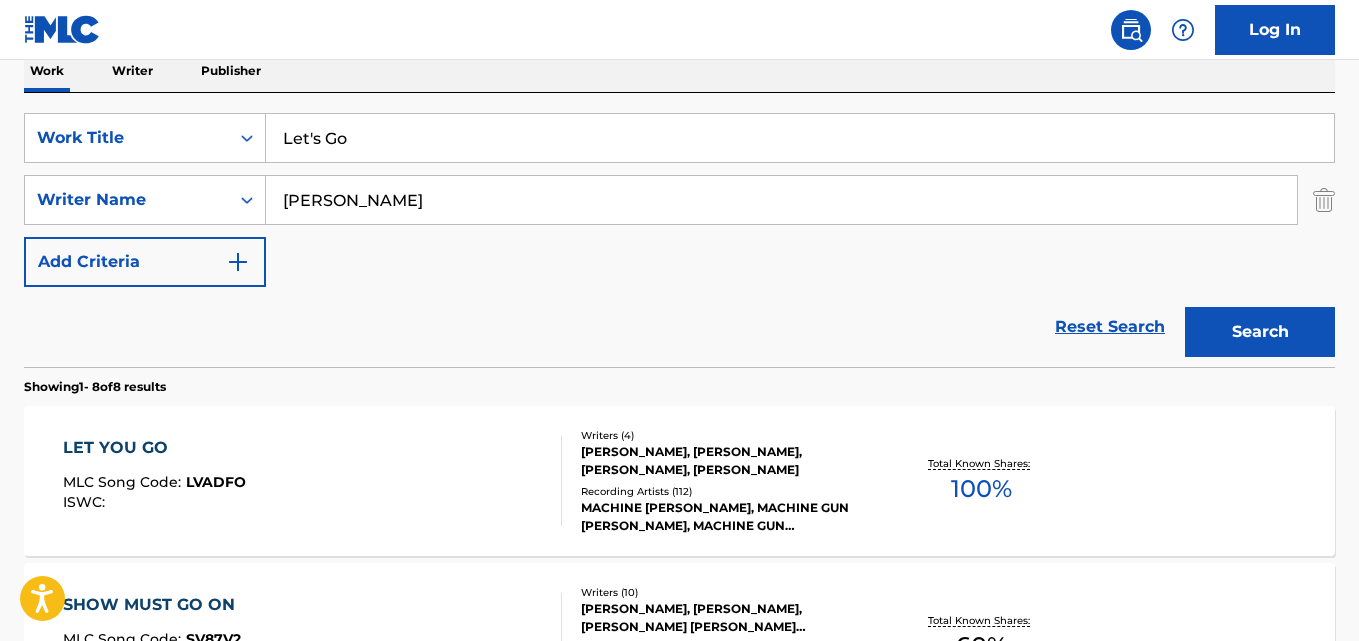 paste on "MGK" 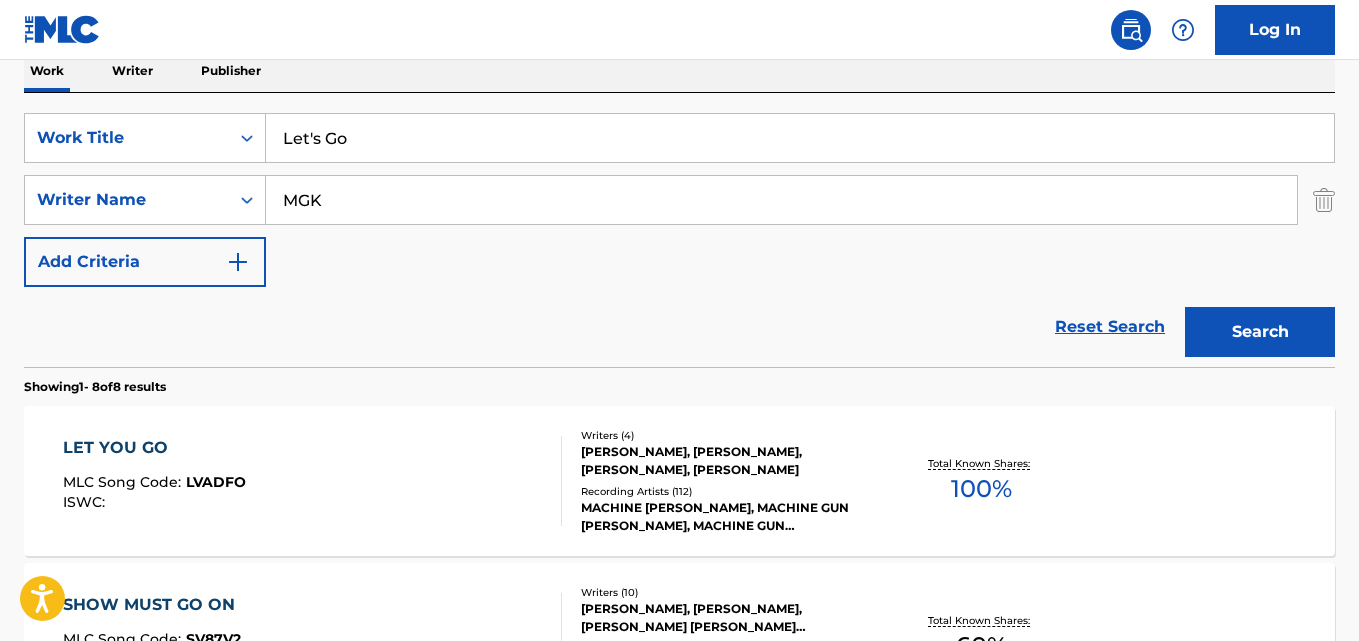 click on "Search" at bounding box center [1260, 332] 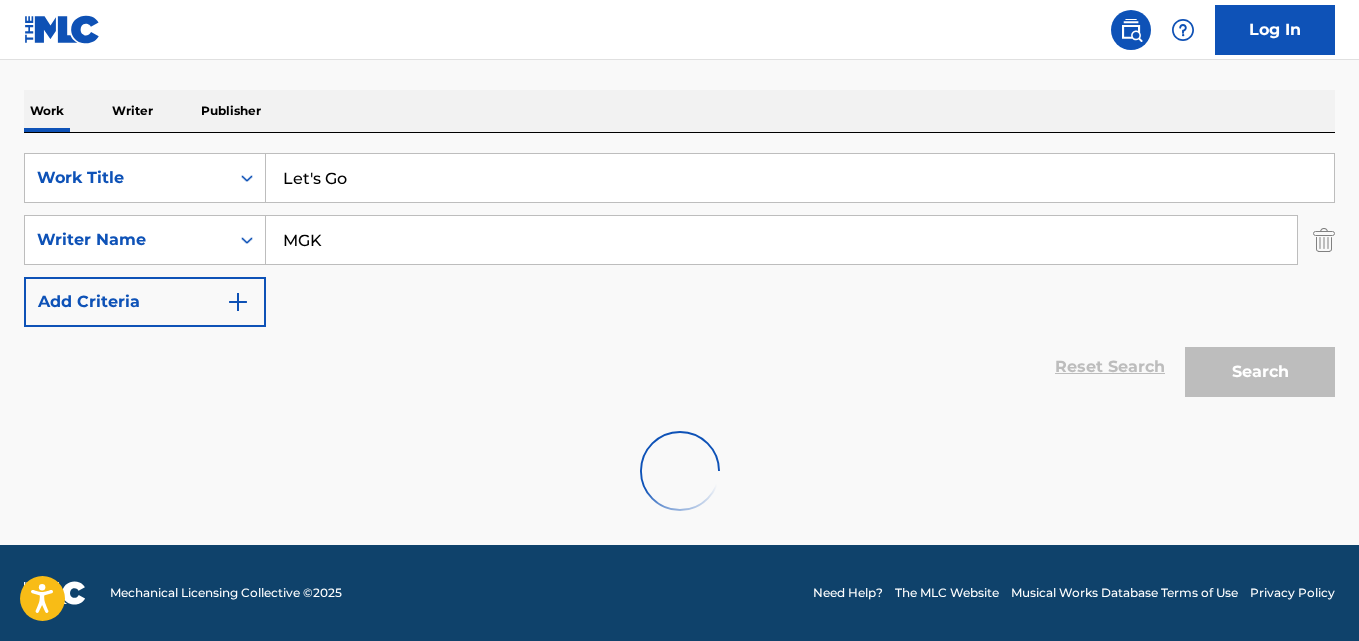 scroll, scrollTop: 292, scrollLeft: 0, axis: vertical 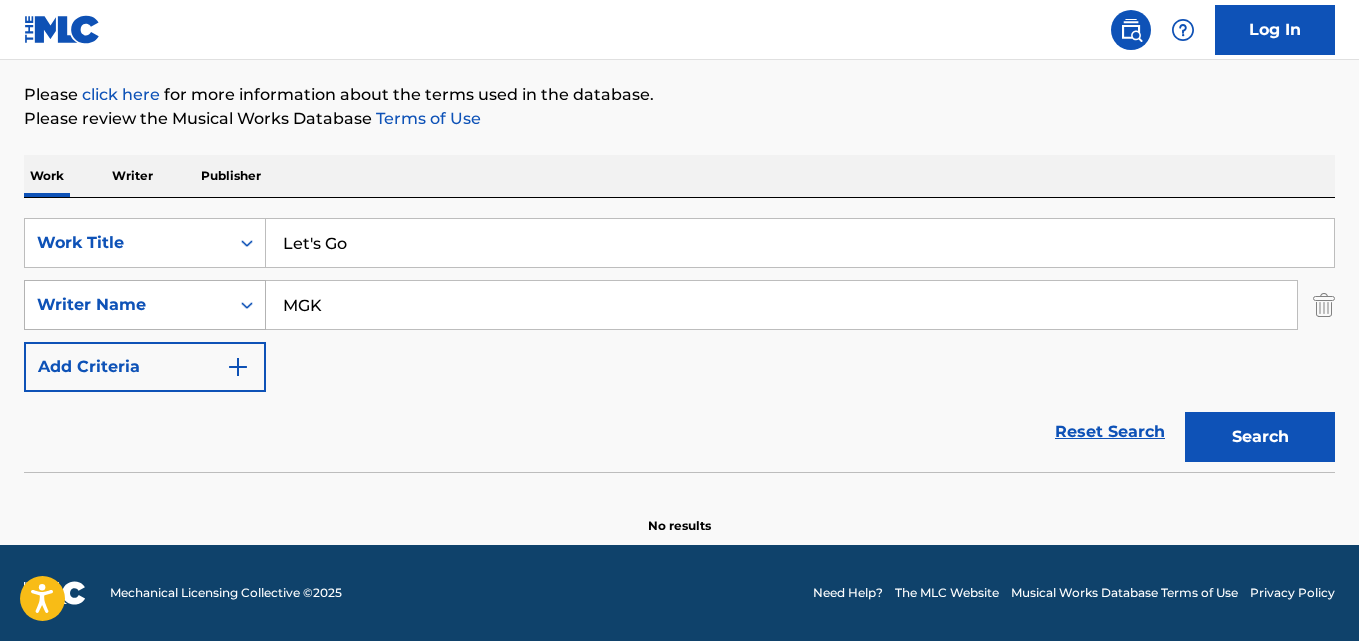 drag, startPoint x: 353, startPoint y: 315, endPoint x: 246, endPoint y: 315, distance: 107 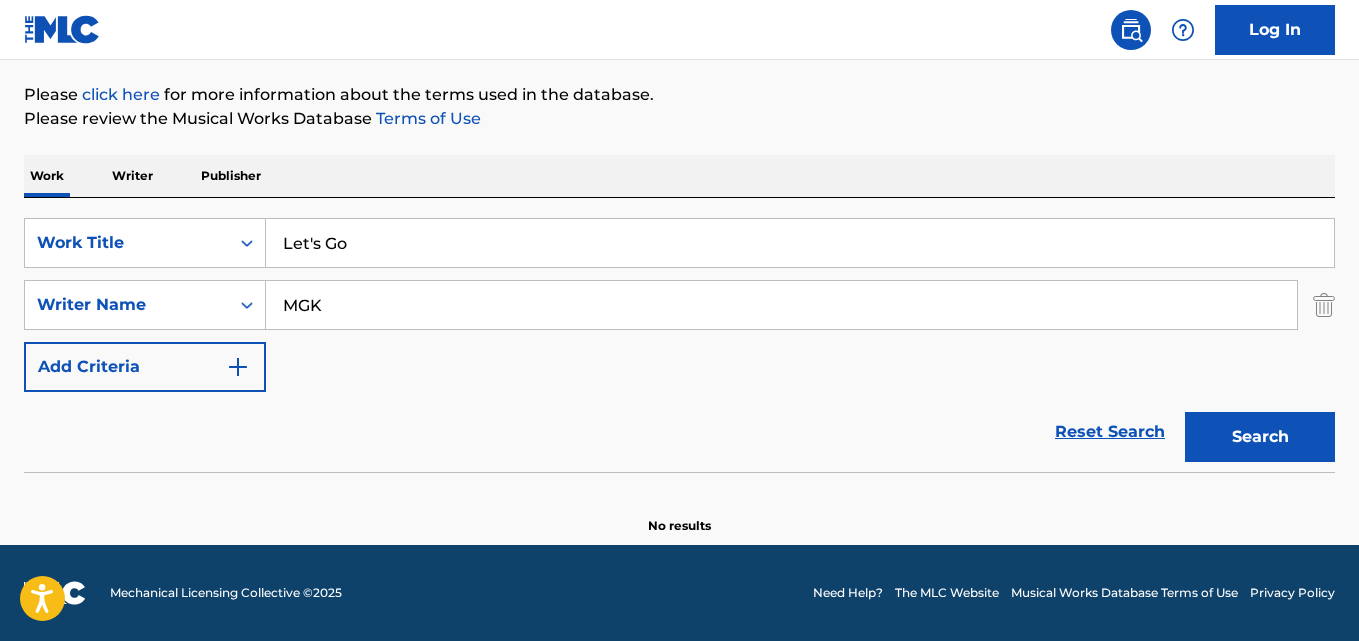 paste on "[PERSON_NAME]" 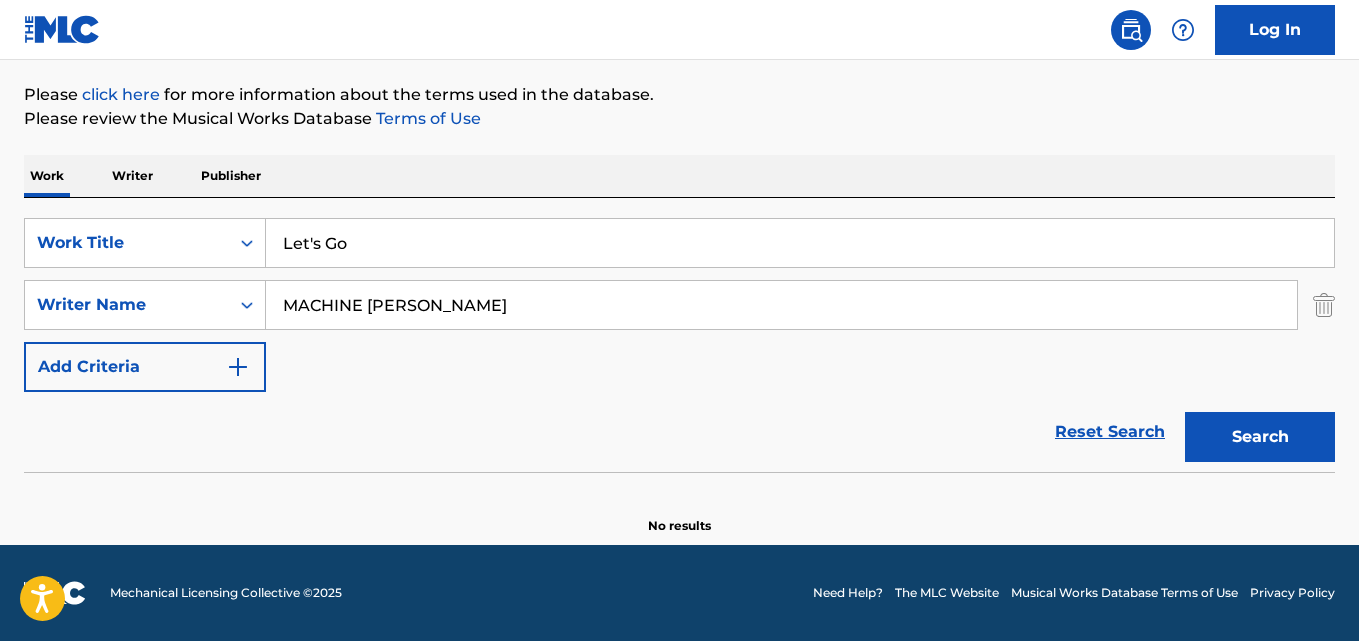 click on "Search" at bounding box center [1260, 437] 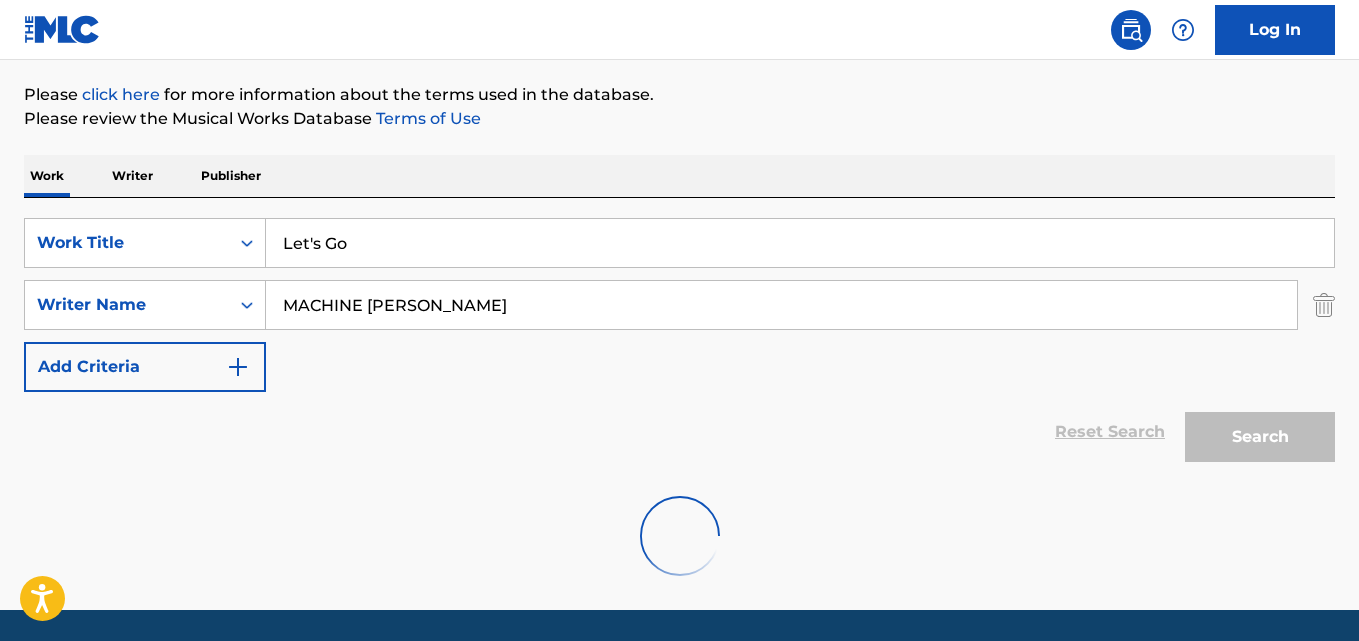 scroll, scrollTop: 292, scrollLeft: 0, axis: vertical 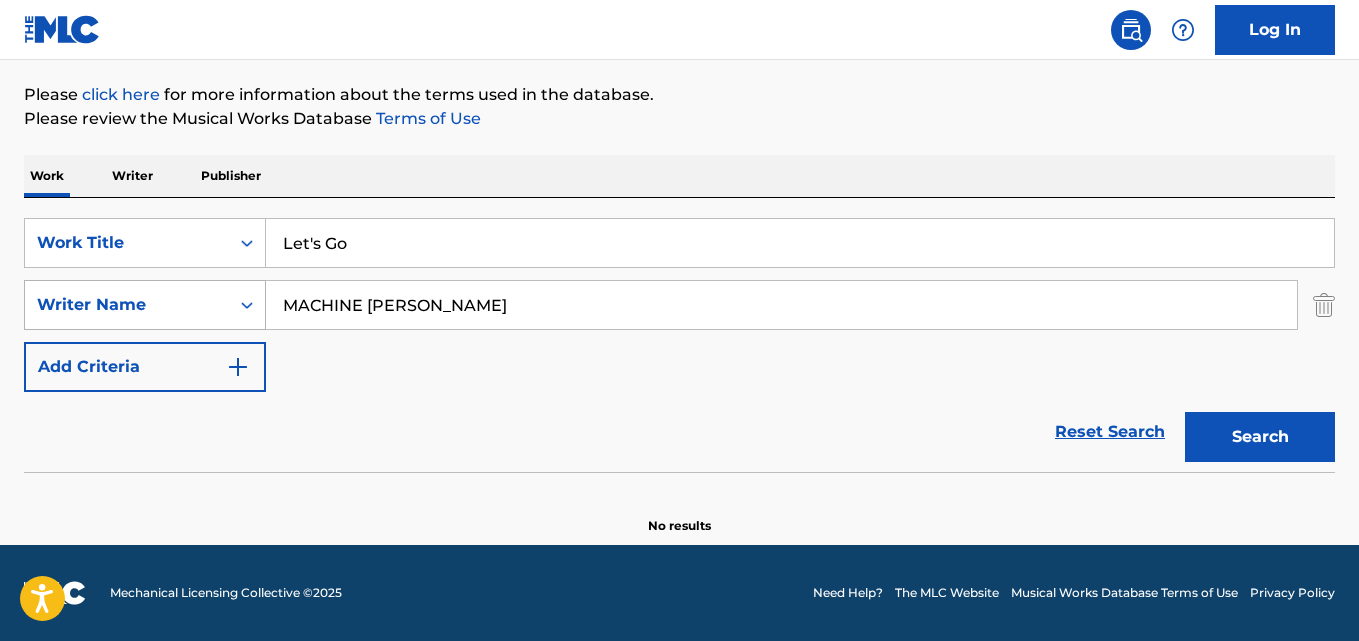 drag, startPoint x: 409, startPoint y: 306, endPoint x: 212, endPoint y: 306, distance: 197 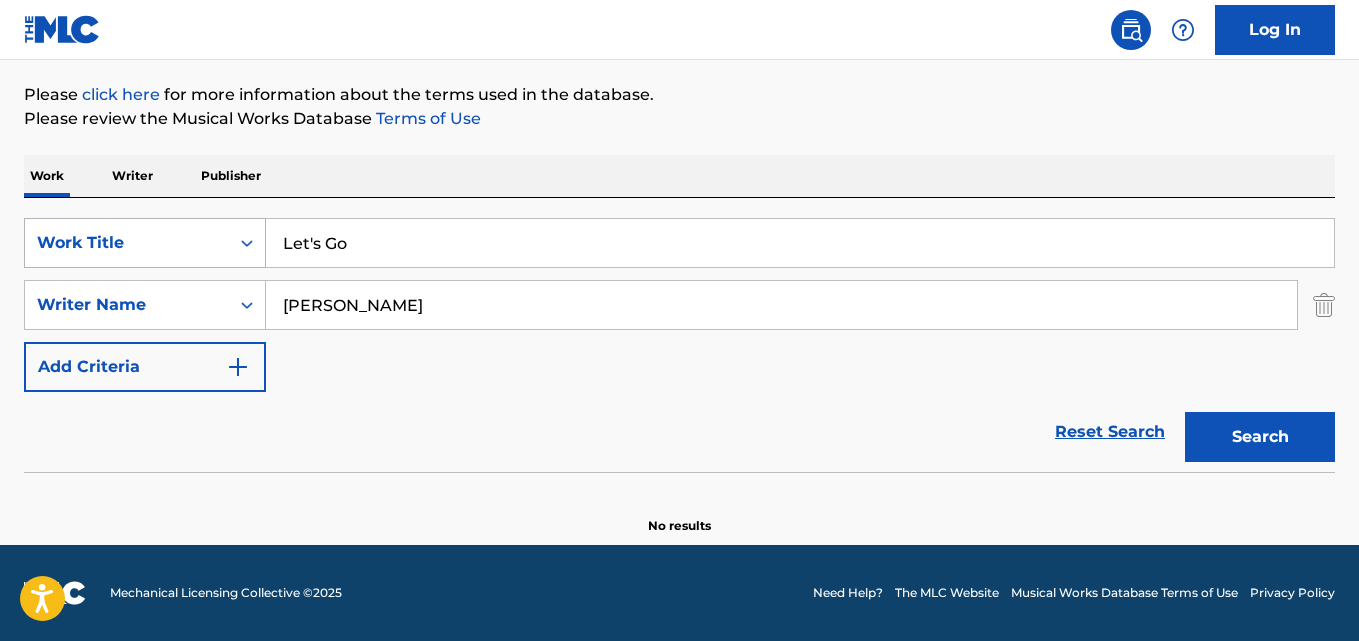 click on "Search" at bounding box center [1260, 437] 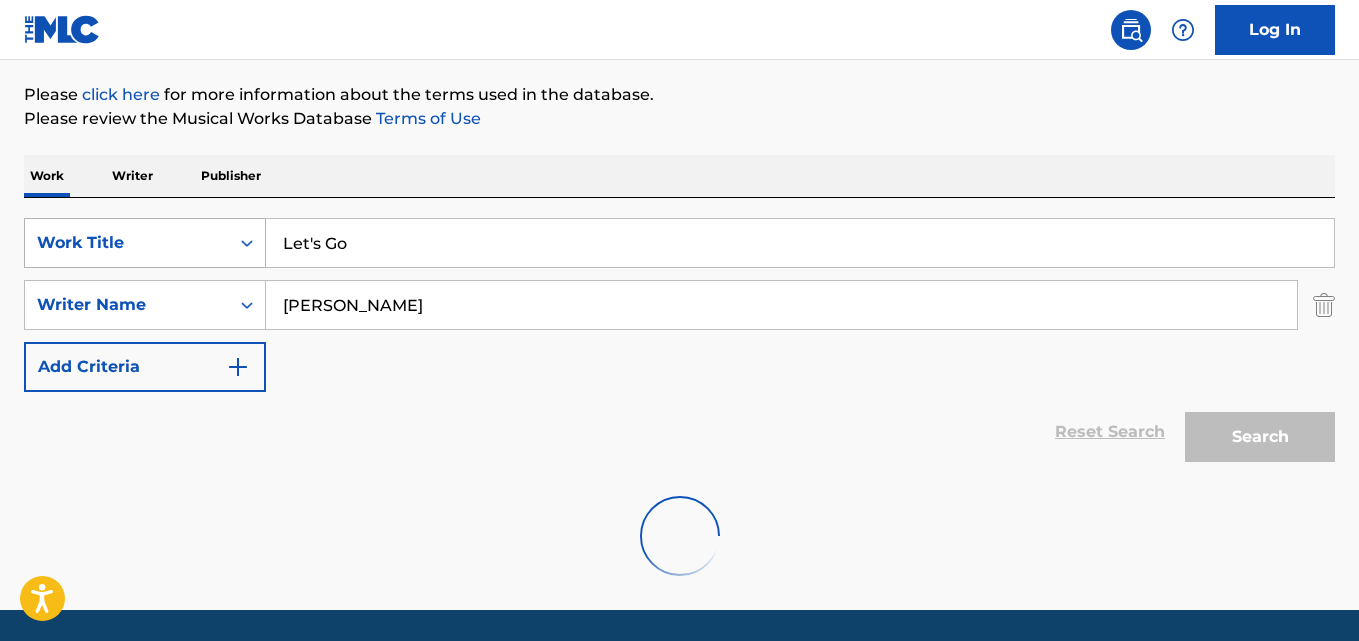 scroll, scrollTop: 292, scrollLeft: 0, axis: vertical 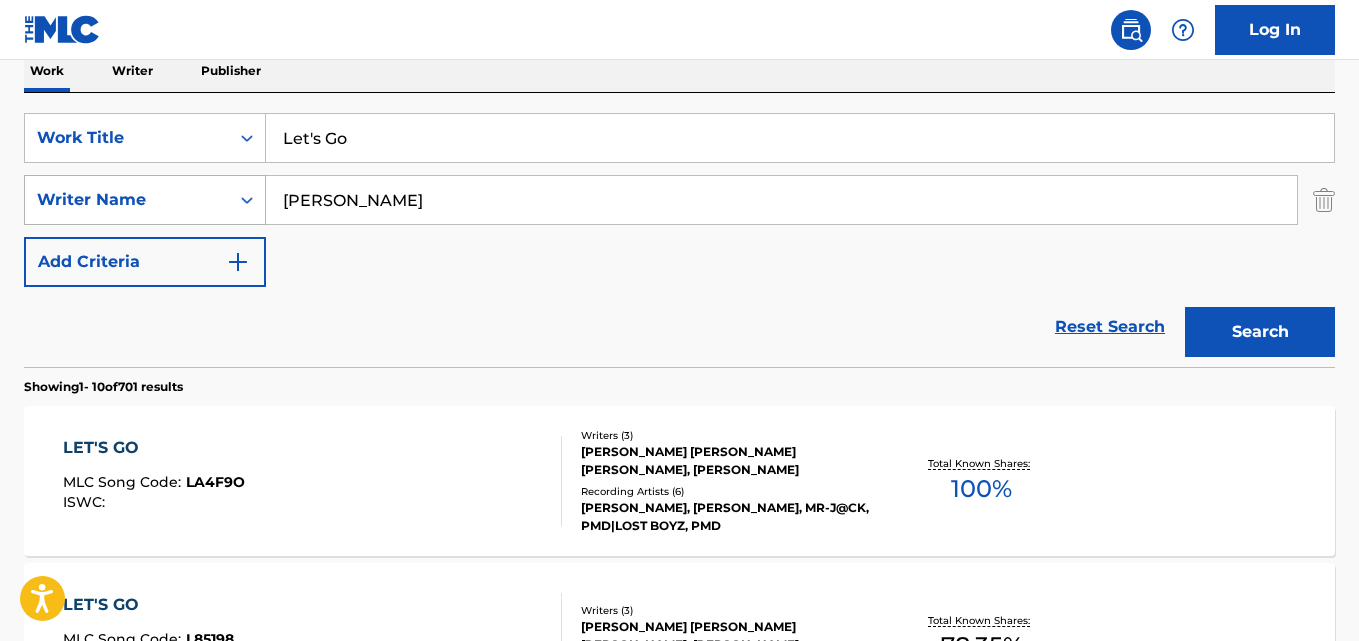 drag, startPoint x: 363, startPoint y: 207, endPoint x: 250, endPoint y: 207, distance: 113 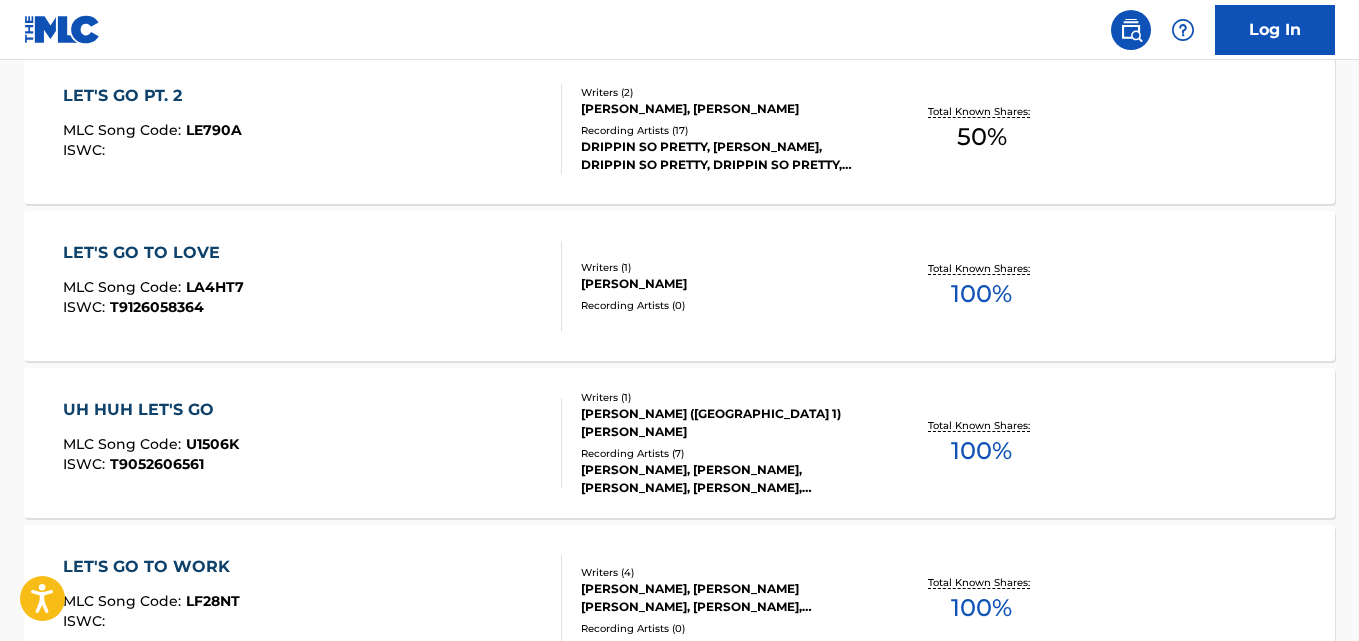 scroll, scrollTop: 1499, scrollLeft: 0, axis: vertical 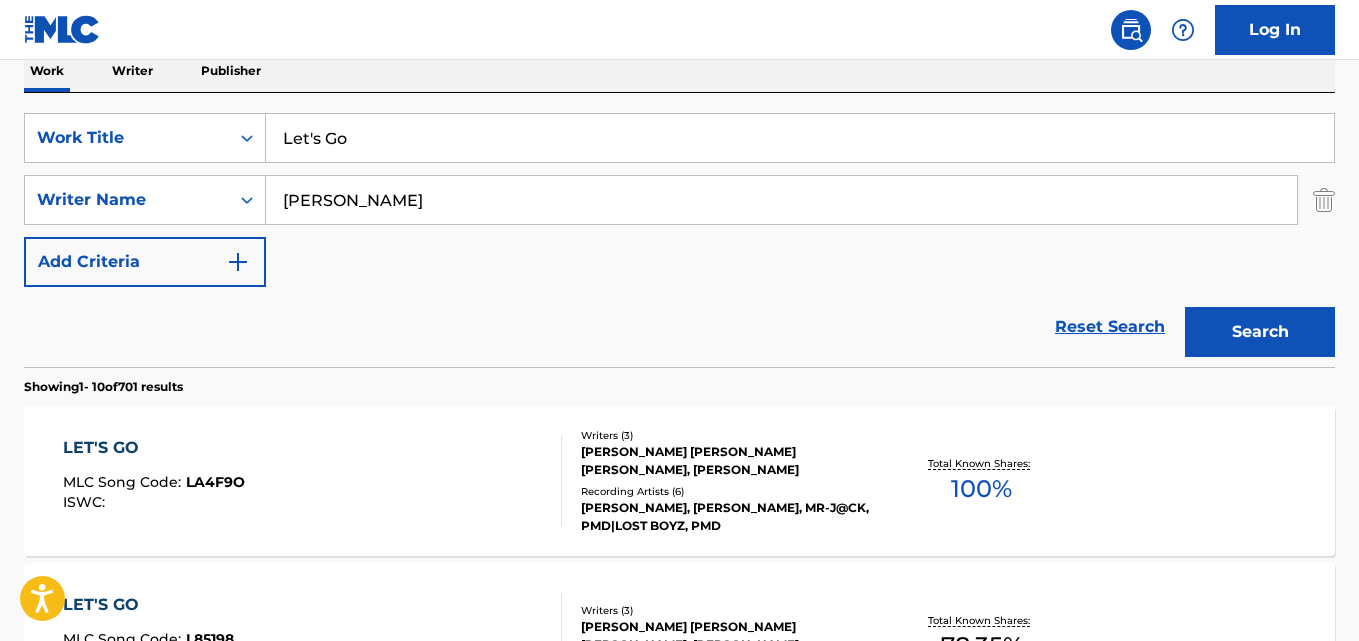 paste on "UE,[PERSON_NAME],[PERSON_NAME],[PERSON_NAME] SLEEPS,[PERSON_NAME],[PERSON_NAME] & D.S.R.,[PERSON_NAME] [PERSON_NAME],[PERSON_NAME],[PERSON_NAME] & [PERSON_NAME] [PERSON_NAME] FEAT. [PERSON_NAME] [PERSON_NAME]	[PERSON_NAME]" 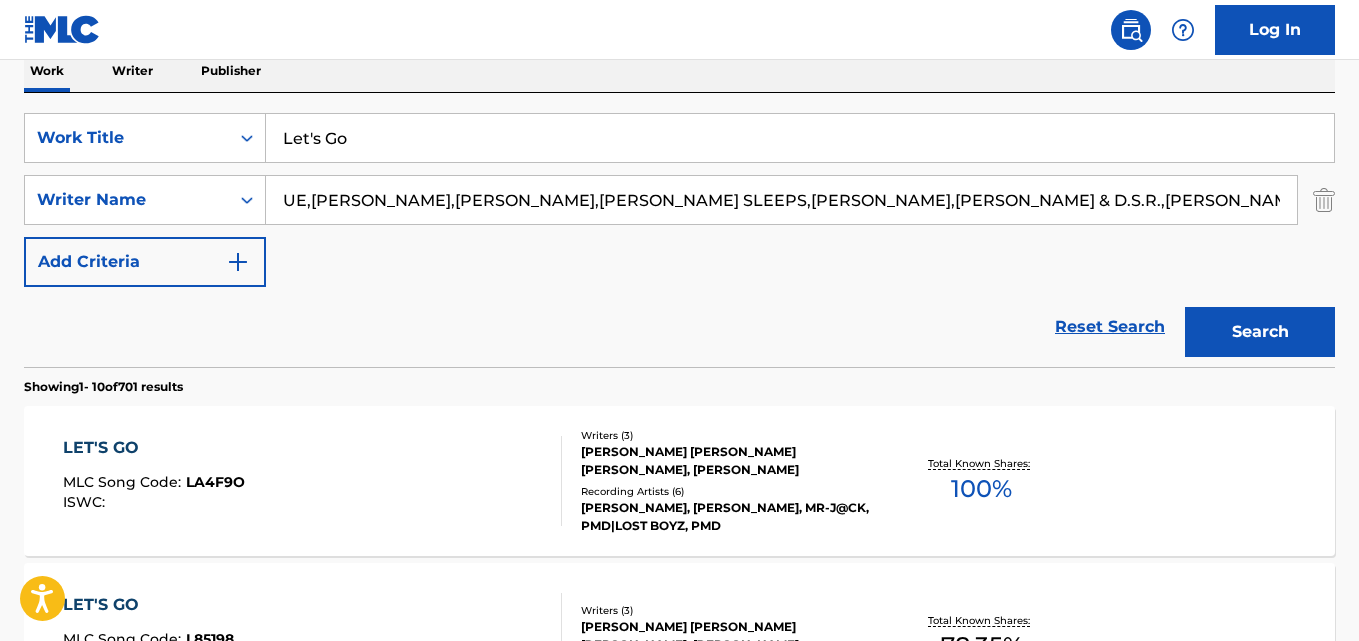 scroll, scrollTop: 0, scrollLeft: 977, axis: horizontal 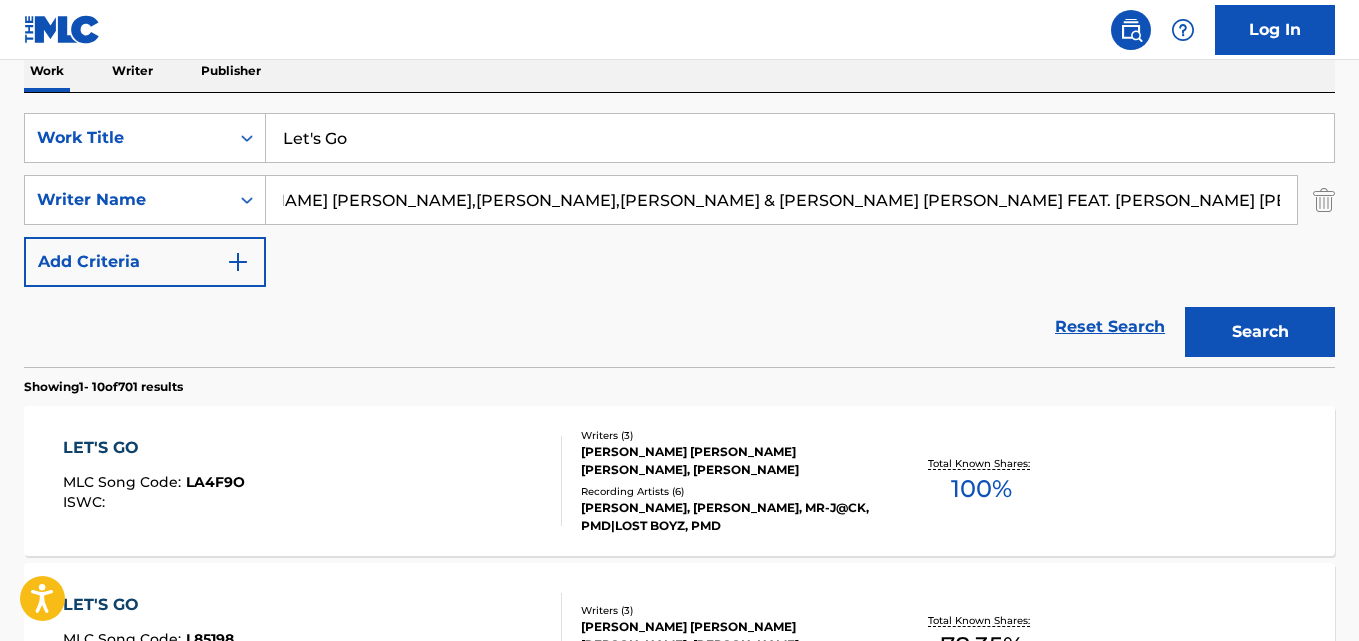 click on "Search" at bounding box center [1260, 332] 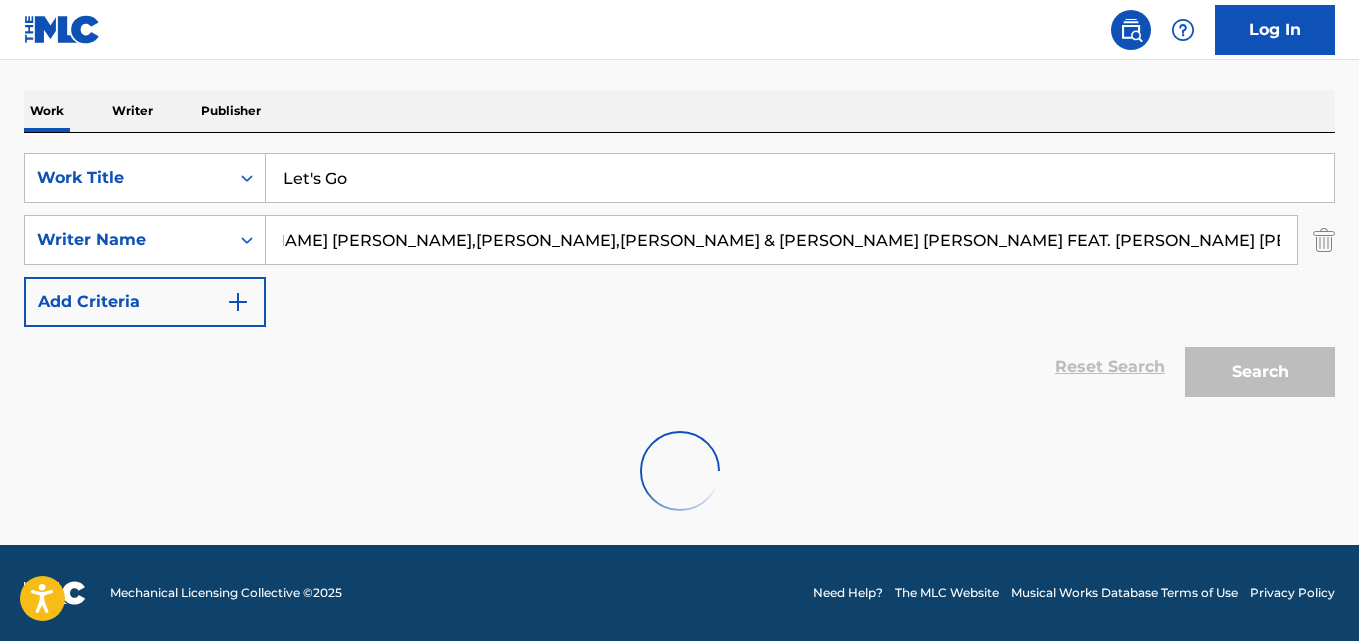 scroll, scrollTop: 292, scrollLeft: 0, axis: vertical 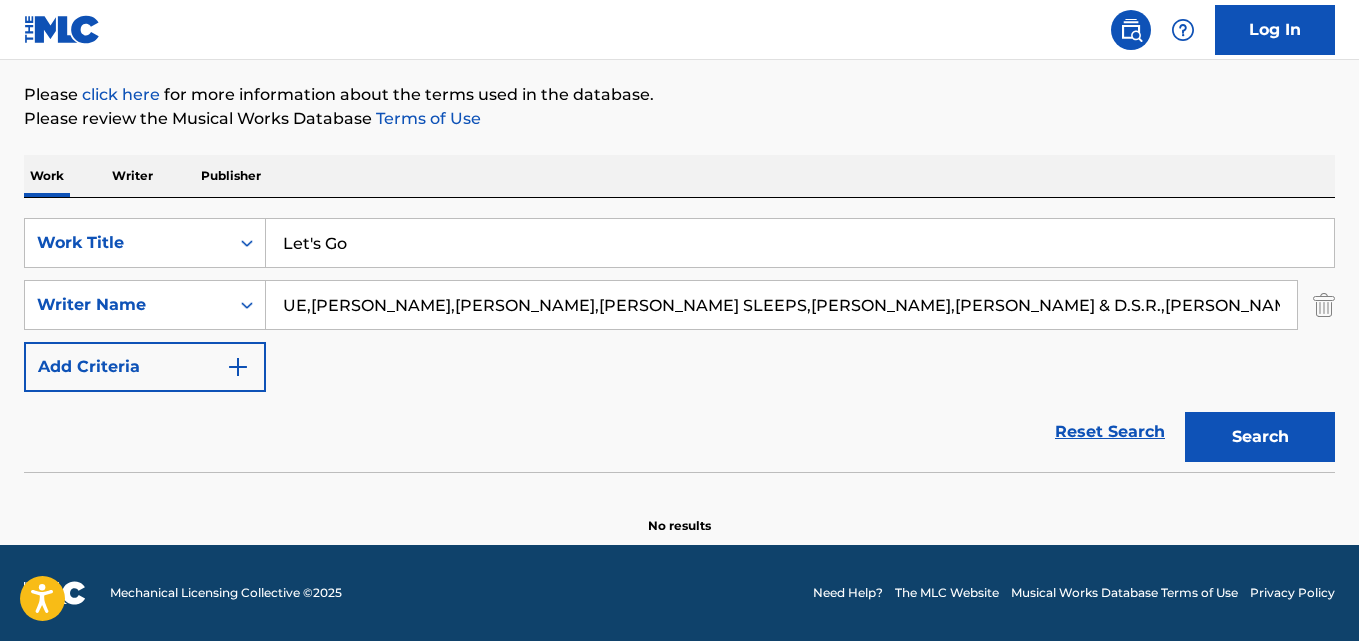 click on "UE,[PERSON_NAME],[PERSON_NAME],[PERSON_NAME] SLEEPS,[PERSON_NAME],[PERSON_NAME] & D.S.R.,[PERSON_NAME] [PERSON_NAME],[PERSON_NAME],[PERSON_NAME] & [PERSON_NAME] [PERSON_NAME] FEAT. [PERSON_NAME] [PERSON_NAME]	[PERSON_NAME]" at bounding box center (781, 305) 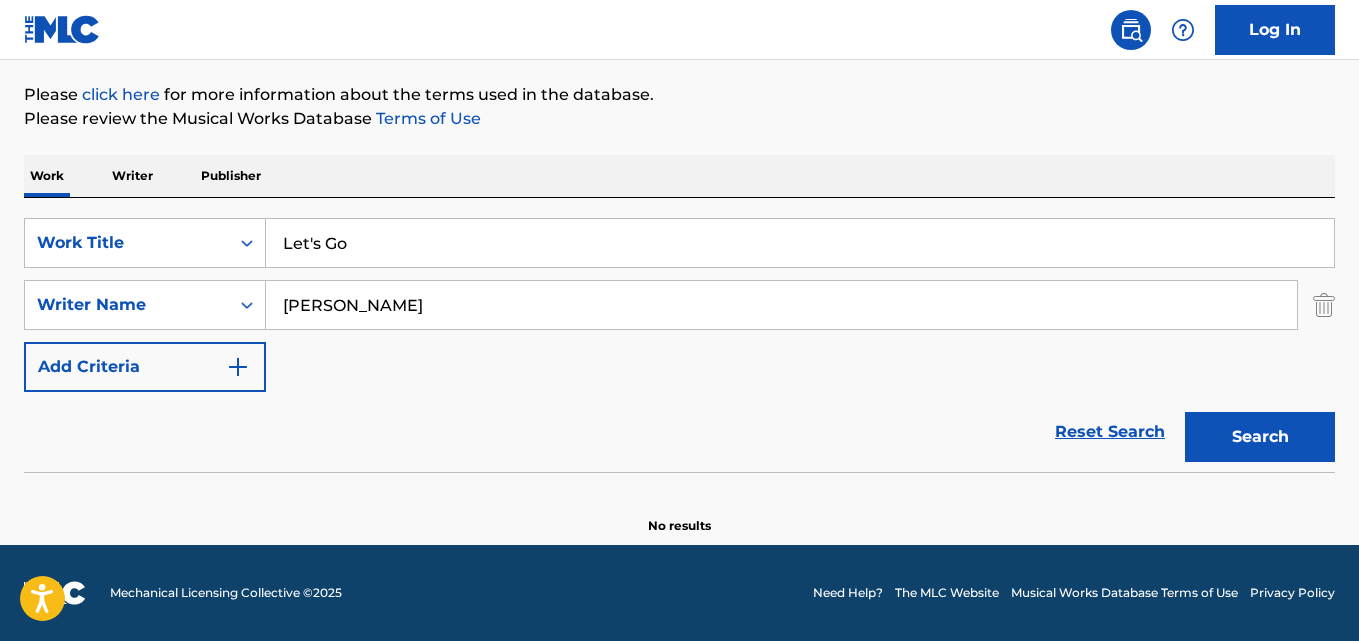 click on "Search" at bounding box center (1260, 437) 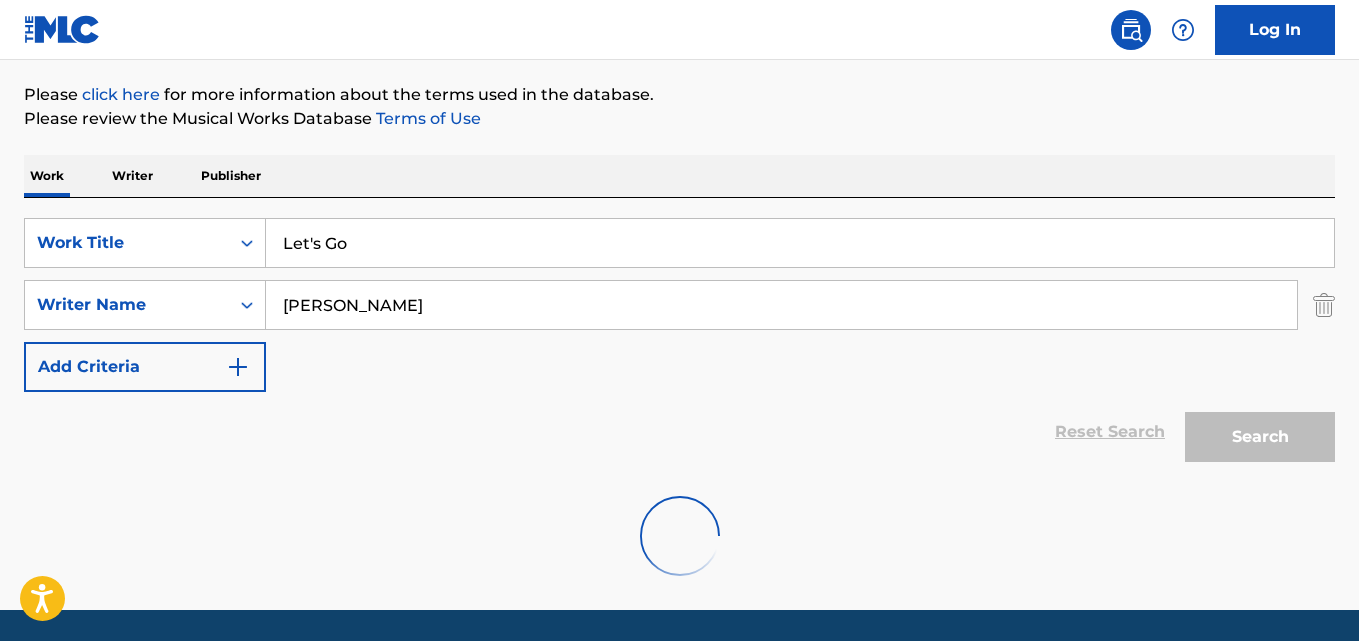 scroll, scrollTop: 292, scrollLeft: 0, axis: vertical 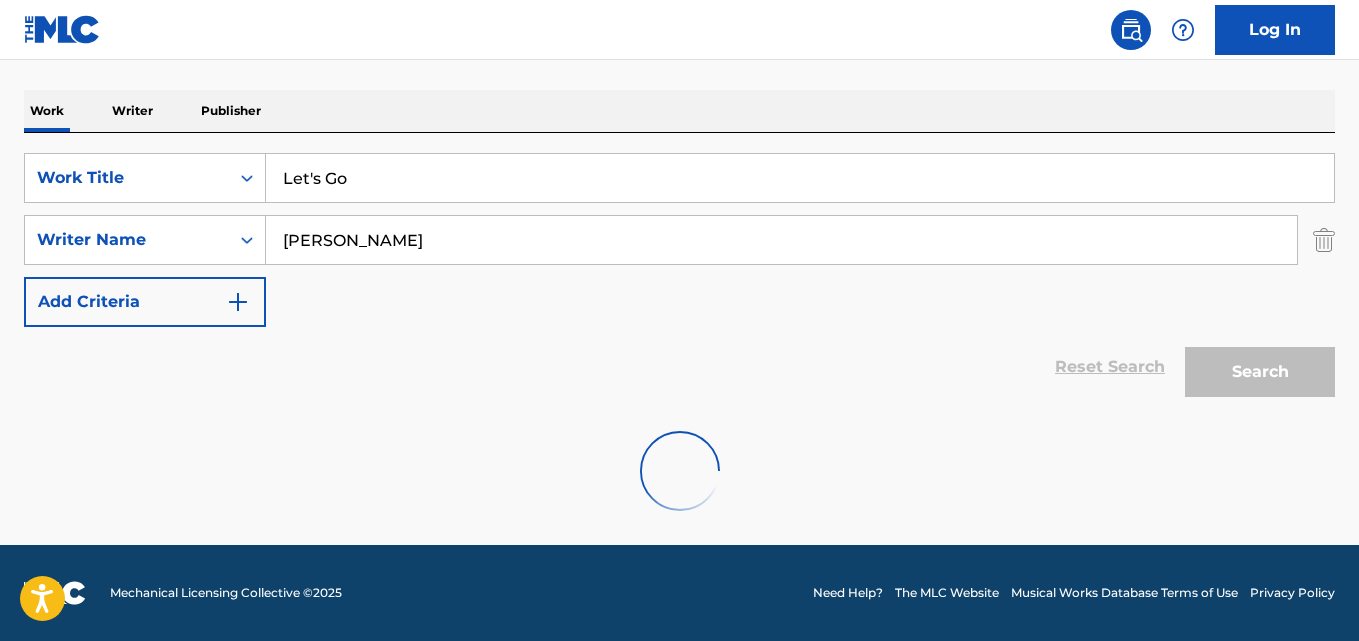 drag, startPoint x: 318, startPoint y: 233, endPoint x: 203, endPoint y: 214, distance: 116.559 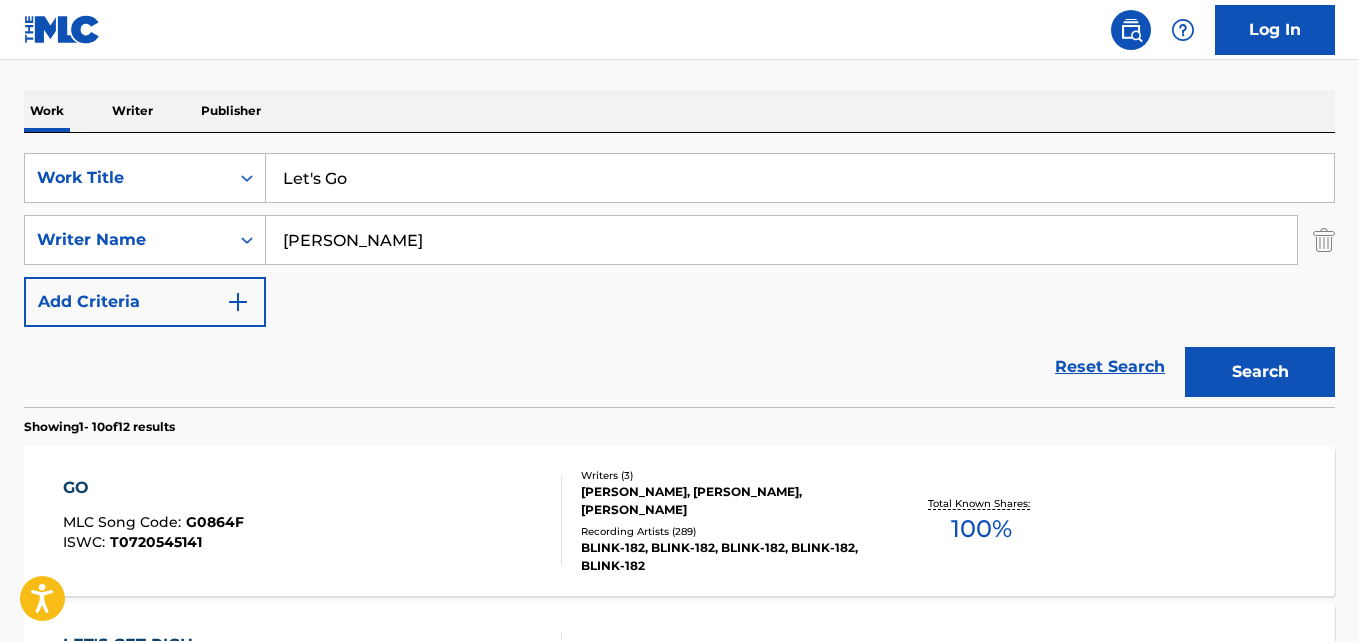 click on "Search" at bounding box center (1260, 372) 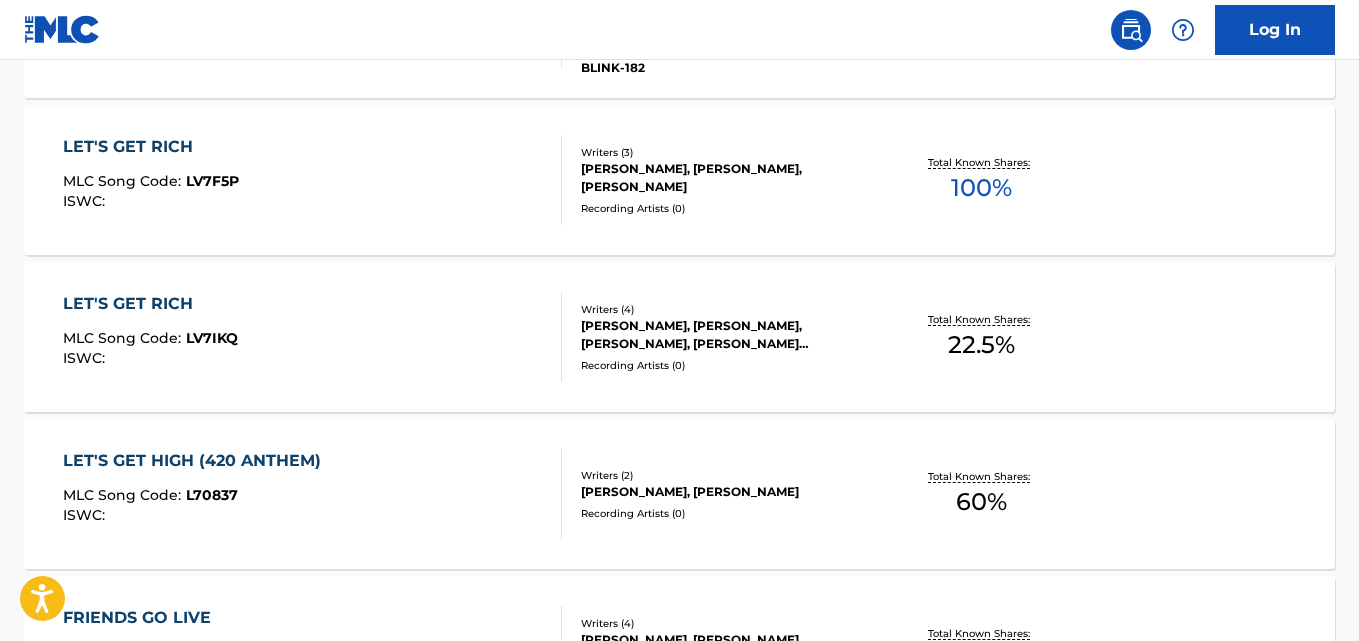 scroll, scrollTop: 792, scrollLeft: 0, axis: vertical 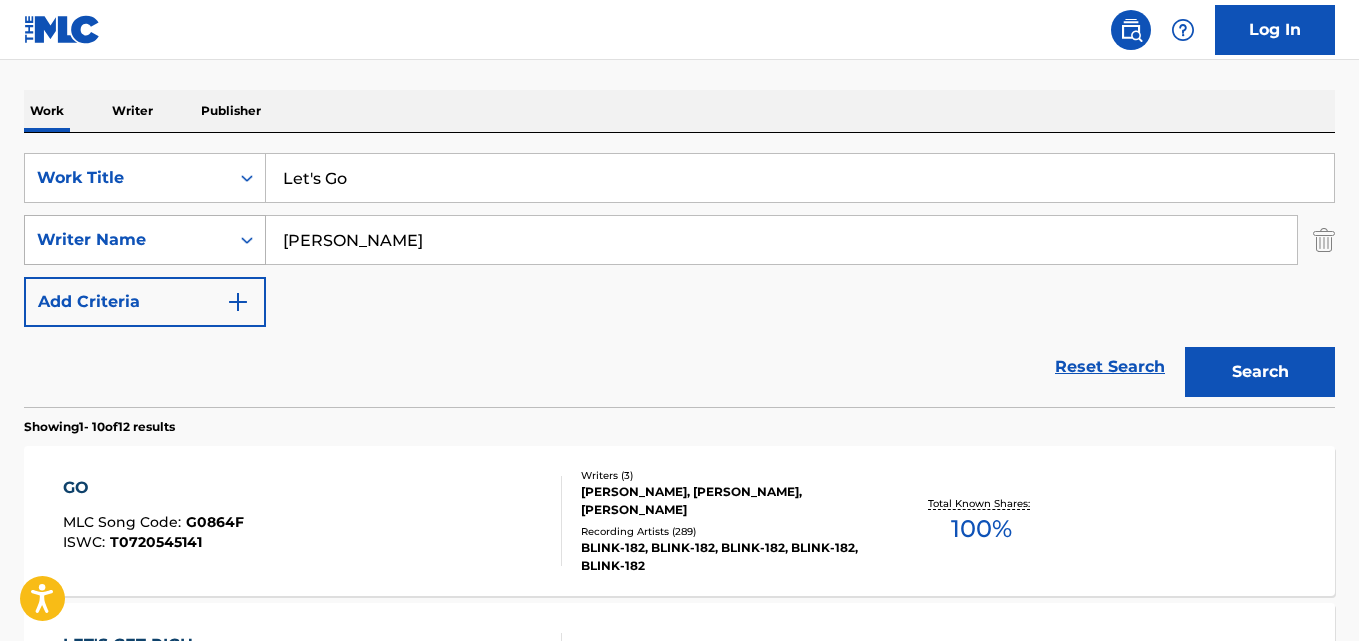drag, startPoint x: 449, startPoint y: 234, endPoint x: 223, endPoint y: 234, distance: 226 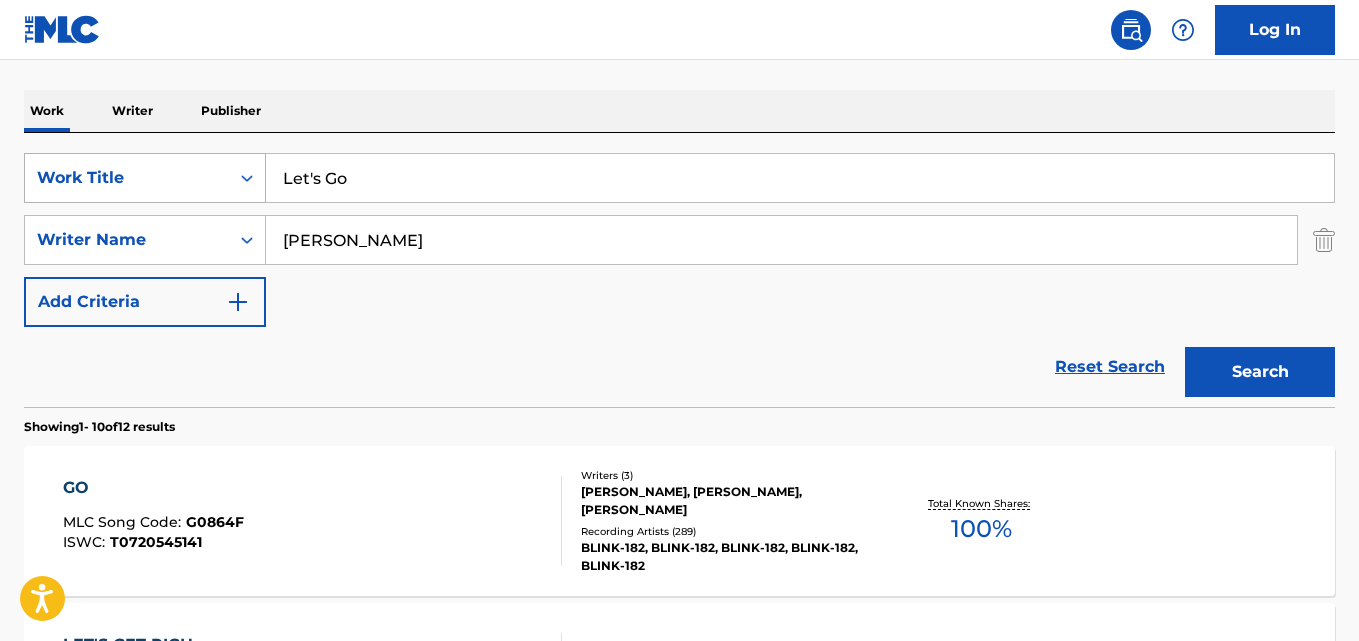 paste on "[PERSON_NAME]" 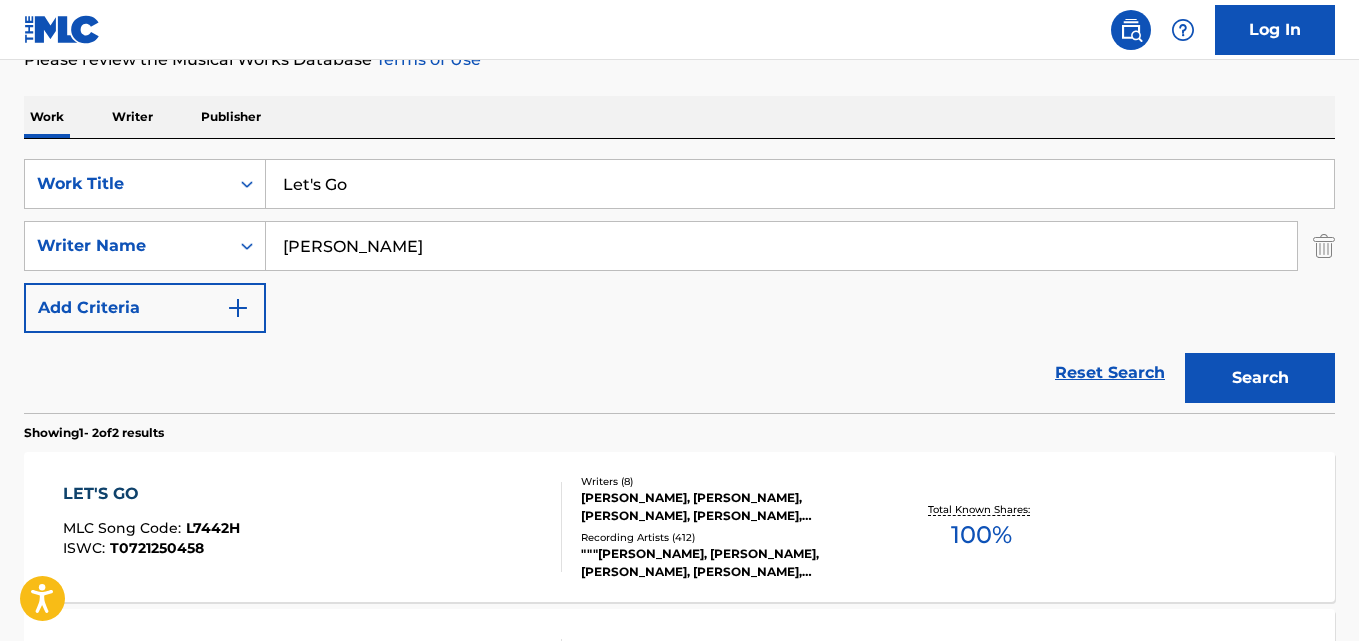 scroll, scrollTop: 271, scrollLeft: 0, axis: vertical 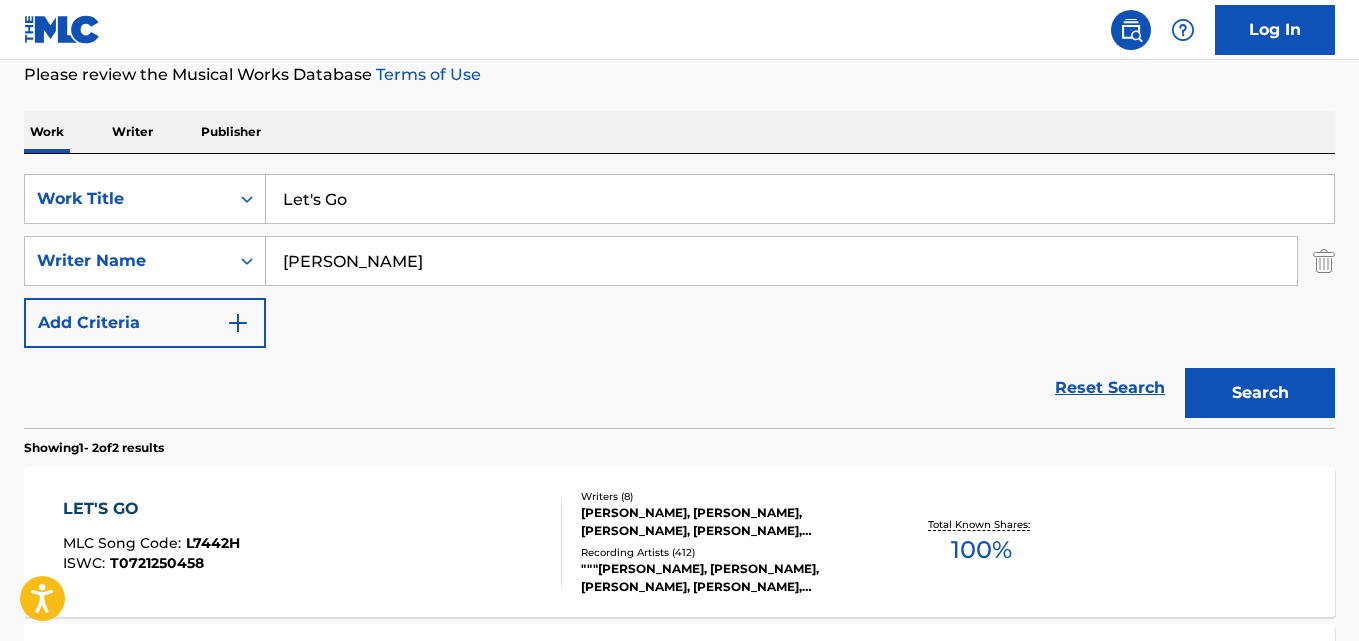 click on "LET'S GO" at bounding box center (151, 509) 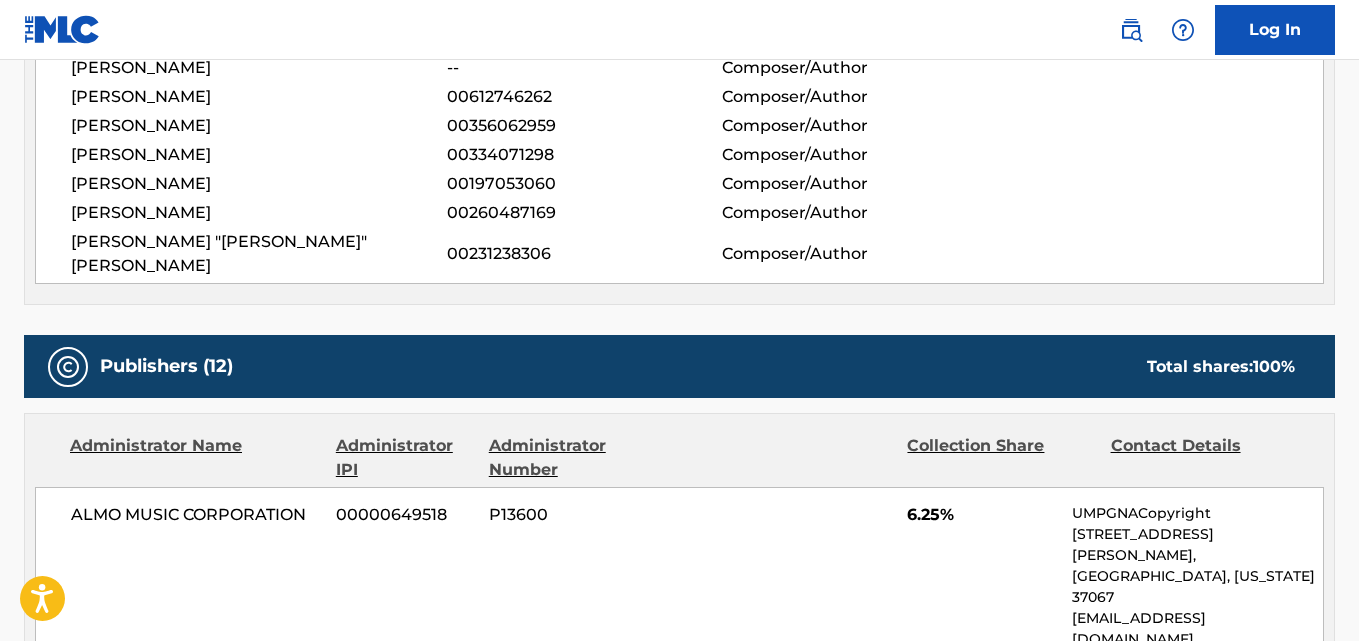 scroll, scrollTop: 1171, scrollLeft: 0, axis: vertical 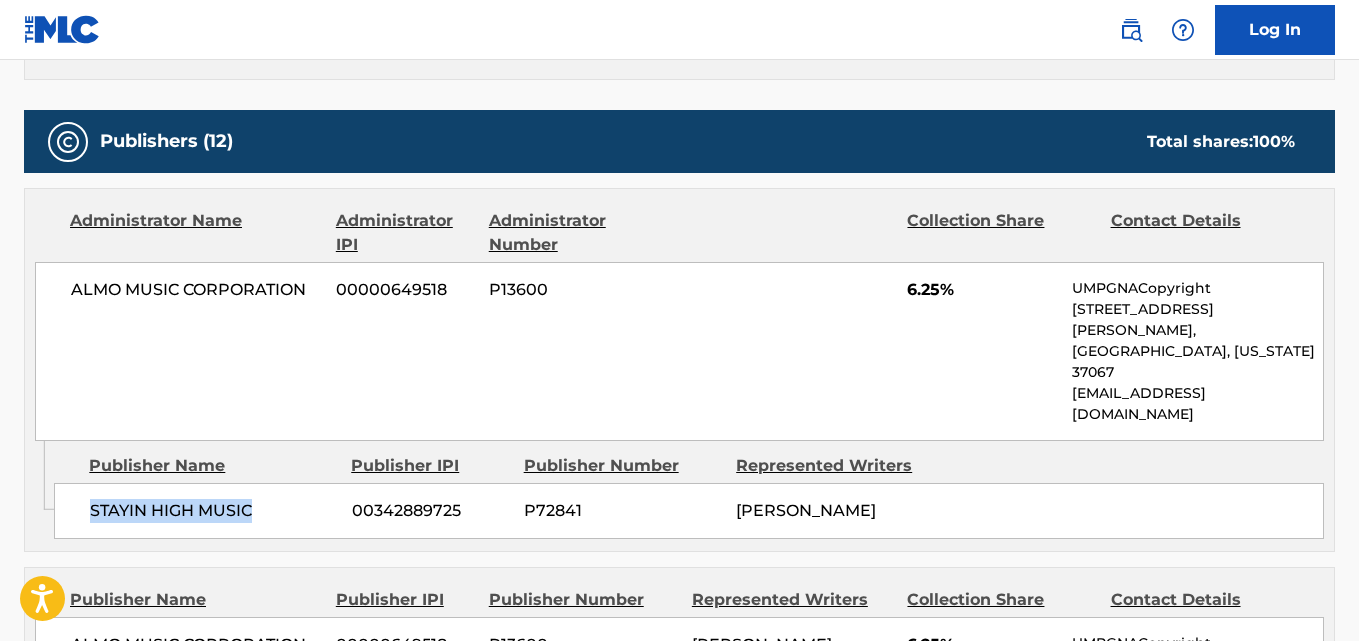 drag, startPoint x: 89, startPoint y: 419, endPoint x: 281, endPoint y: 419, distance: 192 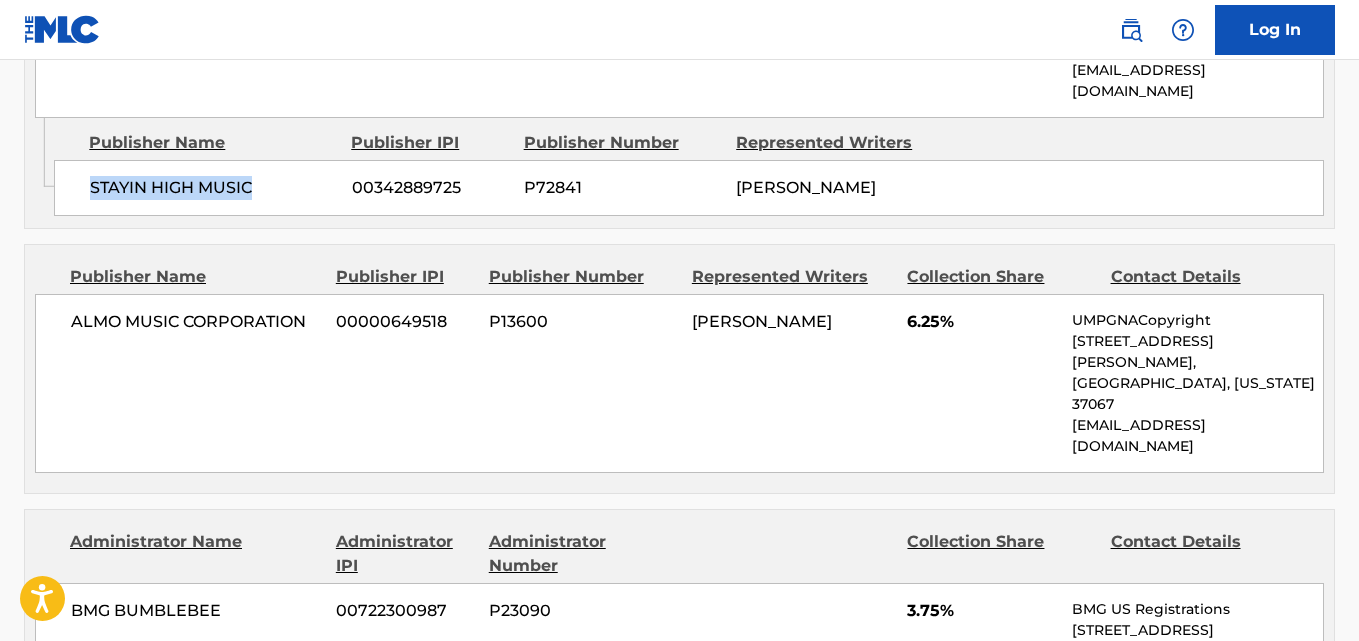 scroll, scrollTop: 1504, scrollLeft: 0, axis: vertical 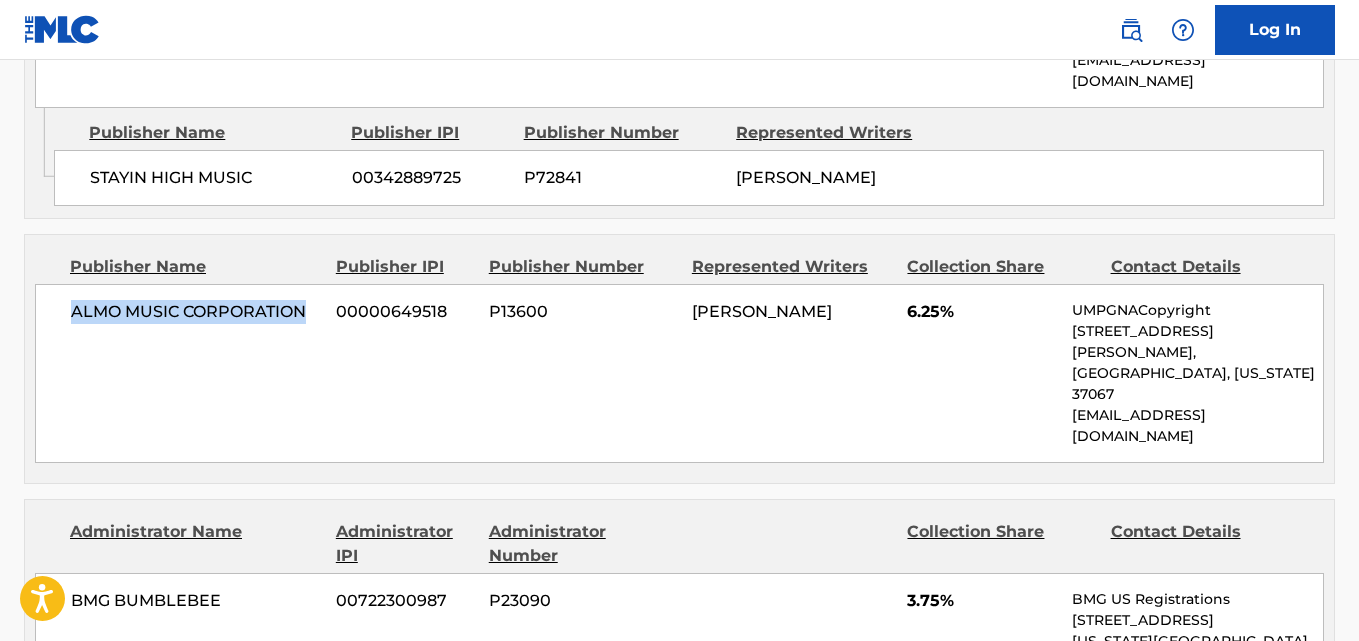 drag, startPoint x: 55, startPoint y: 251, endPoint x: 320, endPoint y: 251, distance: 265 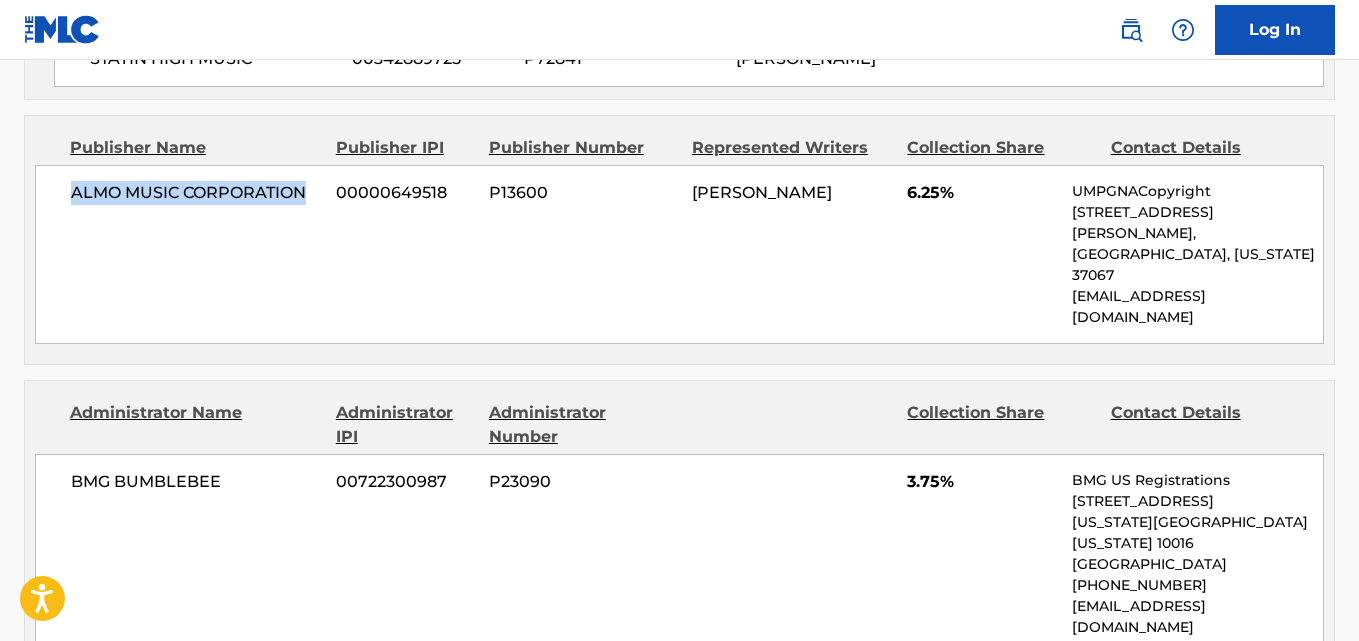scroll, scrollTop: 1671, scrollLeft: 0, axis: vertical 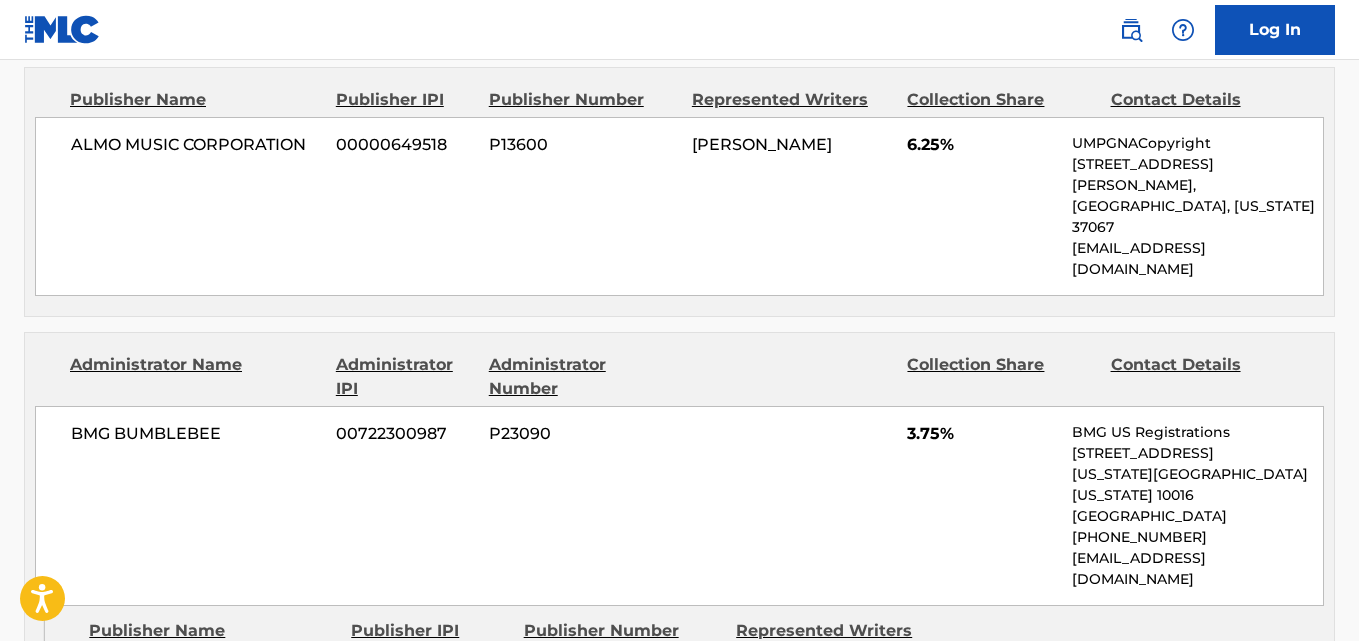 drag, startPoint x: 86, startPoint y: 507, endPoint x: 226, endPoint y: 510, distance: 140.03214 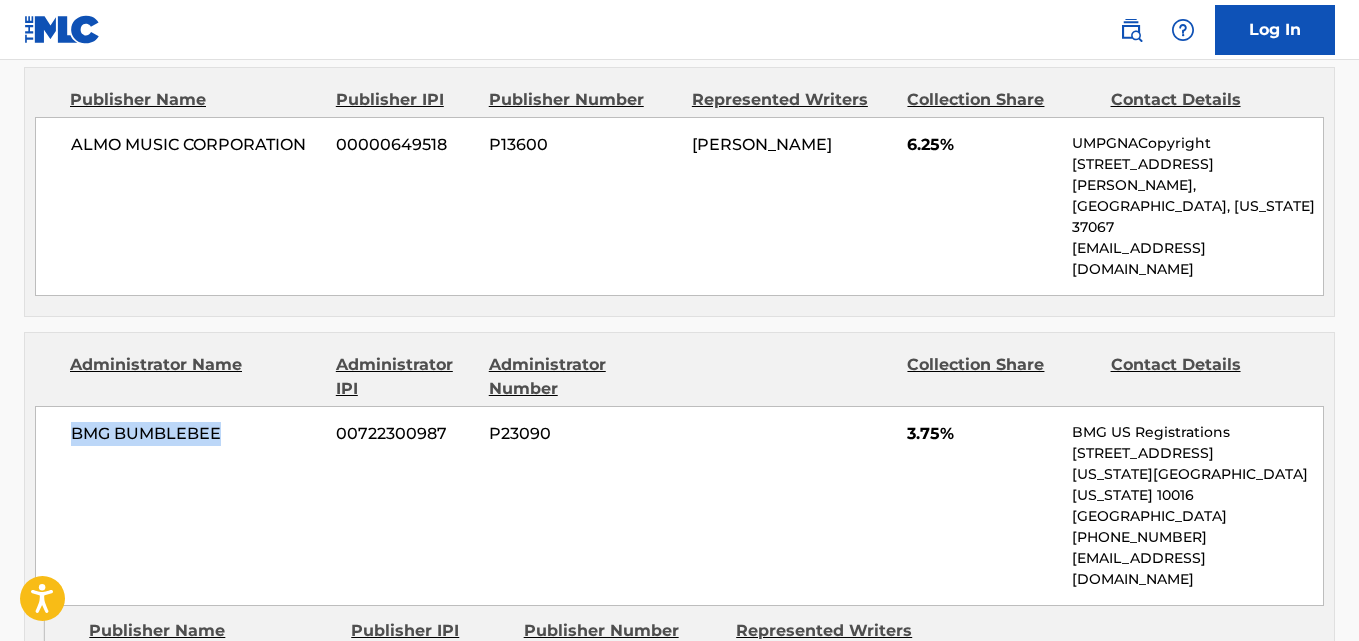 drag, startPoint x: 62, startPoint y: 309, endPoint x: 266, endPoint y: 308, distance: 204.00246 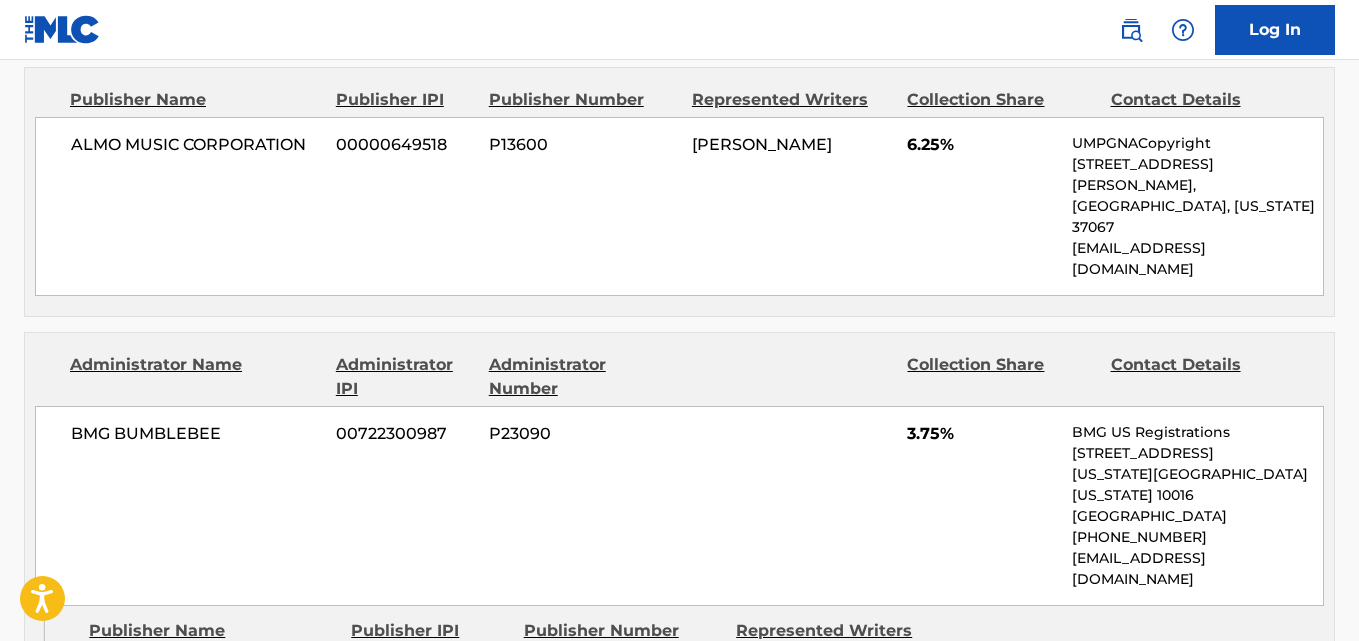 drag, startPoint x: 85, startPoint y: 493, endPoint x: 264, endPoint y: 507, distance: 179.54665 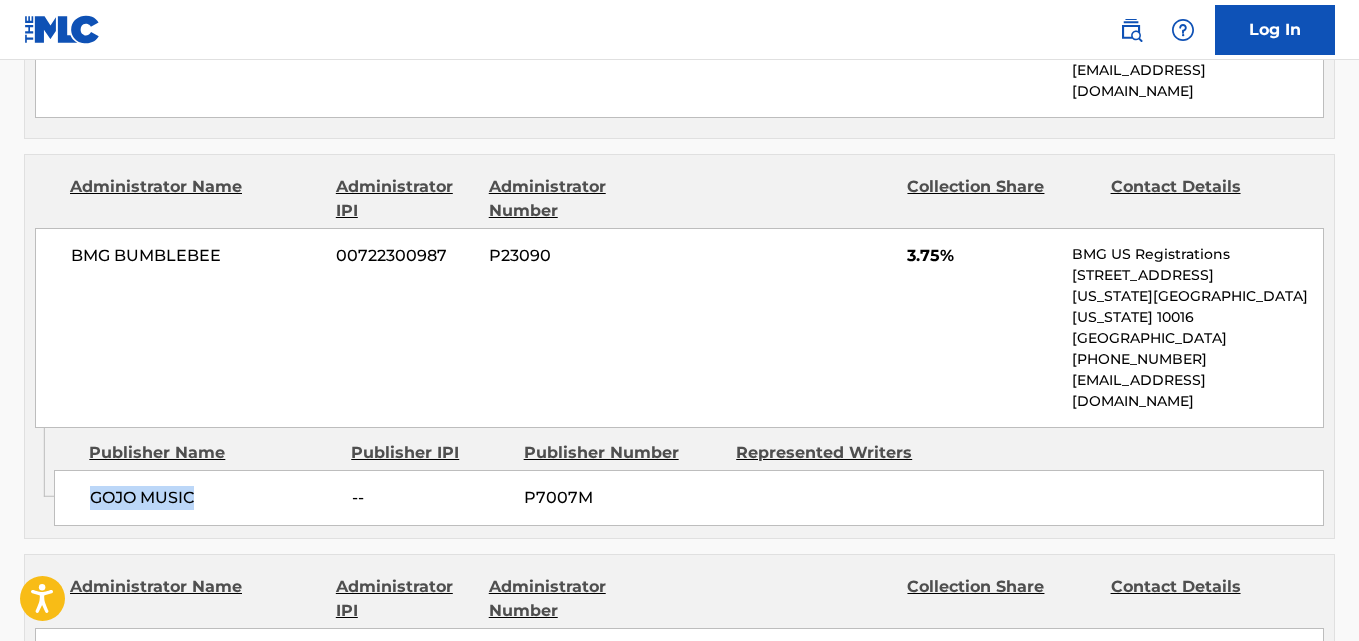 scroll, scrollTop: 2004, scrollLeft: 0, axis: vertical 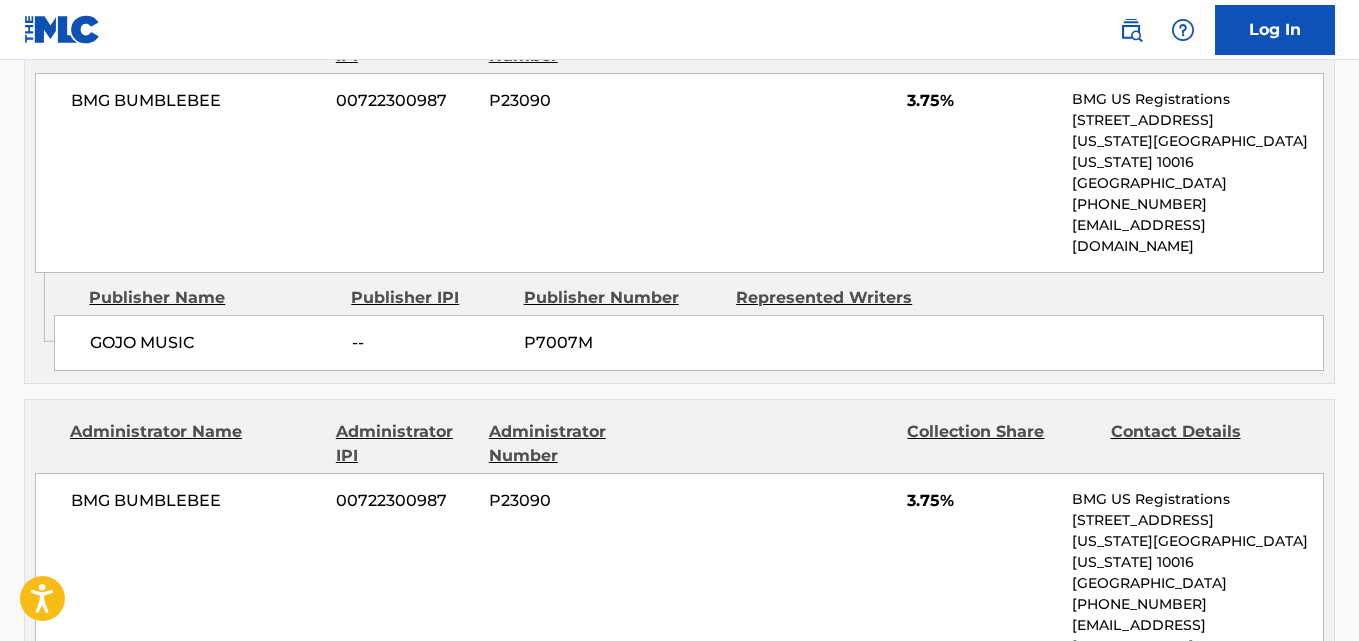drag, startPoint x: 93, startPoint y: 522, endPoint x: 211, endPoint y: 522, distance: 118 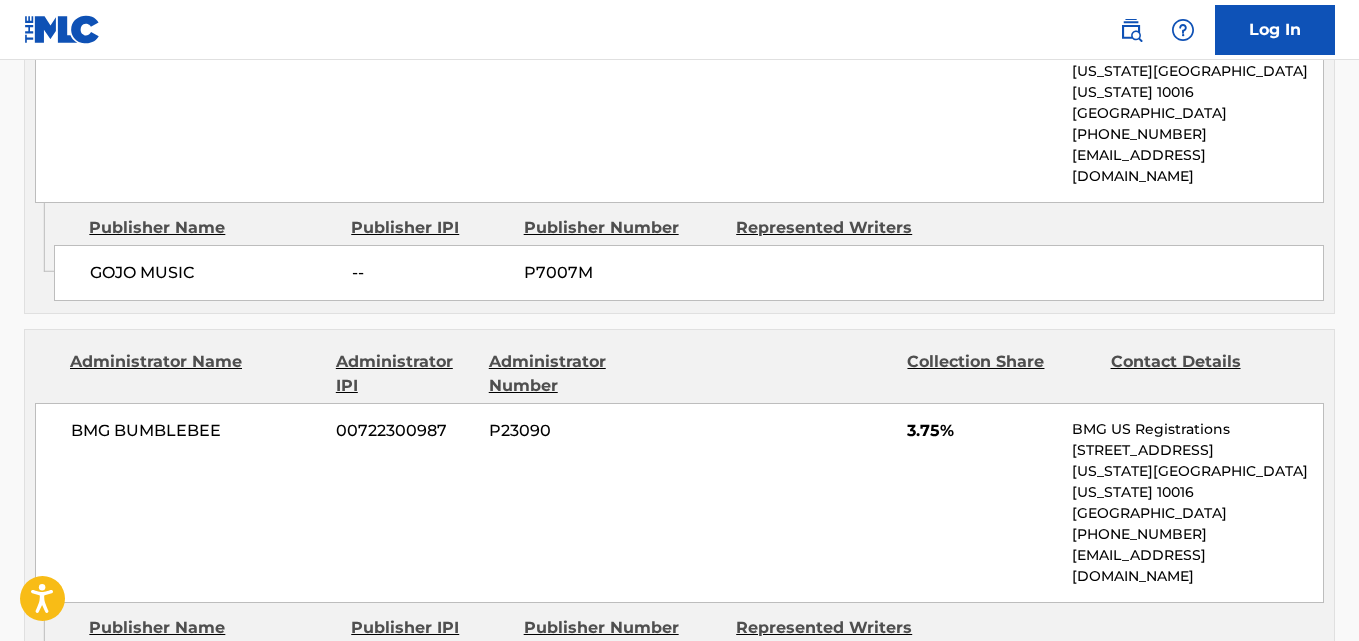scroll, scrollTop: 2171, scrollLeft: 0, axis: vertical 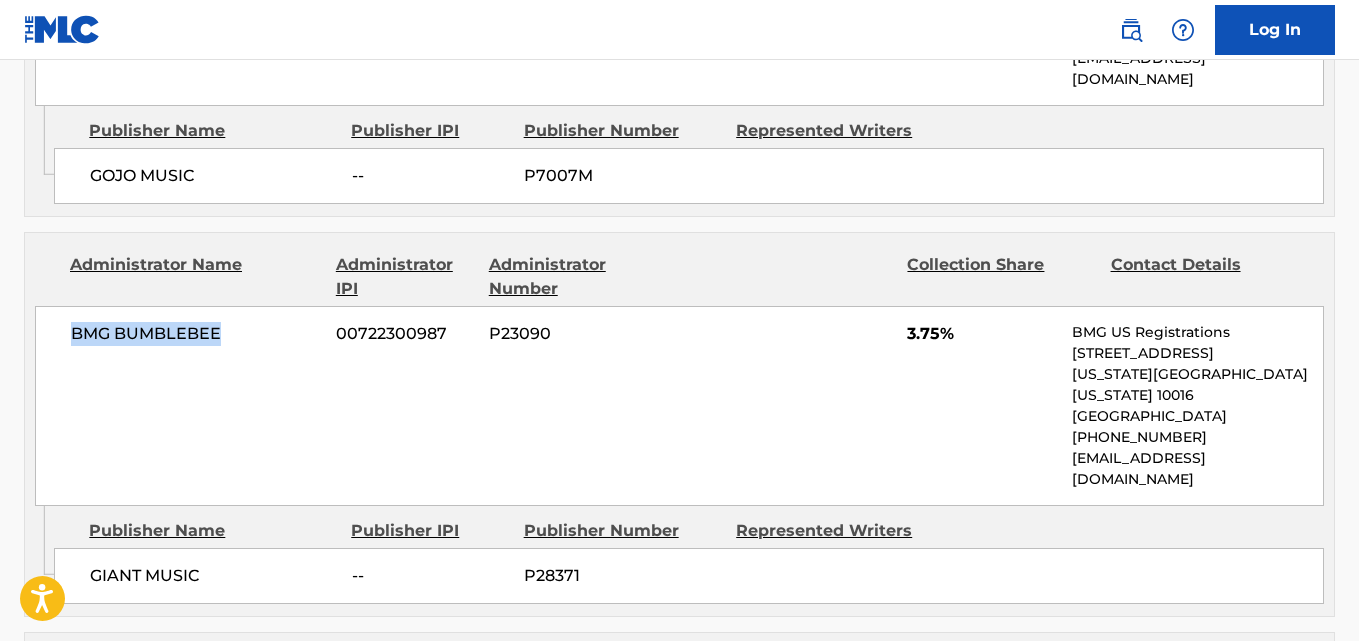 drag, startPoint x: 67, startPoint y: 165, endPoint x: 273, endPoint y: 165, distance: 206 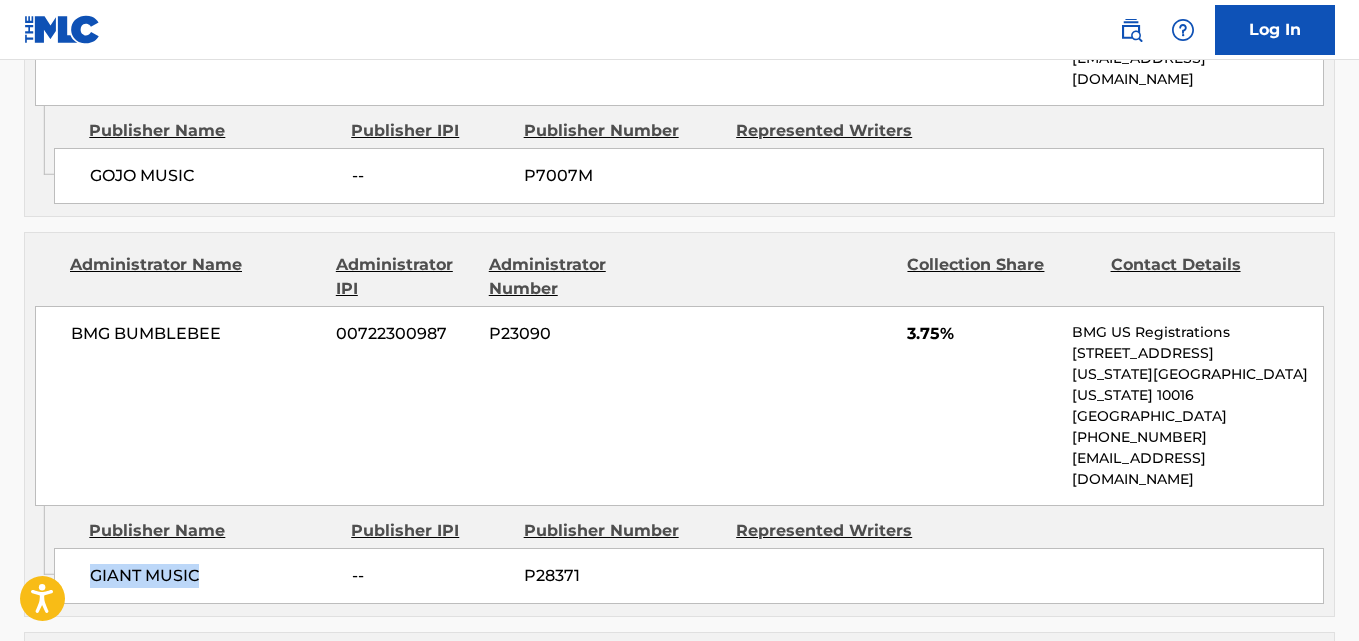 drag, startPoint x: 80, startPoint y: 358, endPoint x: 270, endPoint y: 366, distance: 190.16835 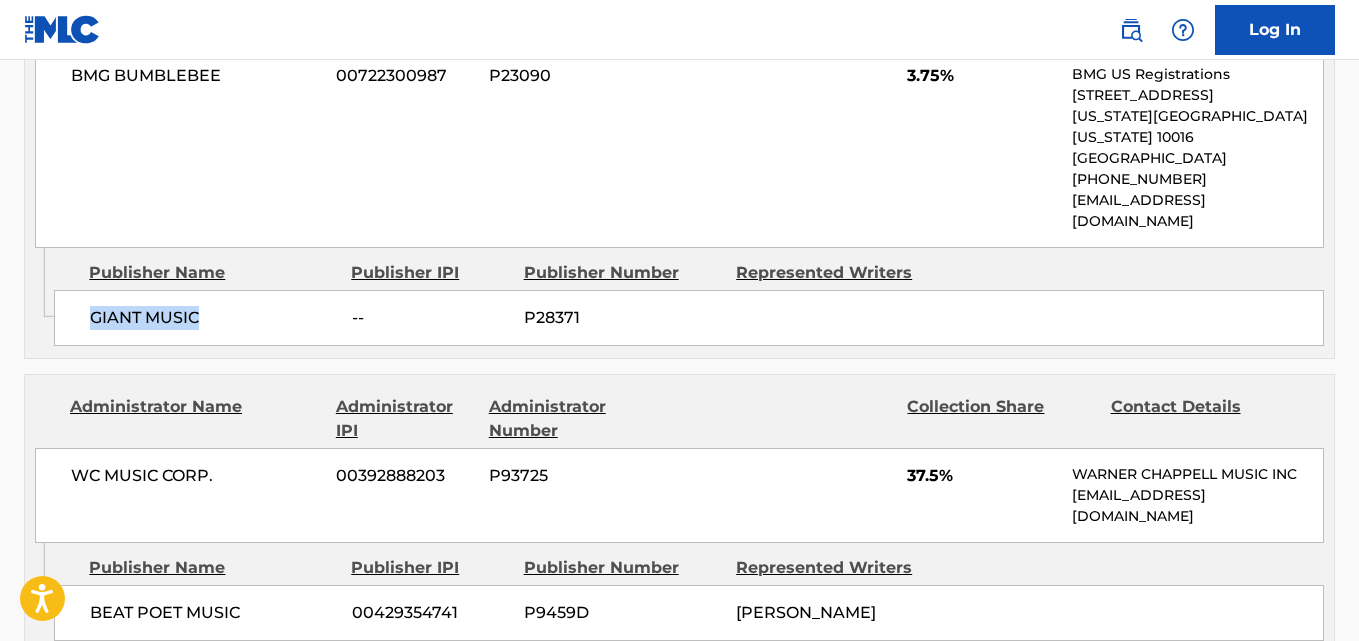 scroll, scrollTop: 2504, scrollLeft: 0, axis: vertical 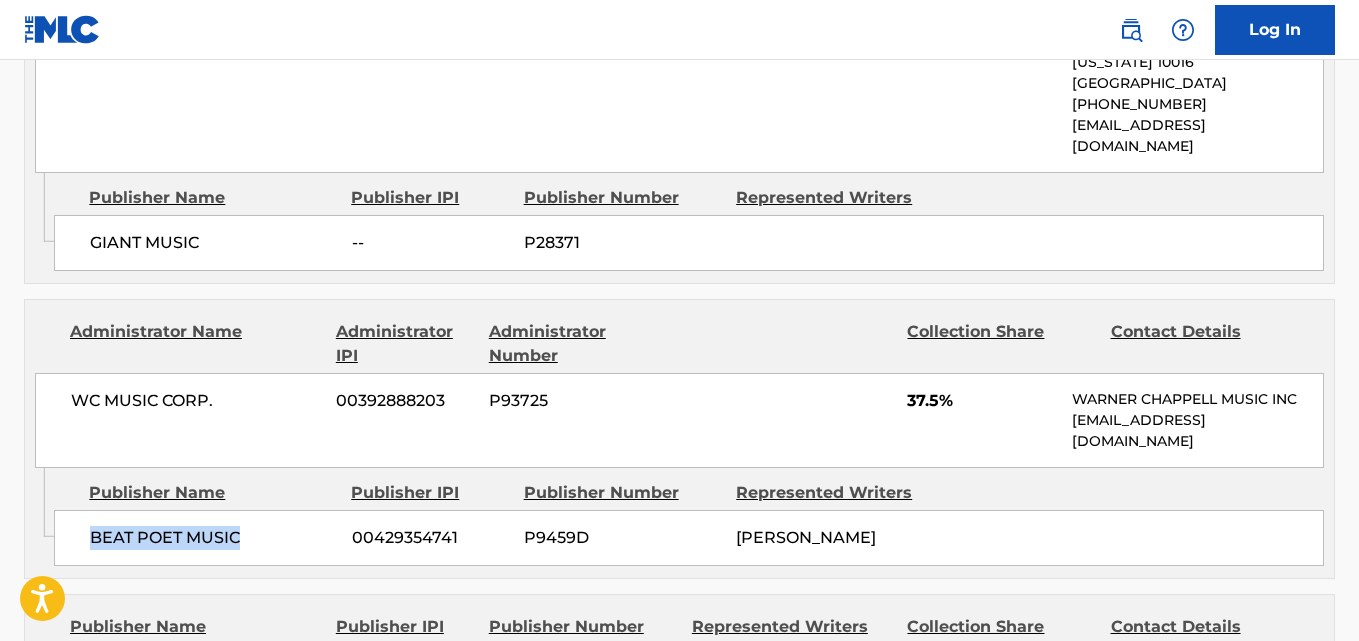 drag, startPoint x: 90, startPoint y: 316, endPoint x: 276, endPoint y: 318, distance: 186.01076 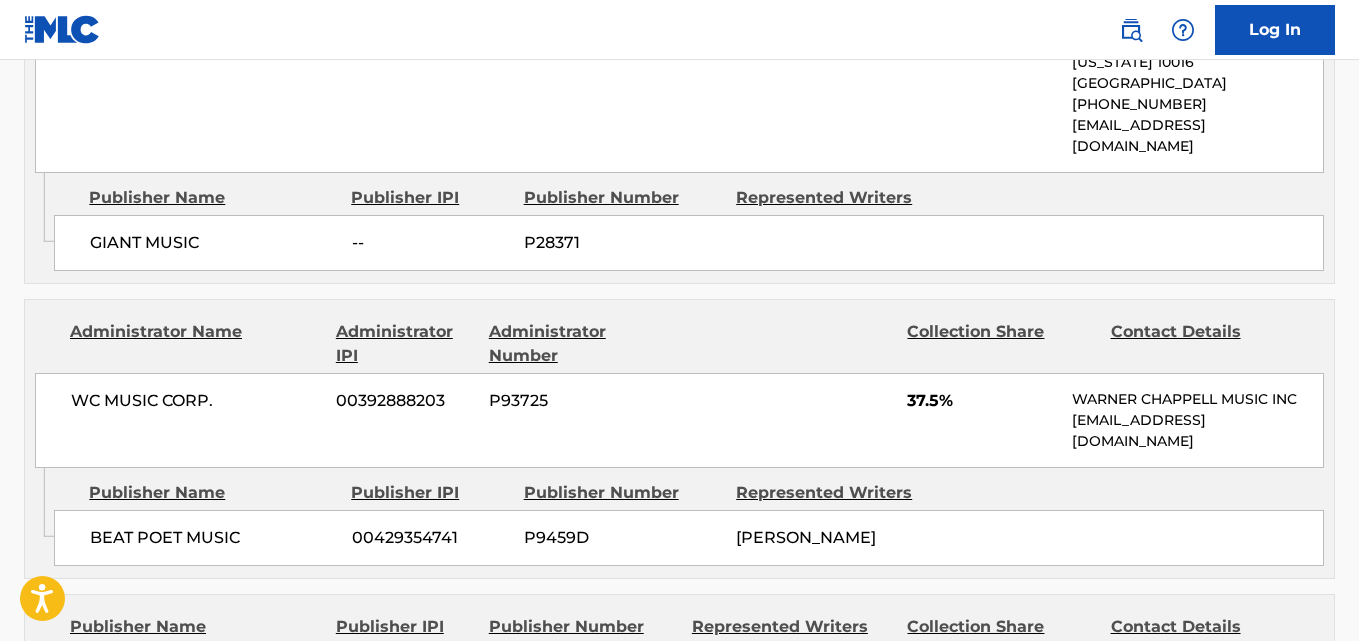 click on "37.5%" at bounding box center (982, 401) 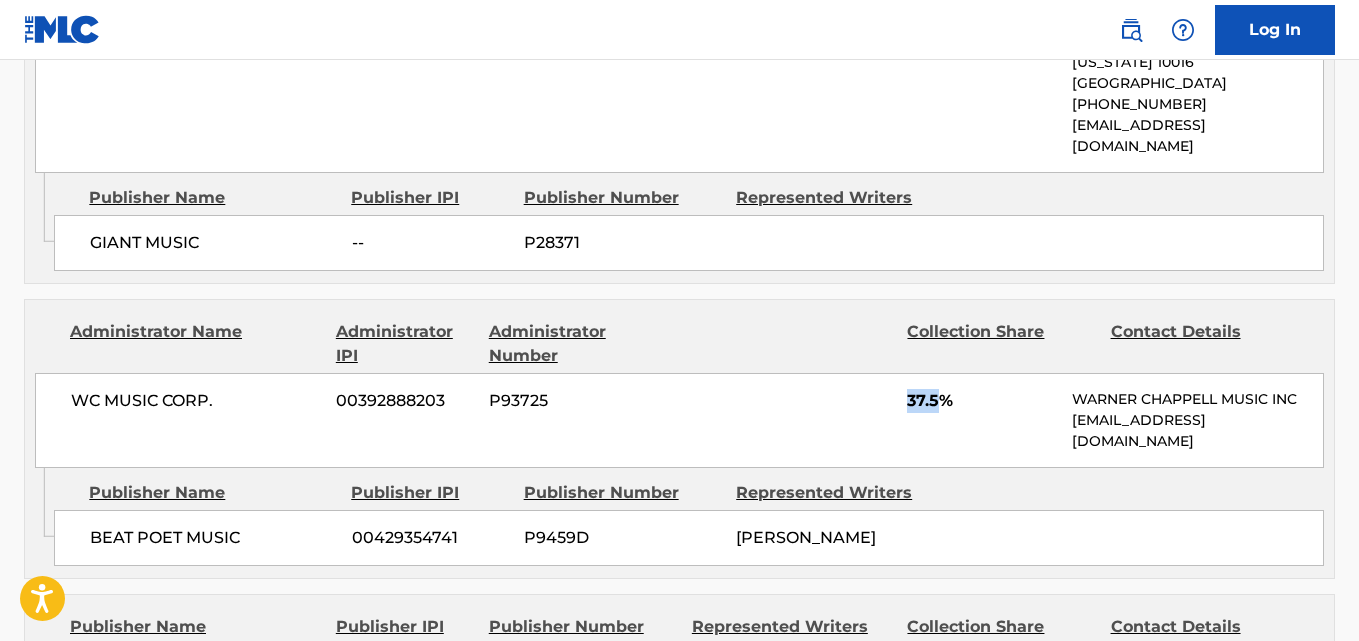 click on "37.5%" at bounding box center (982, 401) 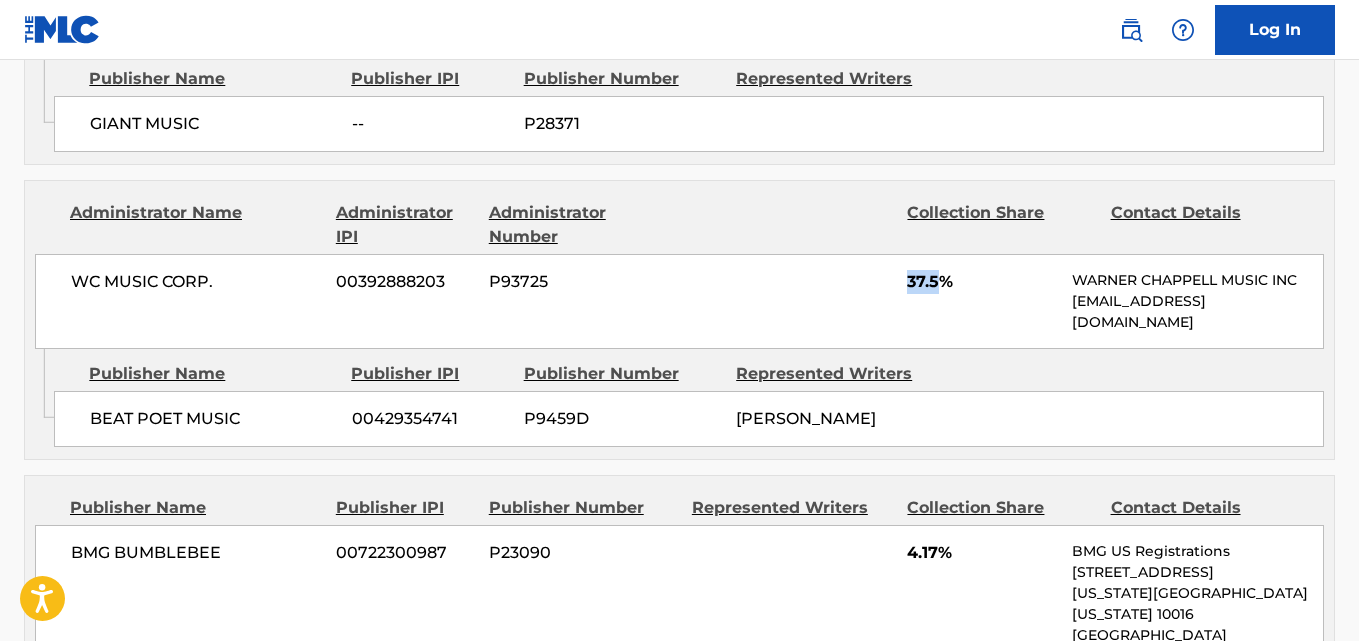 scroll, scrollTop: 2671, scrollLeft: 0, axis: vertical 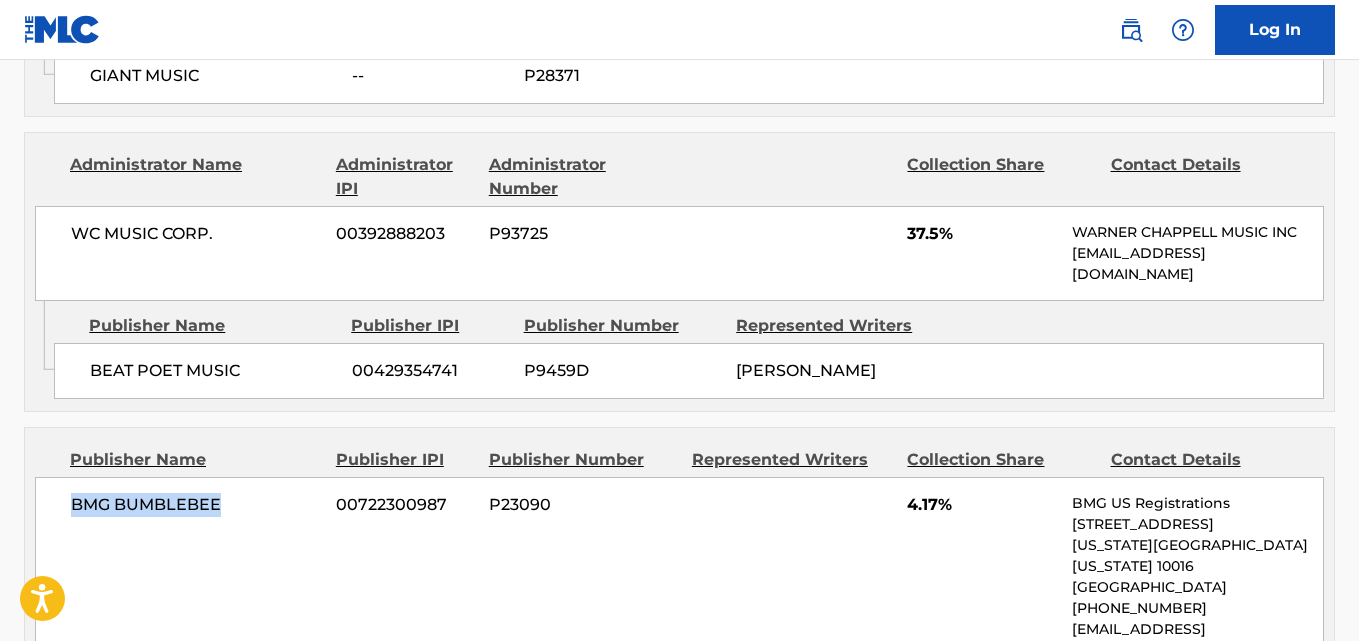 drag, startPoint x: 61, startPoint y: 304, endPoint x: 231, endPoint y: 299, distance: 170.07352 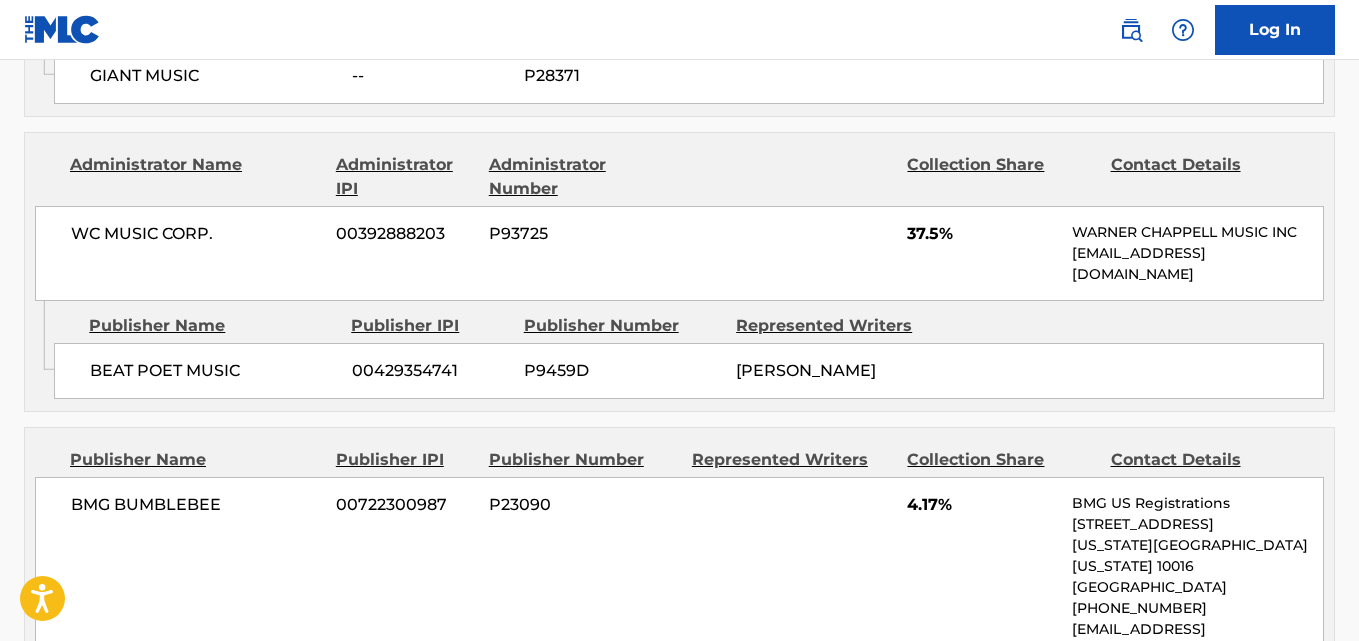 click on "4.17%" at bounding box center [982, 505] 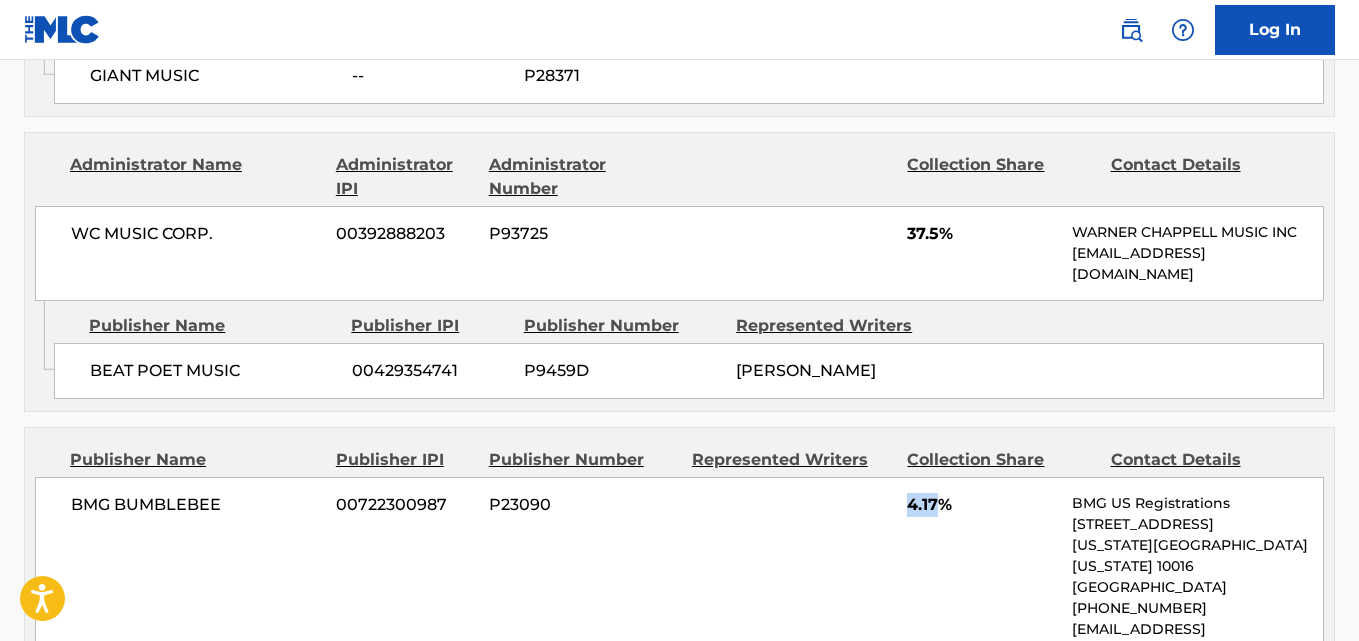 click on "4.17%" at bounding box center (982, 505) 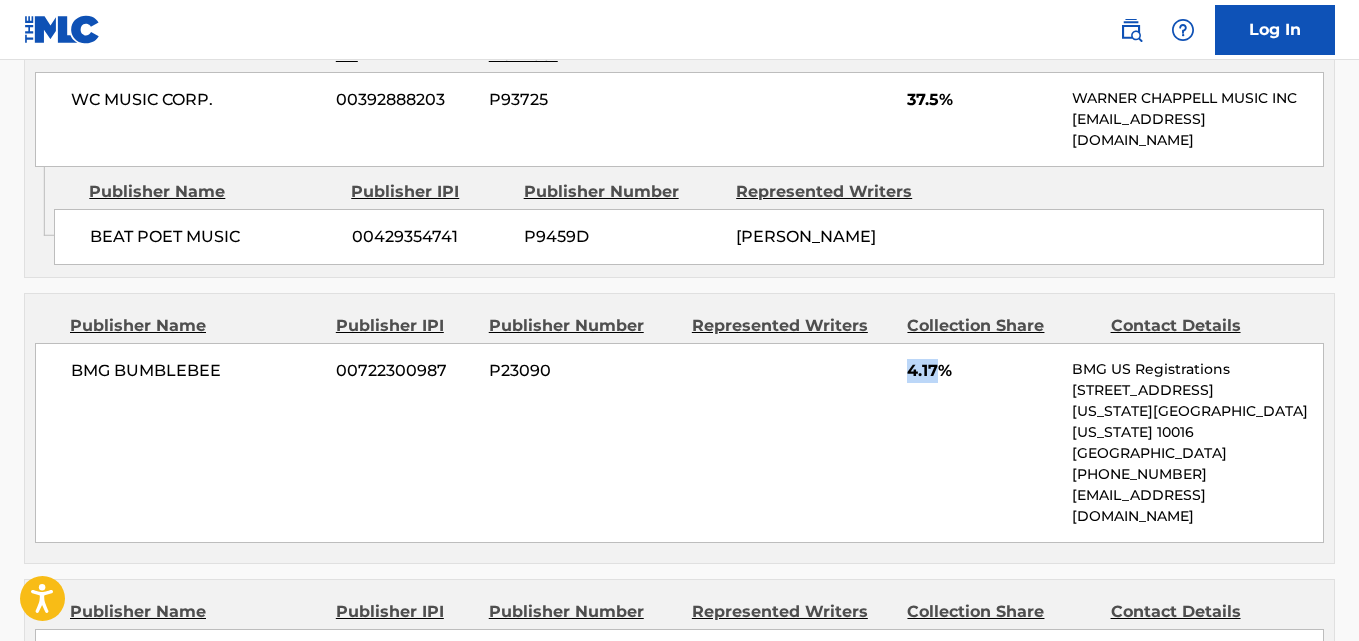 scroll, scrollTop: 3004, scrollLeft: 0, axis: vertical 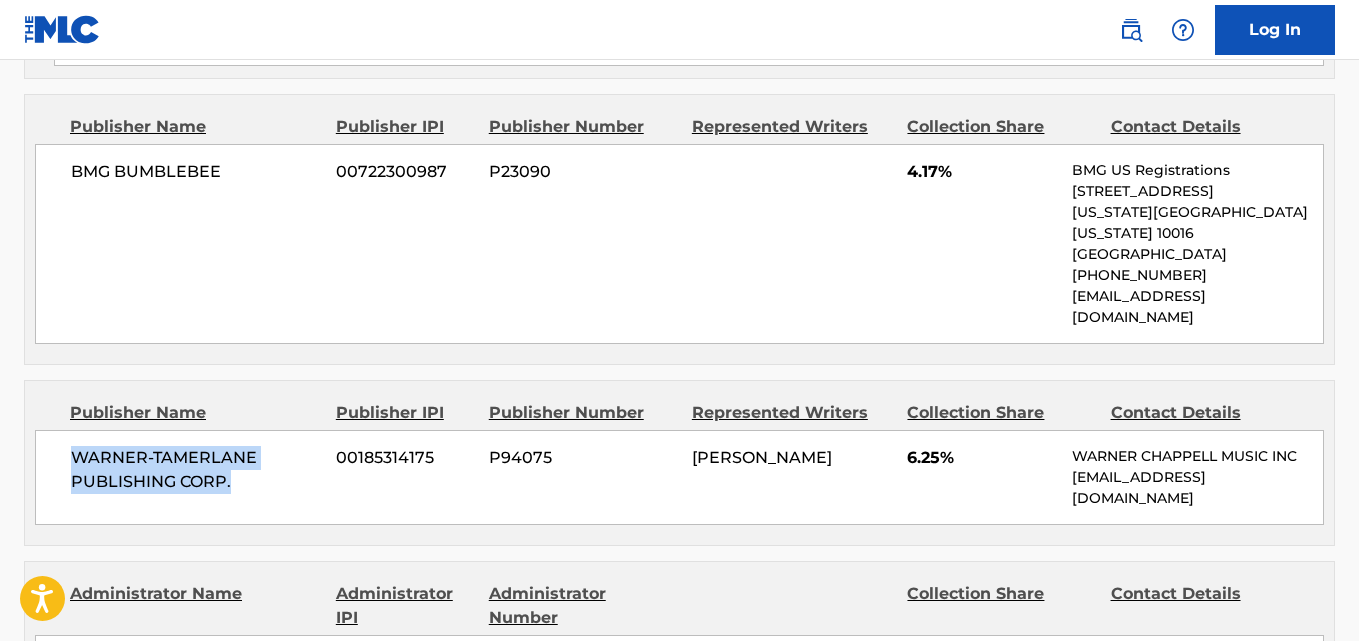 drag, startPoint x: 67, startPoint y: 182, endPoint x: 276, endPoint y: 241, distance: 217.16814 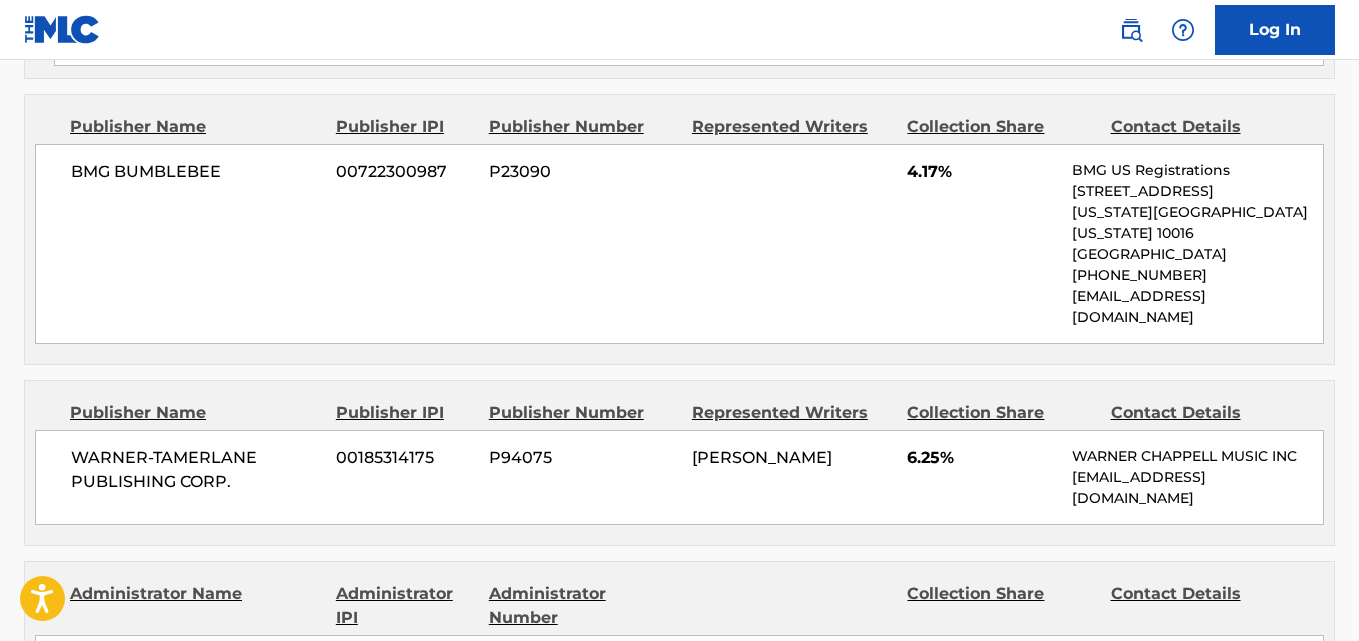 click on "6.25%" at bounding box center [982, 458] 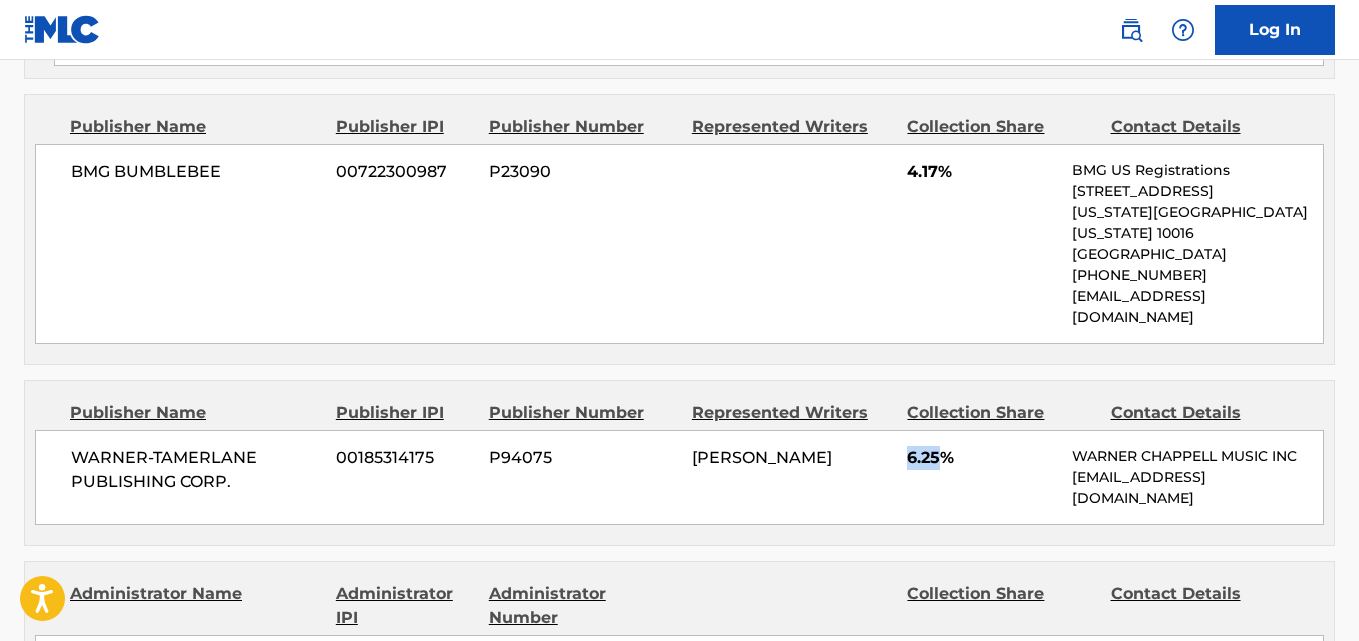 click on "6.25%" at bounding box center [982, 458] 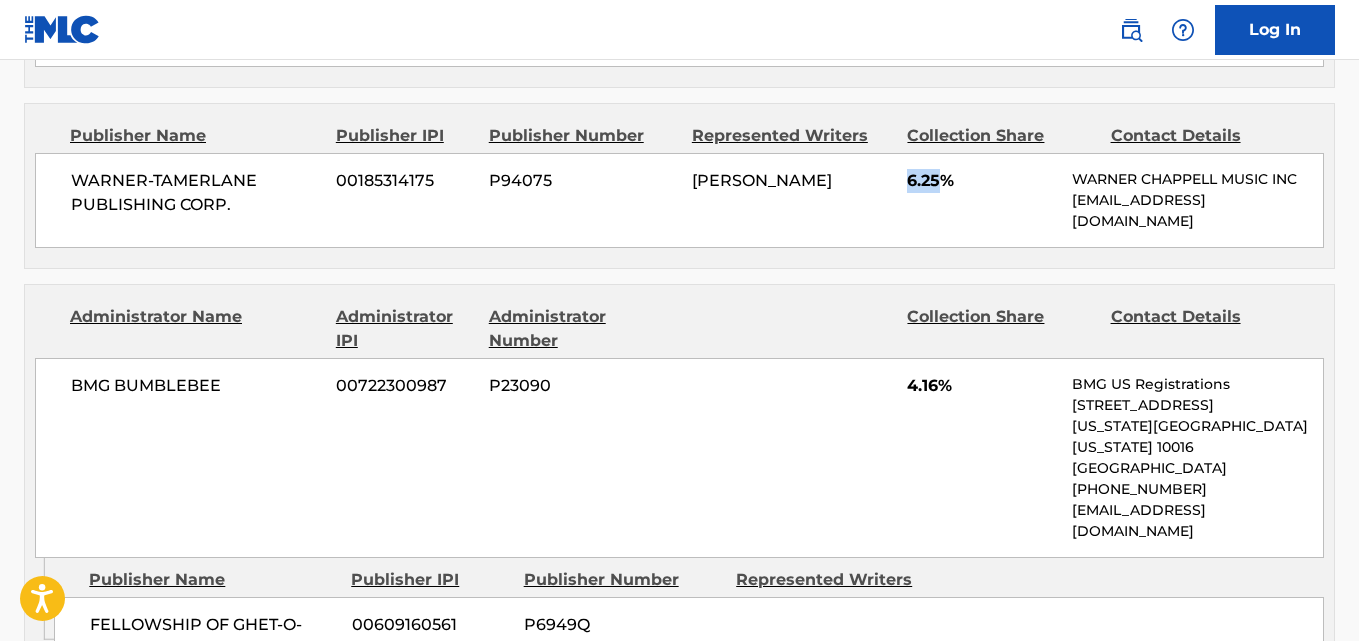 scroll, scrollTop: 3338, scrollLeft: 0, axis: vertical 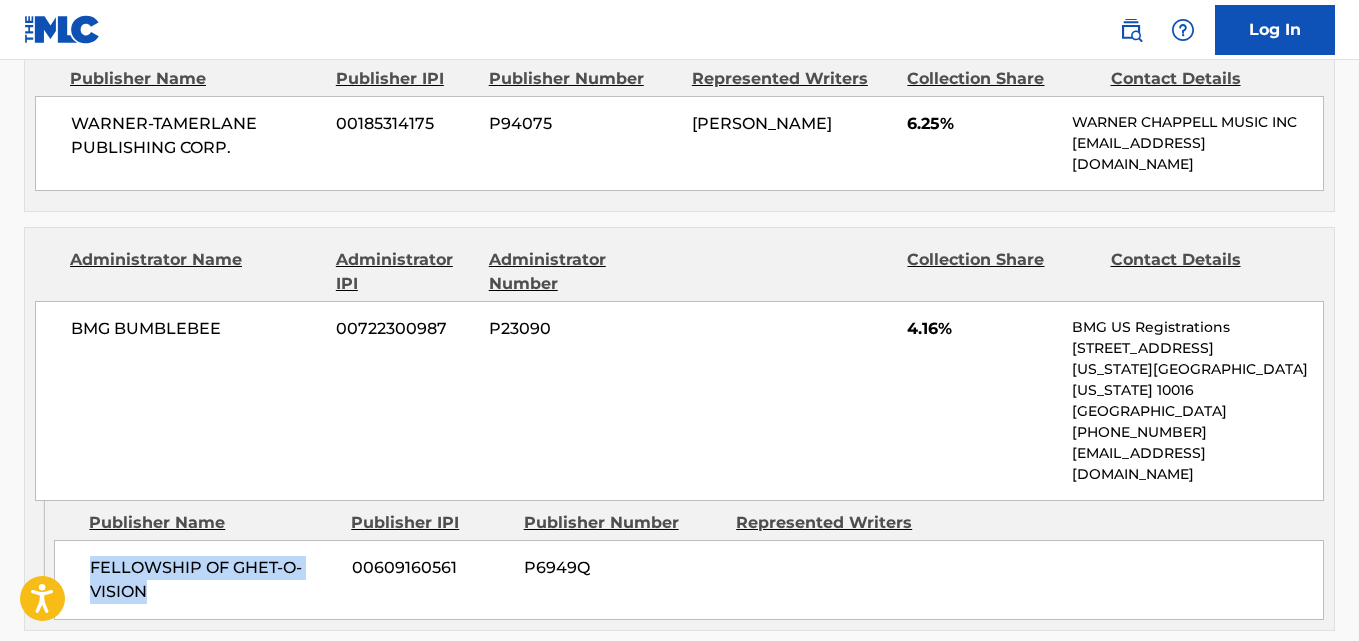 drag, startPoint x: 77, startPoint y: 268, endPoint x: 237, endPoint y: 298, distance: 162.78821 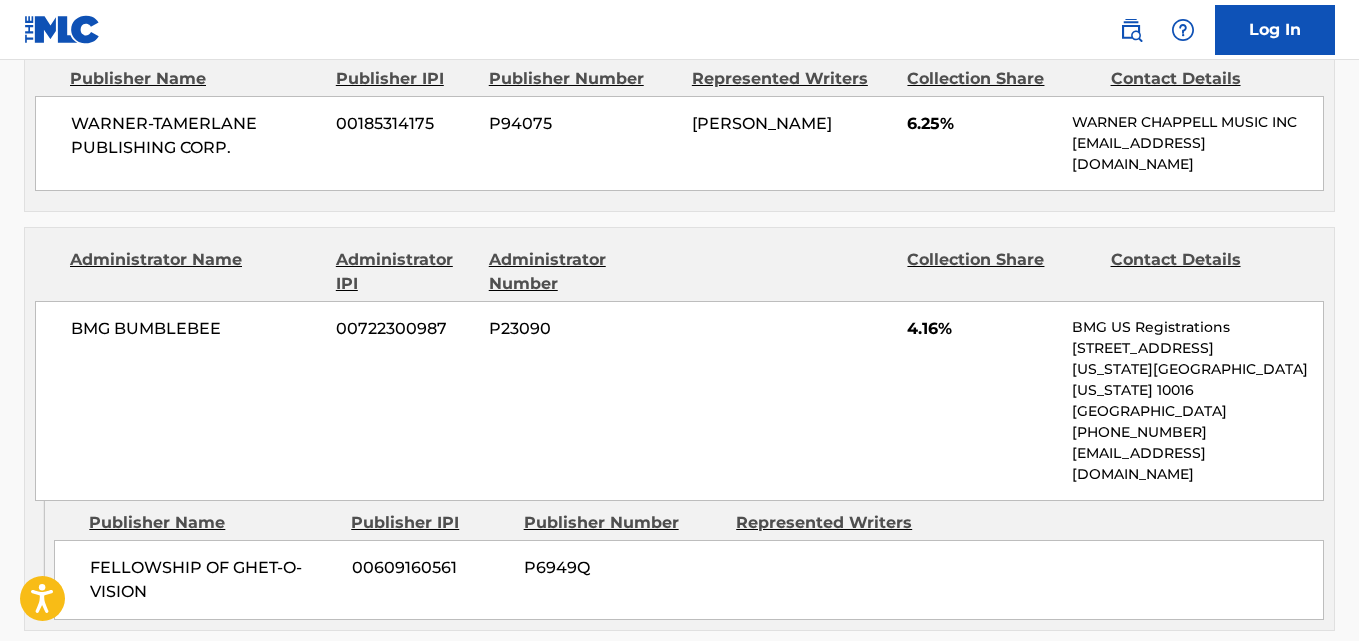 click on "4.16%" at bounding box center [982, 329] 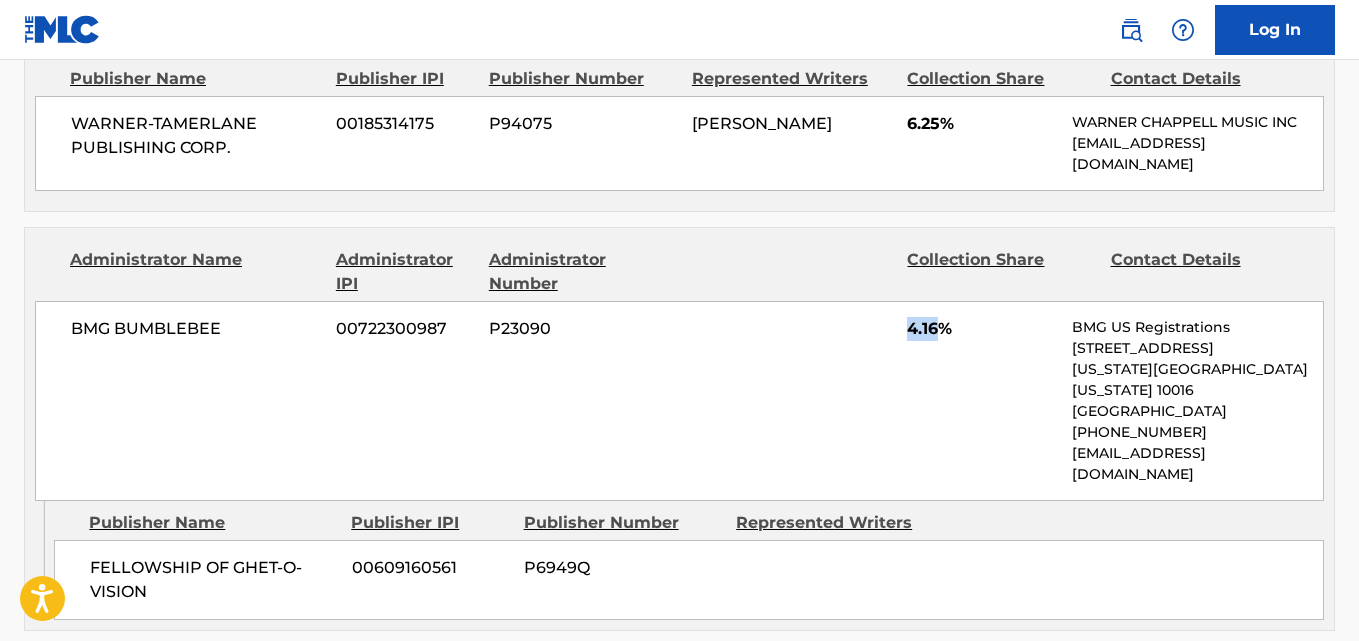 click on "4.16%" at bounding box center (982, 329) 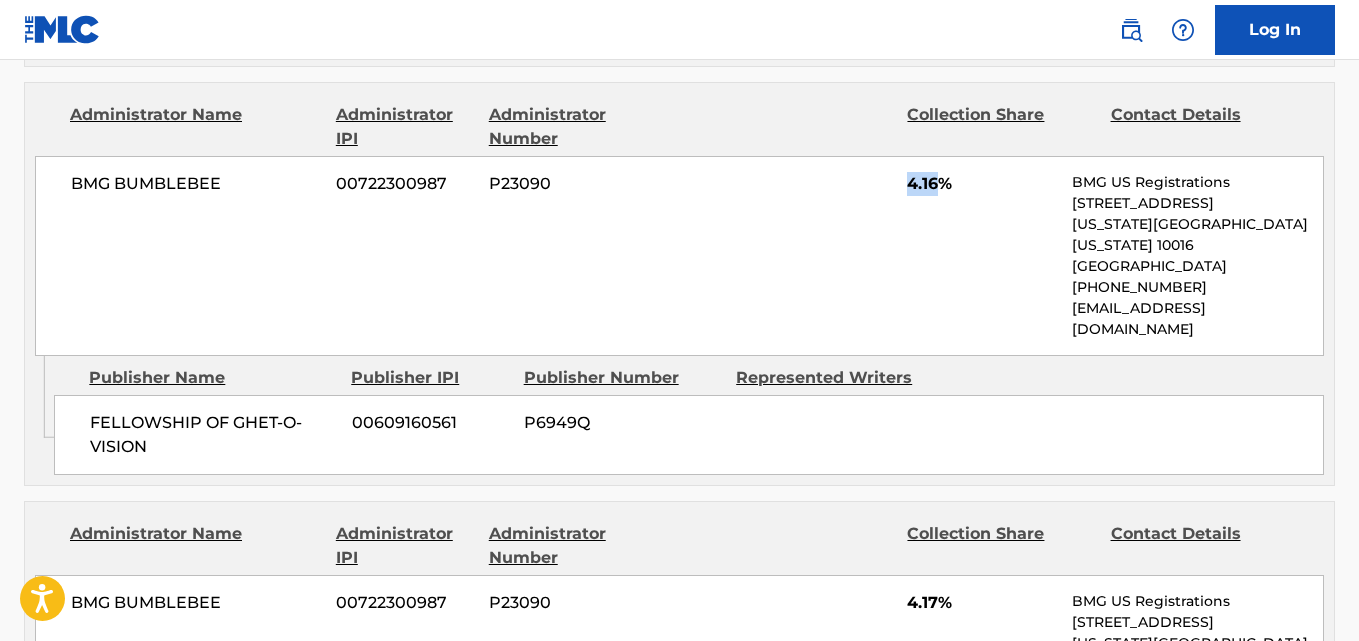scroll, scrollTop: 3671, scrollLeft: 0, axis: vertical 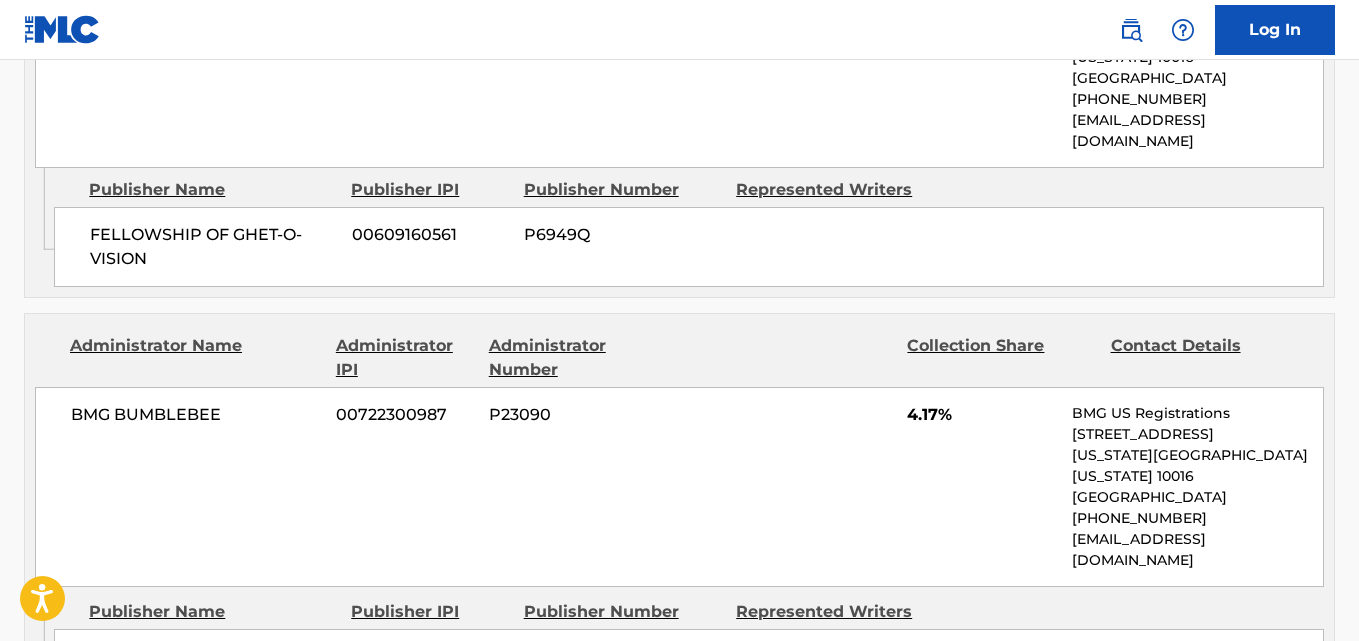 drag, startPoint x: 89, startPoint y: 323, endPoint x: 312, endPoint y: 322, distance: 223.00224 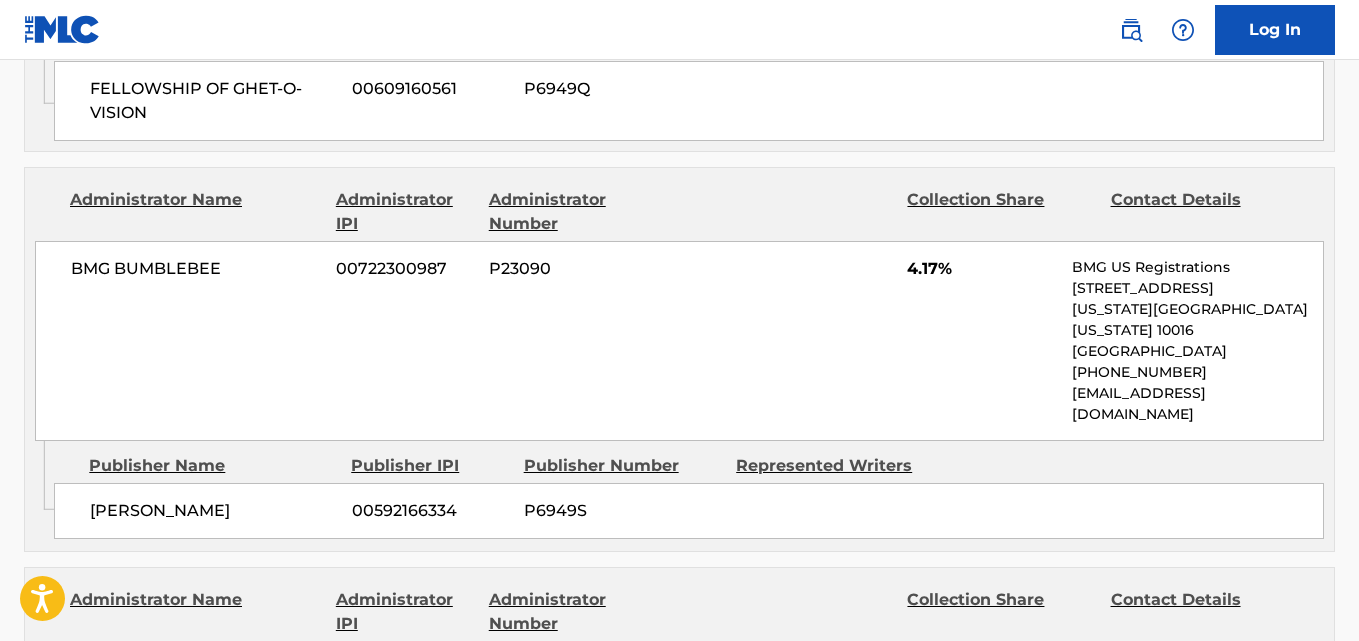 scroll, scrollTop: 4004, scrollLeft: 0, axis: vertical 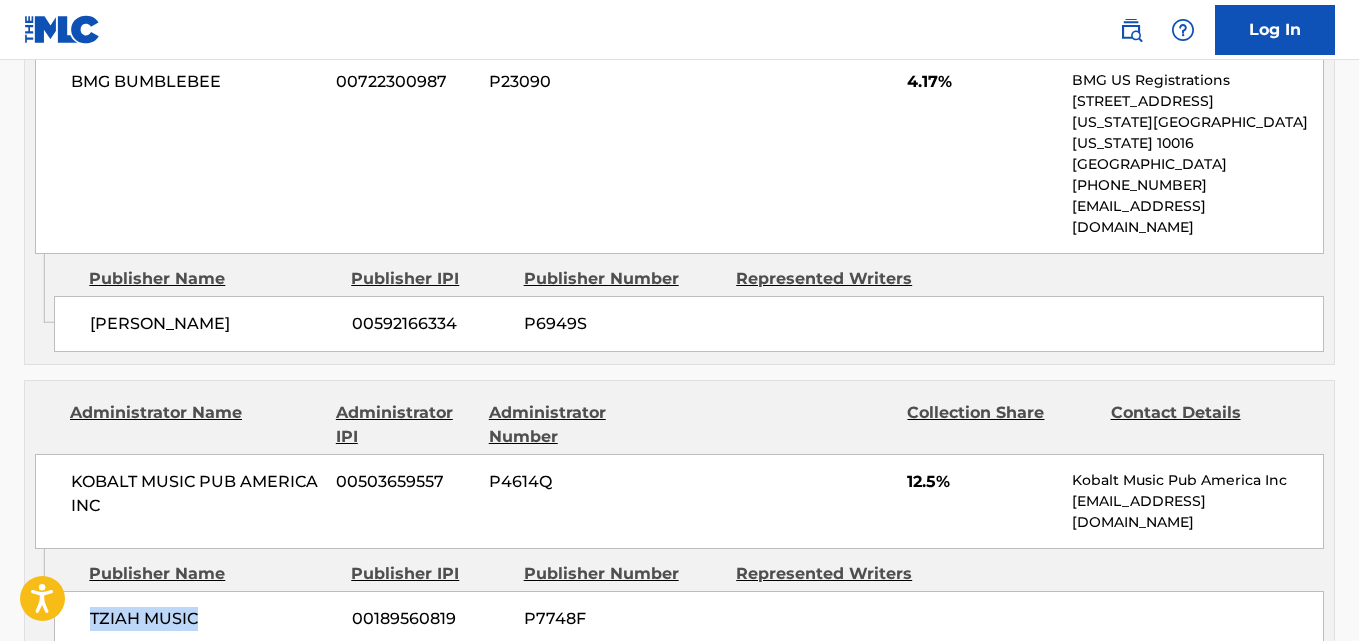 drag, startPoint x: 68, startPoint y: 274, endPoint x: 220, endPoint y: 272, distance: 152.01315 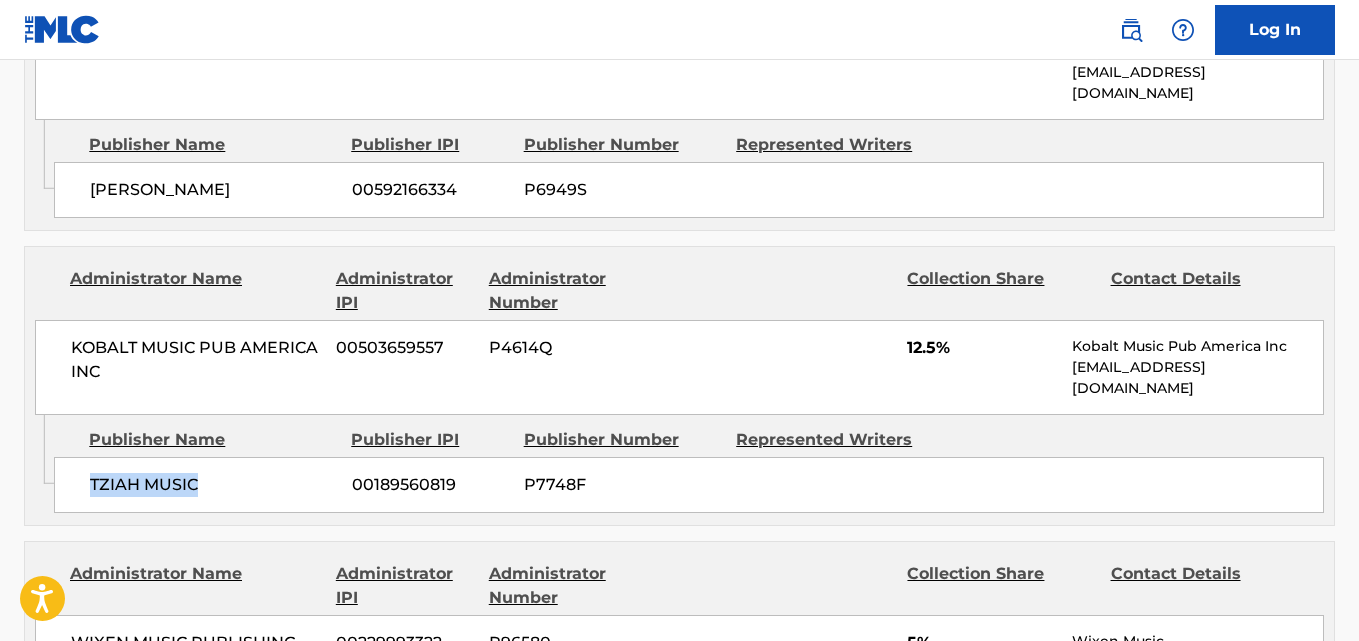 scroll, scrollTop: 4338, scrollLeft: 0, axis: vertical 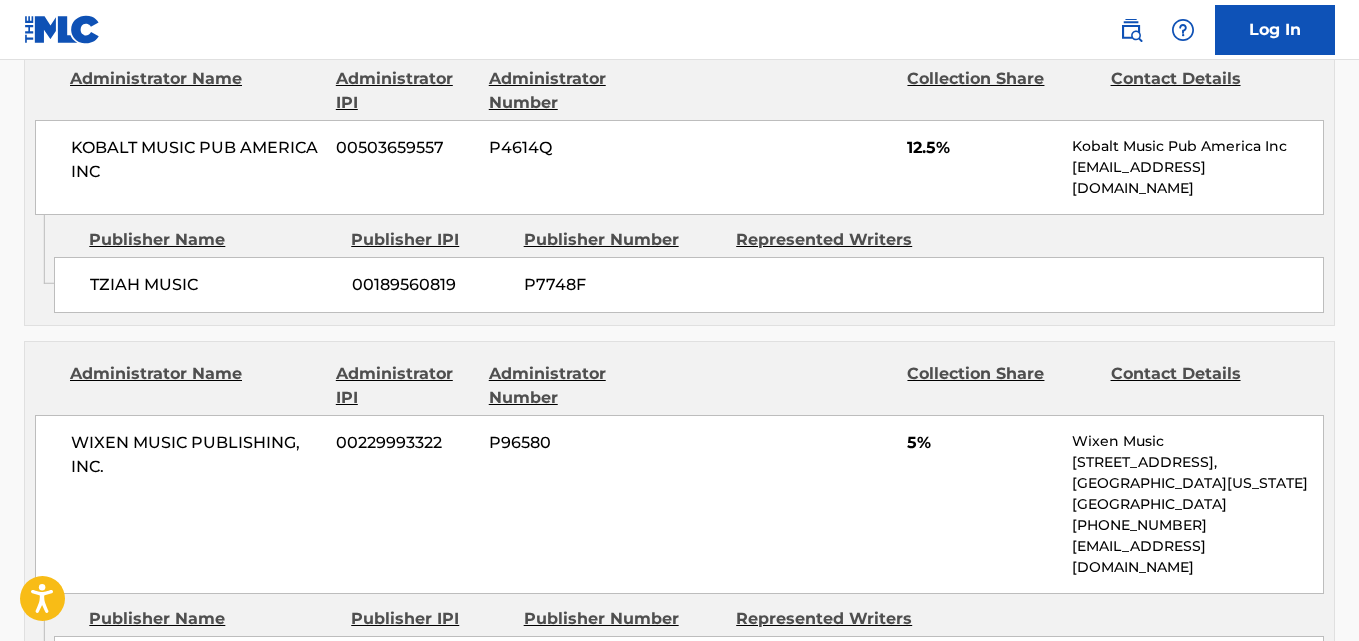 drag, startPoint x: 73, startPoint y: 311, endPoint x: 257, endPoint y: 309, distance: 184.01086 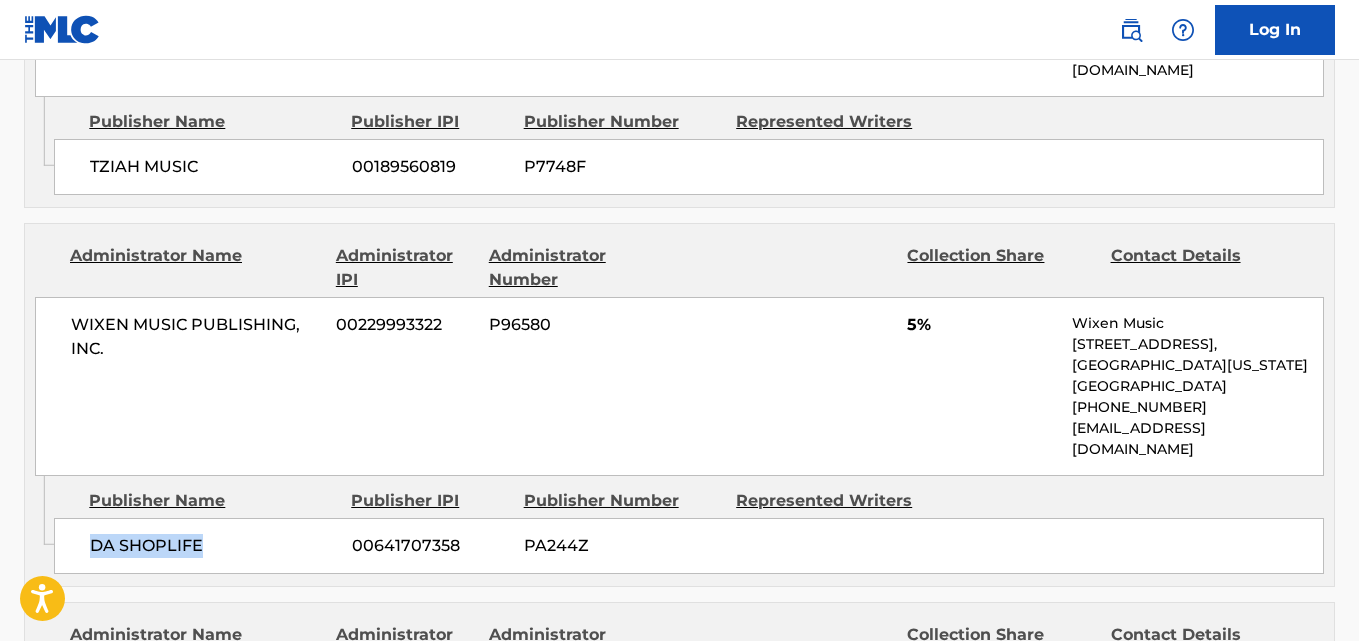 scroll, scrollTop: 4504, scrollLeft: 0, axis: vertical 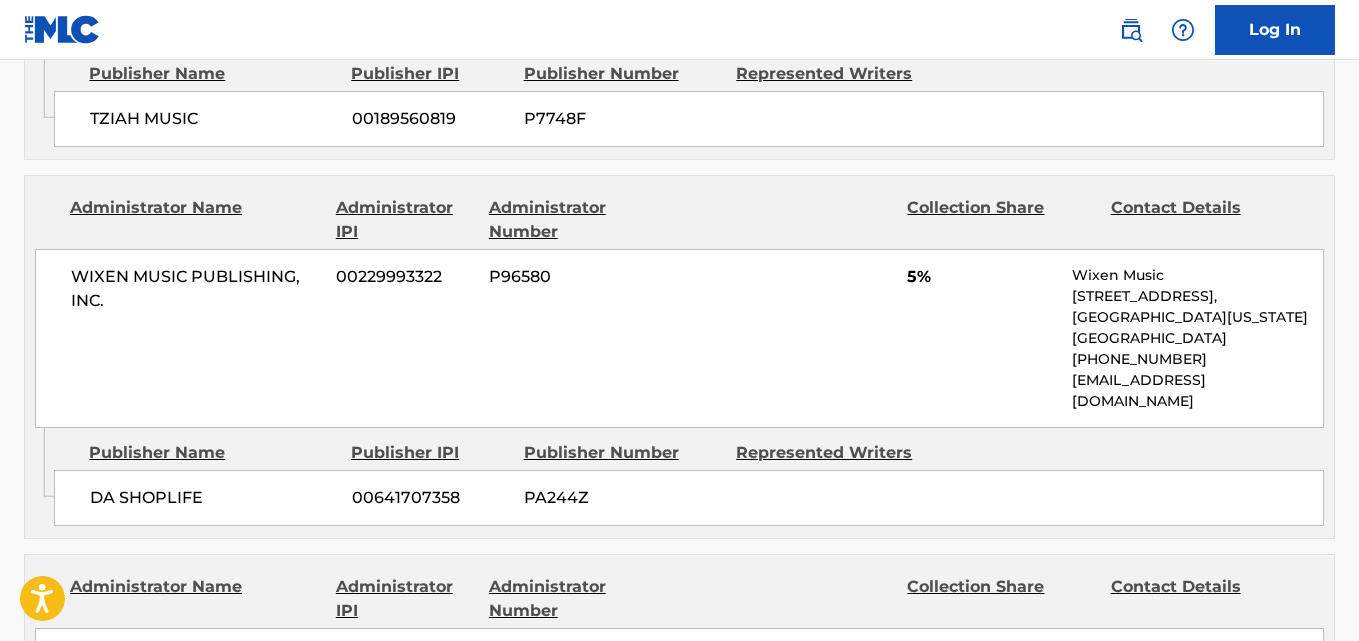 drag, startPoint x: 75, startPoint y: 426, endPoint x: 299, endPoint y: 427, distance: 224.00223 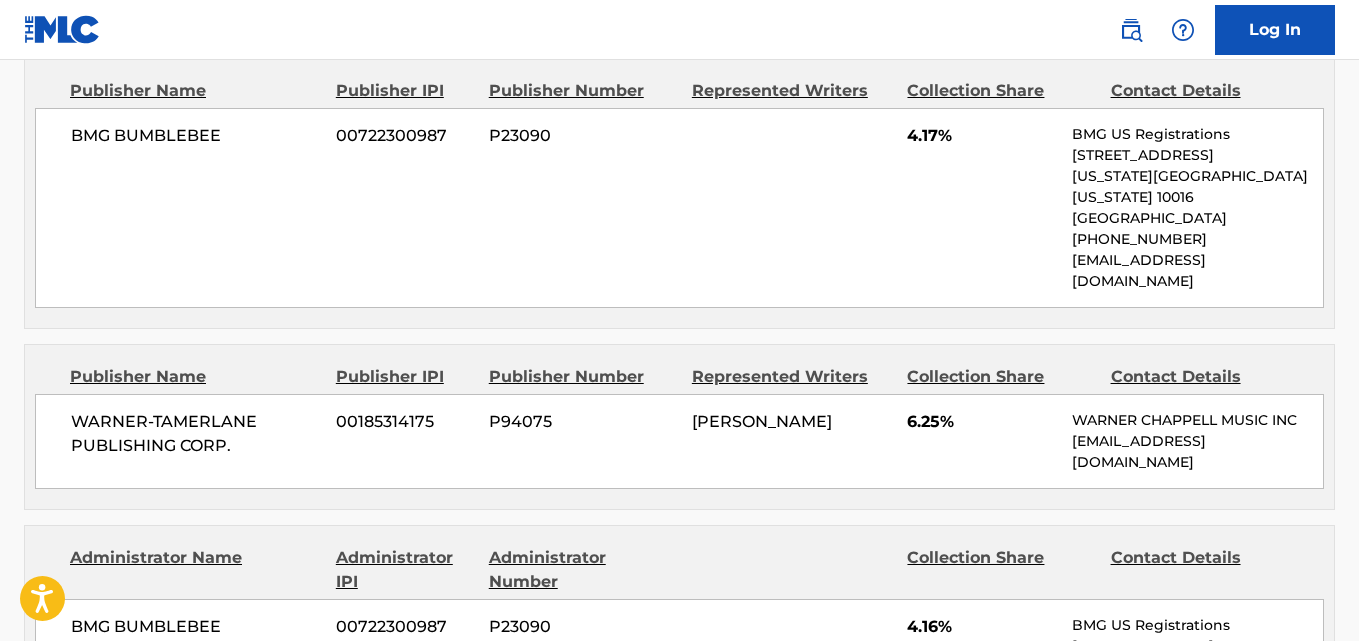 scroll, scrollTop: 3171, scrollLeft: 0, axis: vertical 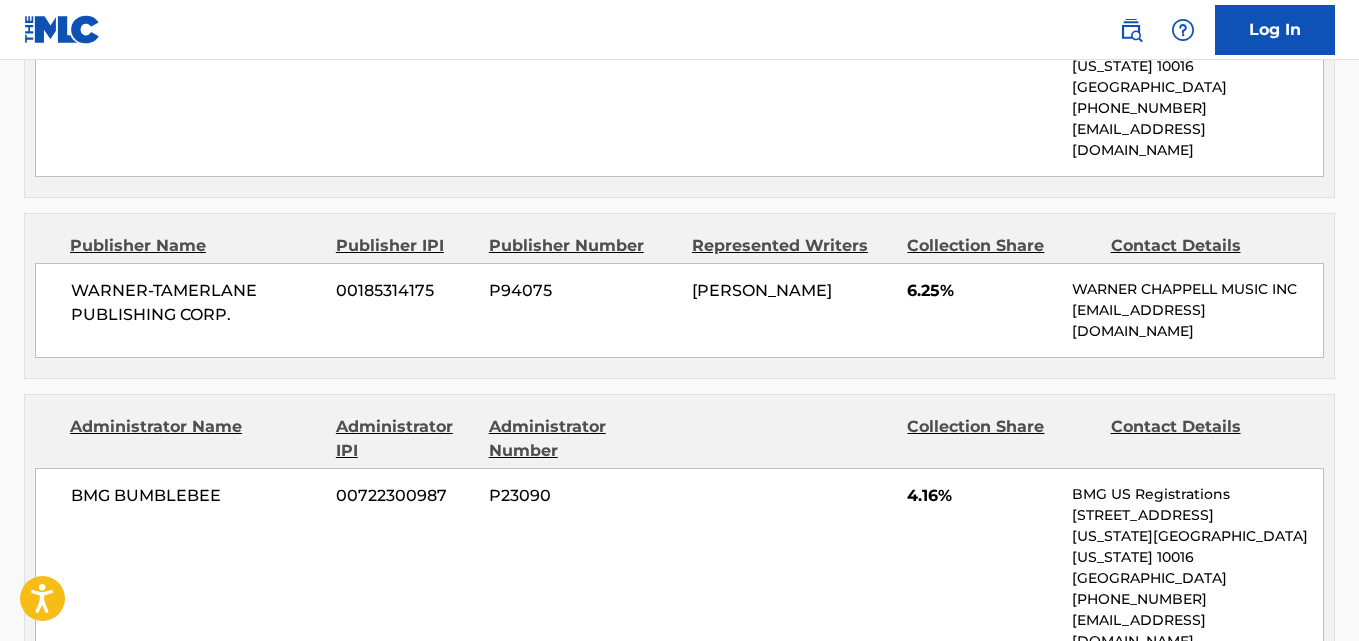 drag, startPoint x: 87, startPoint y: 432, endPoint x: 206, endPoint y: 462, distance: 122.72327 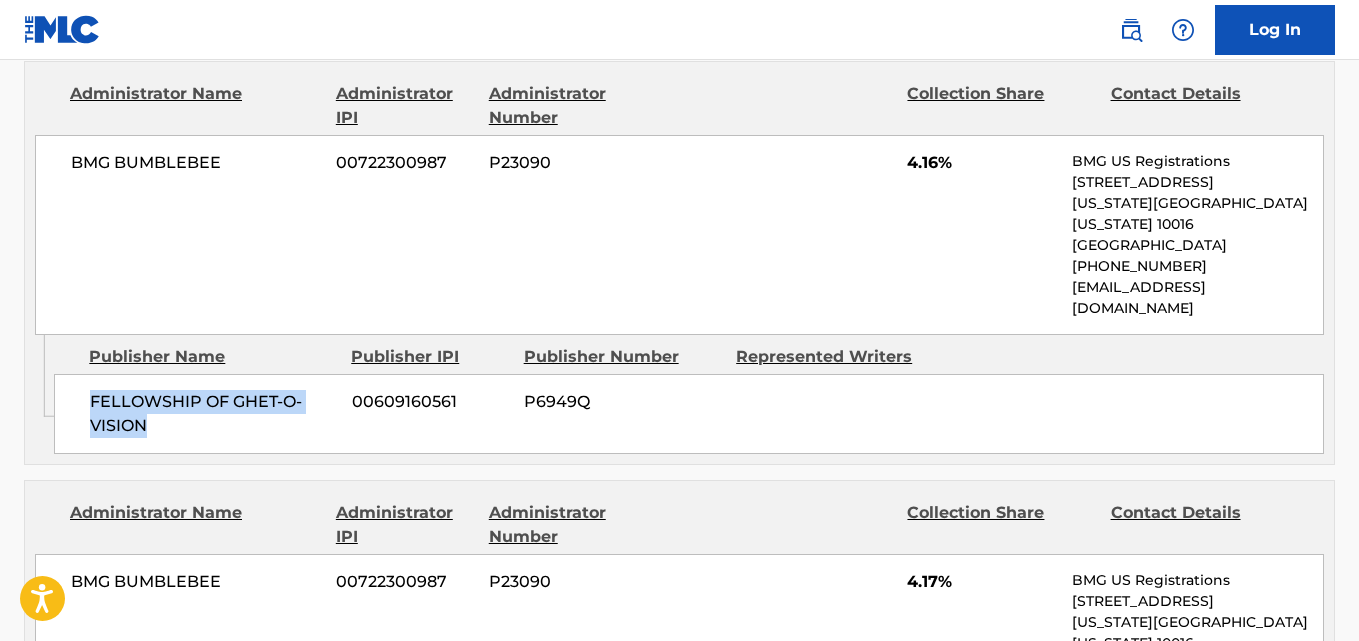 scroll, scrollTop: 3671, scrollLeft: 0, axis: vertical 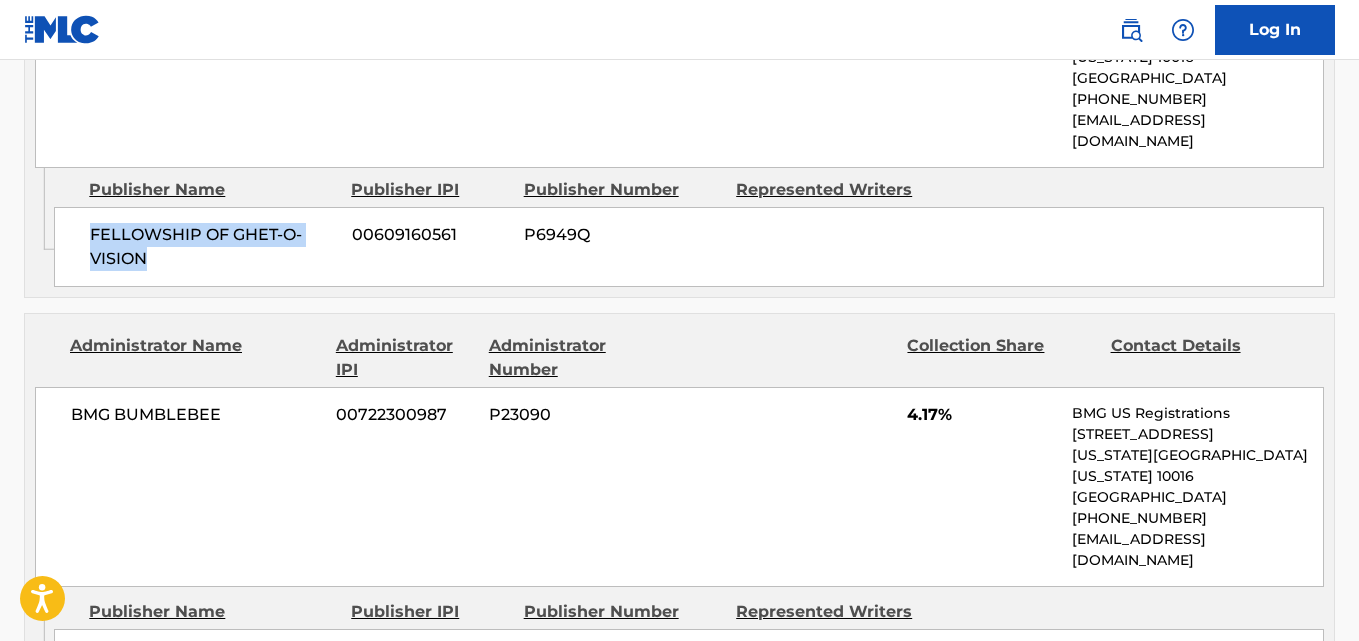 drag, startPoint x: 82, startPoint y: 326, endPoint x: 314, endPoint y: 322, distance: 232.03448 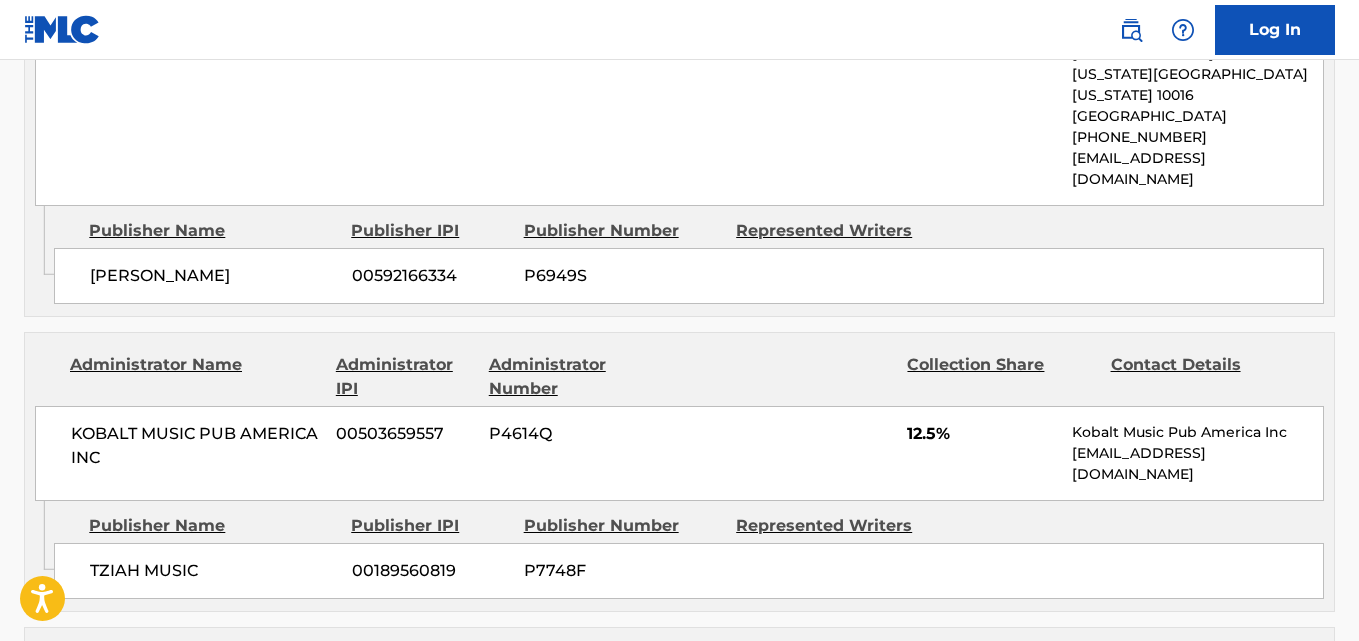 scroll, scrollTop: 4004, scrollLeft: 0, axis: vertical 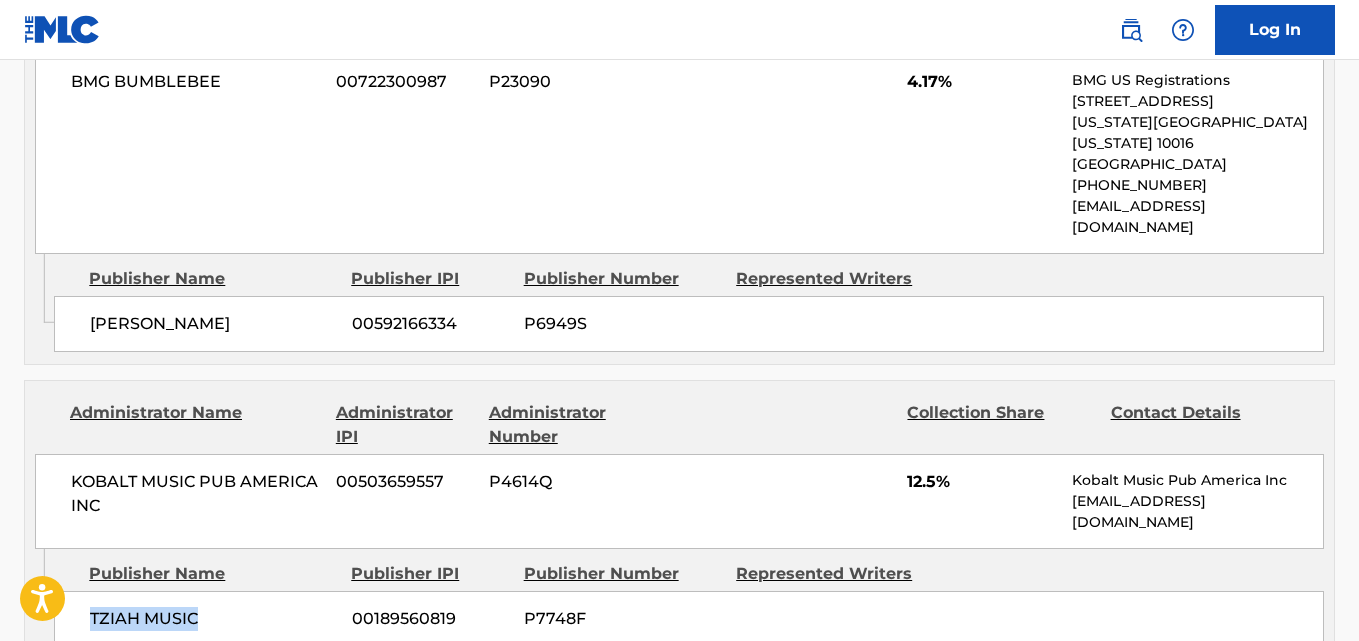 drag, startPoint x: 77, startPoint y: 273, endPoint x: 230, endPoint y: 274, distance: 153.00327 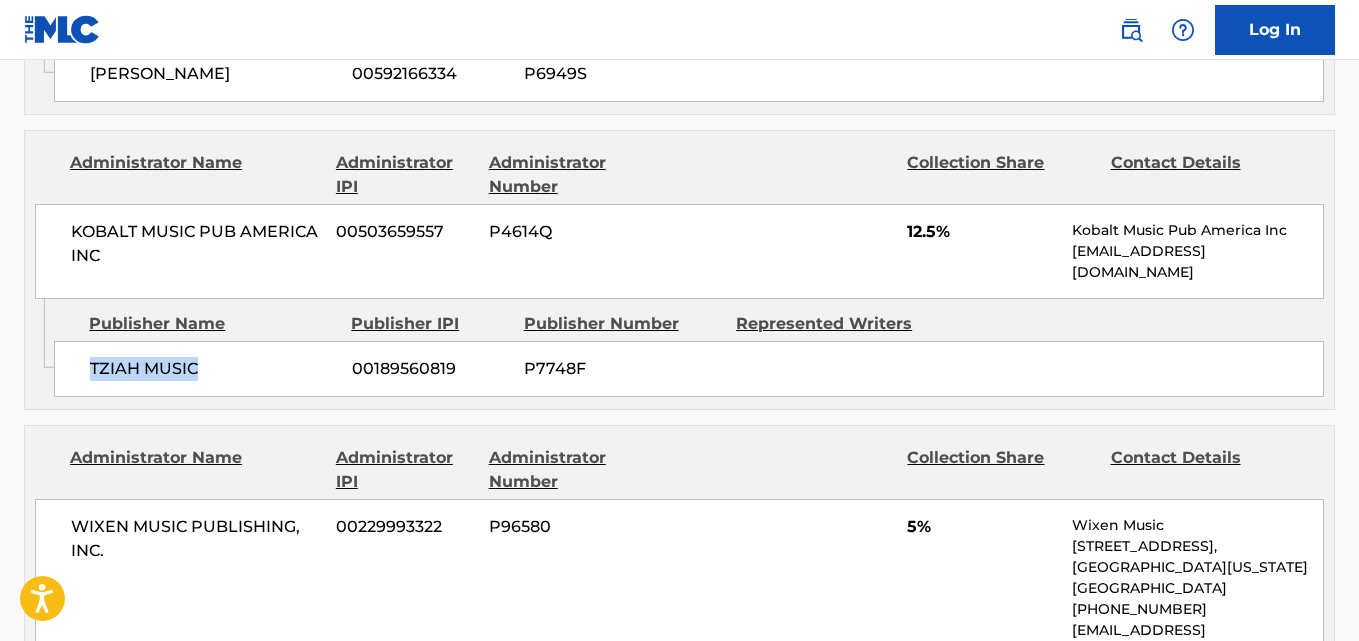 scroll, scrollTop: 4338, scrollLeft: 0, axis: vertical 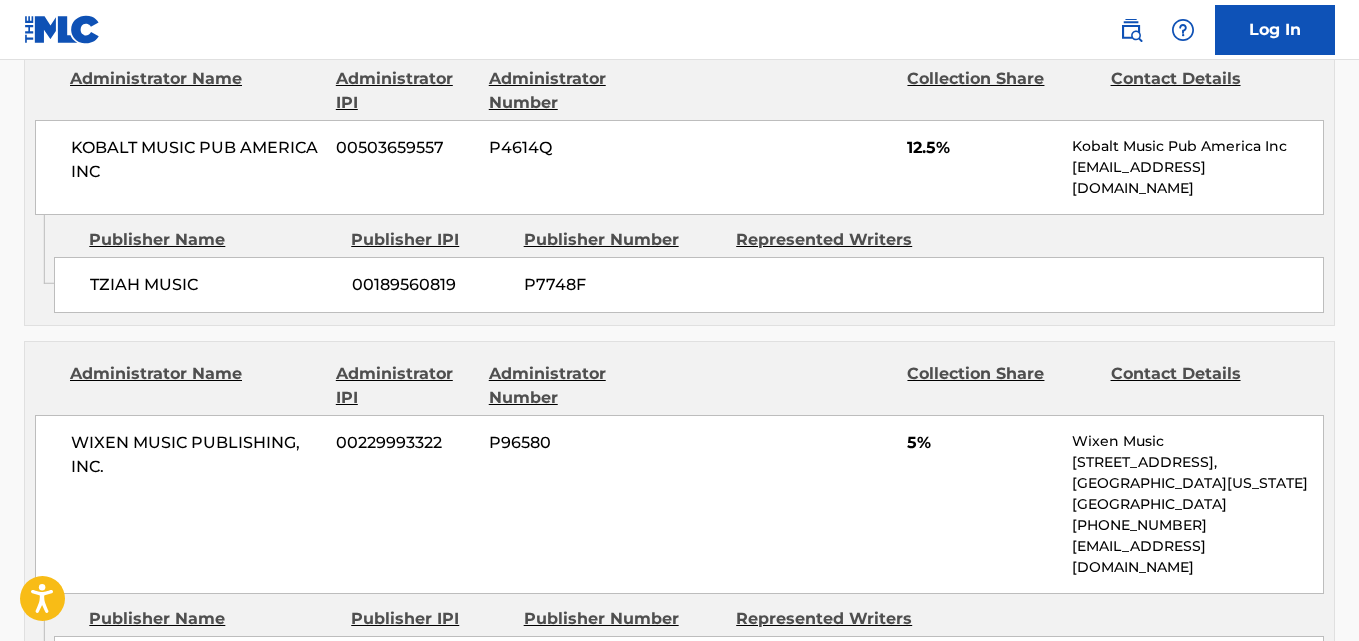 drag, startPoint x: 79, startPoint y: 302, endPoint x: 245, endPoint y: 296, distance: 166.1084 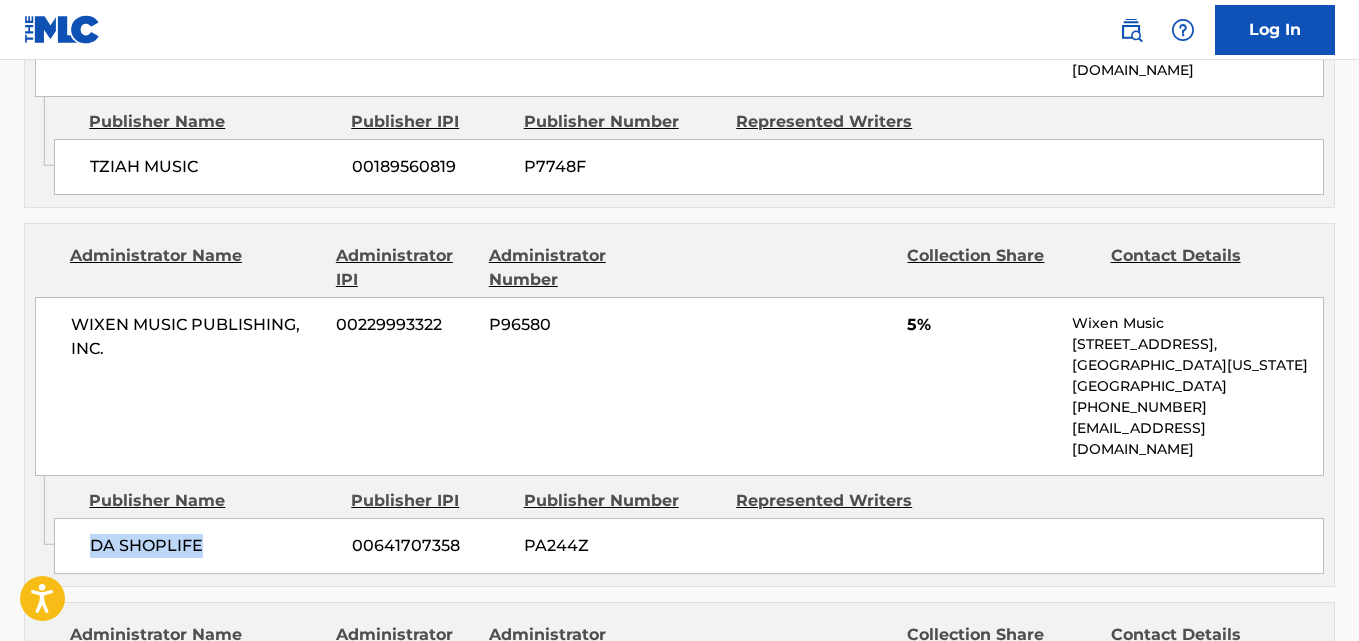 scroll, scrollTop: 4504, scrollLeft: 0, axis: vertical 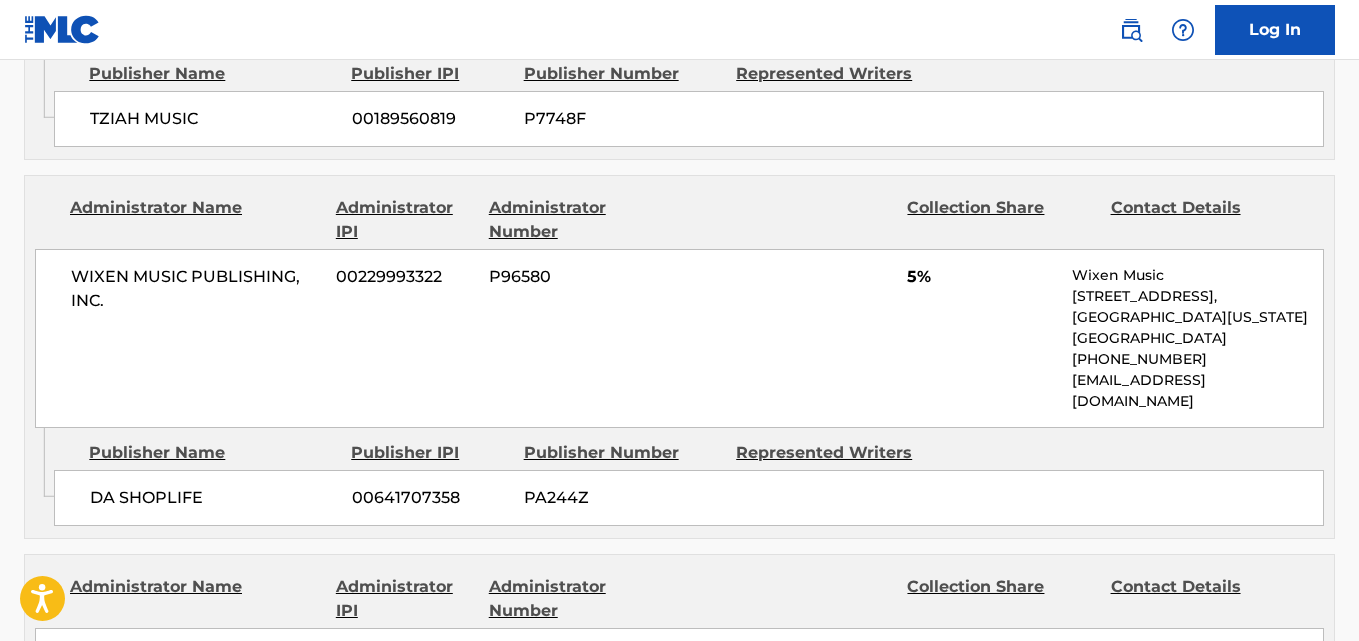 drag, startPoint x: 91, startPoint y: 428, endPoint x: 299, endPoint y: 428, distance: 208 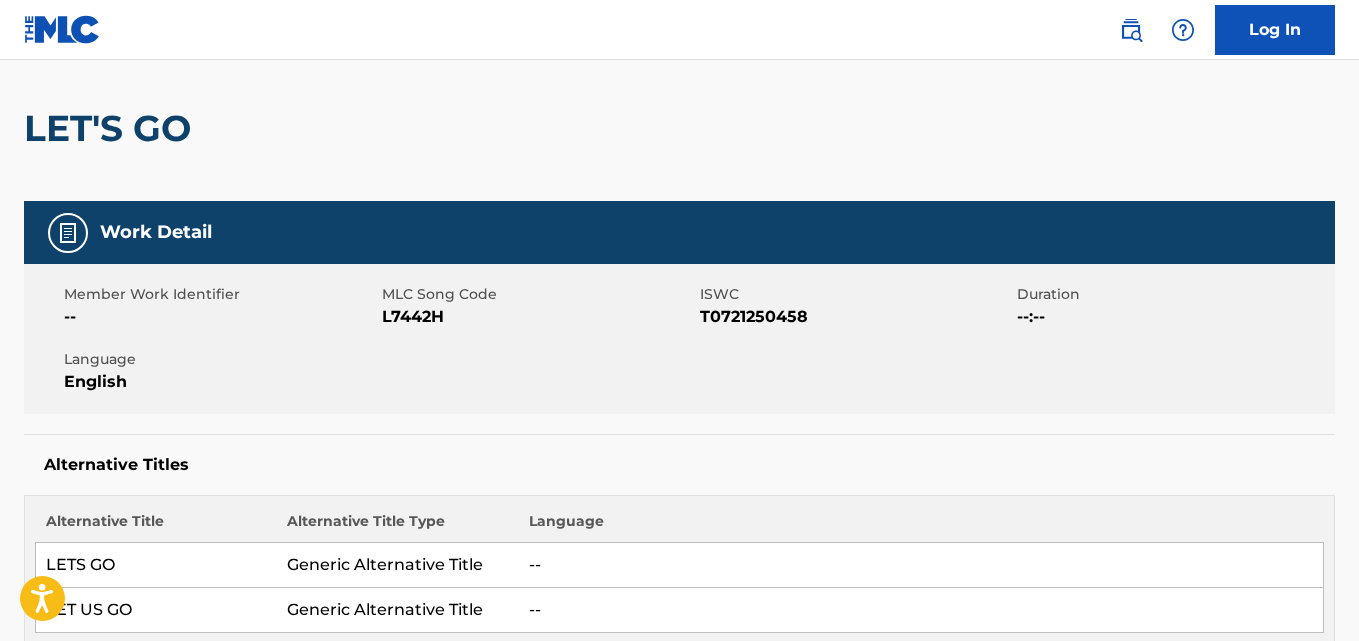 scroll, scrollTop: 0, scrollLeft: 0, axis: both 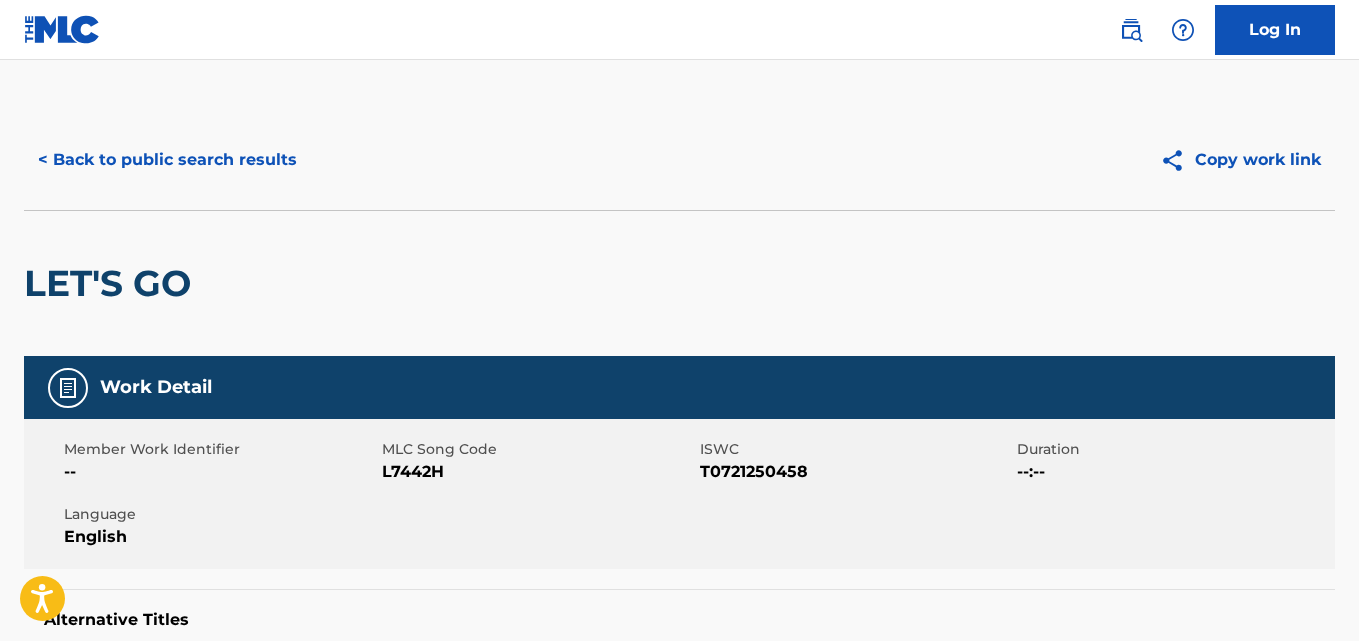click on "< Back to public search results" at bounding box center [167, 160] 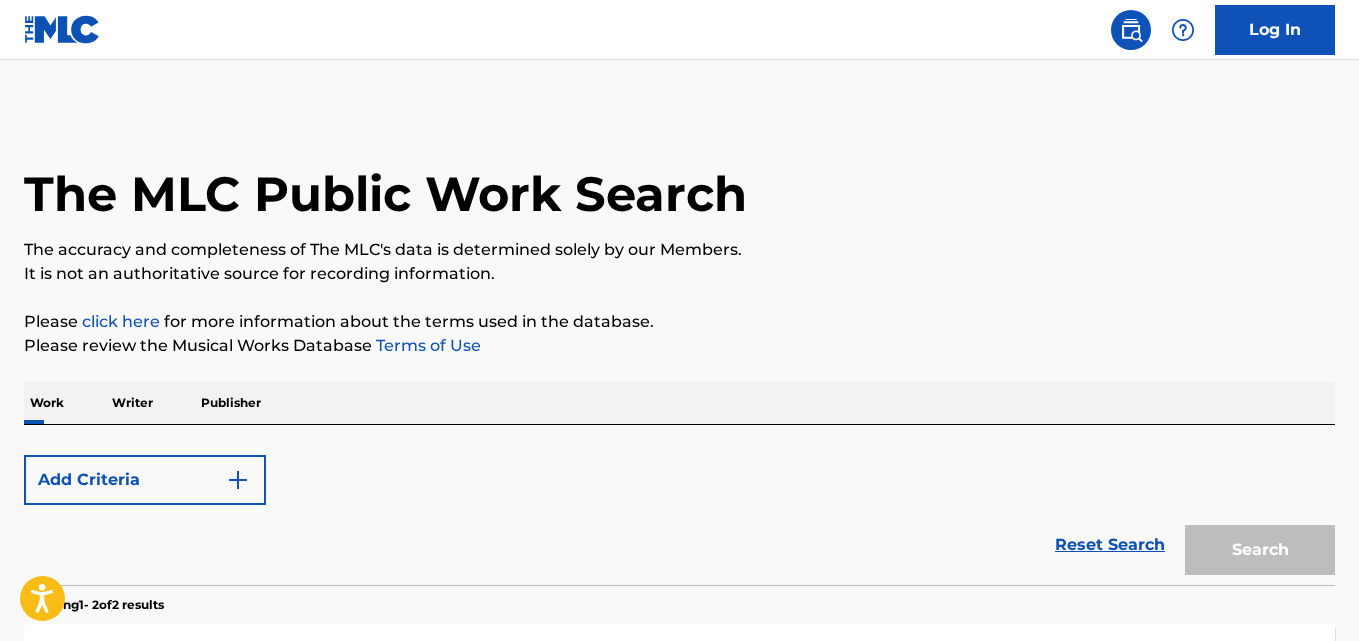 scroll, scrollTop: 271, scrollLeft: 0, axis: vertical 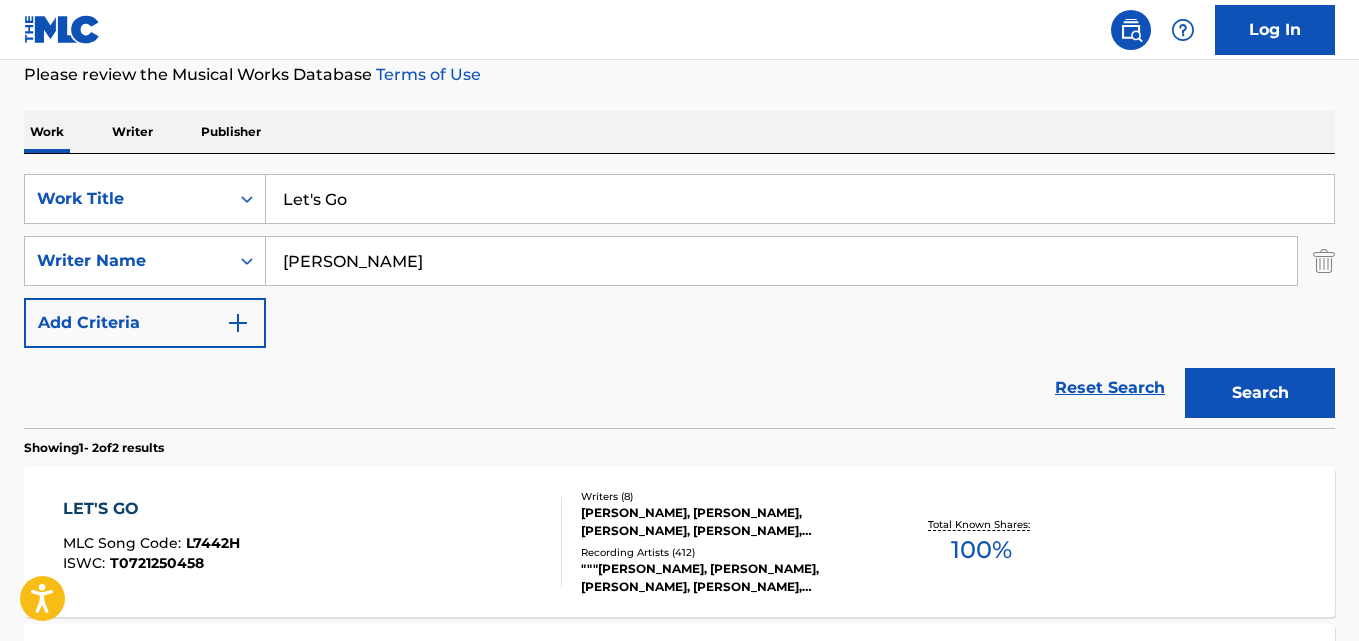 click on "Reset Search" at bounding box center [1110, 388] 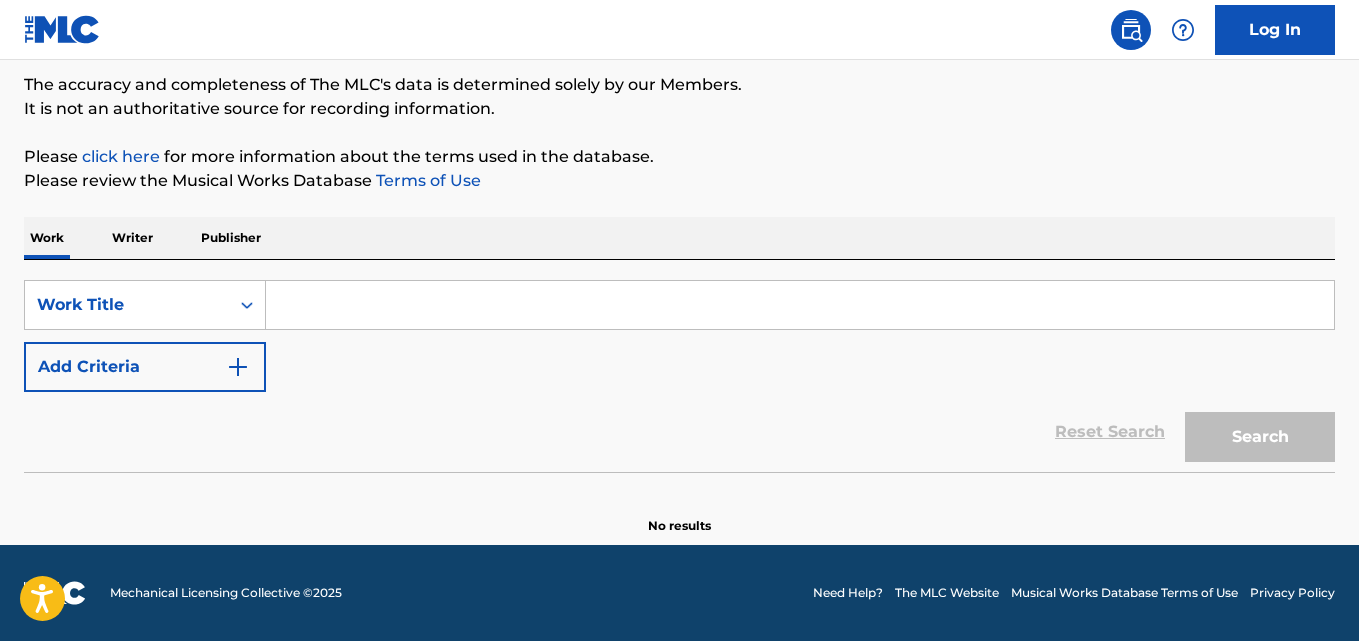 click on "Please   click here   for more information about the terms used in the database." at bounding box center [679, 157] 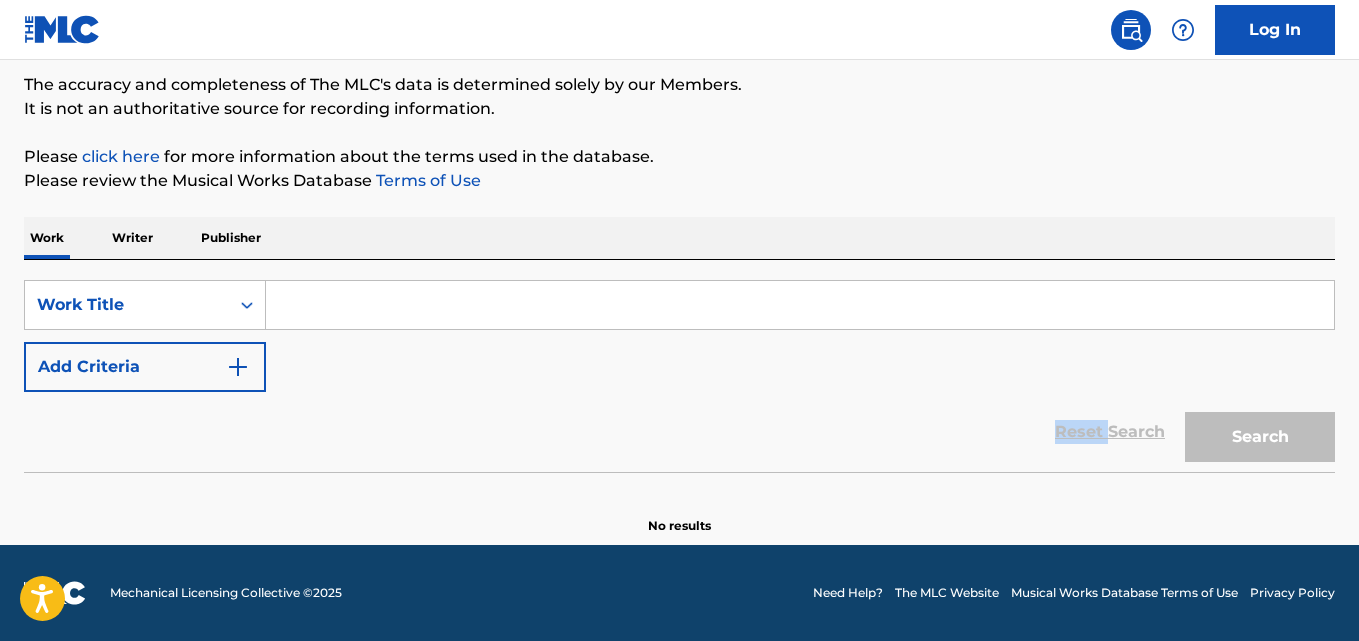 click on "Reset Search Search" at bounding box center (679, 432) 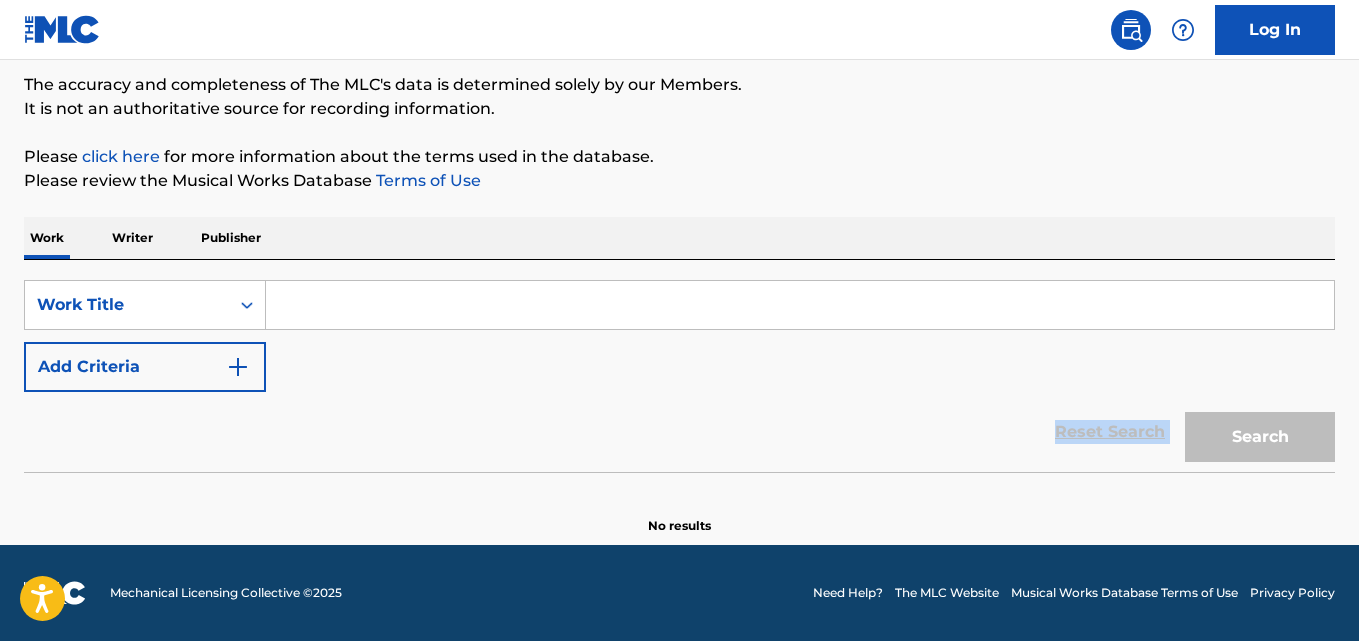 click on "Reset Search Search" at bounding box center [679, 432] 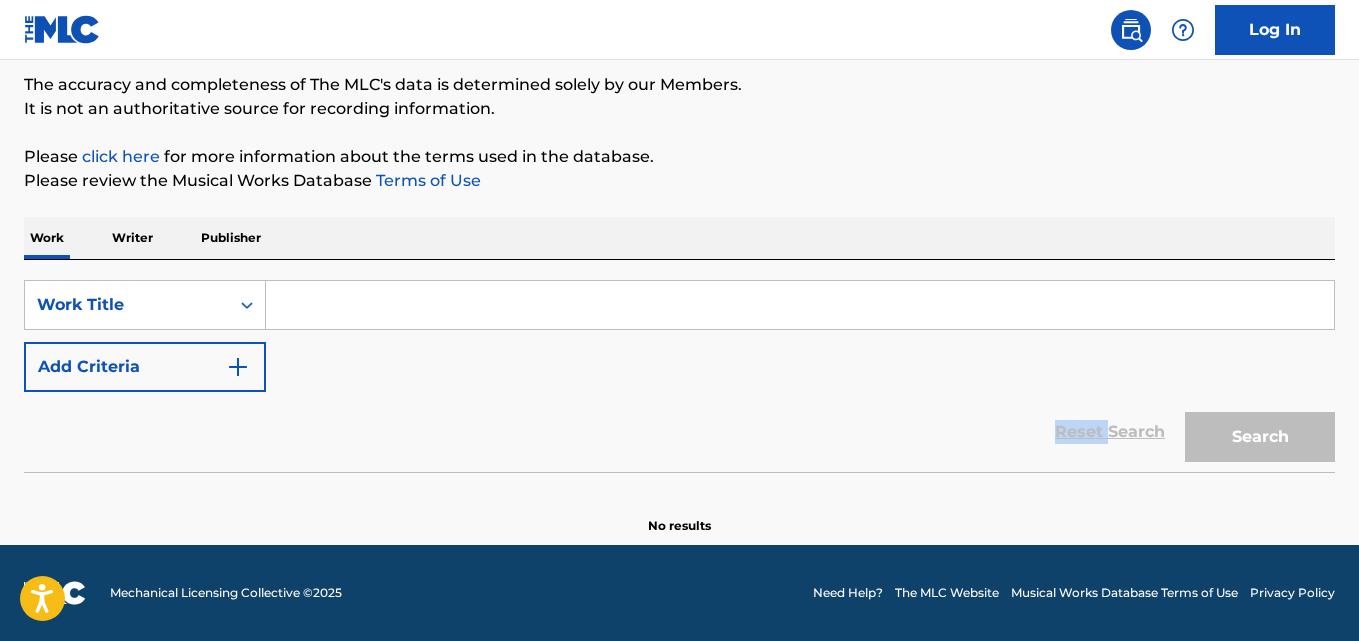 click on "Reset Search Search" at bounding box center [679, 432] 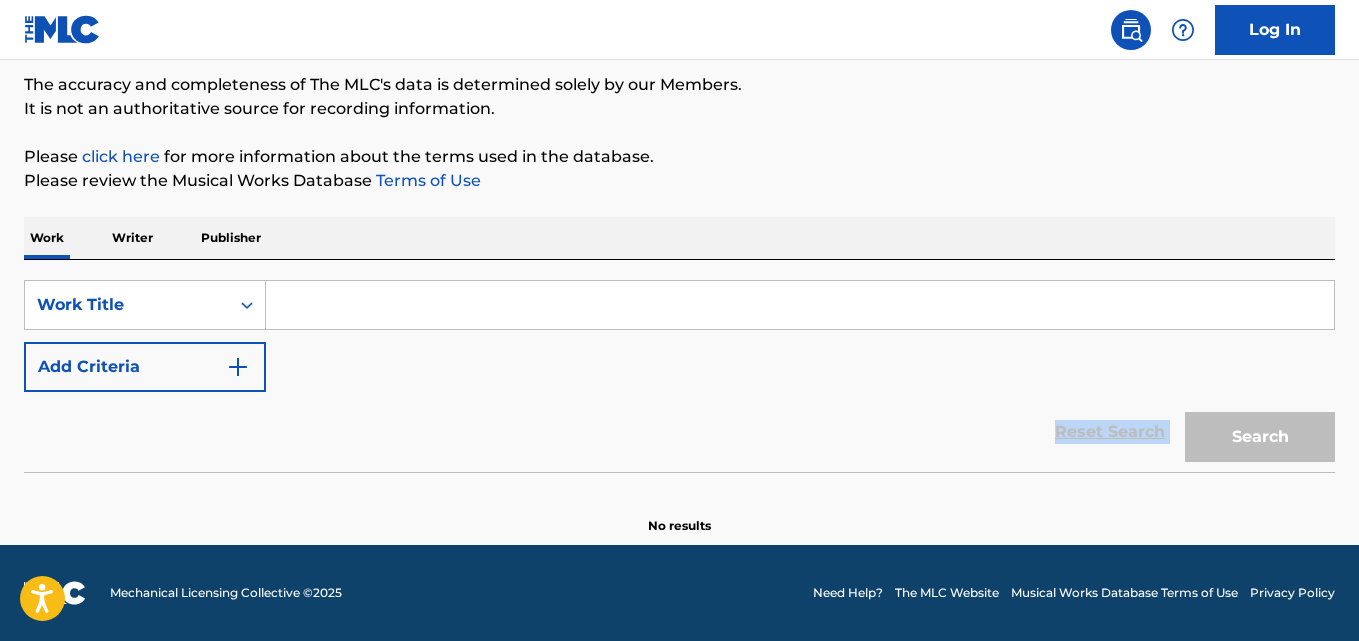 click on "Reset Search Search" at bounding box center [679, 432] 